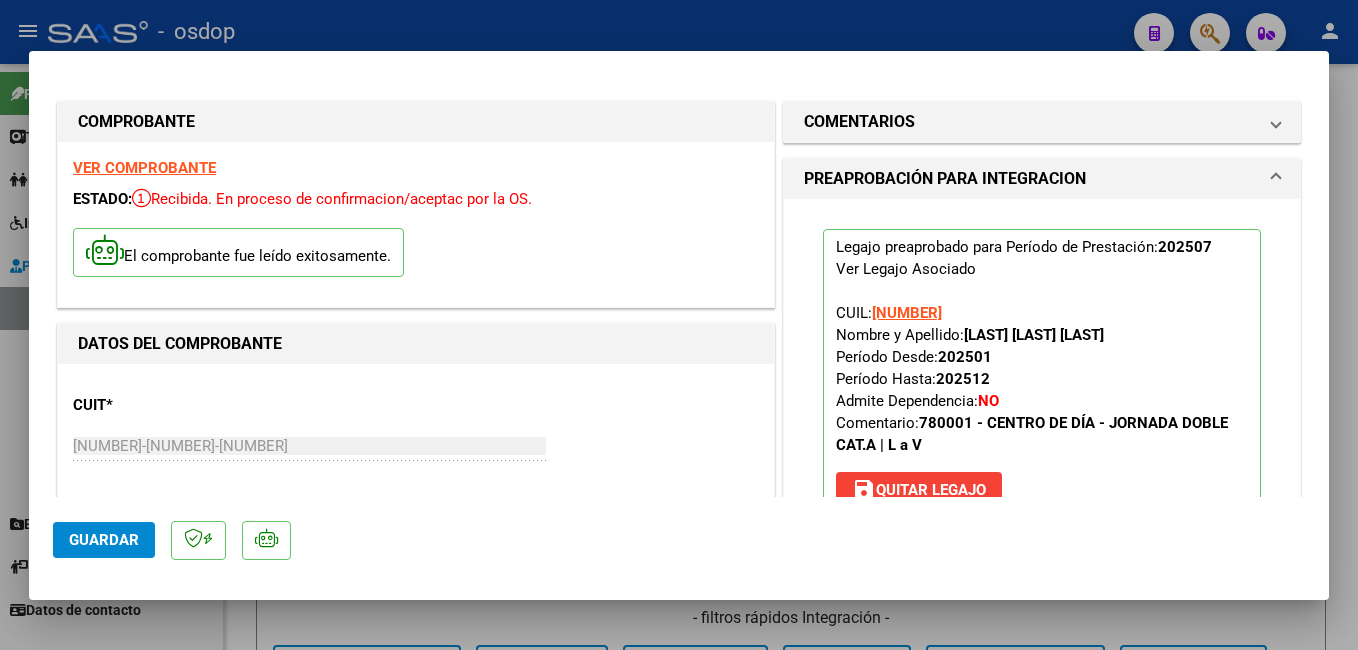 scroll, scrollTop: 0, scrollLeft: 0, axis: both 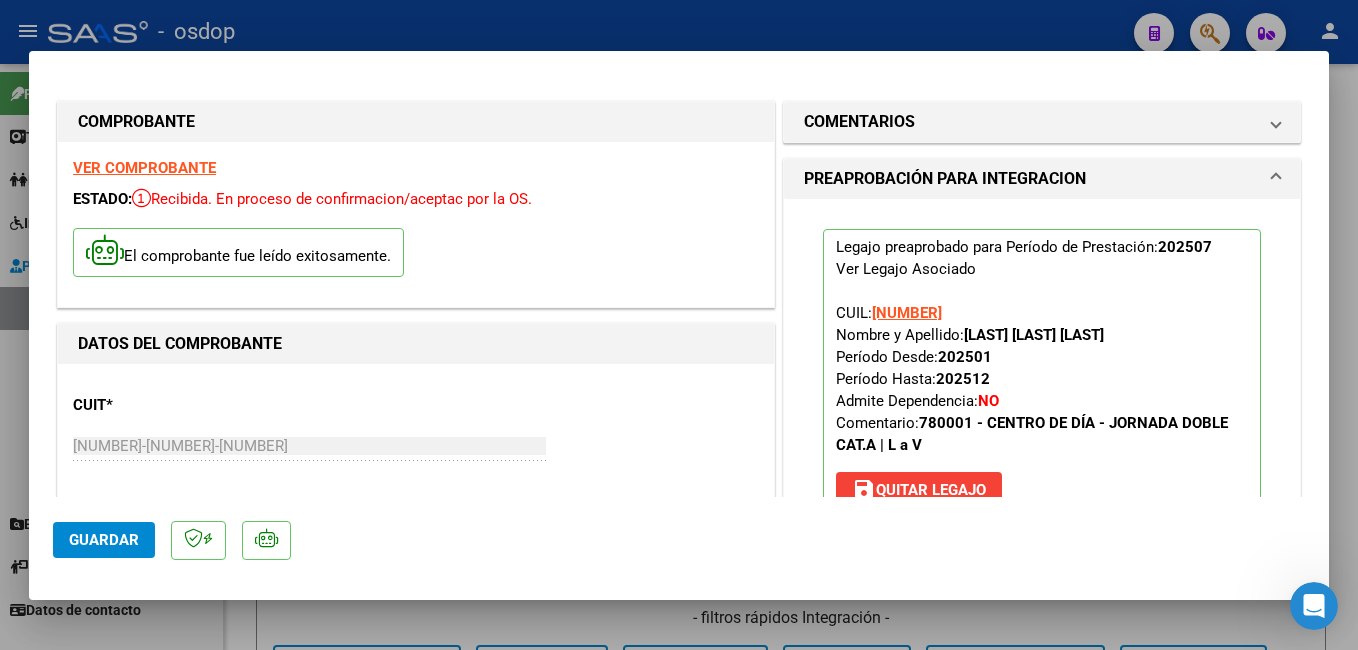 click at bounding box center [679, 325] 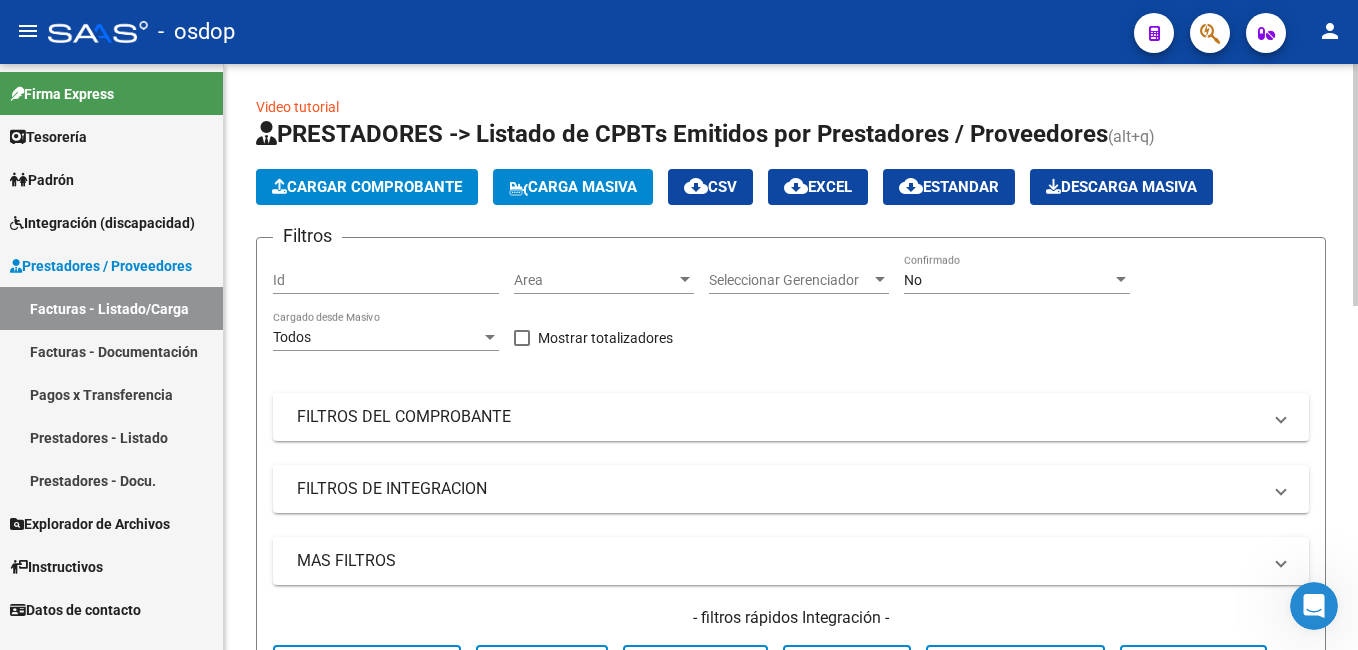 click on "Cargar Comprobante" 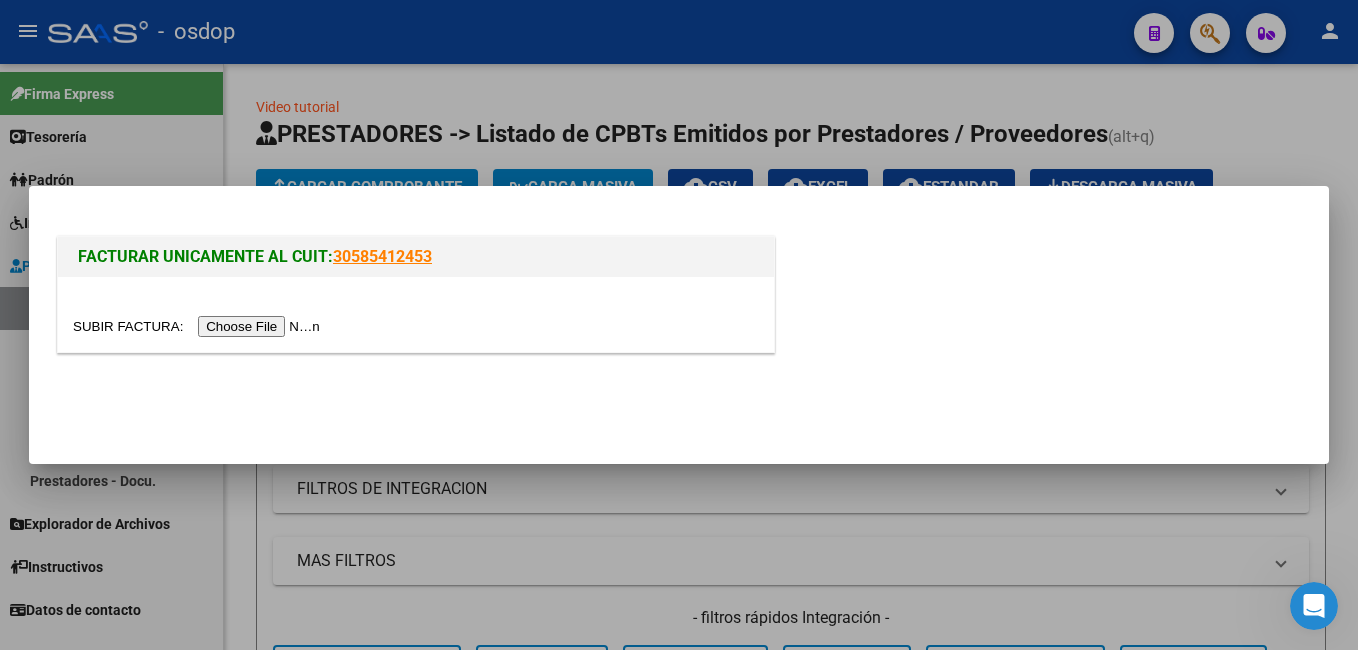 click at bounding box center [199, 326] 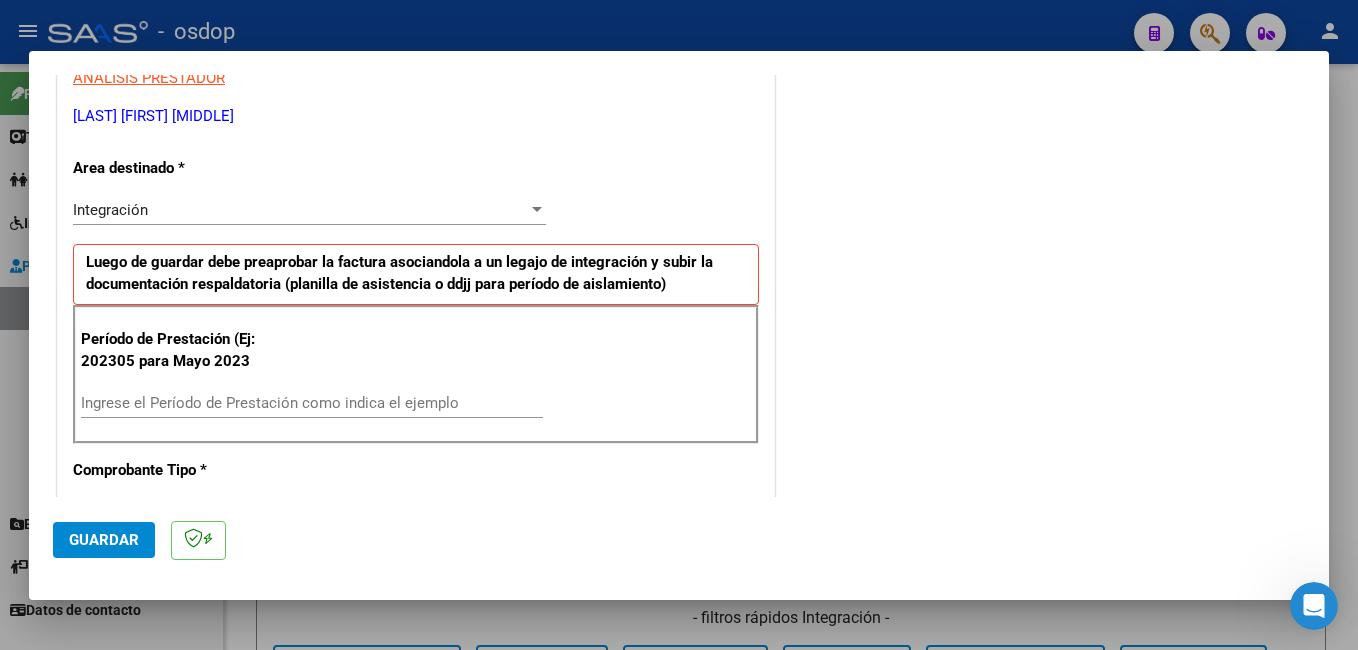 scroll, scrollTop: 500, scrollLeft: 0, axis: vertical 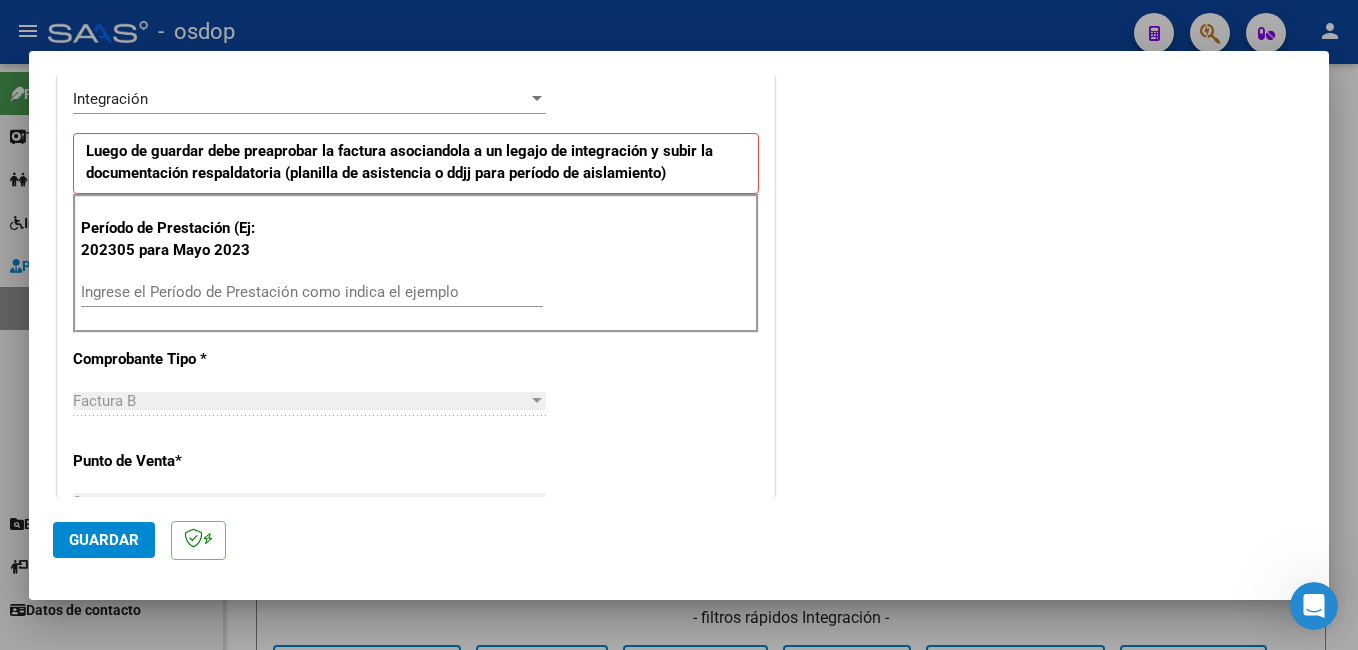 click on "Ingrese el Período de Prestación como indica el ejemplo" at bounding box center [312, 292] 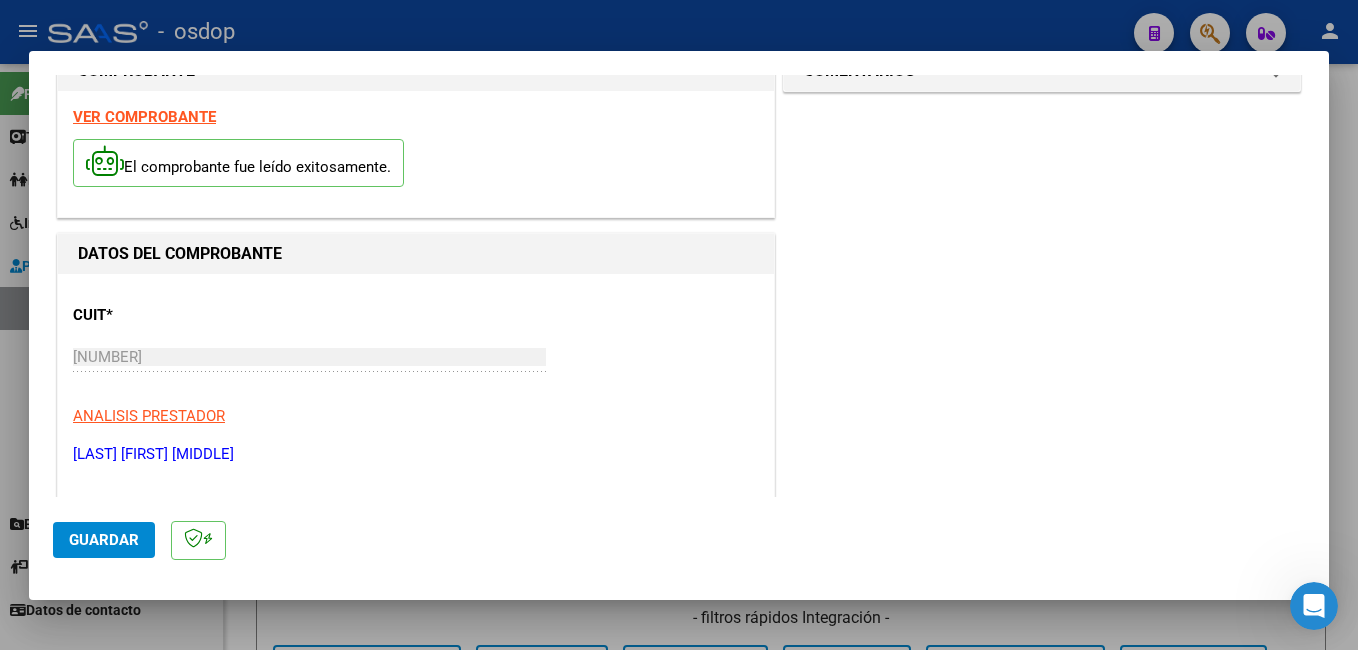 scroll, scrollTop: 251, scrollLeft: 0, axis: vertical 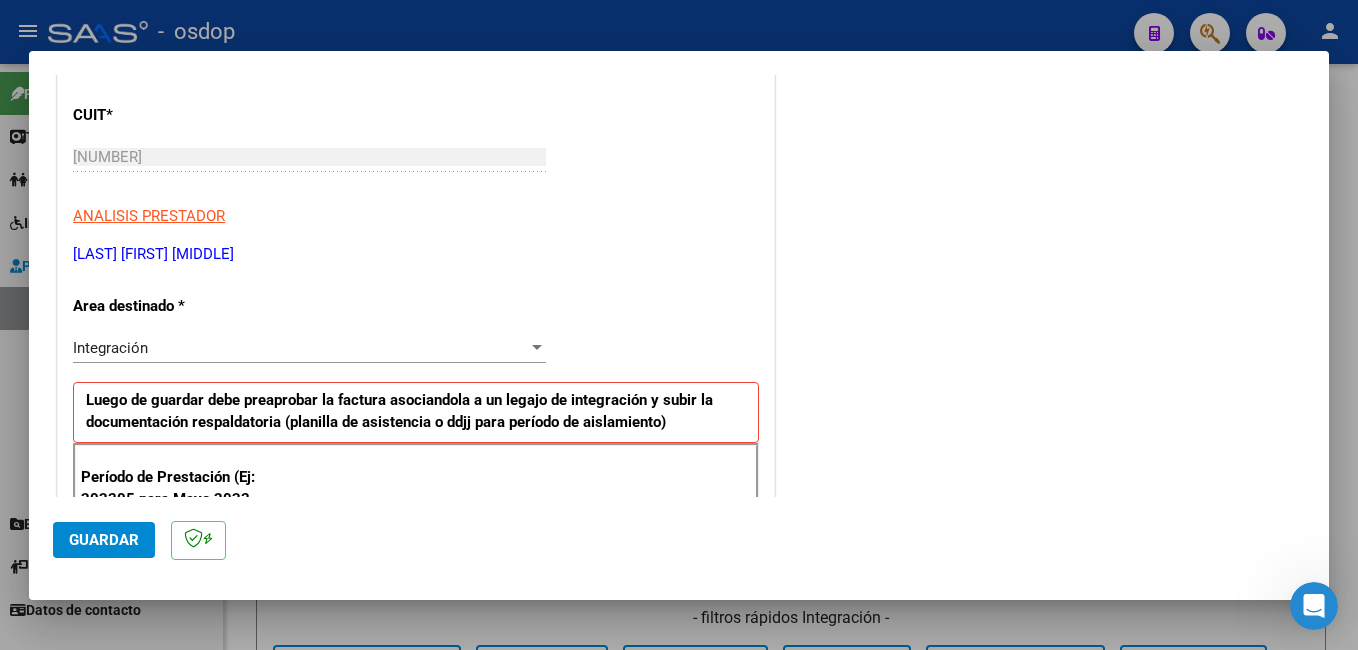 type on "202507" 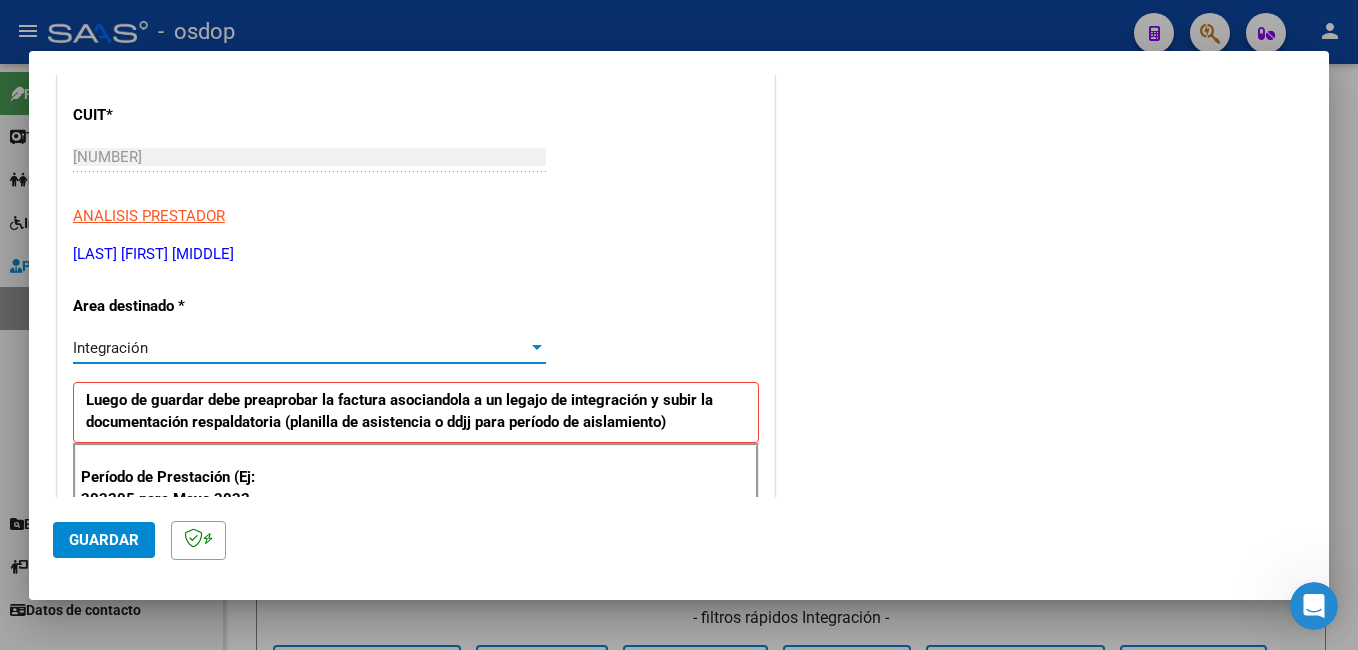 click on "Integración" at bounding box center (300, 348) 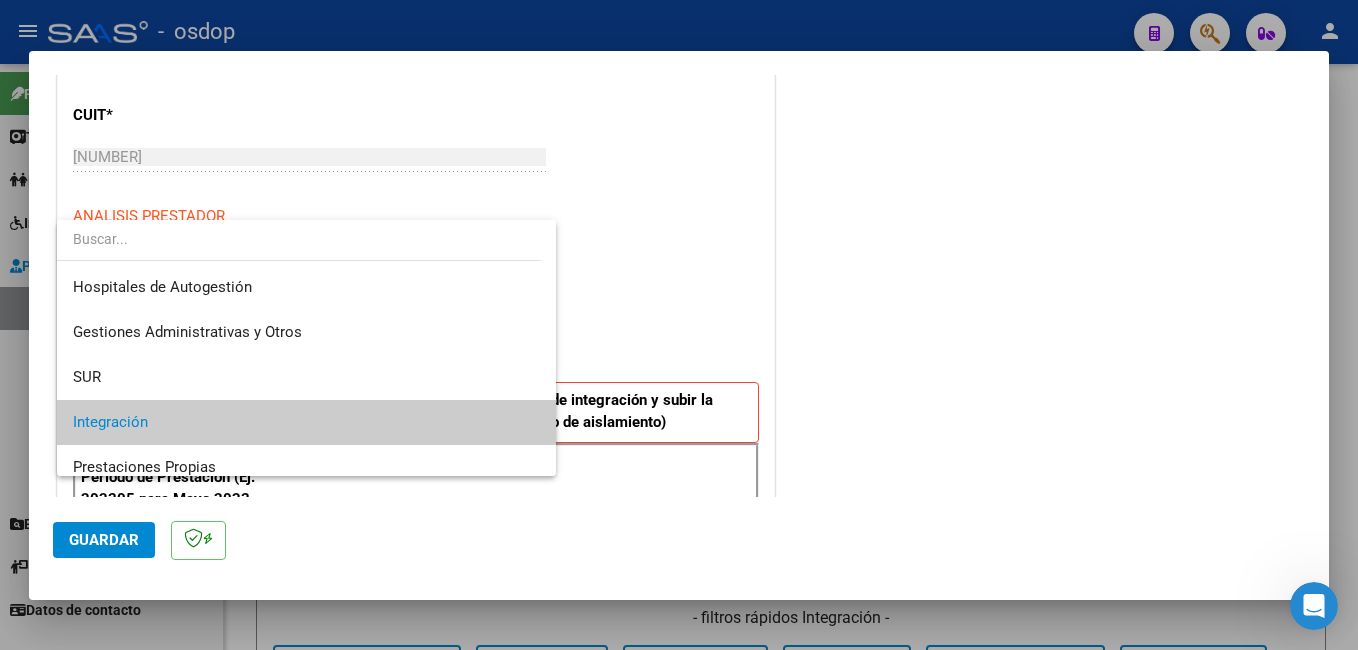 scroll, scrollTop: 75, scrollLeft: 0, axis: vertical 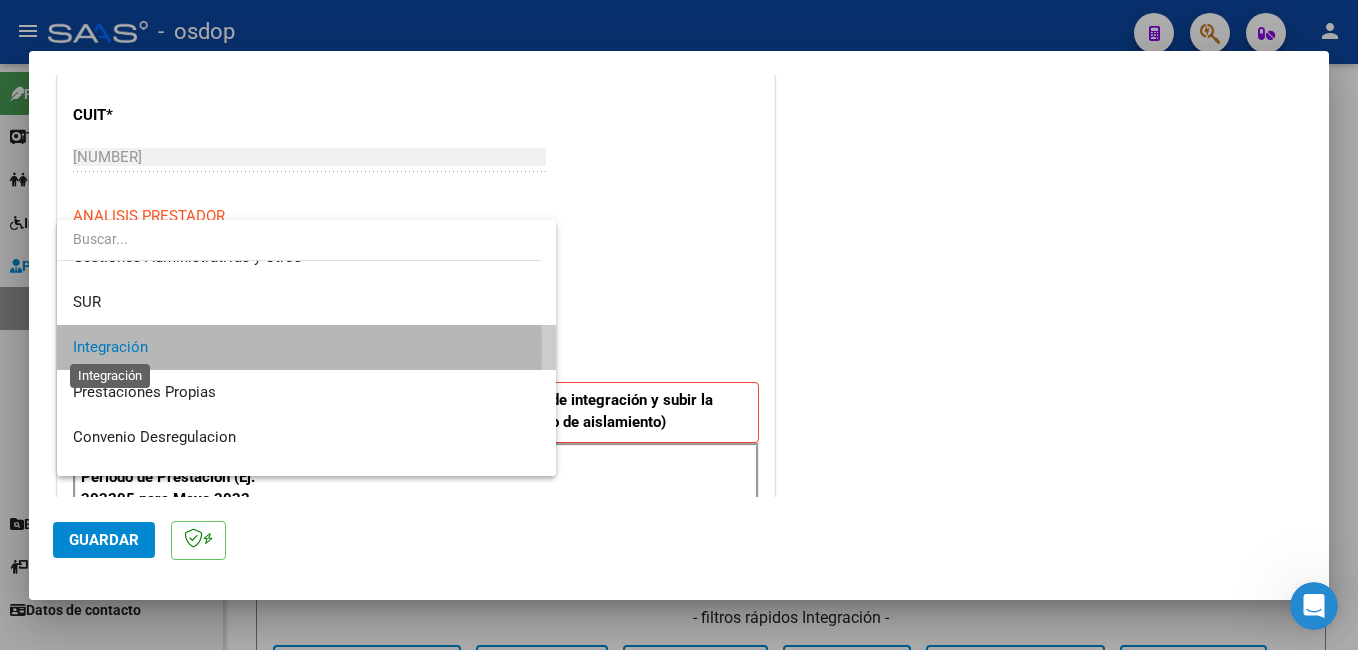 click on "Integración" at bounding box center [110, 347] 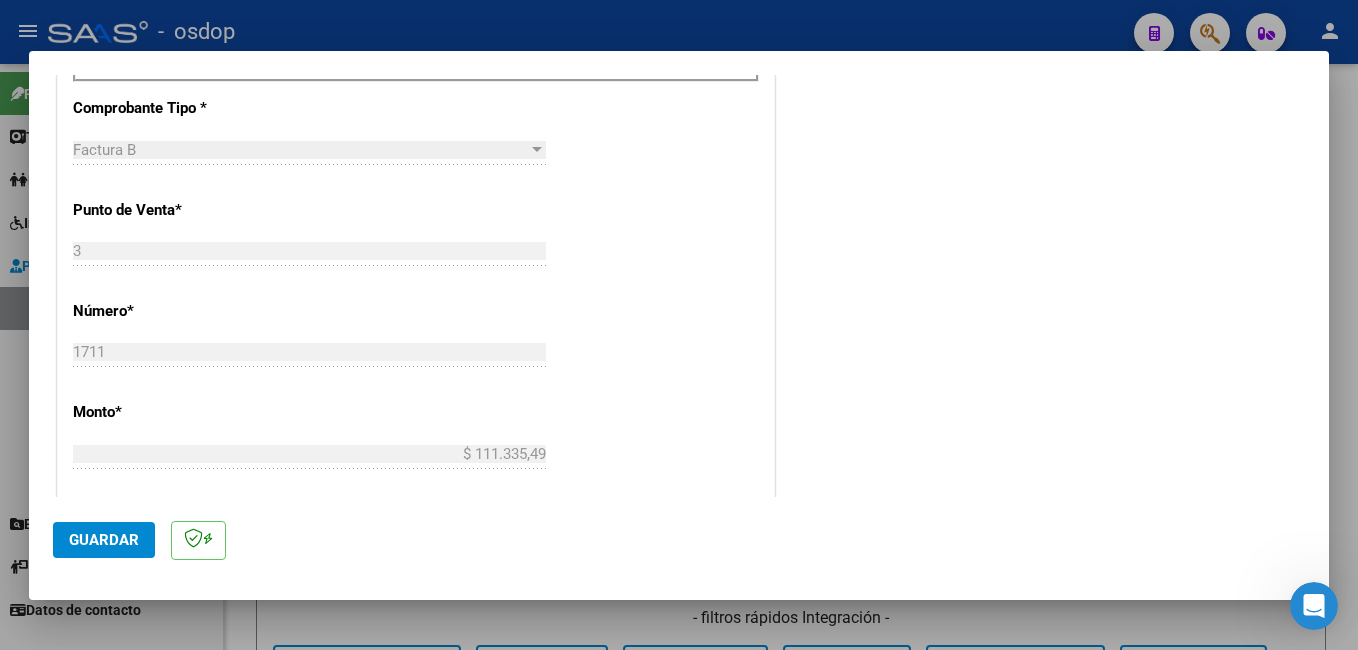 scroll, scrollTop: 951, scrollLeft: 0, axis: vertical 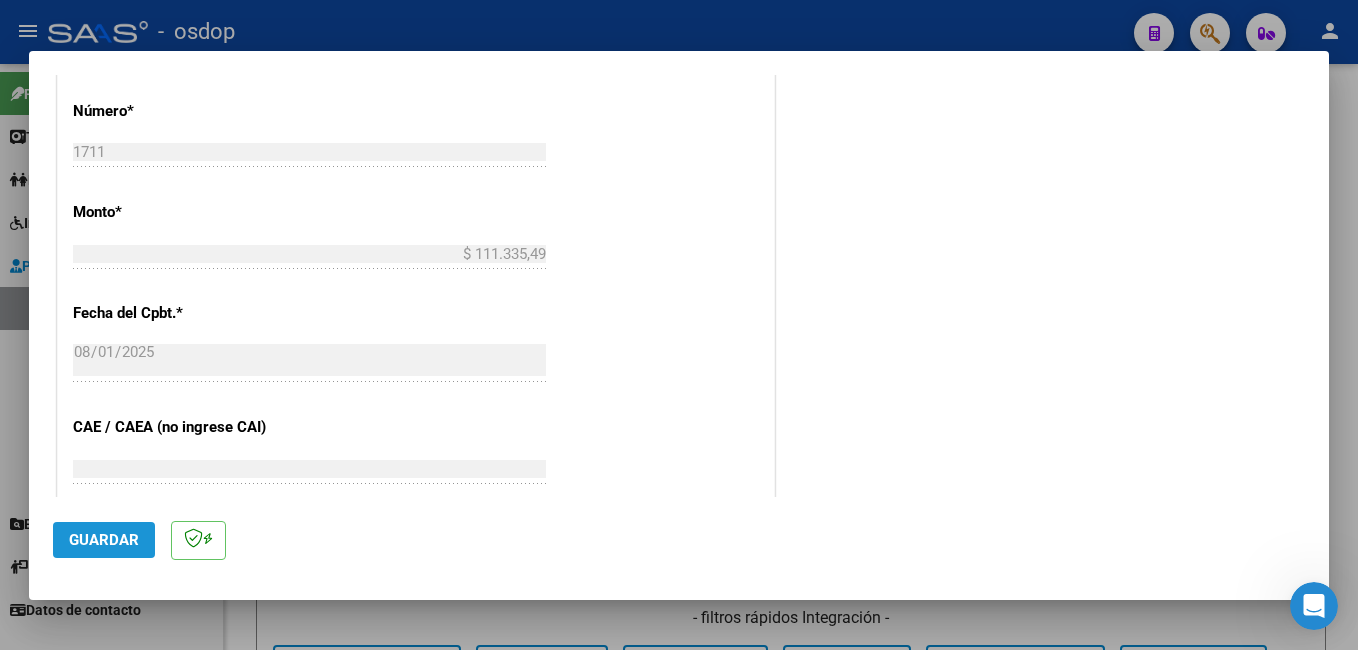 click on "Guardar" 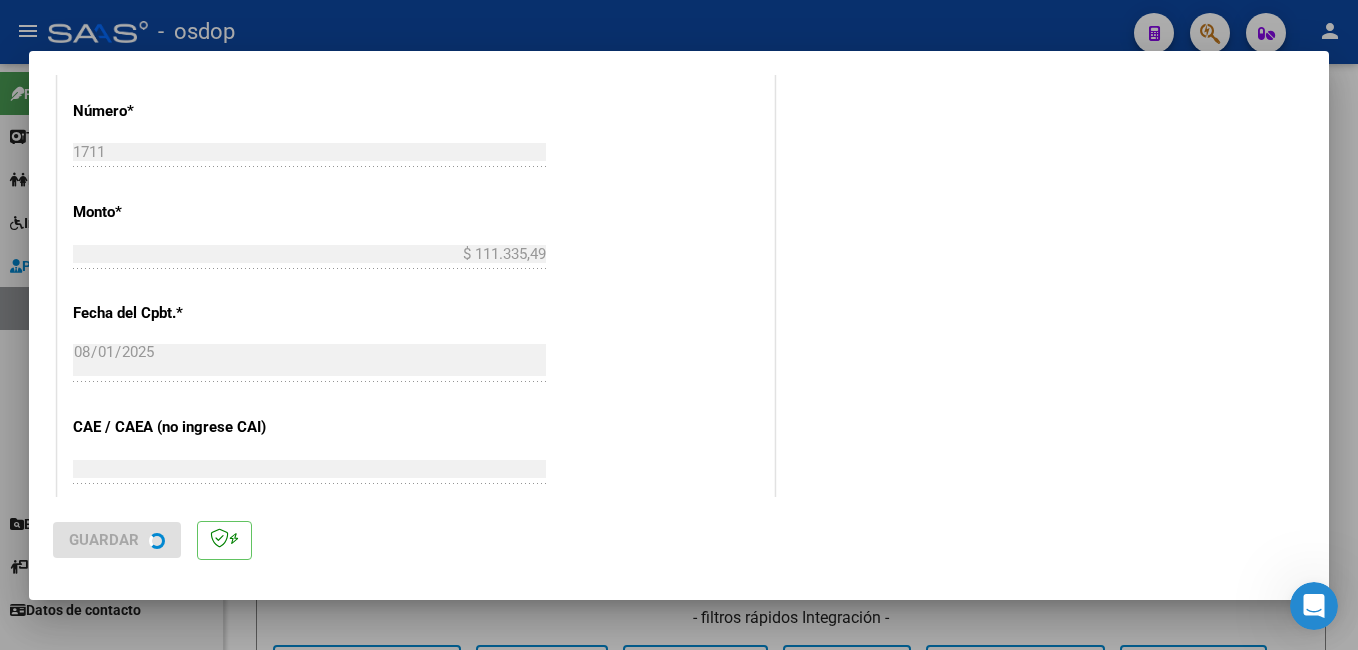 scroll, scrollTop: 0, scrollLeft: 0, axis: both 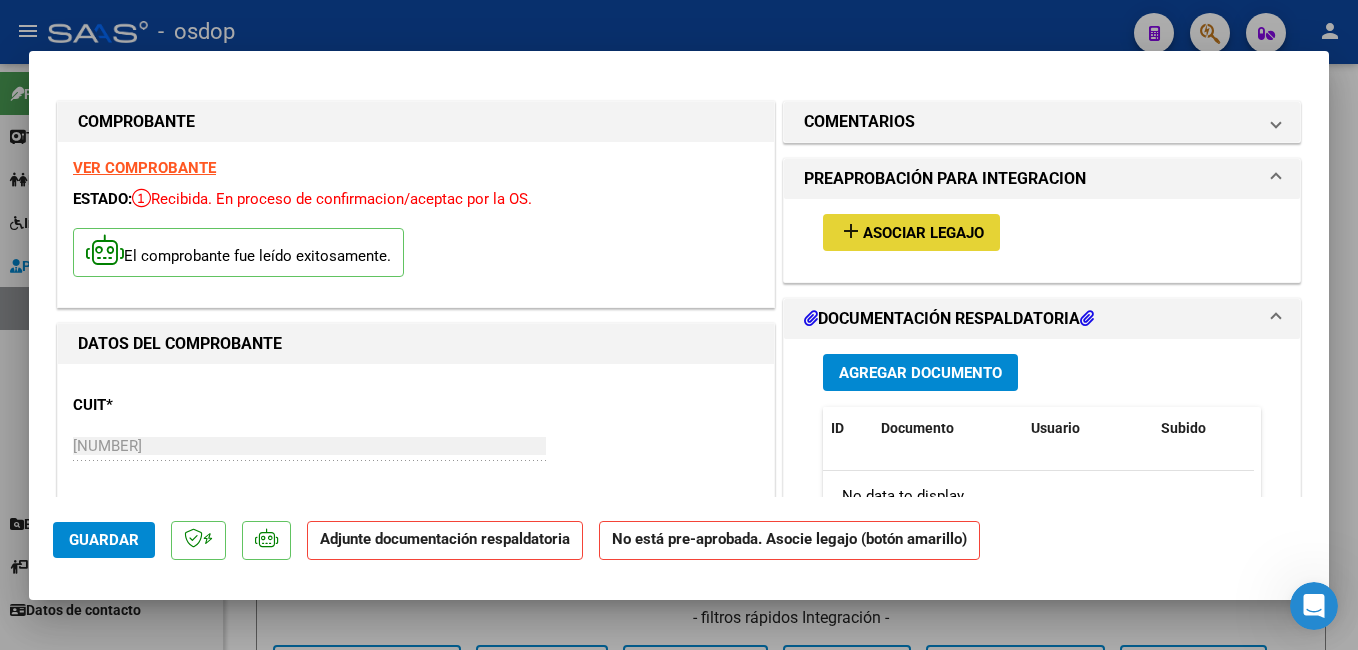 click on "Asociar Legajo" at bounding box center [923, 233] 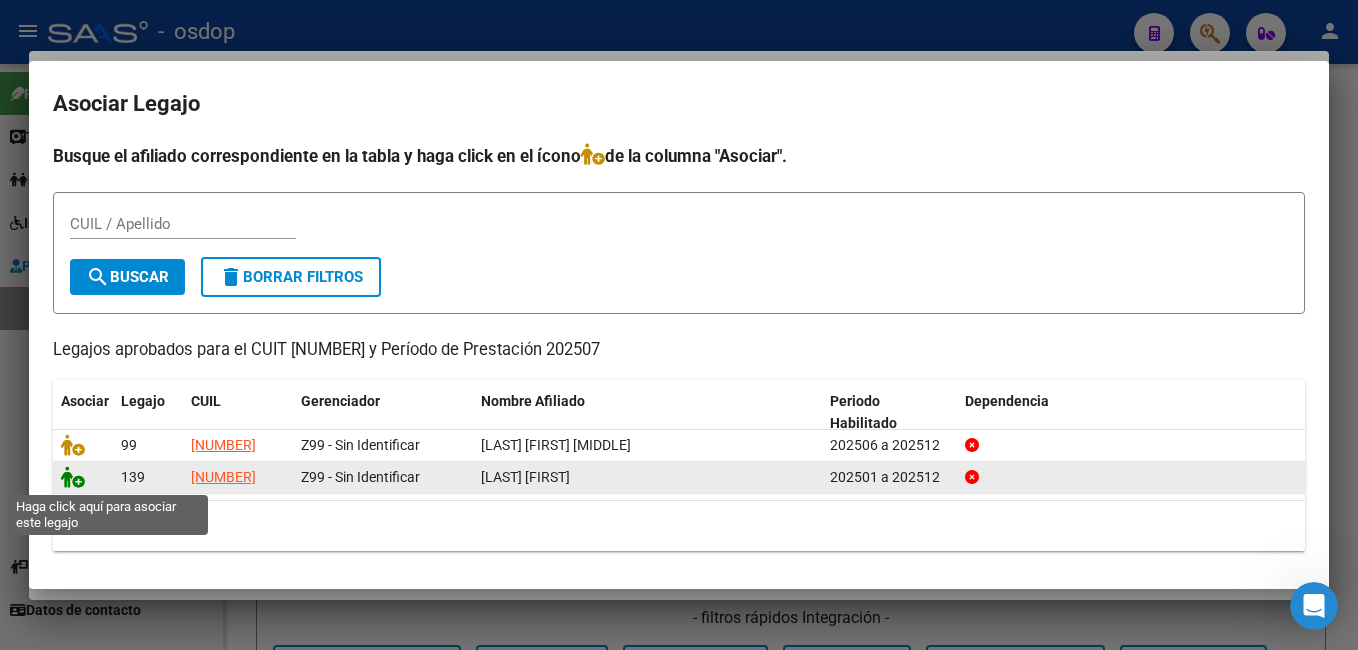 click 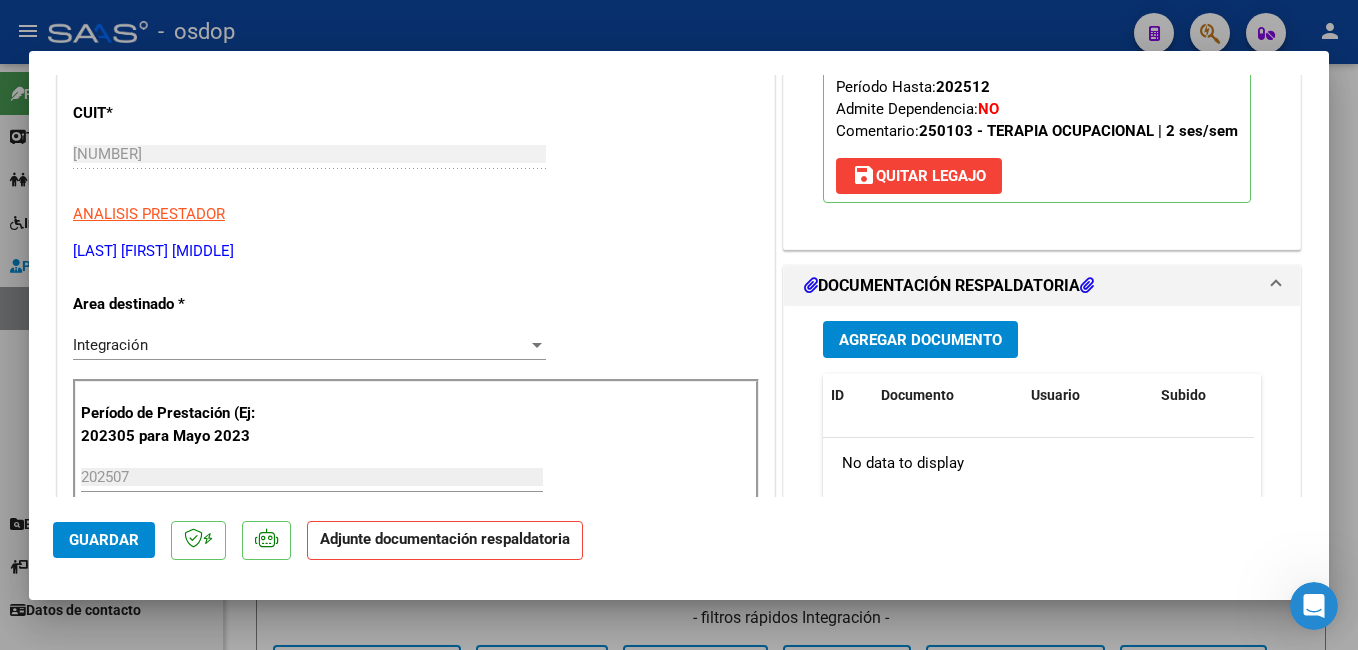 scroll, scrollTop: 400, scrollLeft: 0, axis: vertical 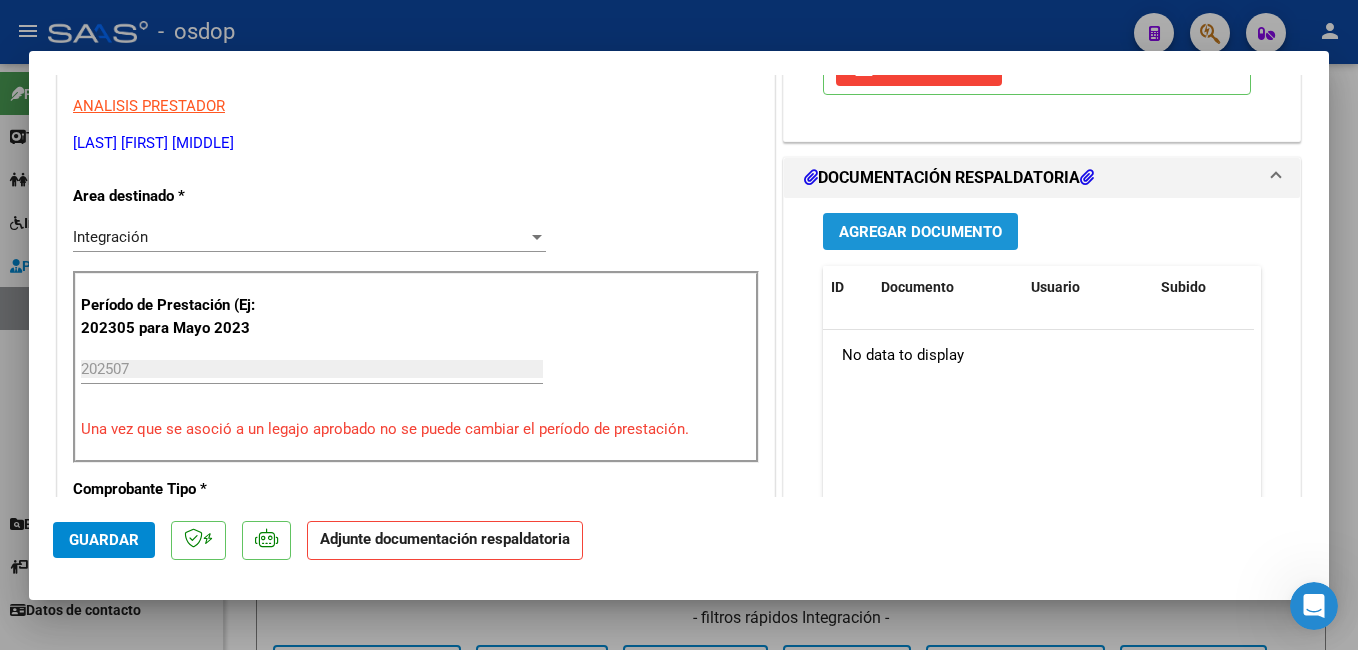 click on "Agregar Documento" at bounding box center (920, 232) 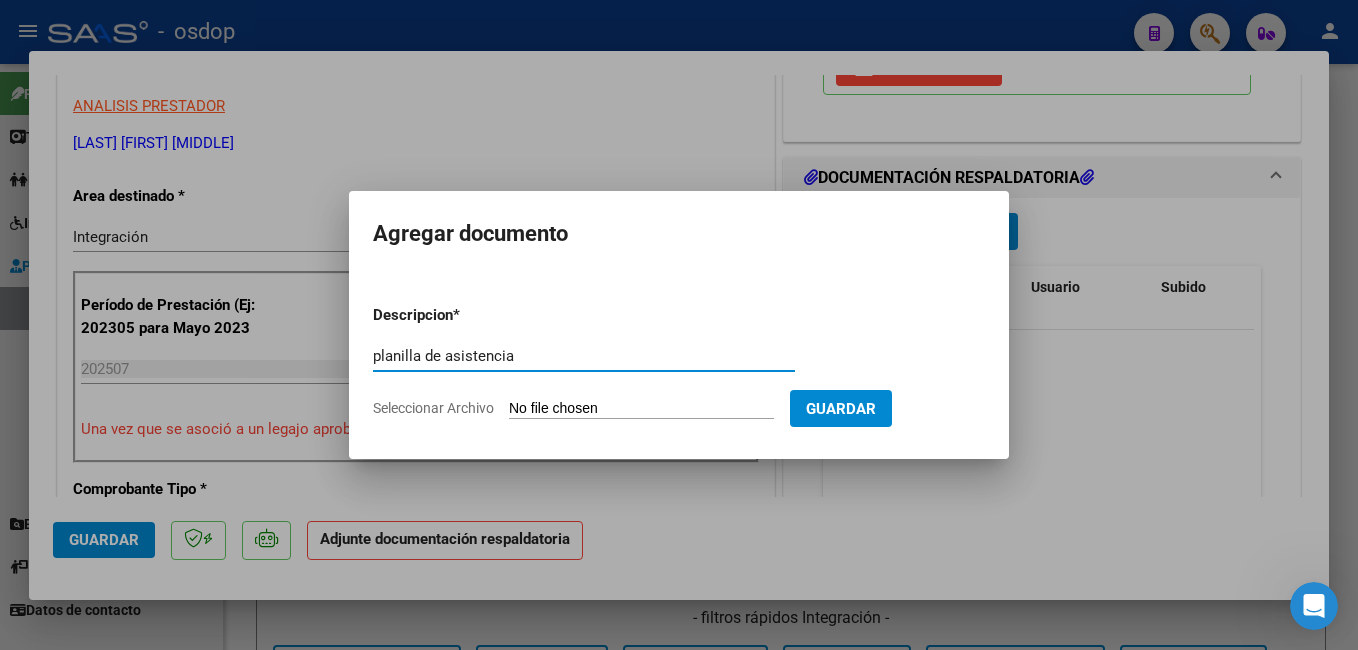 type on "planilla de asistencia" 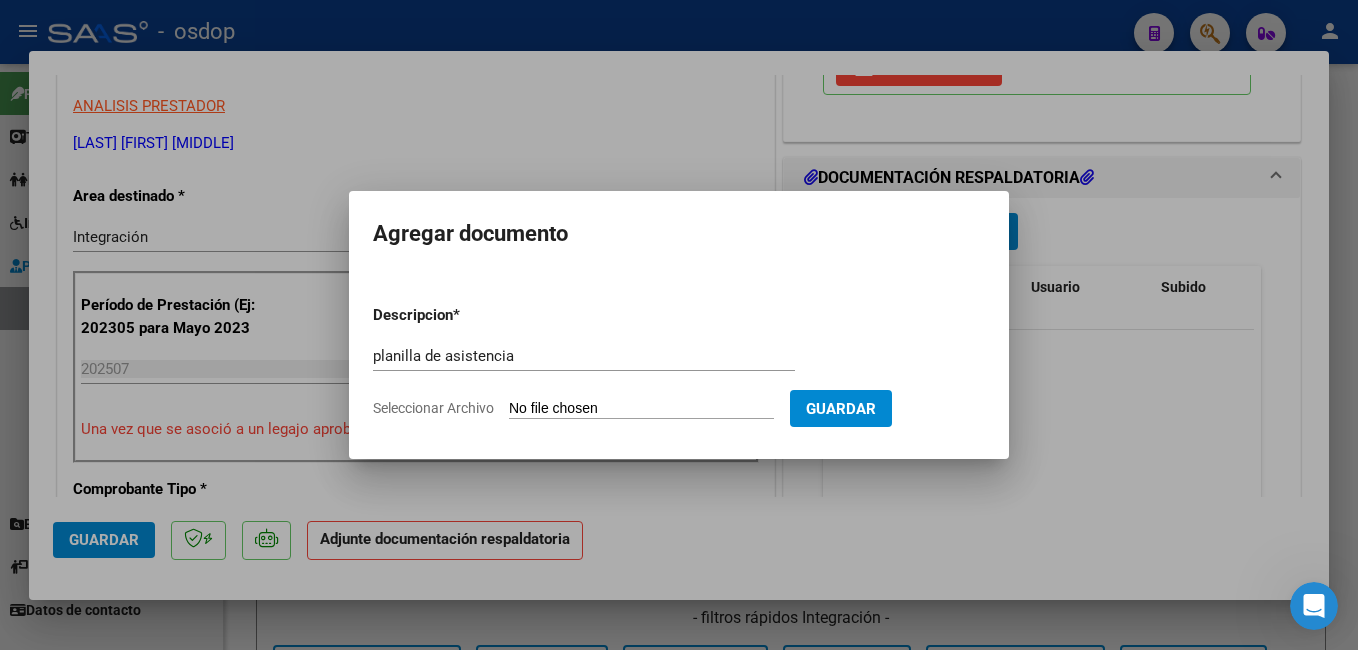 click on "Seleccionar Archivo" at bounding box center [641, 409] 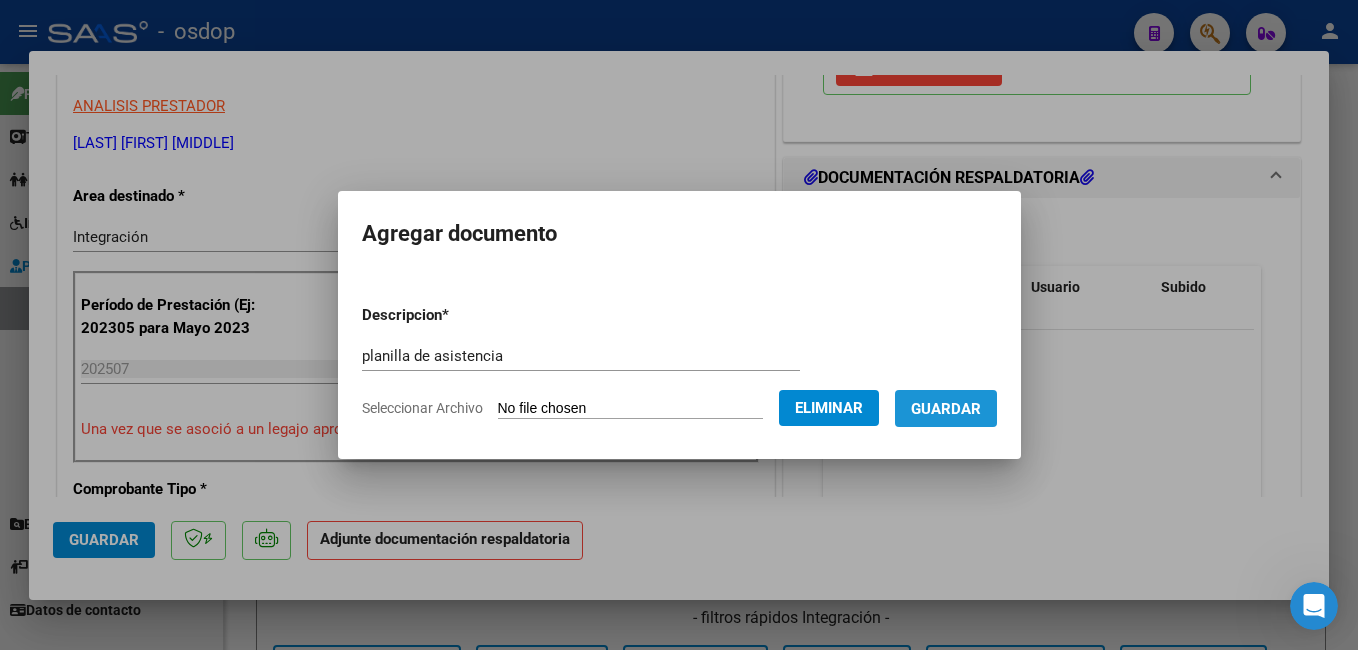 click on "Guardar" at bounding box center (946, 409) 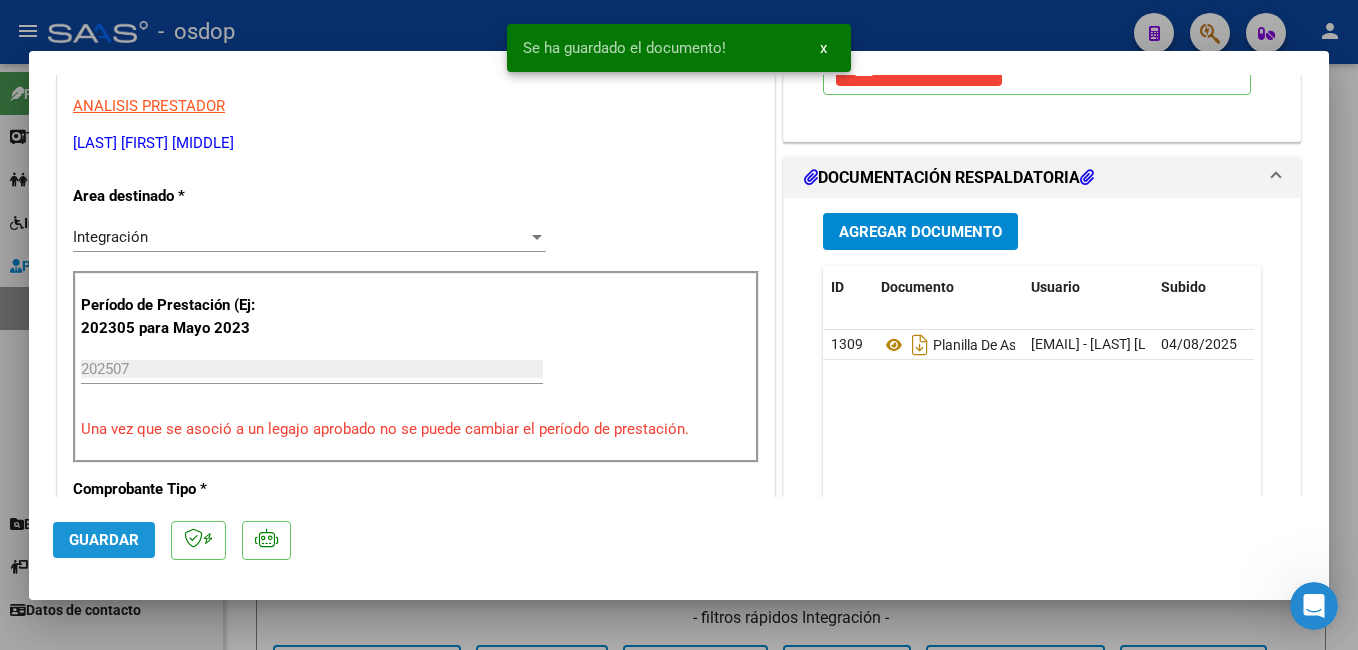click on "Guardar" 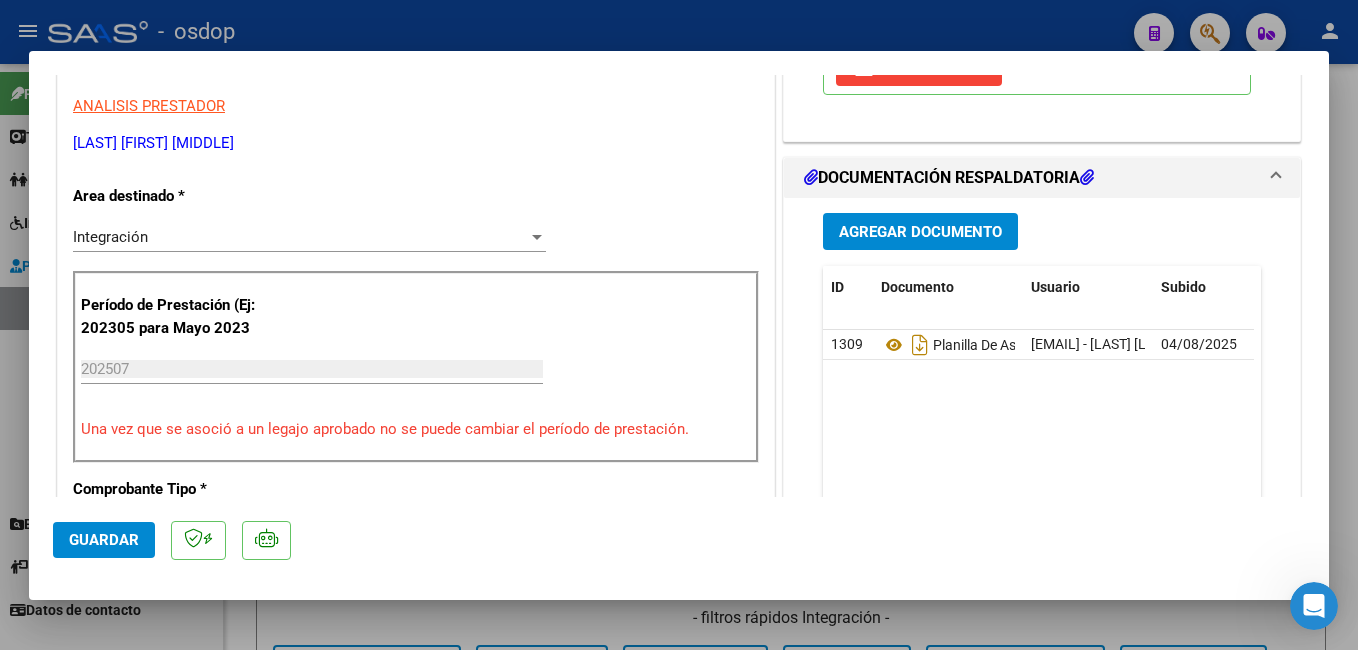 click at bounding box center (679, 325) 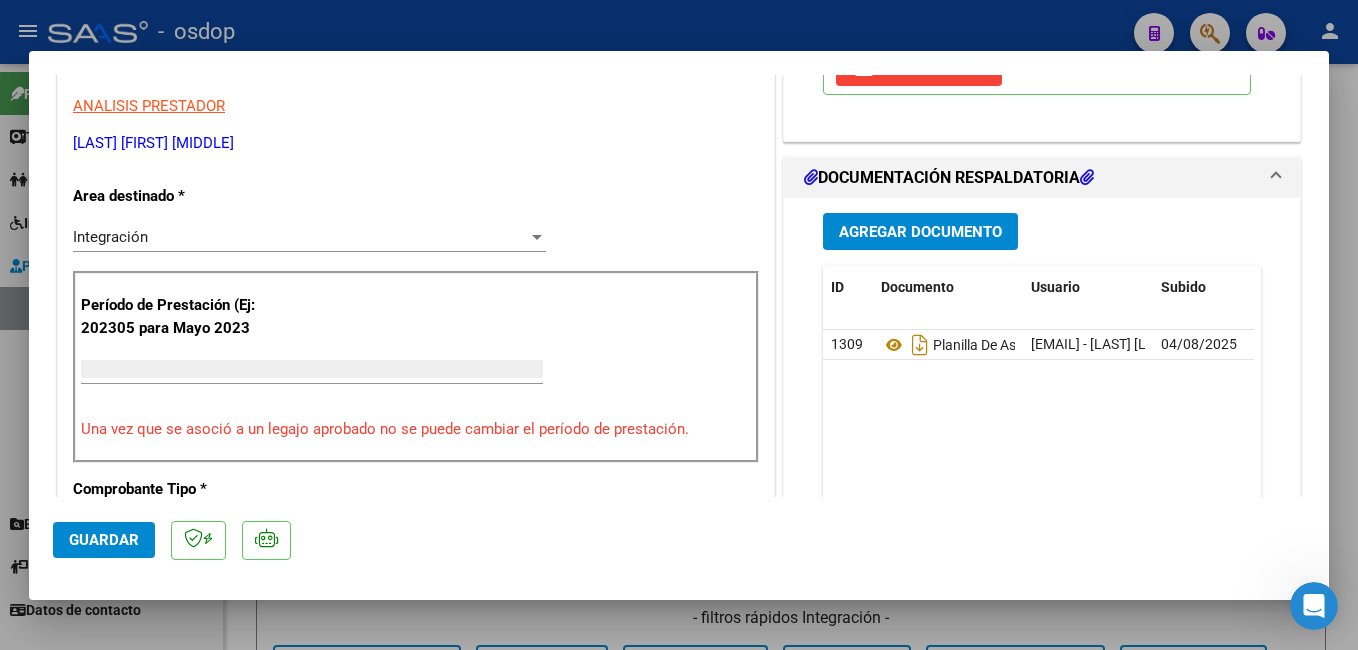 scroll, scrollTop: 339, scrollLeft: 0, axis: vertical 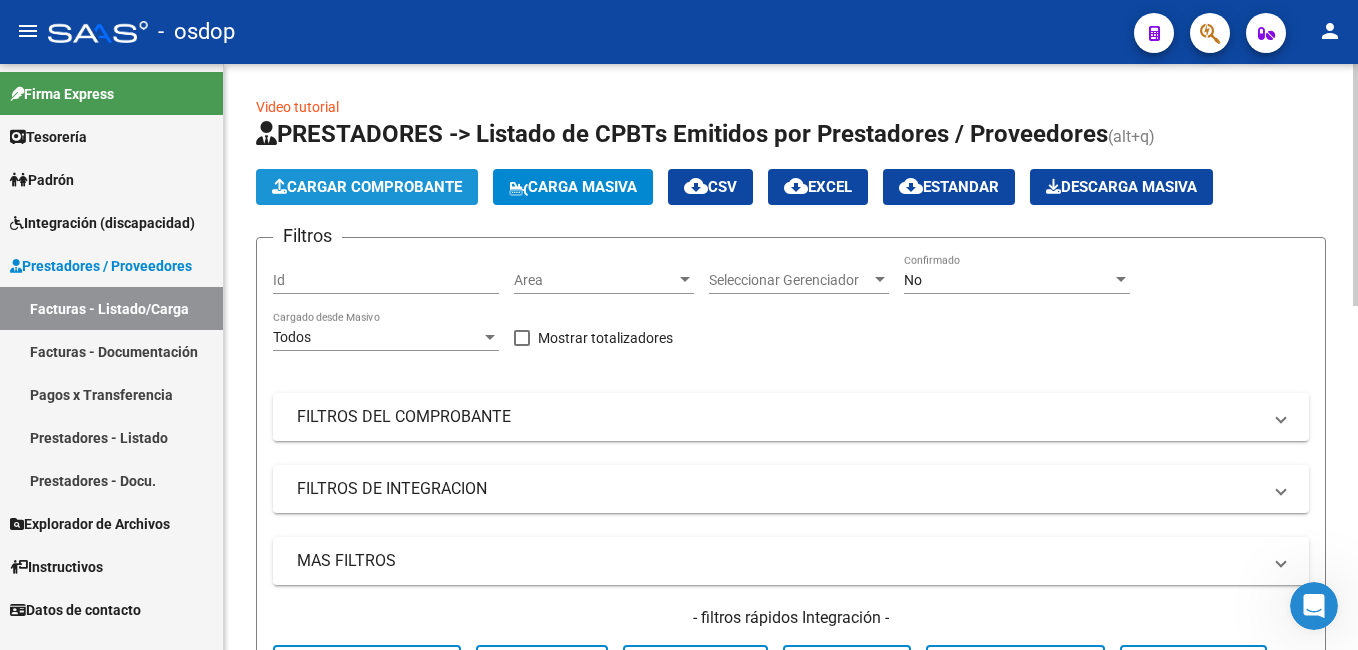 click on "Cargar Comprobante" 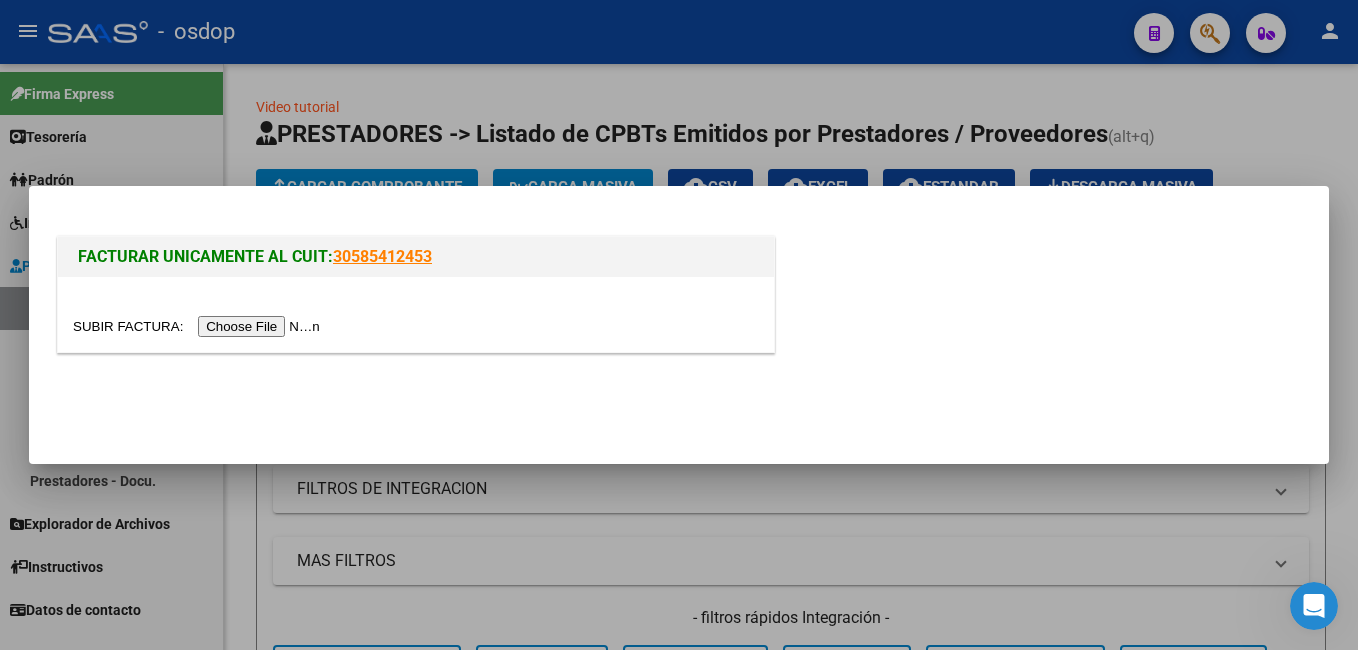 click at bounding box center [199, 326] 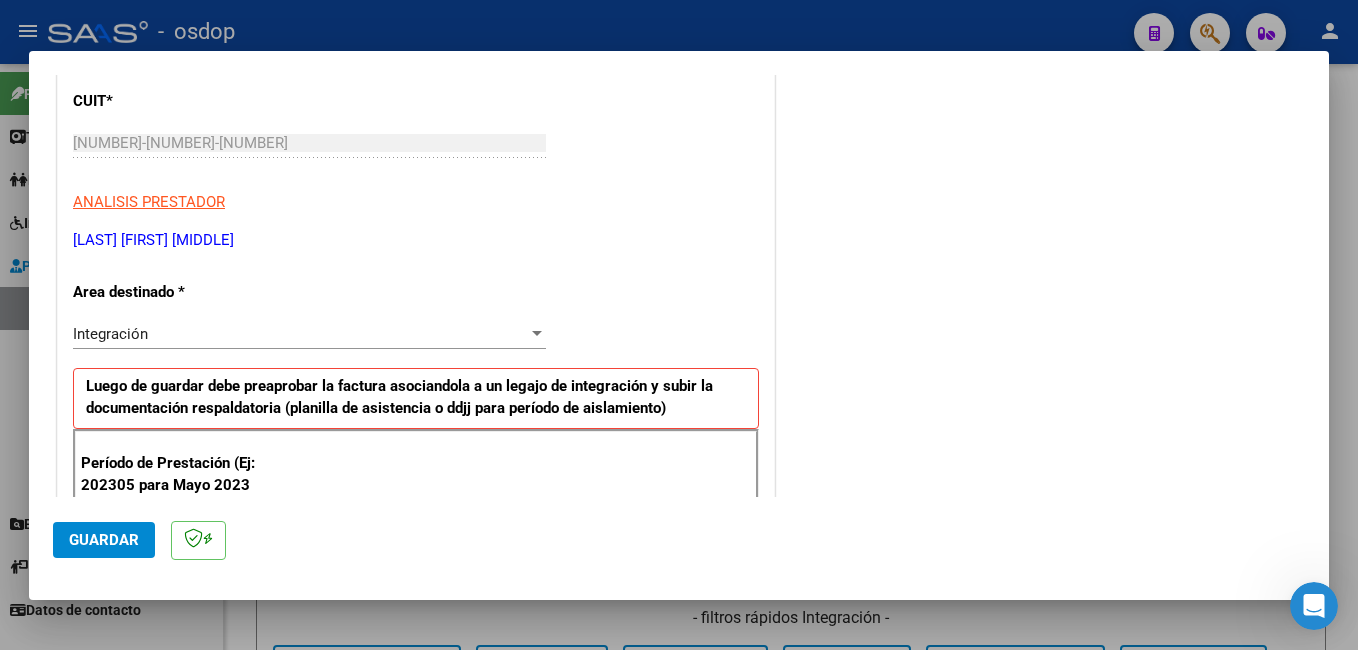scroll, scrollTop: 300, scrollLeft: 0, axis: vertical 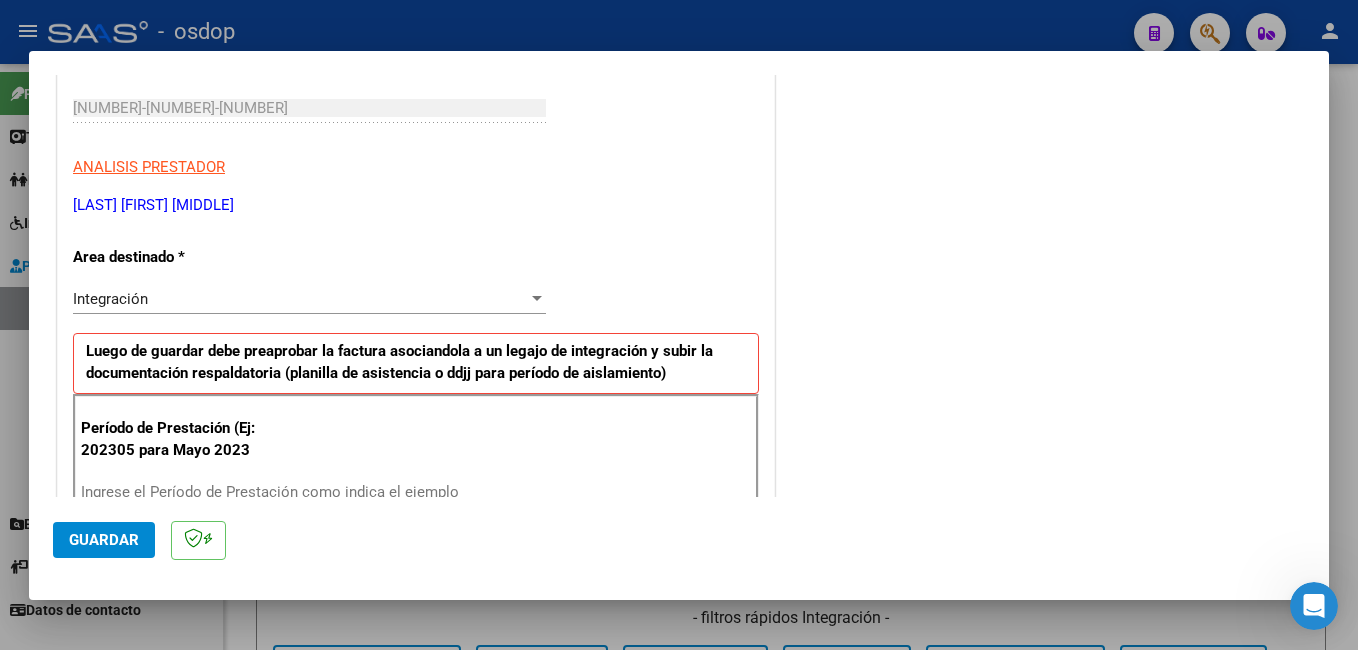 click on "Integración" at bounding box center (300, 299) 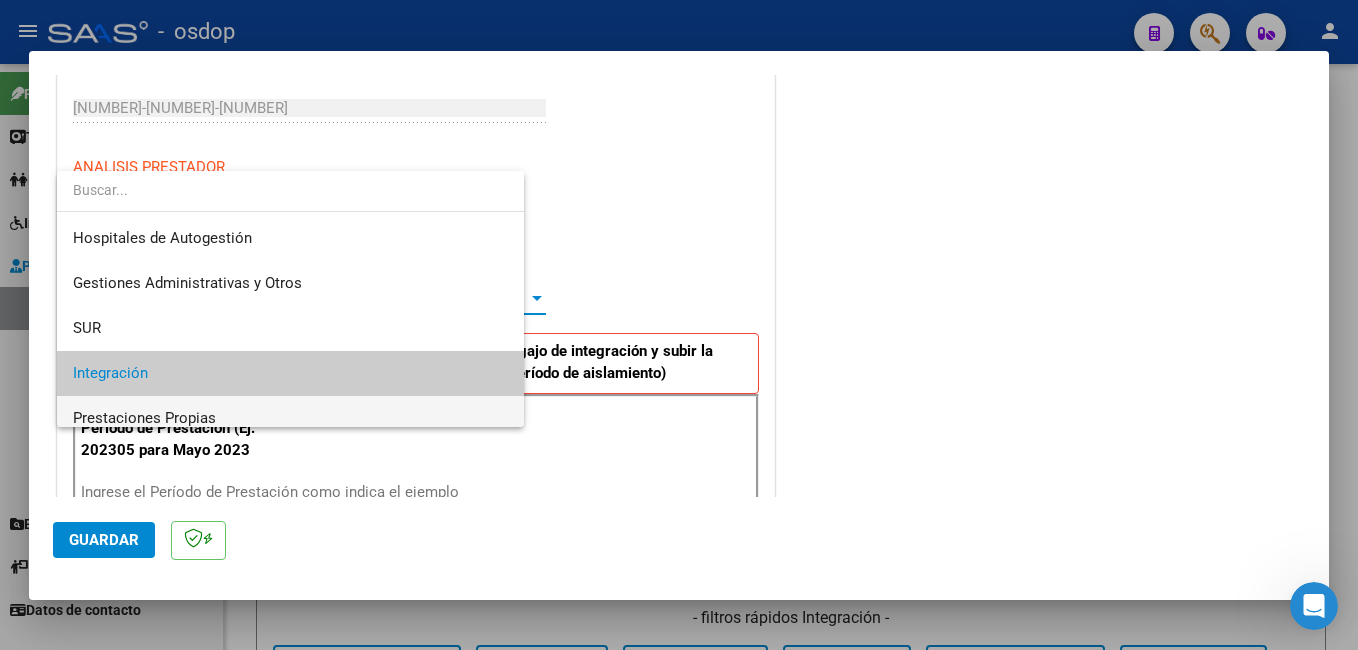 scroll, scrollTop: 75, scrollLeft: 0, axis: vertical 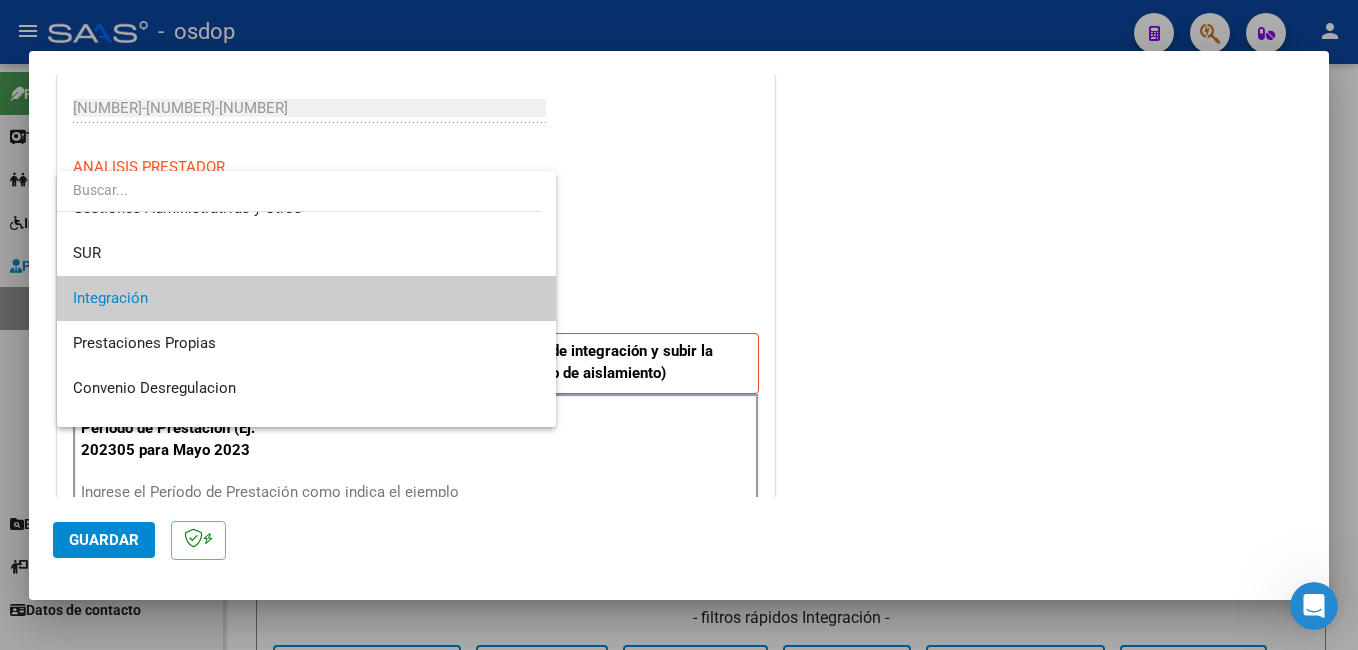 click on "Integración" at bounding box center [306, 298] 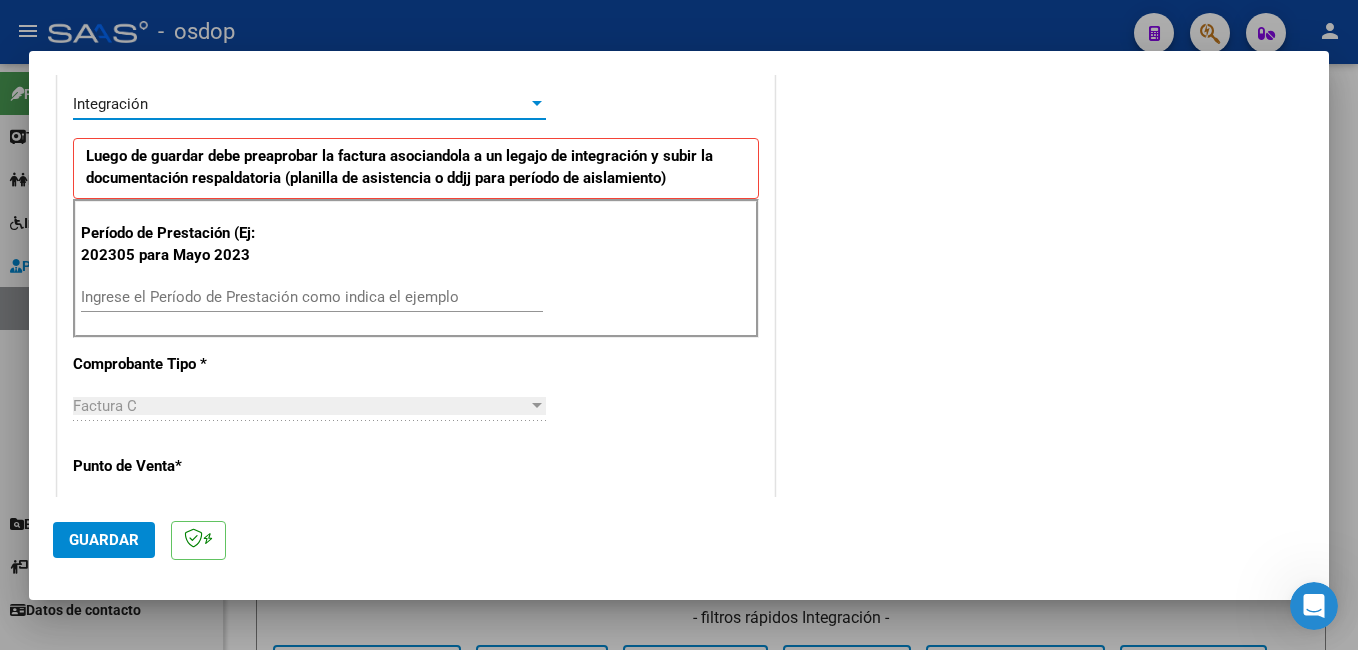 scroll, scrollTop: 500, scrollLeft: 0, axis: vertical 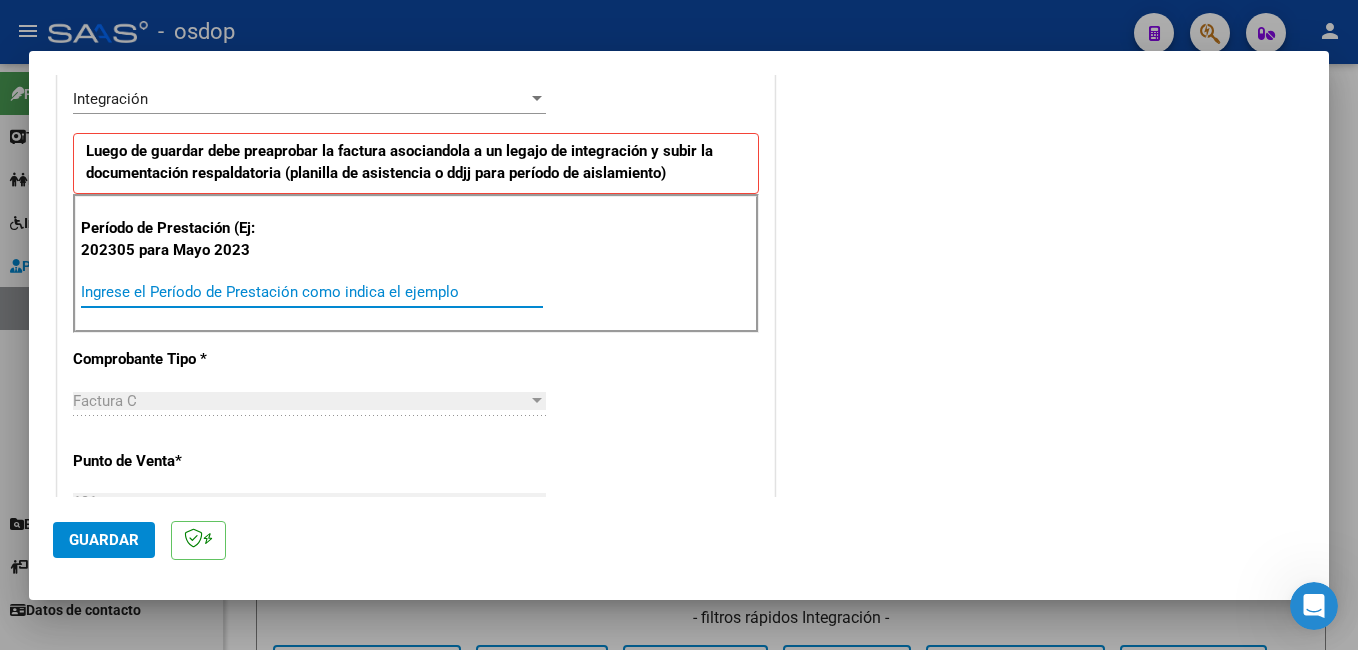 click on "Ingrese el Período de Prestación como indica el ejemplo" at bounding box center [312, 292] 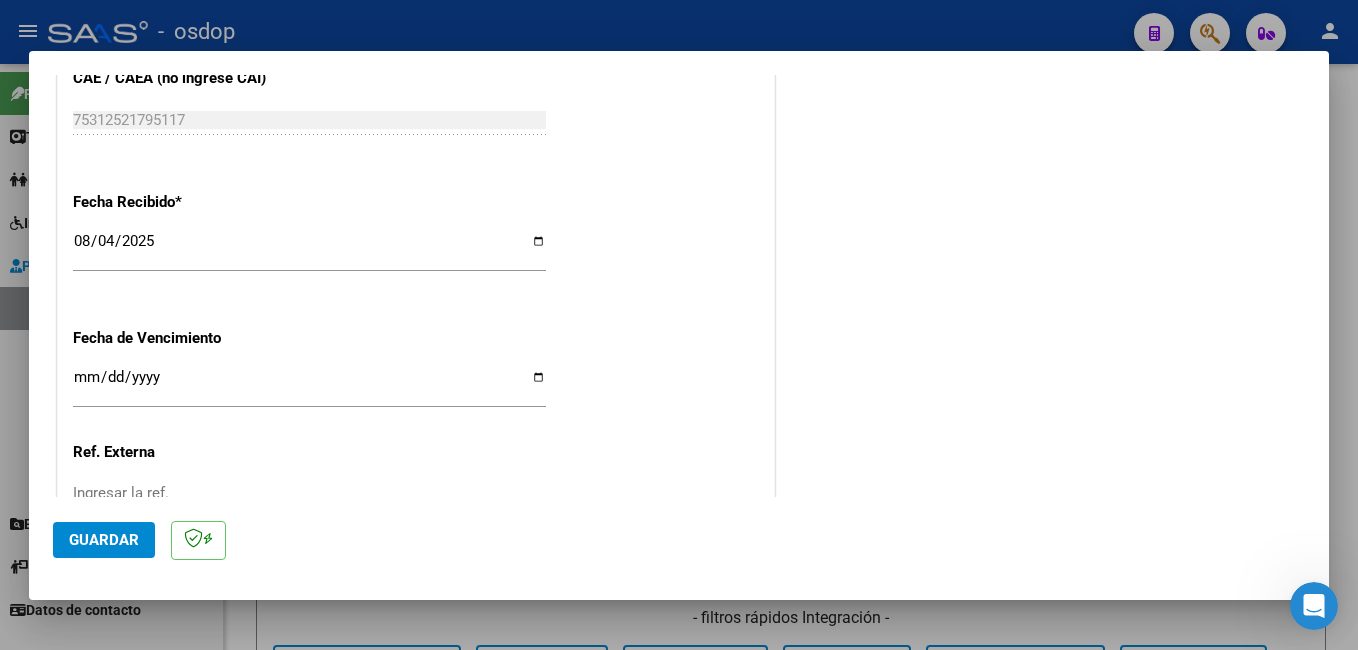 scroll, scrollTop: 1451, scrollLeft: 0, axis: vertical 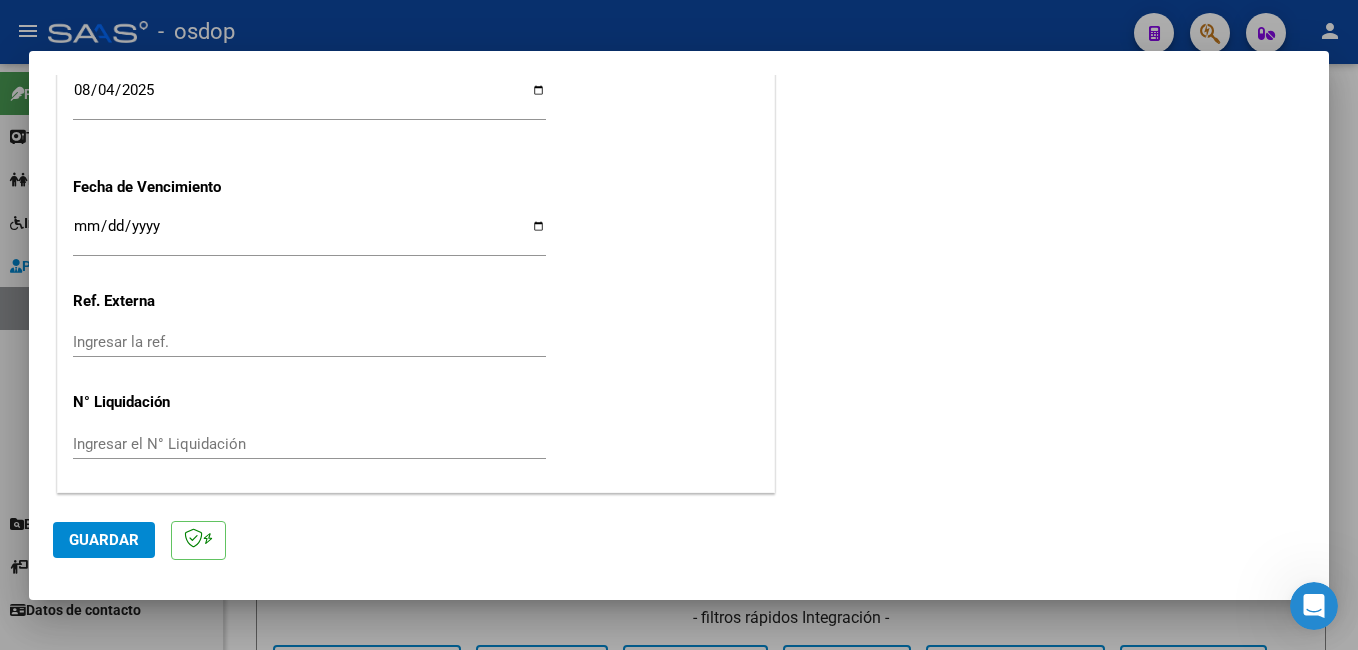 type on "202507" 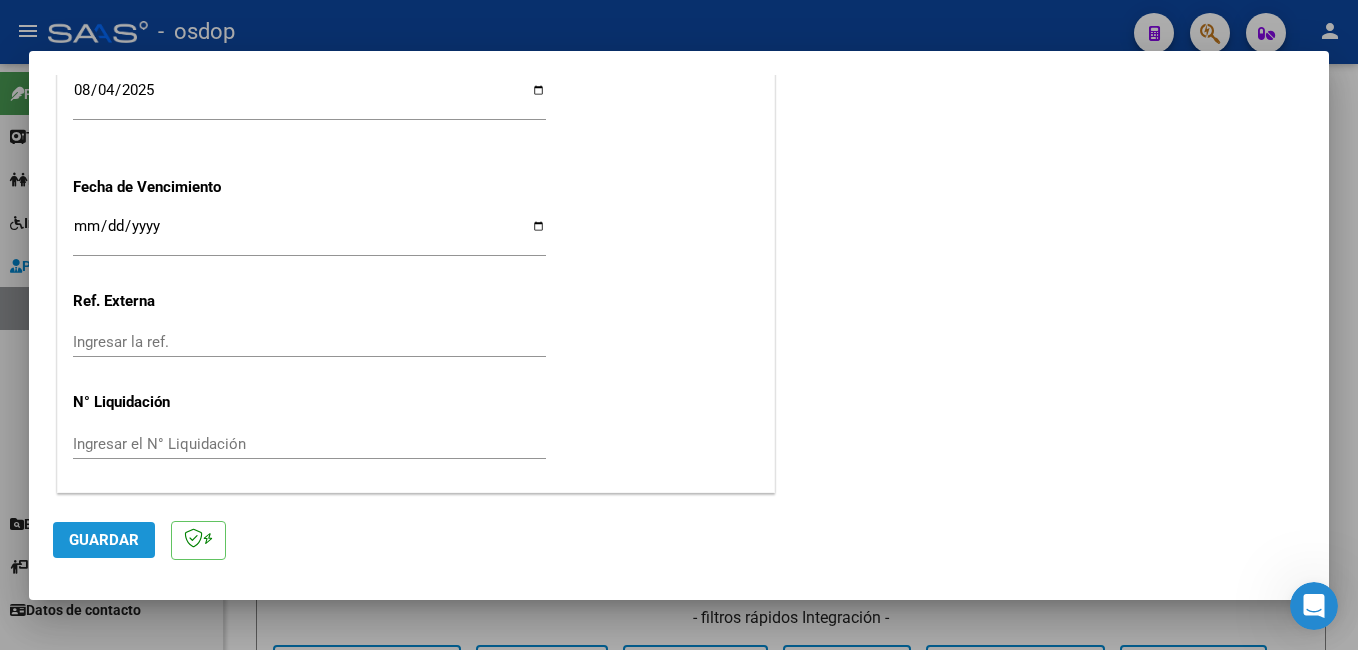 click on "Guardar" 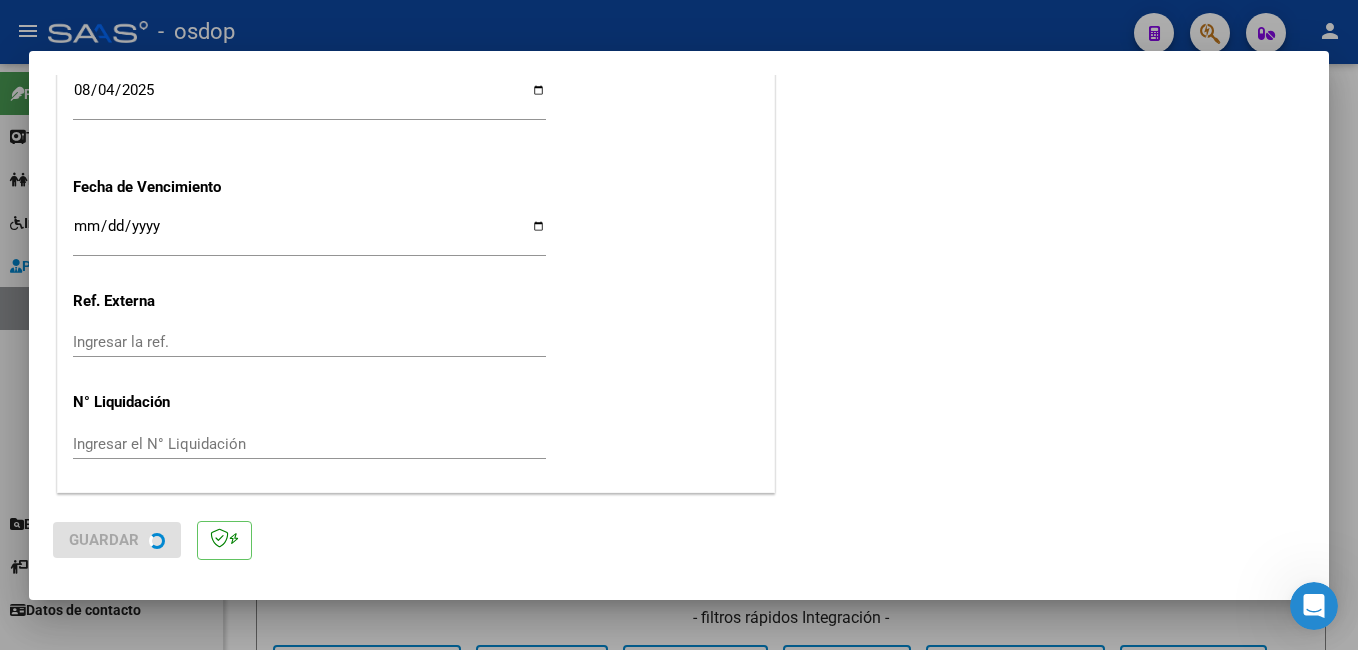 scroll, scrollTop: 0, scrollLeft: 0, axis: both 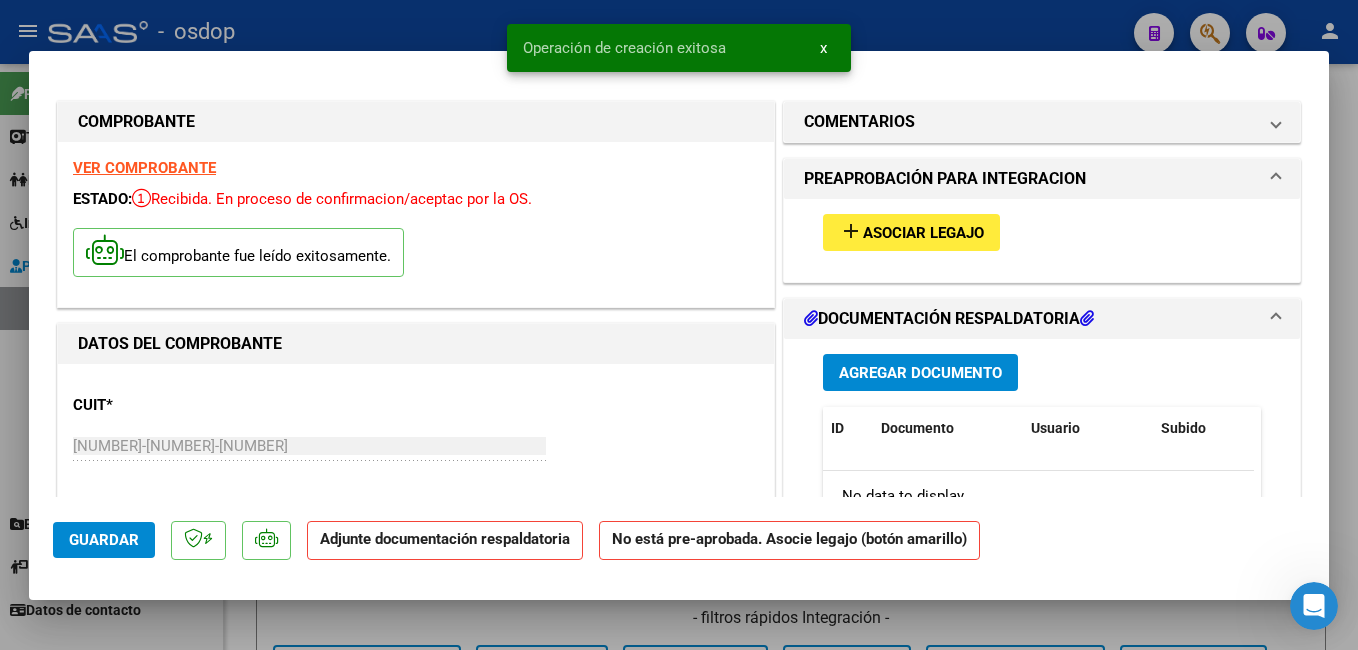click on "Asociar Legajo" at bounding box center (923, 233) 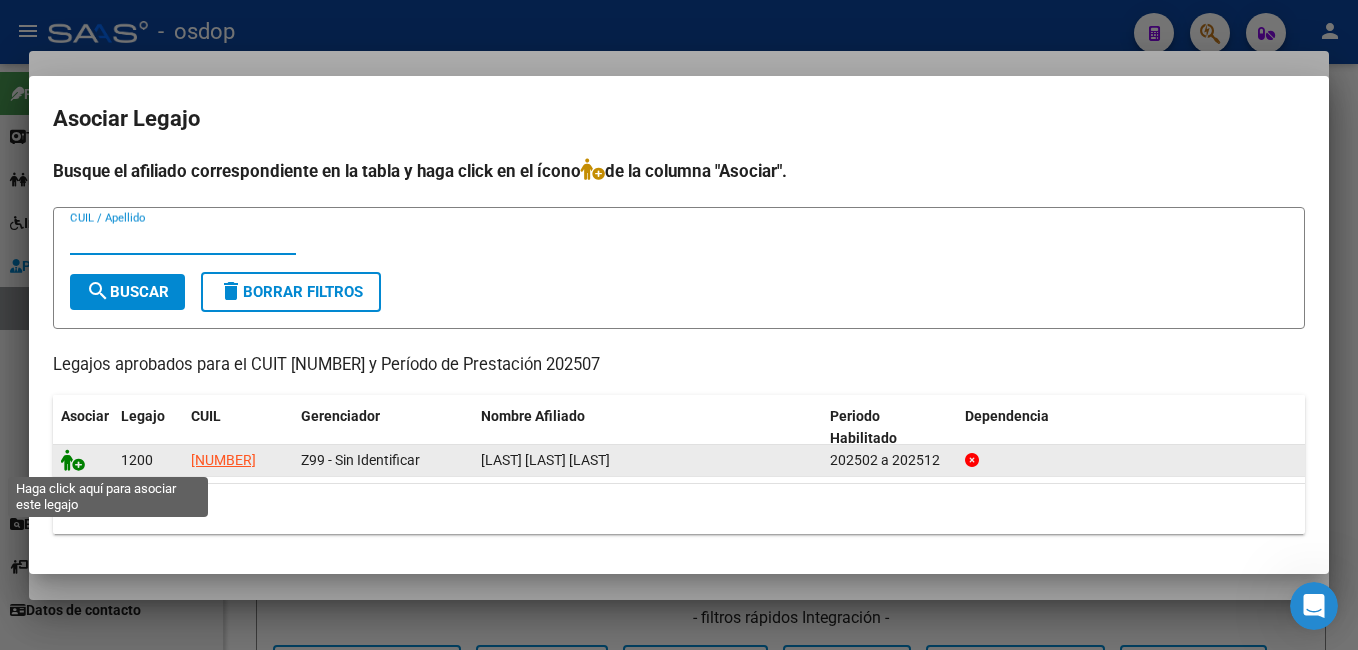 click 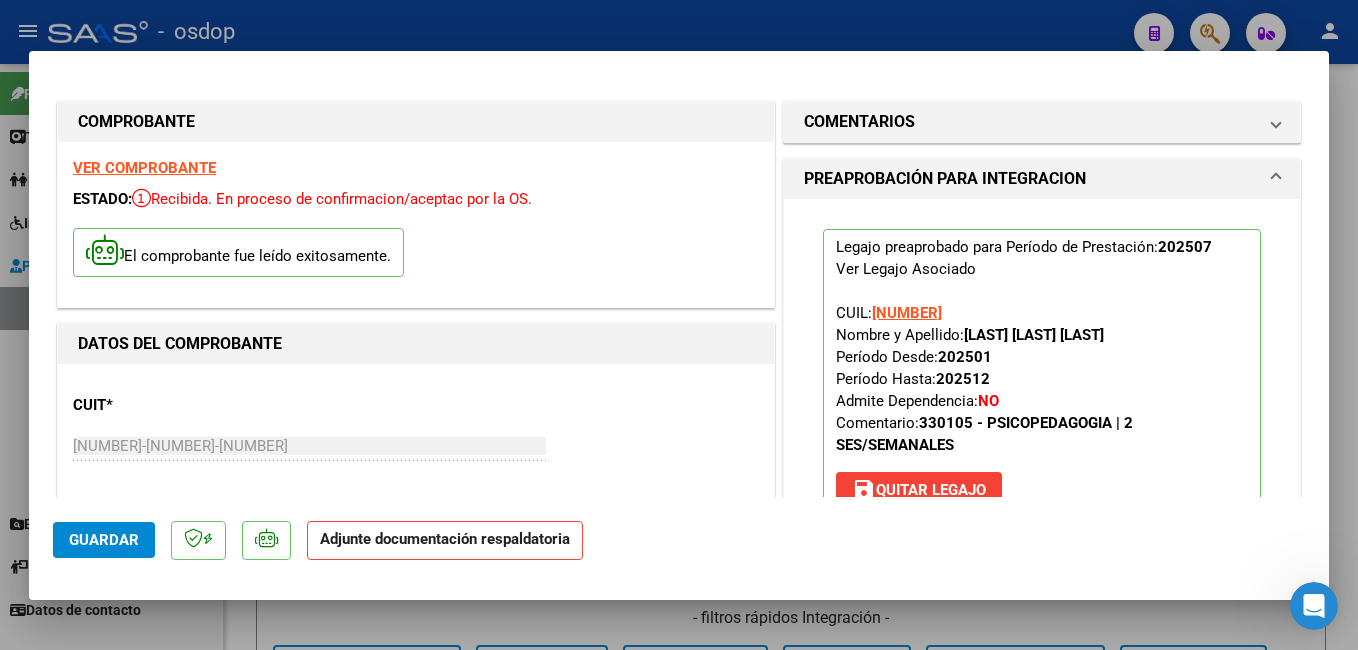 scroll, scrollTop: 400, scrollLeft: 0, axis: vertical 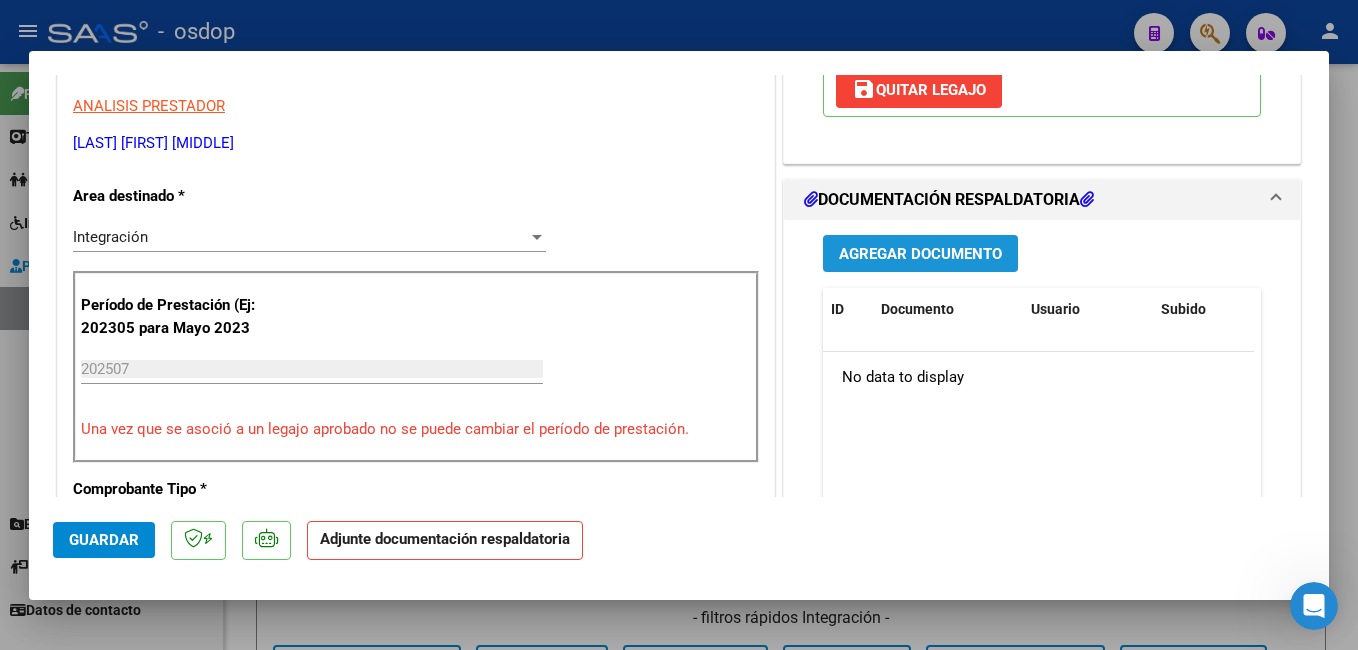 click on "Agregar Documento" at bounding box center [920, 254] 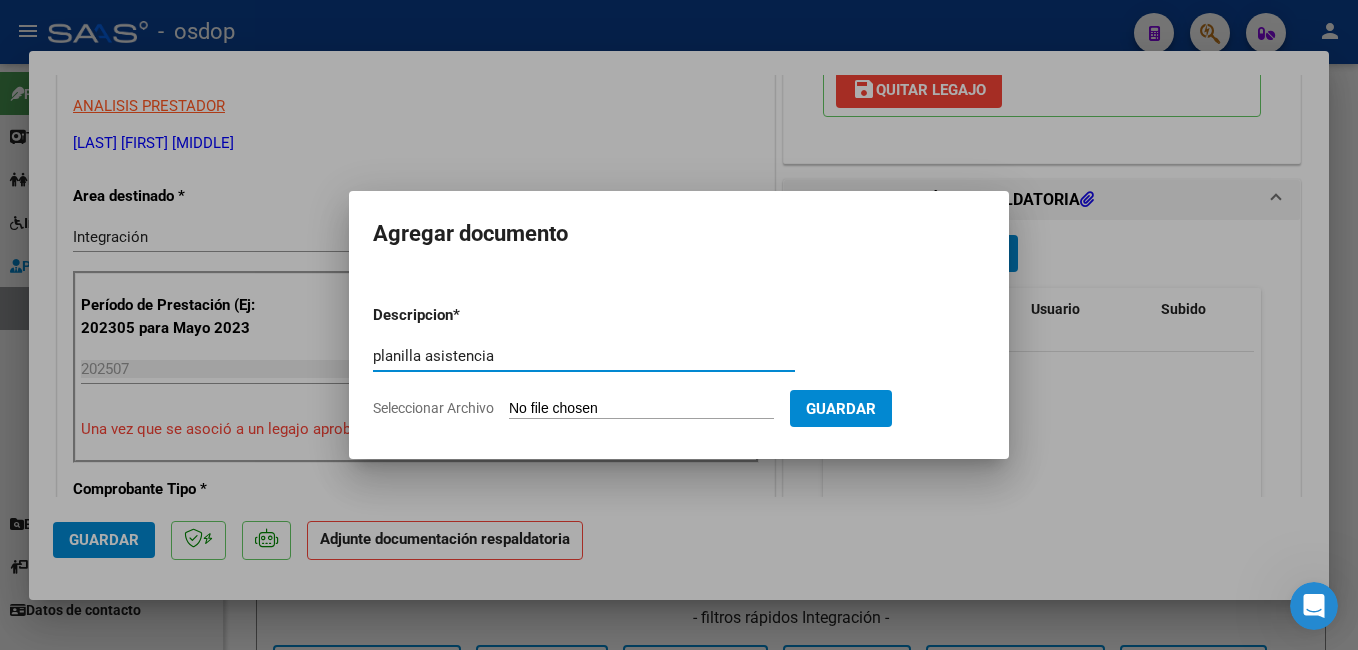 type on "planilla asistencia" 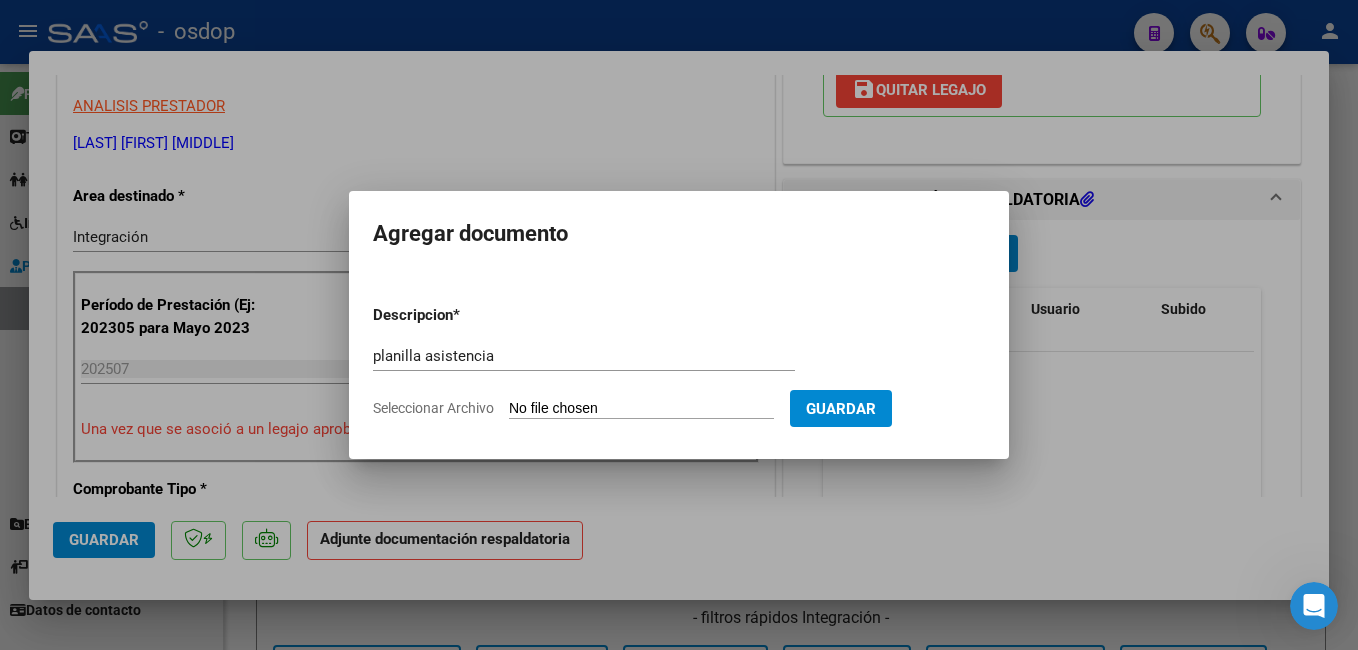 type on "C:\fakepath\Planilla - [LAST].pdf" 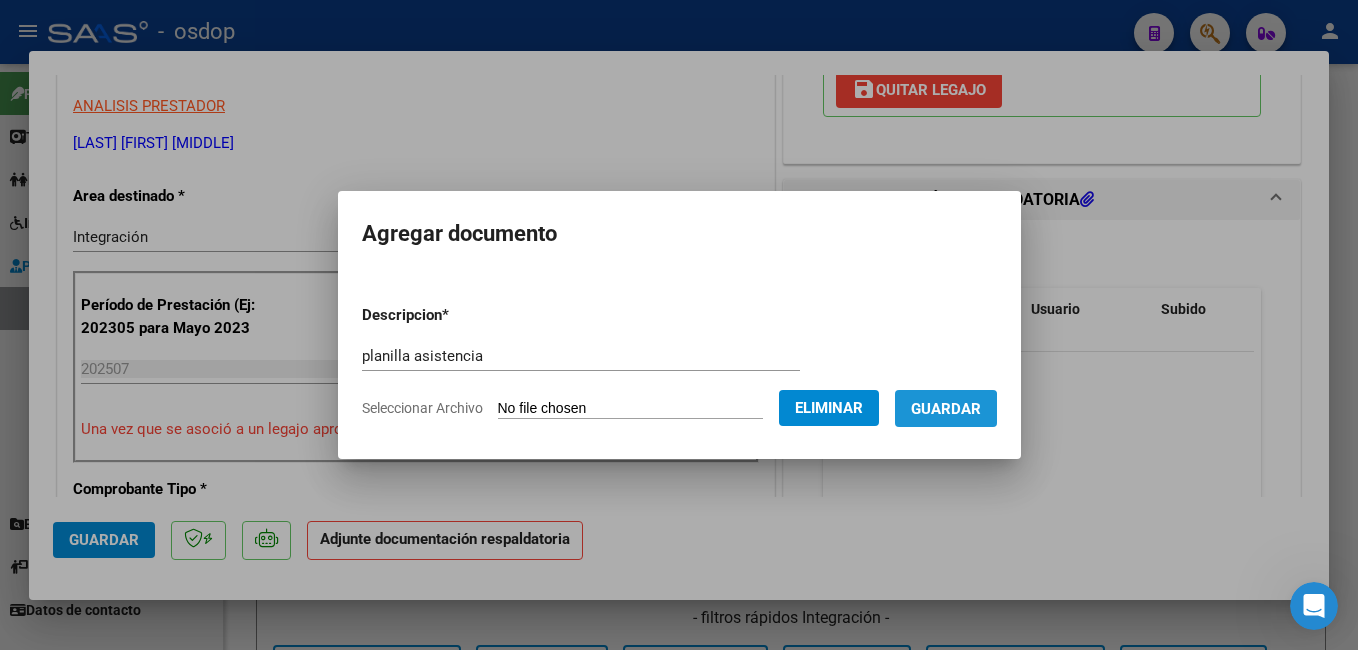 click on "Guardar" at bounding box center [946, 409] 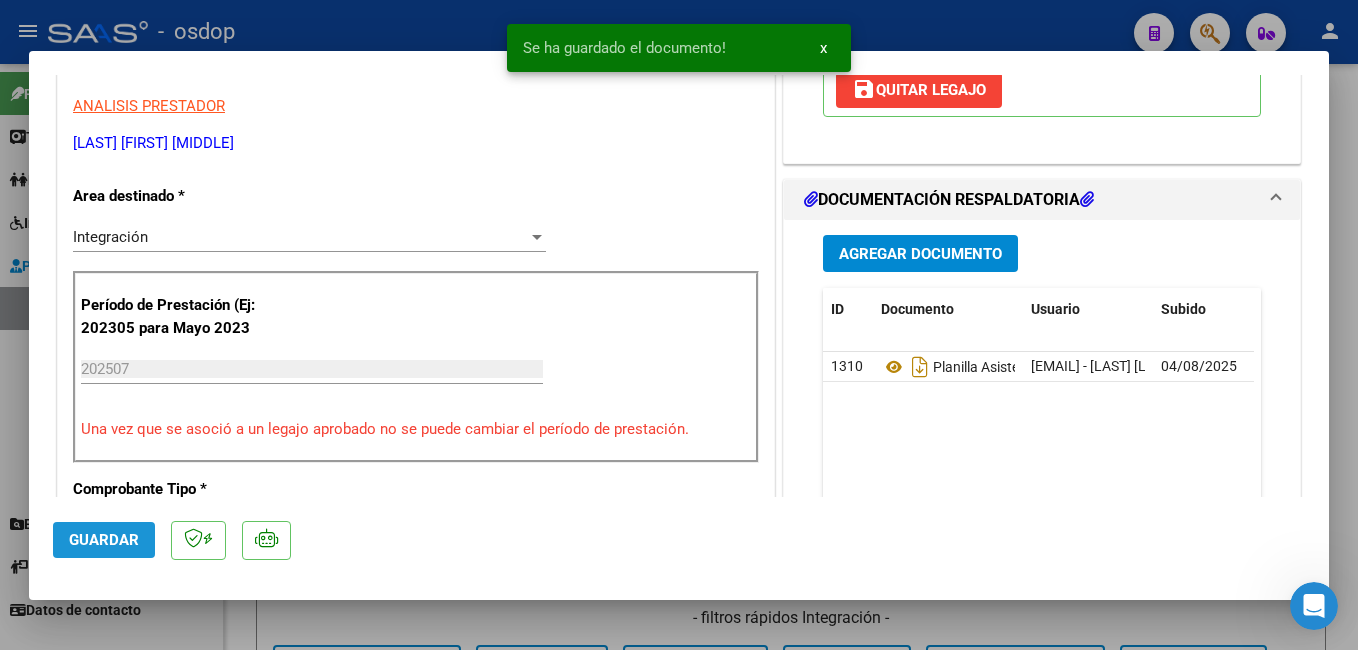 click on "Guardar" 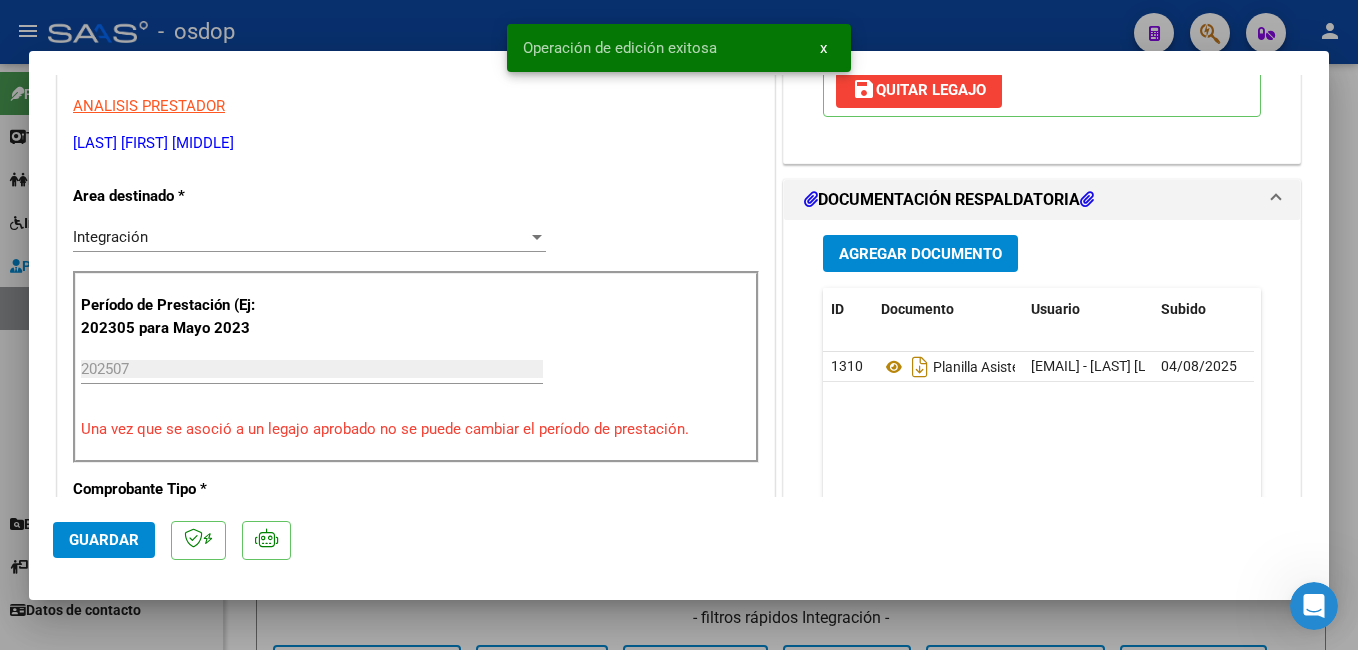 click at bounding box center [679, 325] 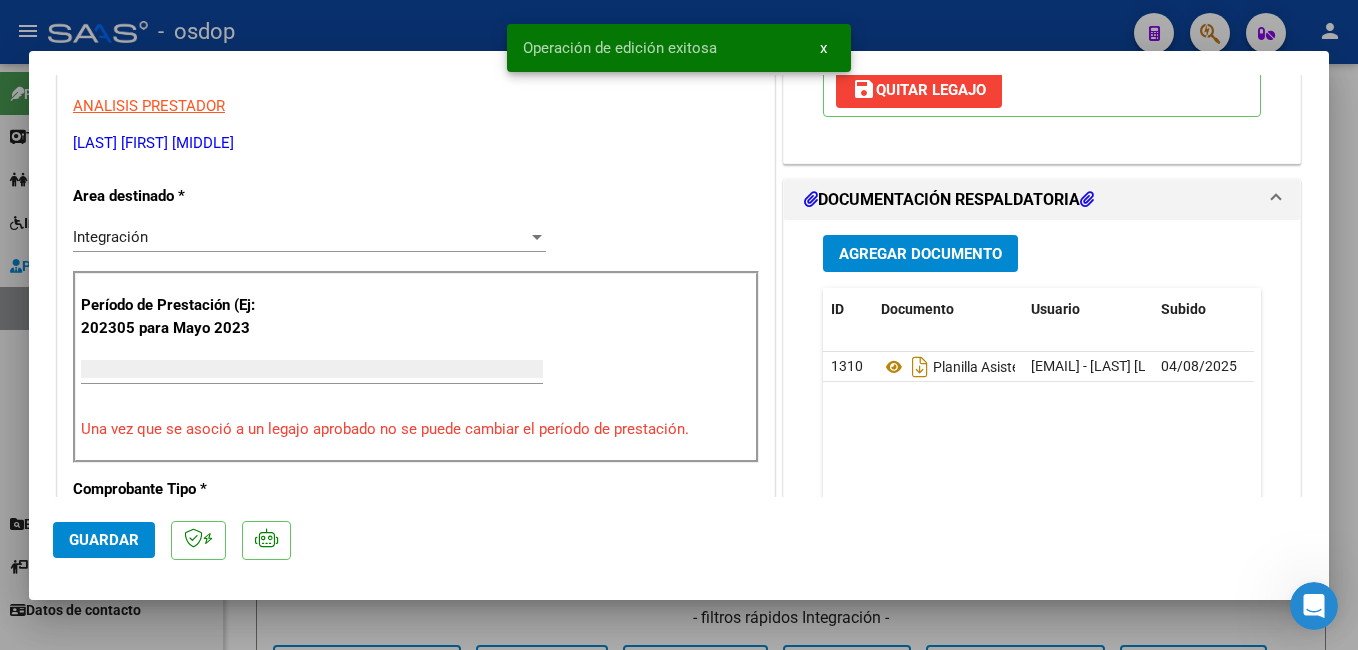 scroll, scrollTop: 339, scrollLeft: 0, axis: vertical 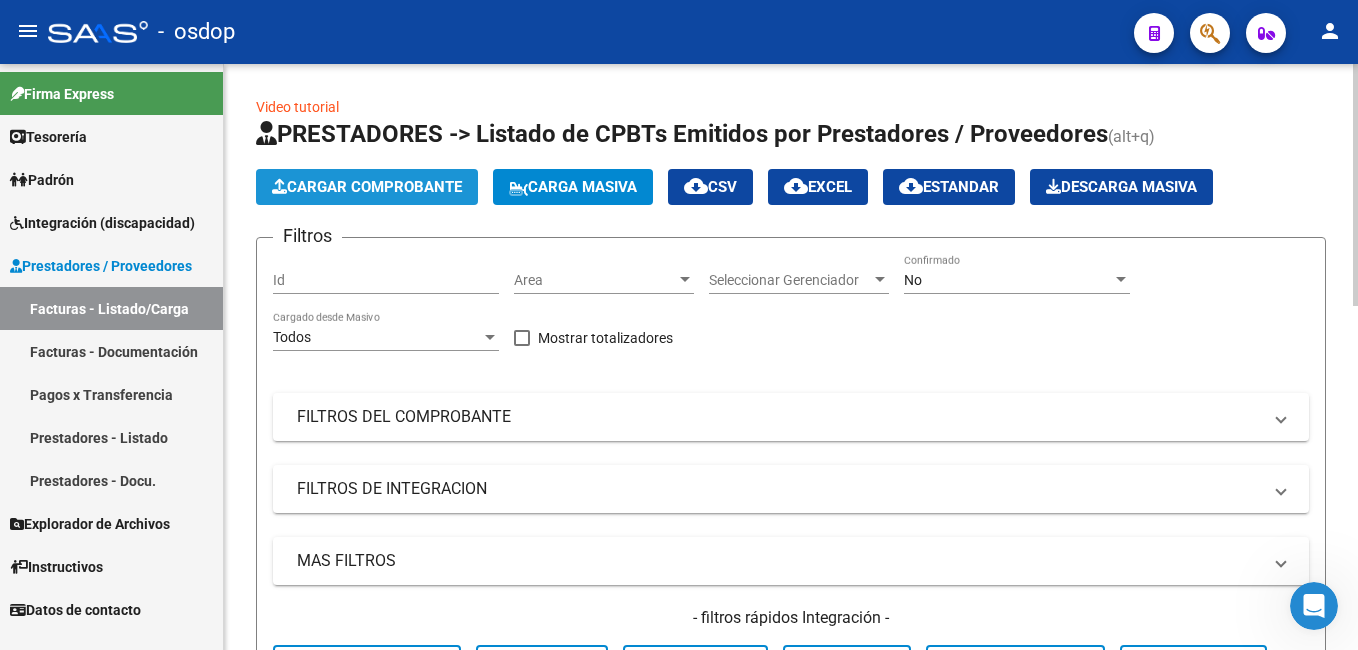 click on "Cargar Comprobante" 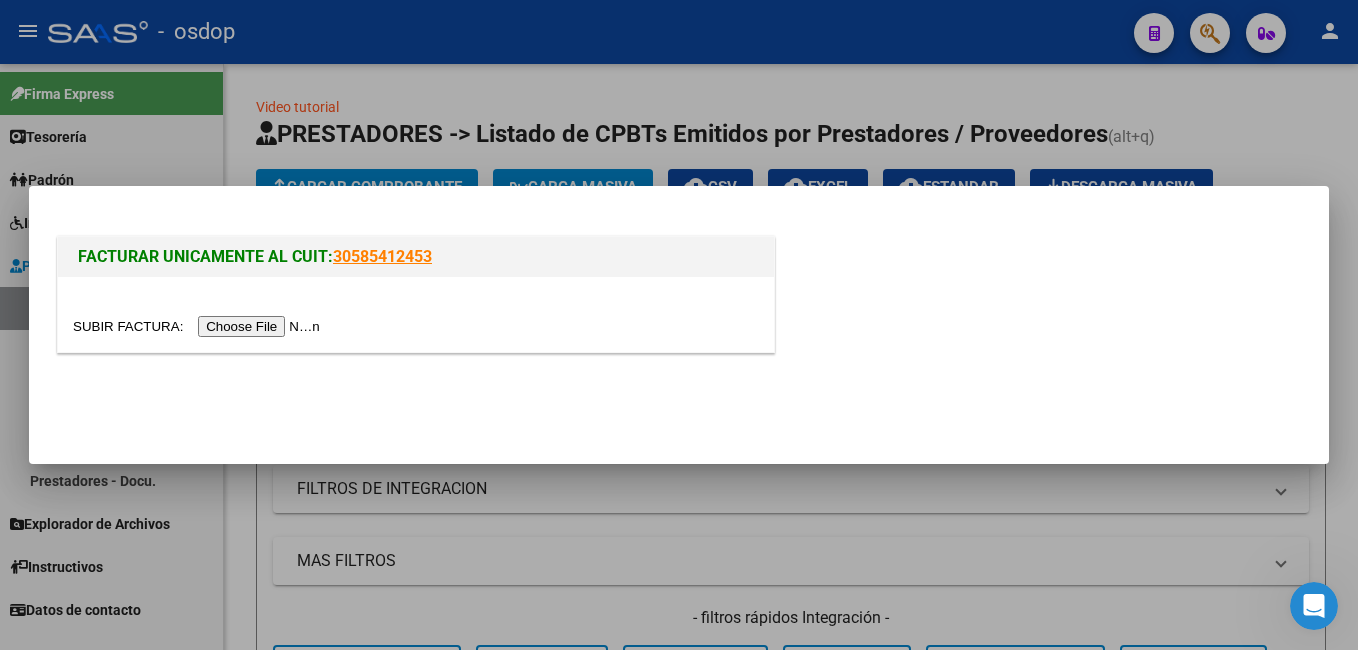 click at bounding box center (199, 326) 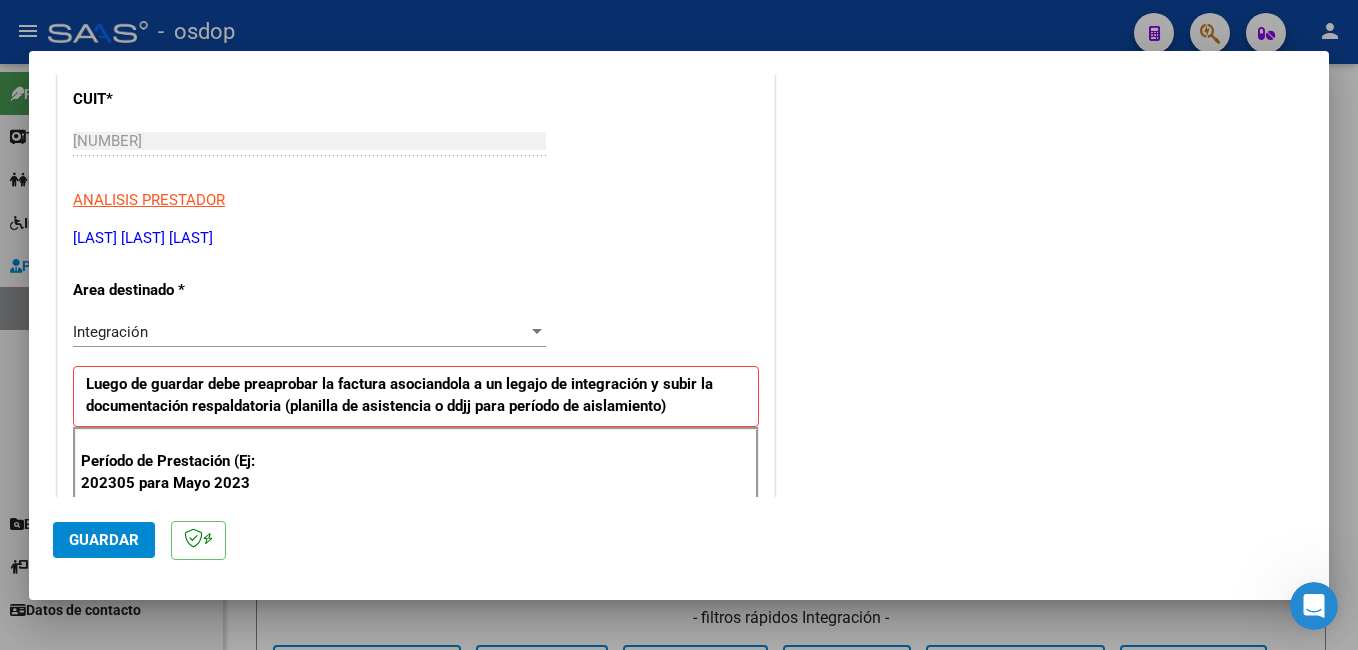 scroll, scrollTop: 300, scrollLeft: 0, axis: vertical 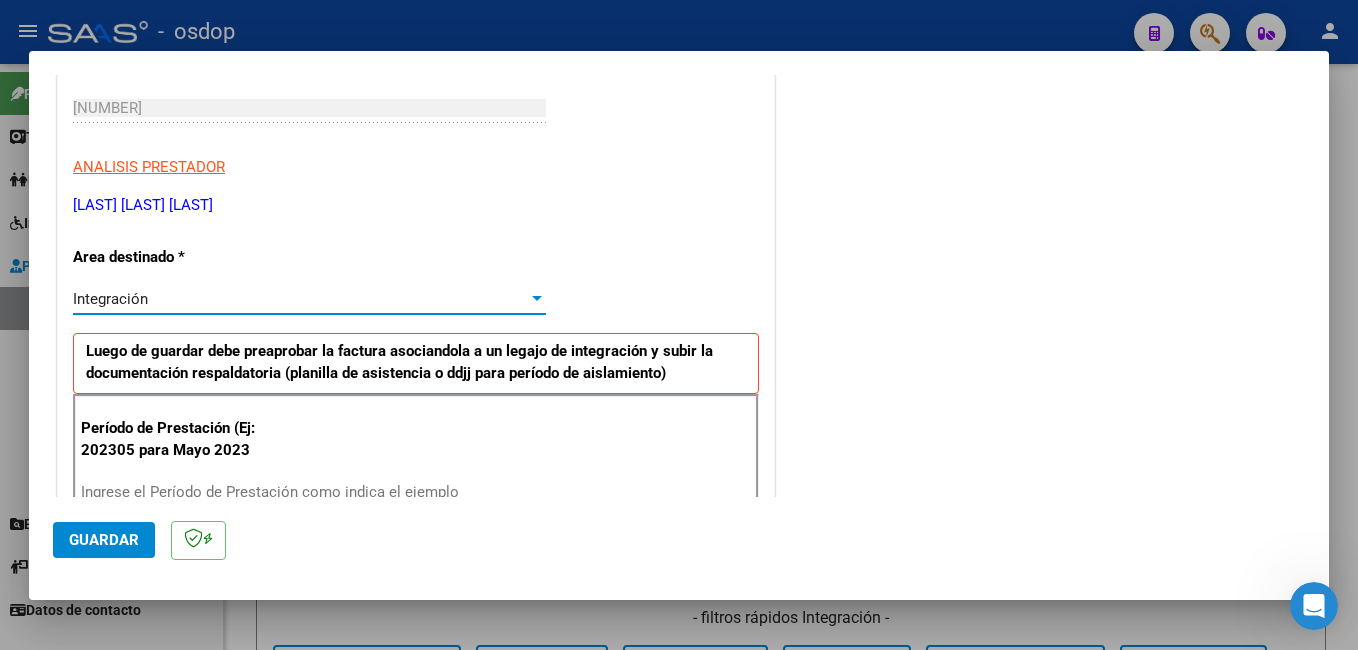 click on "Integración" at bounding box center (300, 299) 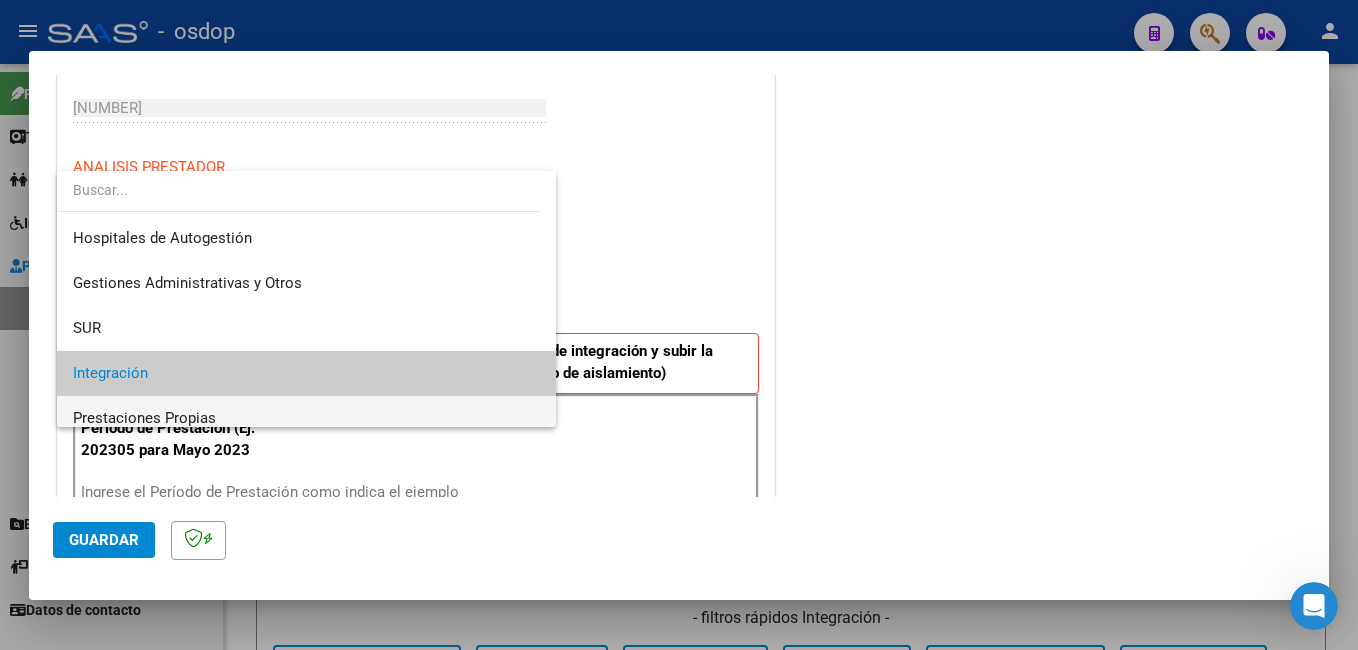scroll, scrollTop: 75, scrollLeft: 0, axis: vertical 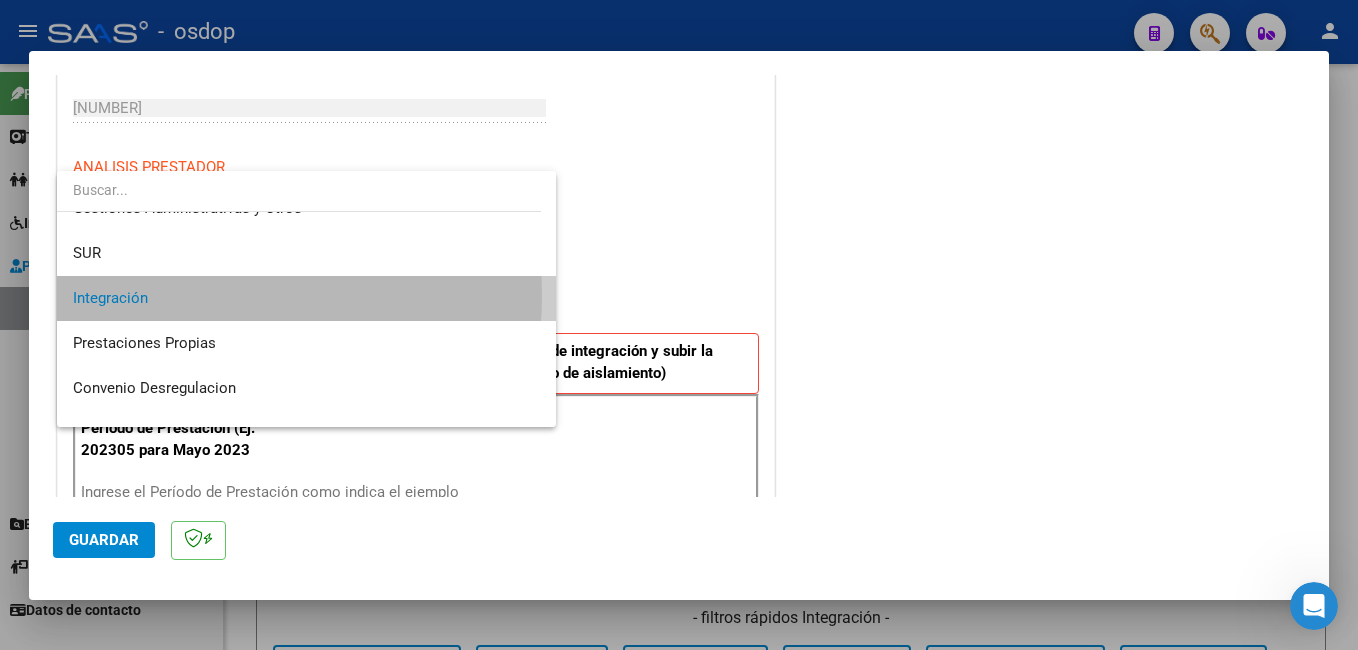 click on "Integración" at bounding box center (306, 298) 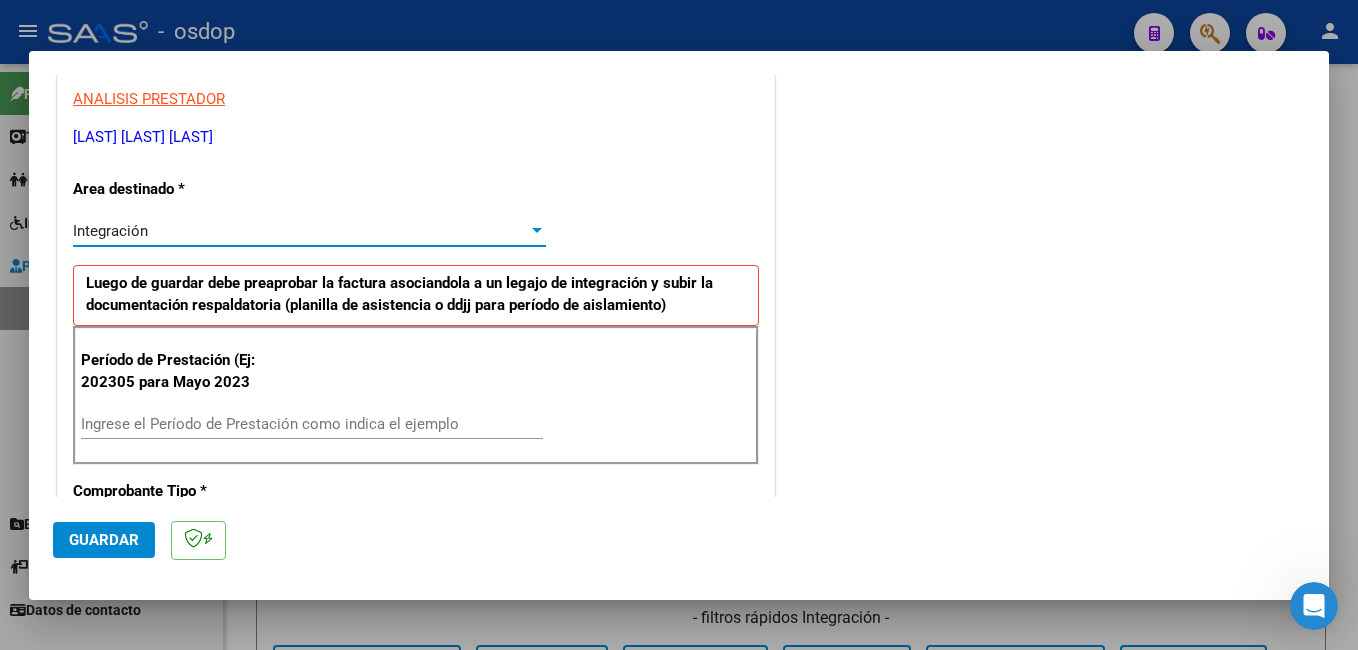 scroll, scrollTop: 400, scrollLeft: 0, axis: vertical 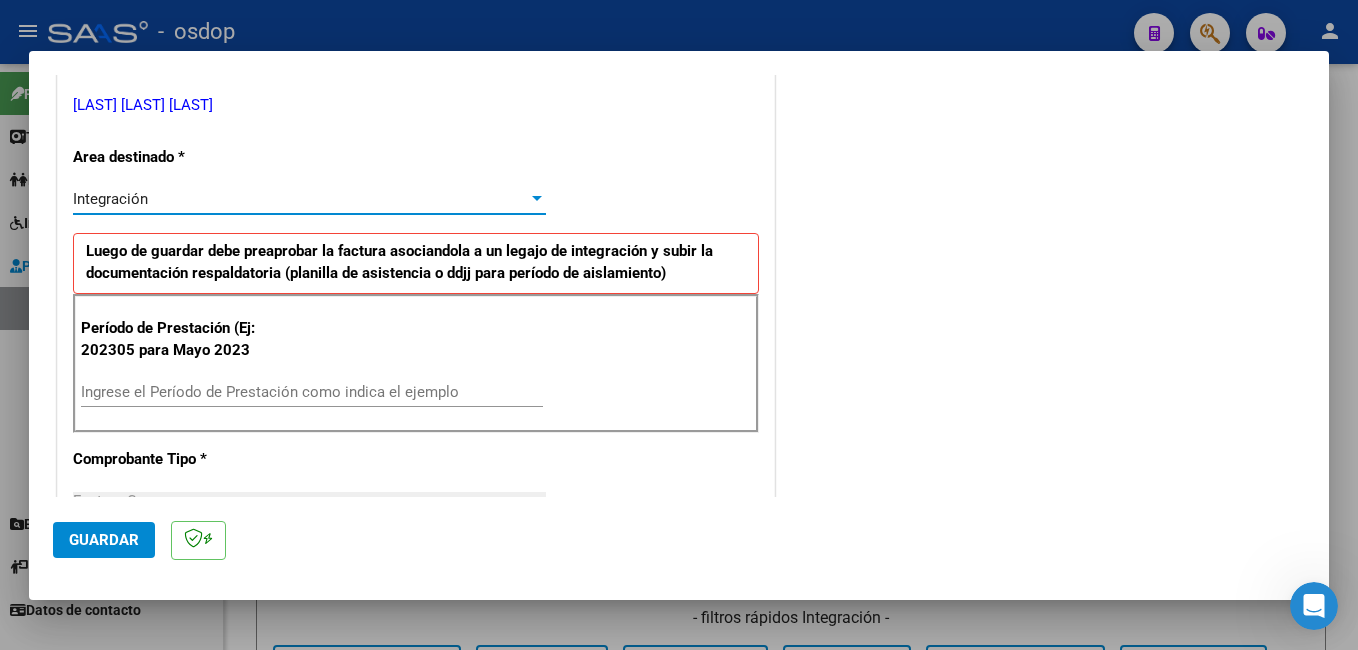 click on "Ingrese el Período de Prestación como indica el ejemplo" at bounding box center [312, 392] 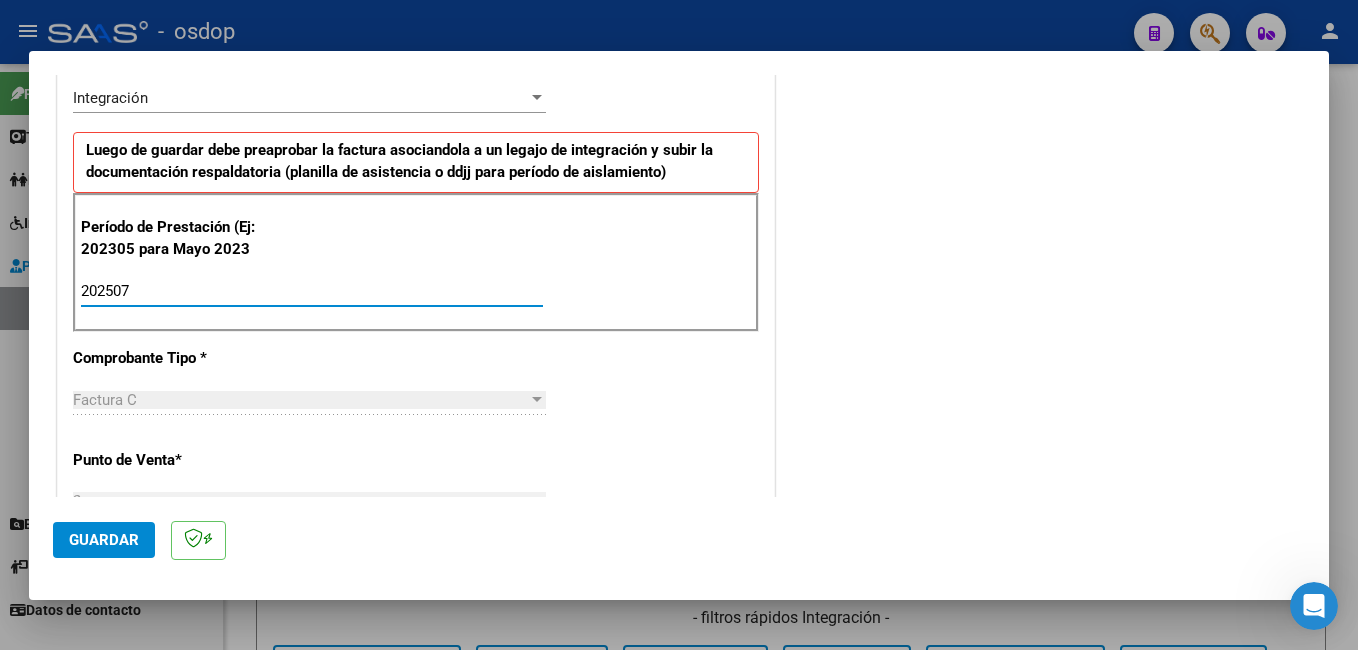 scroll, scrollTop: 600, scrollLeft: 0, axis: vertical 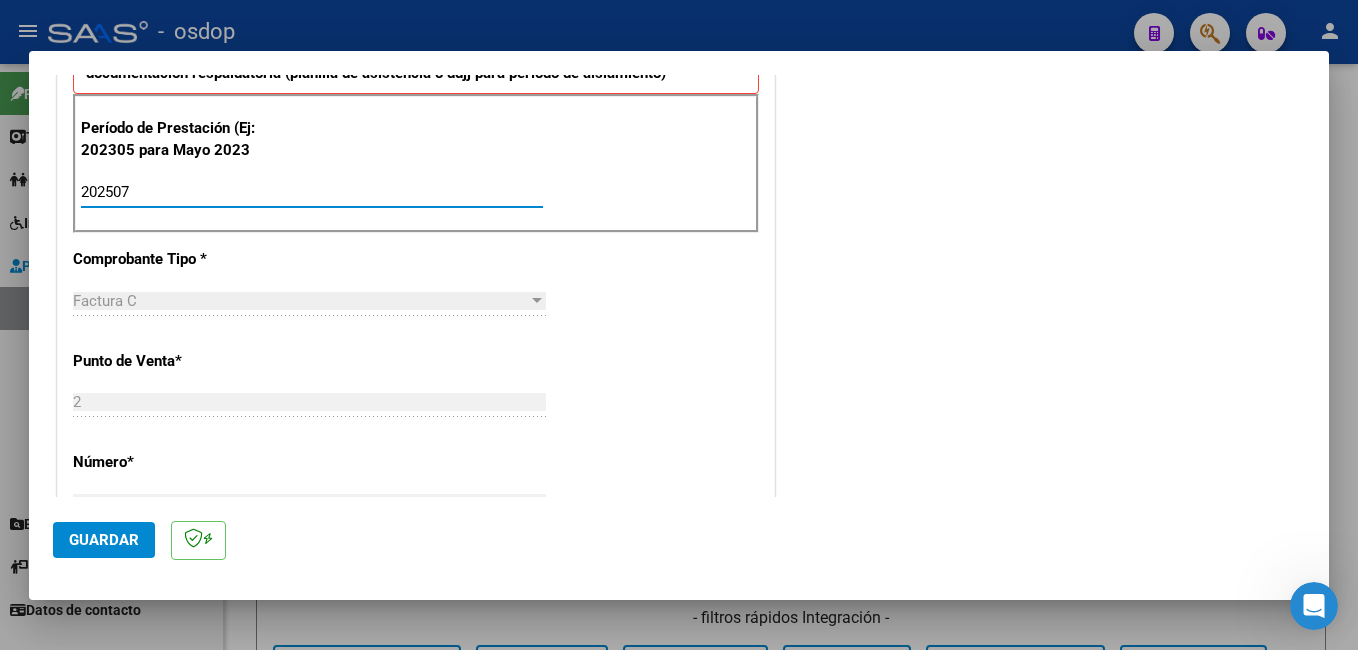type on "202507" 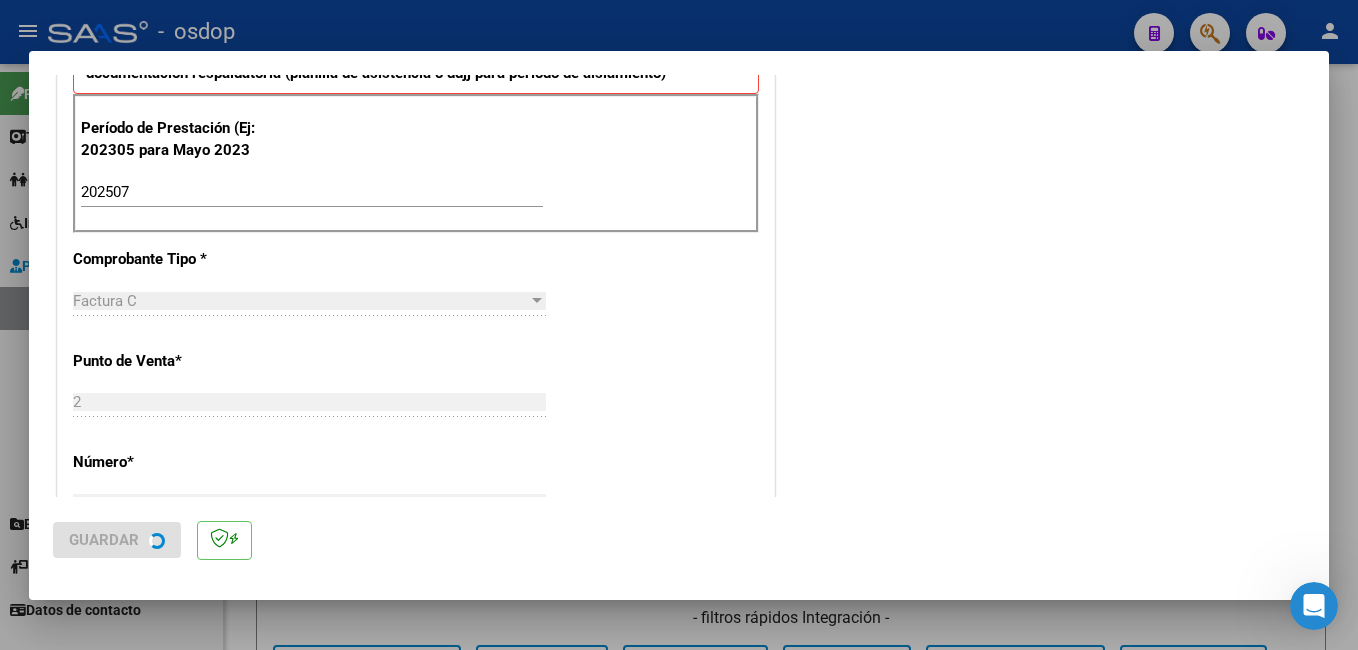 scroll, scrollTop: 0, scrollLeft: 0, axis: both 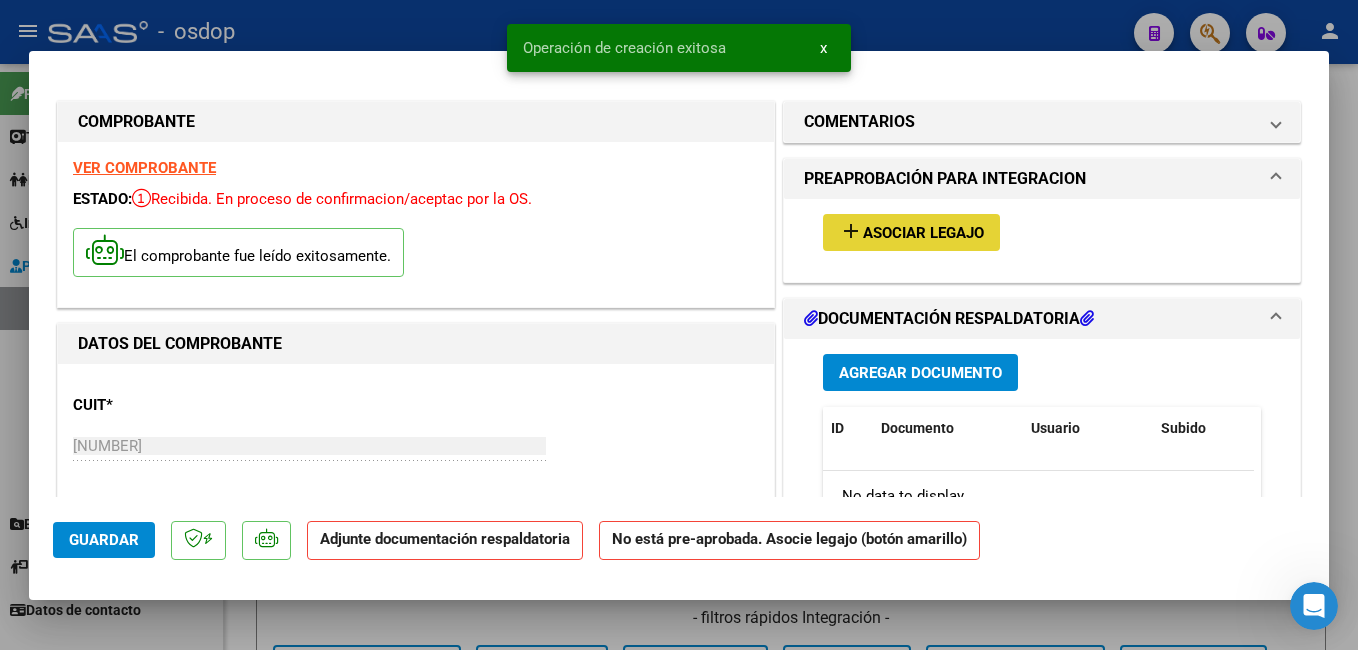 click on "Asociar Legajo" at bounding box center [923, 233] 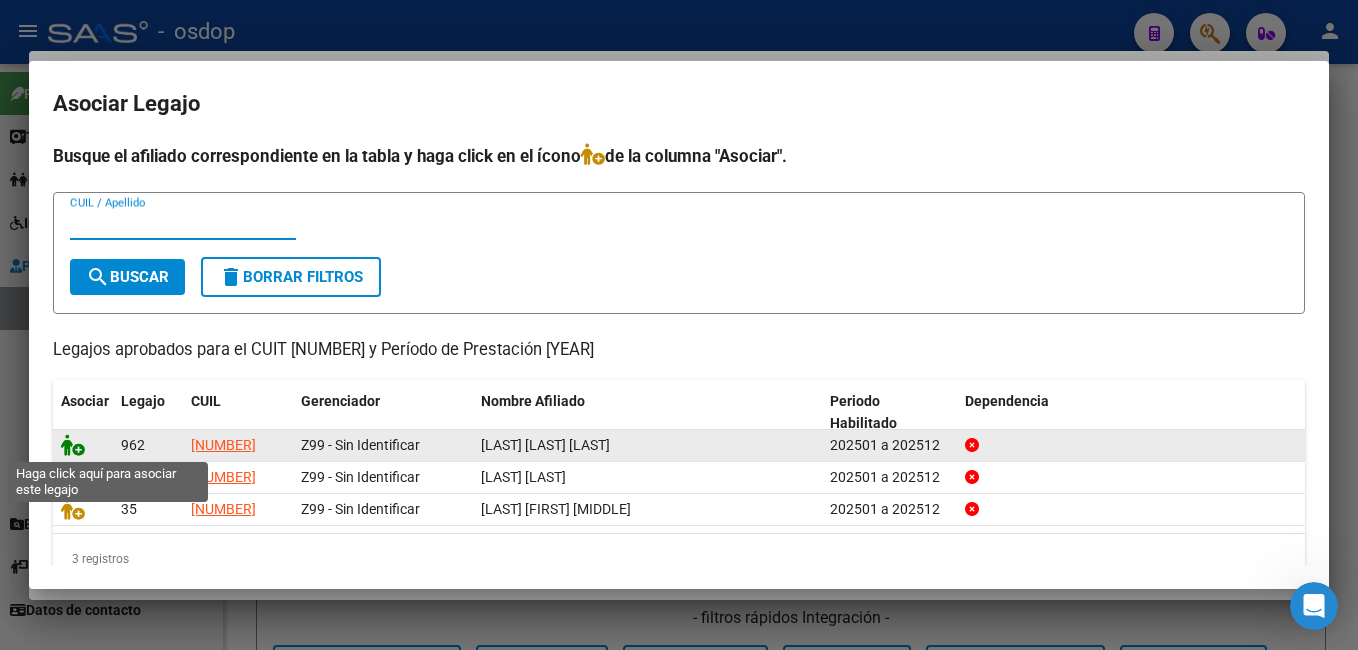 click 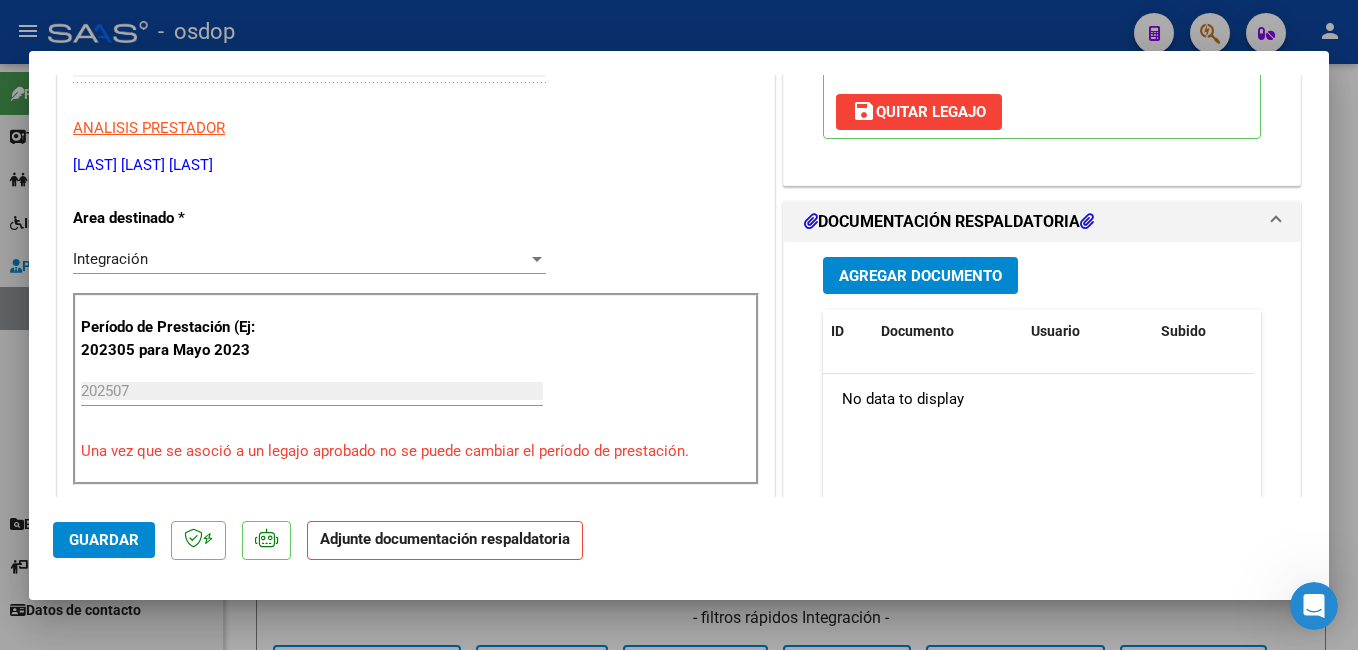 scroll, scrollTop: 400, scrollLeft: 0, axis: vertical 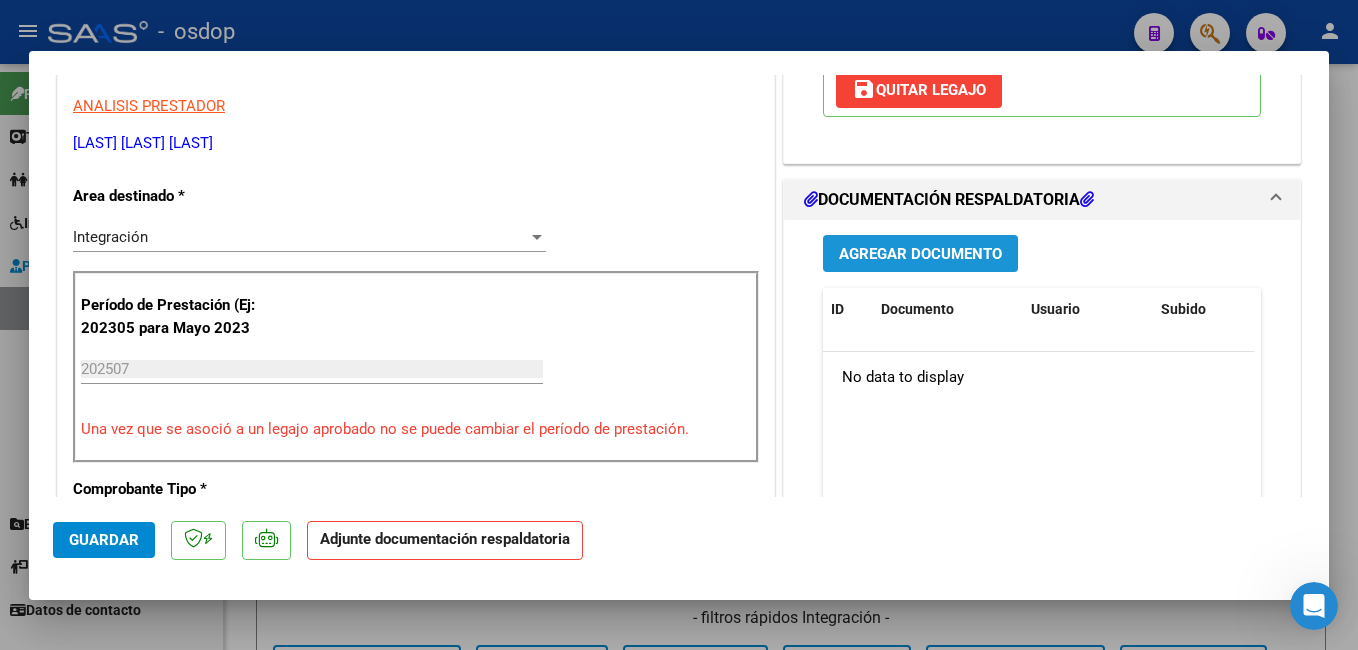 click on "Agregar Documento" at bounding box center [920, 254] 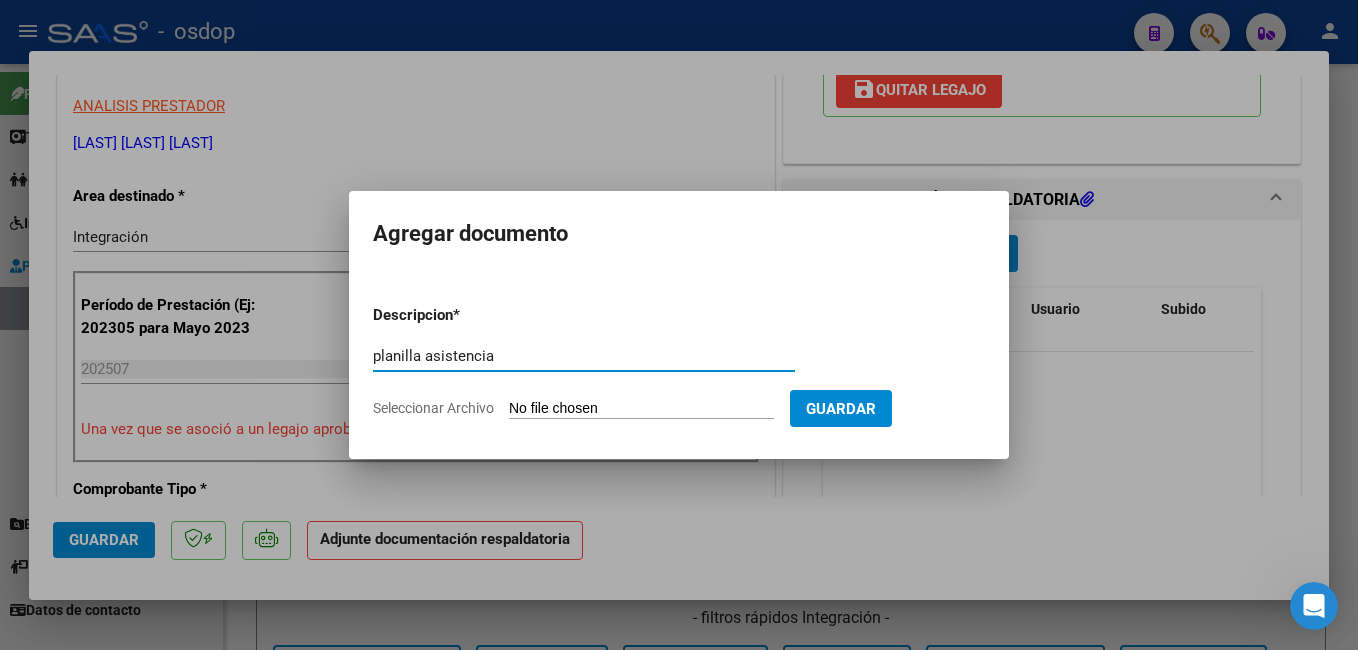 type on "planilla asistencia" 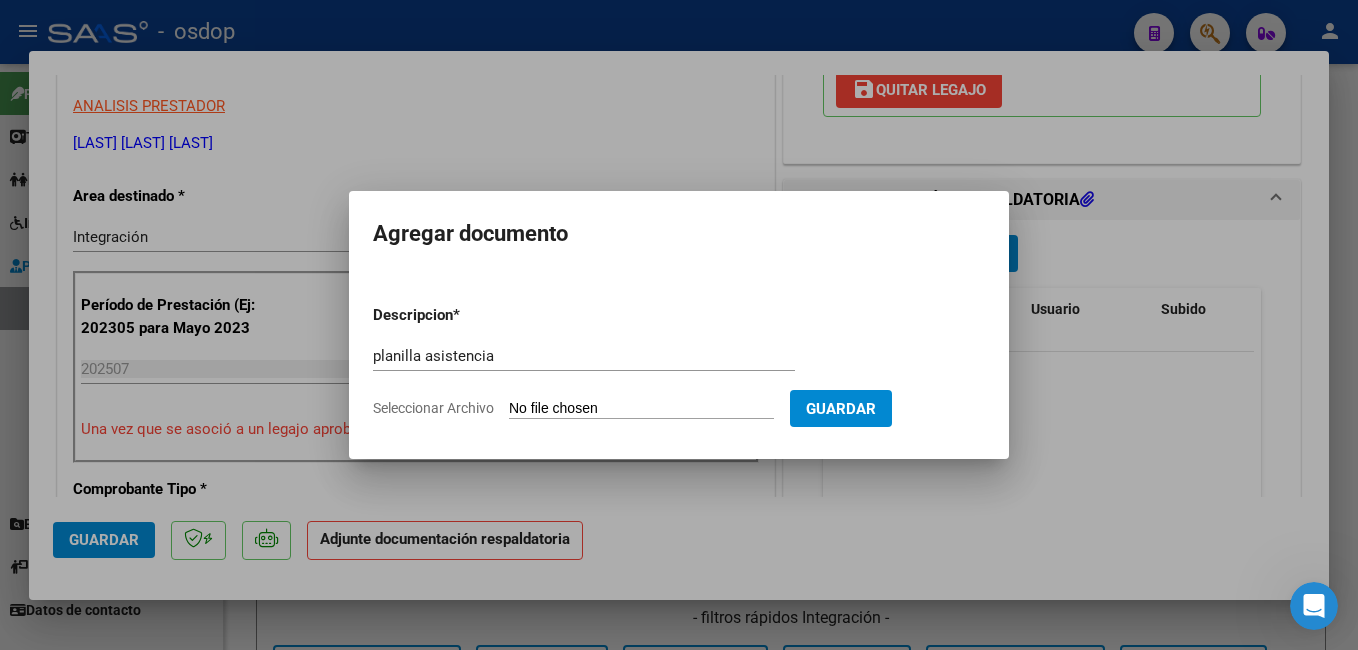 click on "Seleccionar Archivo" at bounding box center [641, 409] 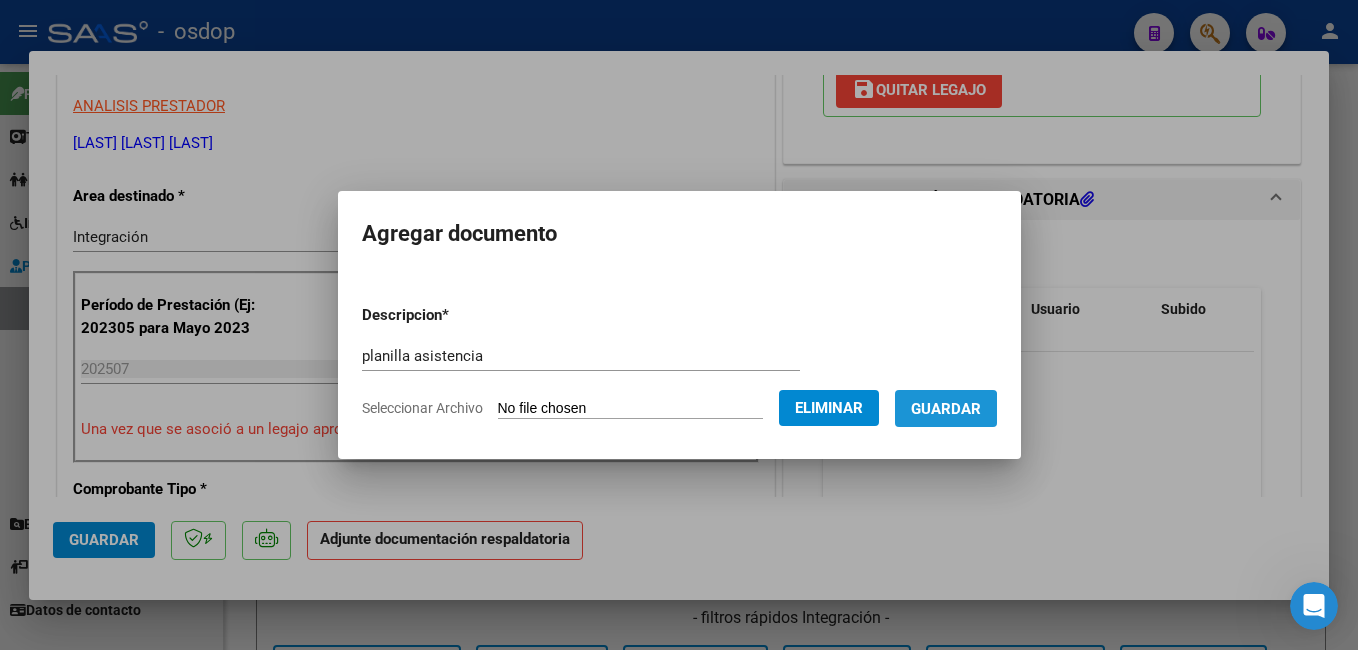 click on "Guardar" at bounding box center [946, 409] 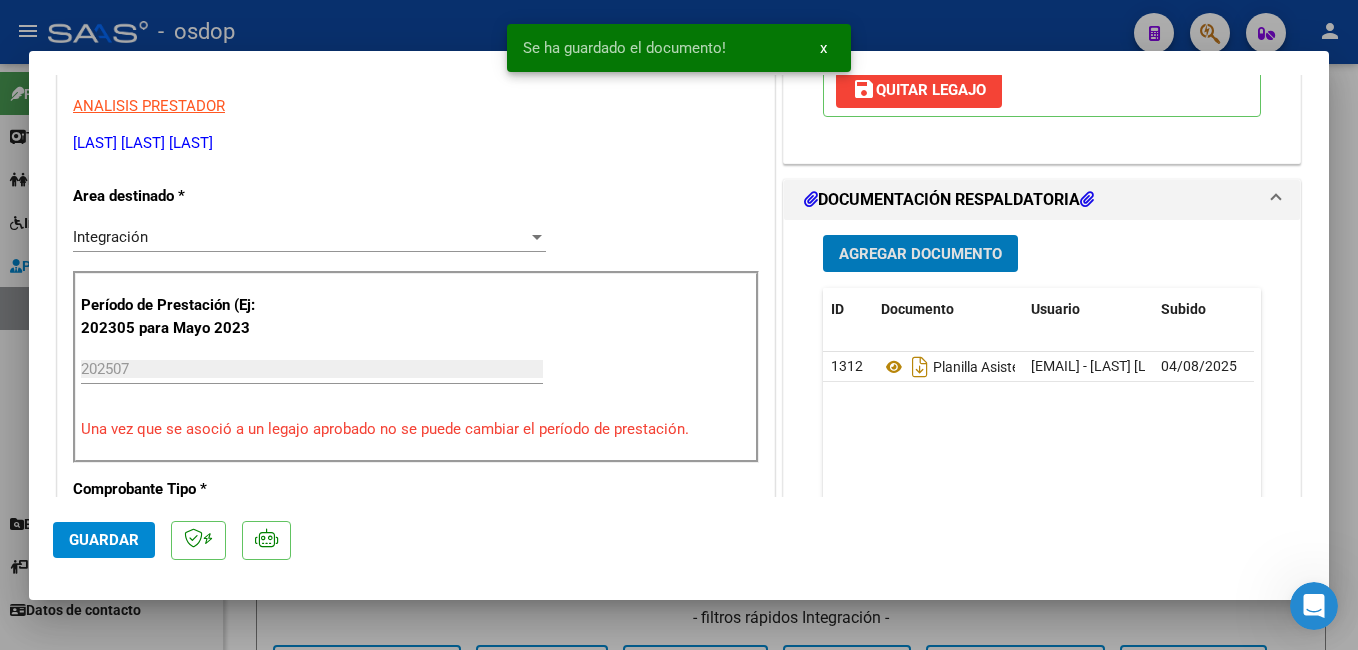 click on "Guardar" 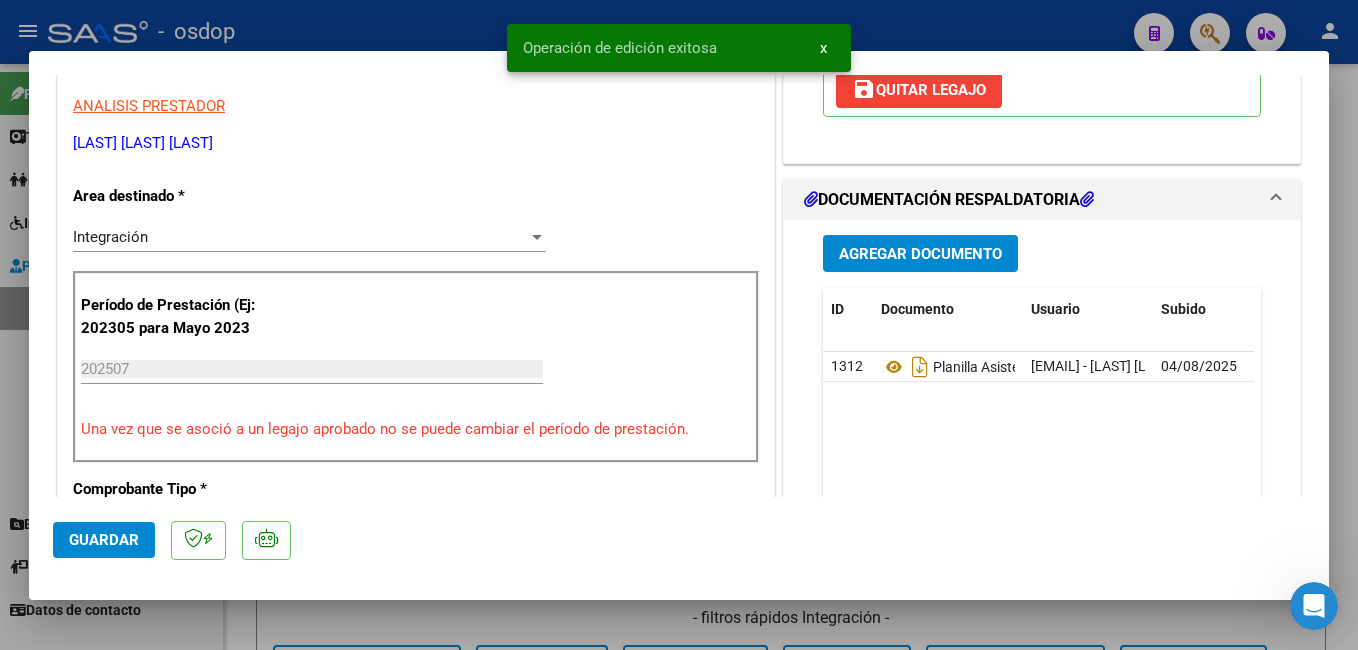 click at bounding box center (679, 325) 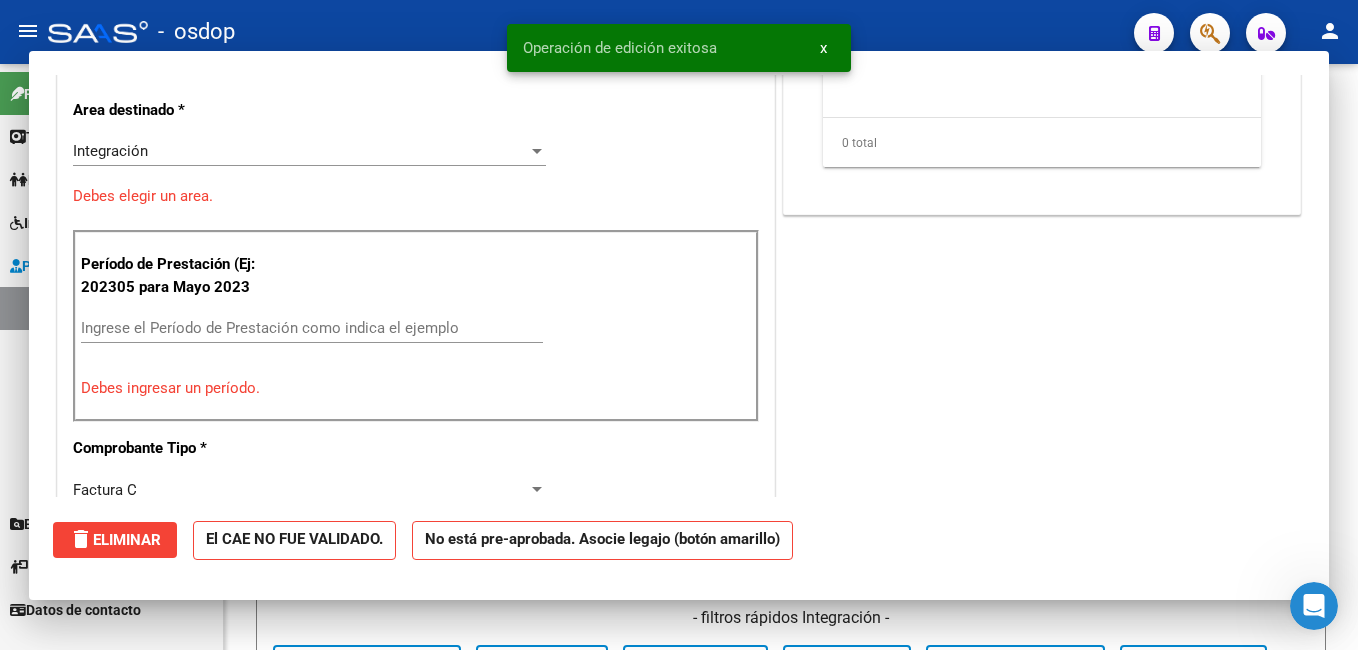scroll, scrollTop: 0, scrollLeft: 0, axis: both 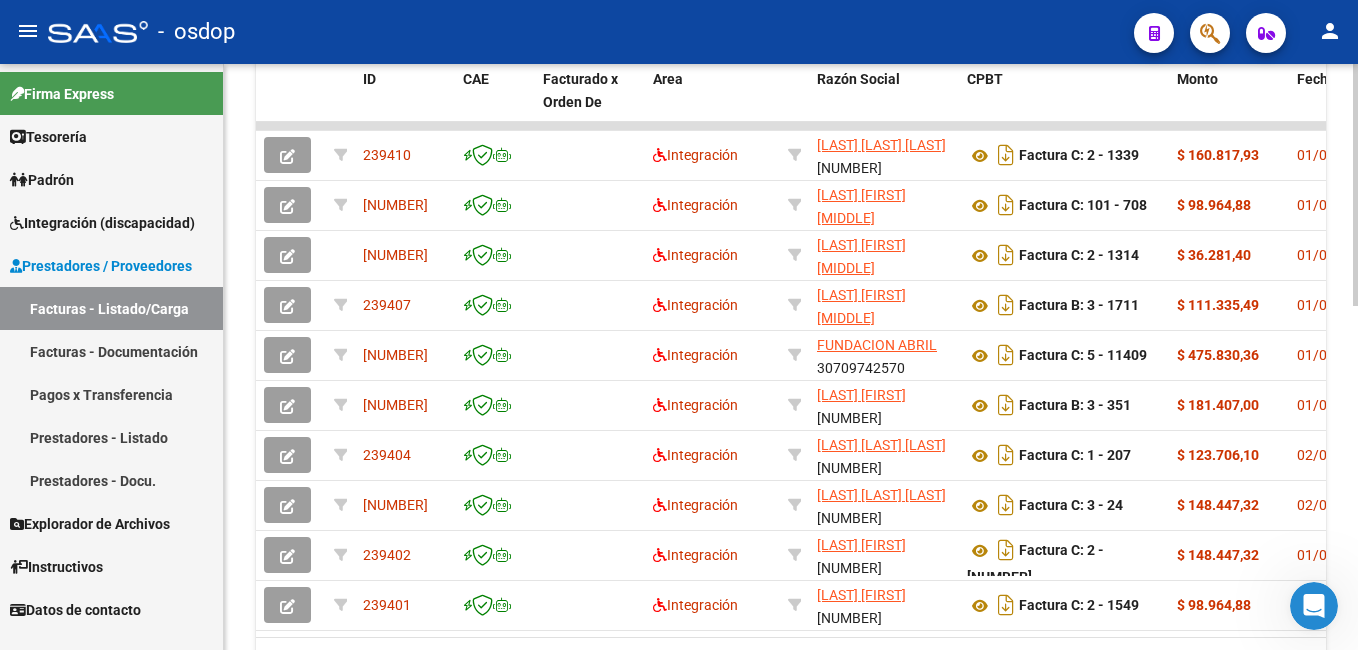 click 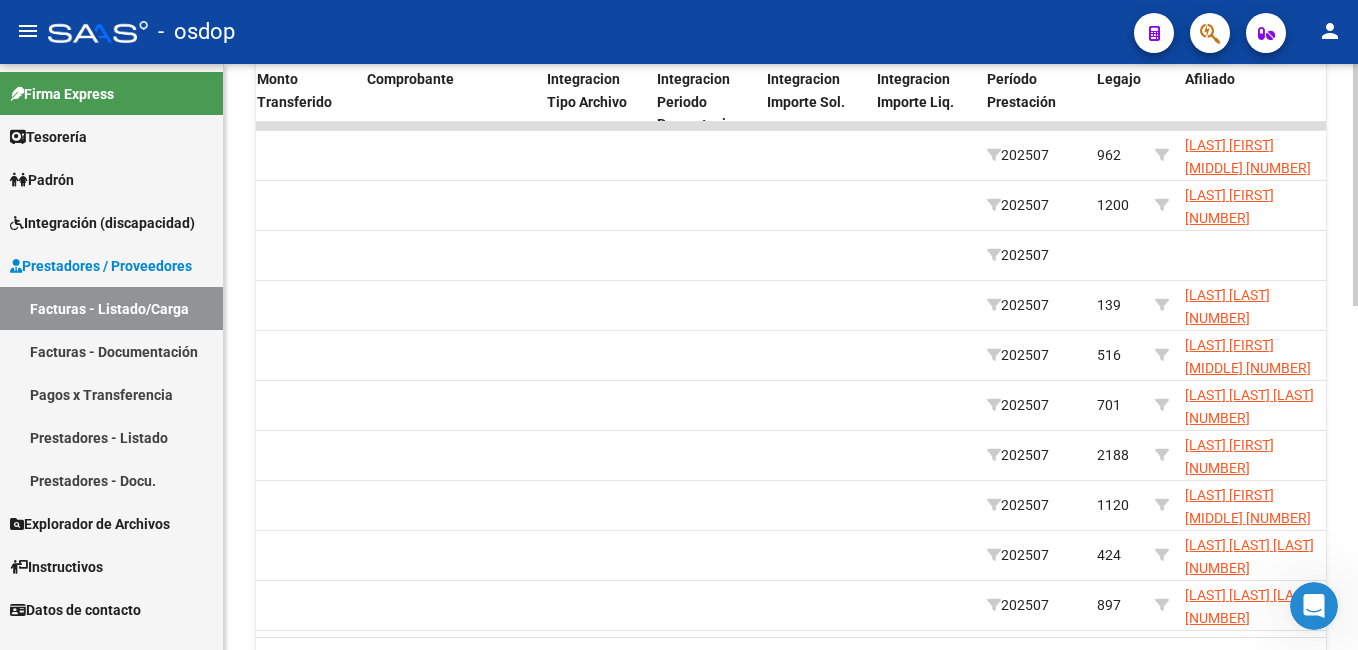 scroll, scrollTop: 0, scrollLeft: 2110, axis: horizontal 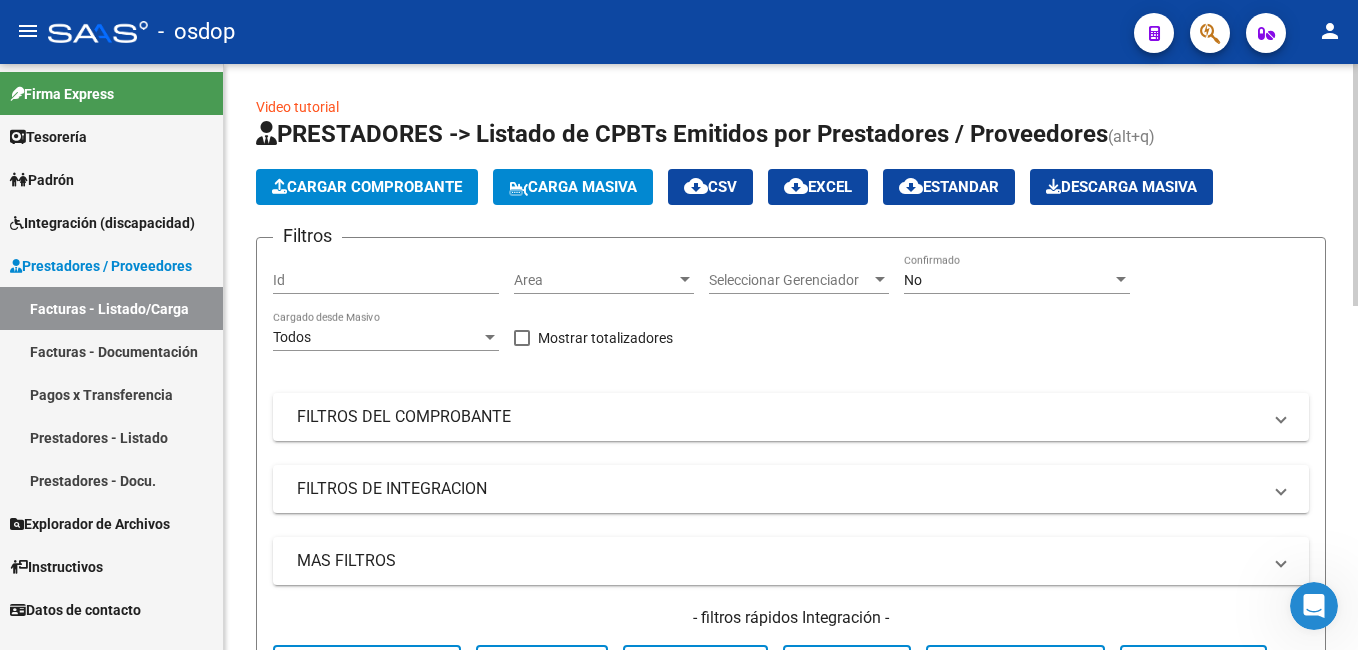 click on "Cargar Comprobante" 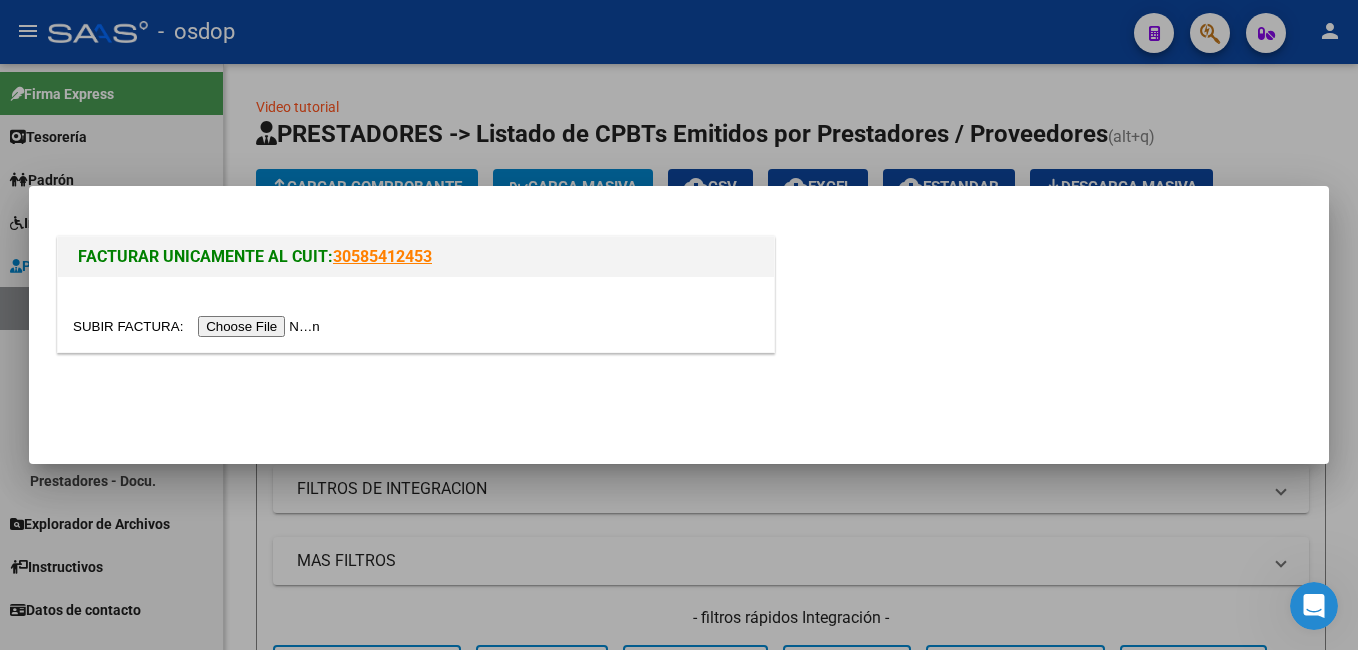 click at bounding box center (199, 326) 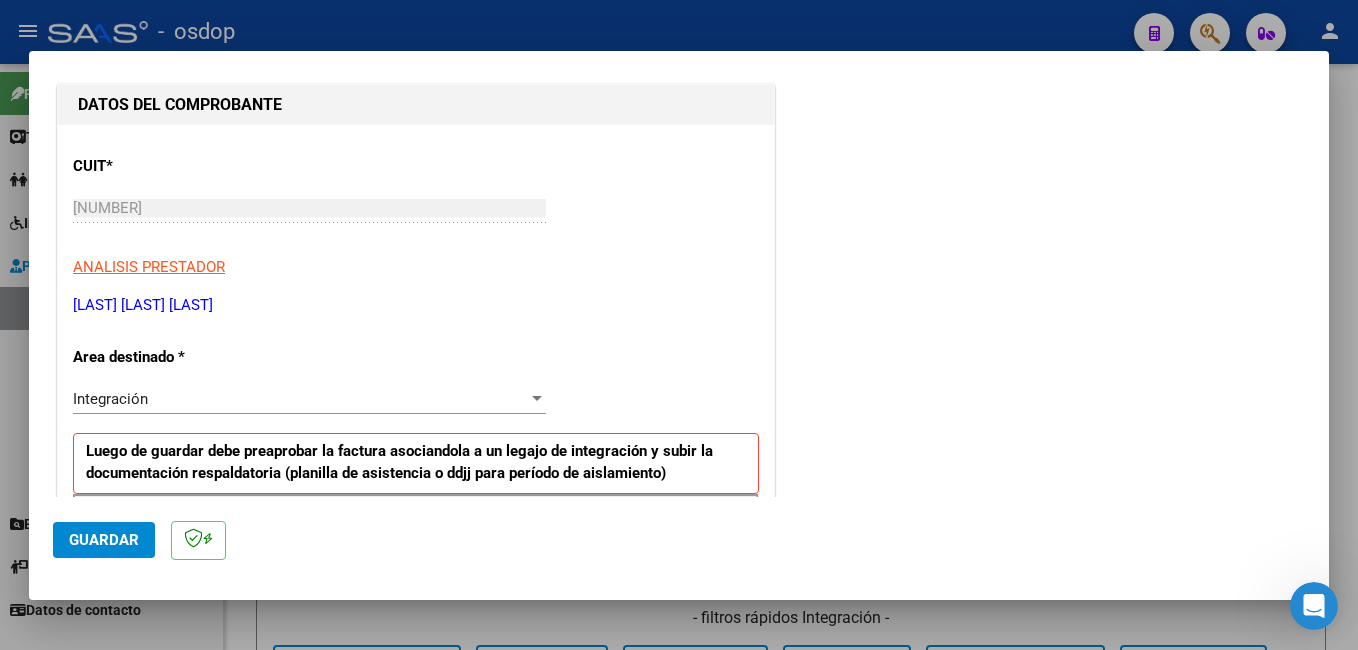 scroll, scrollTop: 300, scrollLeft: 0, axis: vertical 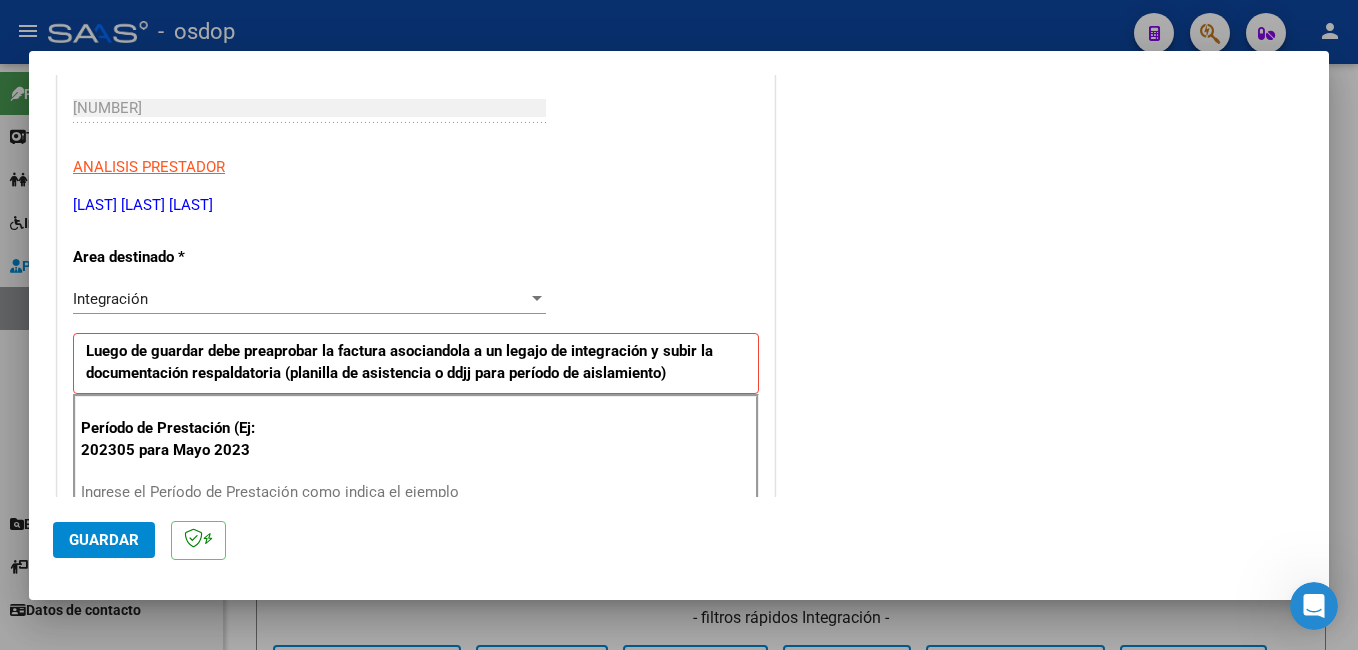 click on "Integración" at bounding box center (300, 299) 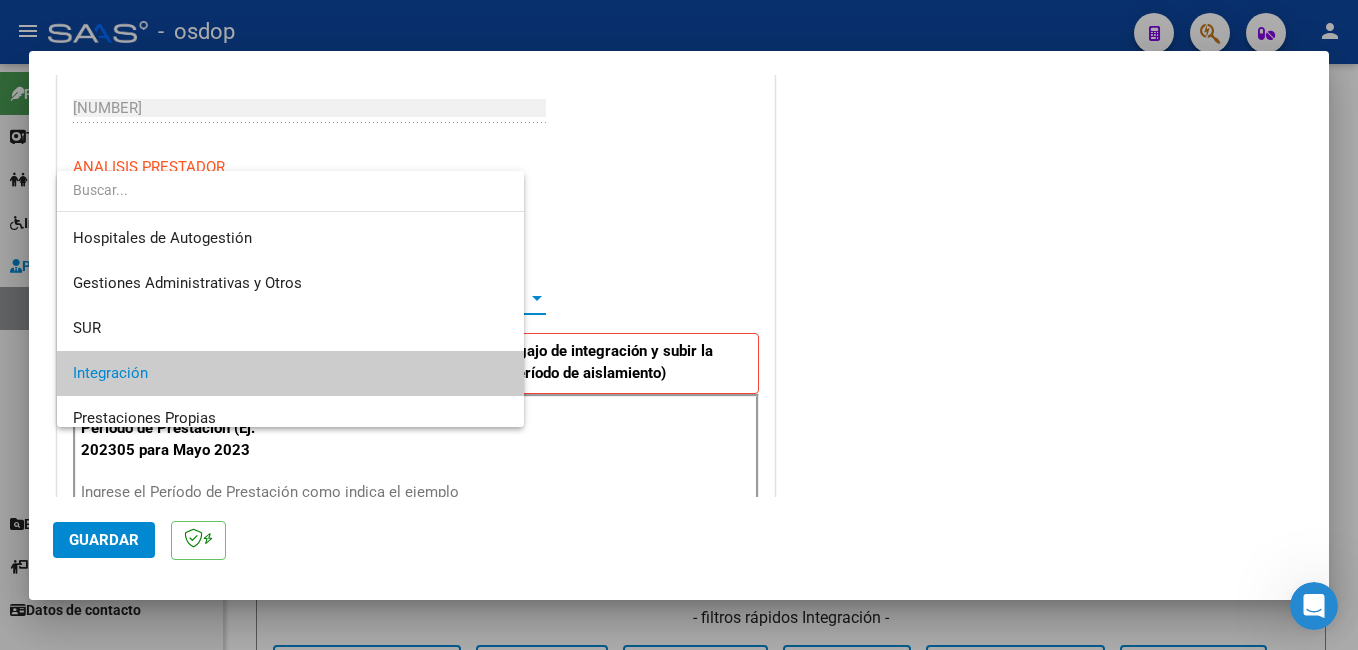 scroll, scrollTop: 75, scrollLeft: 0, axis: vertical 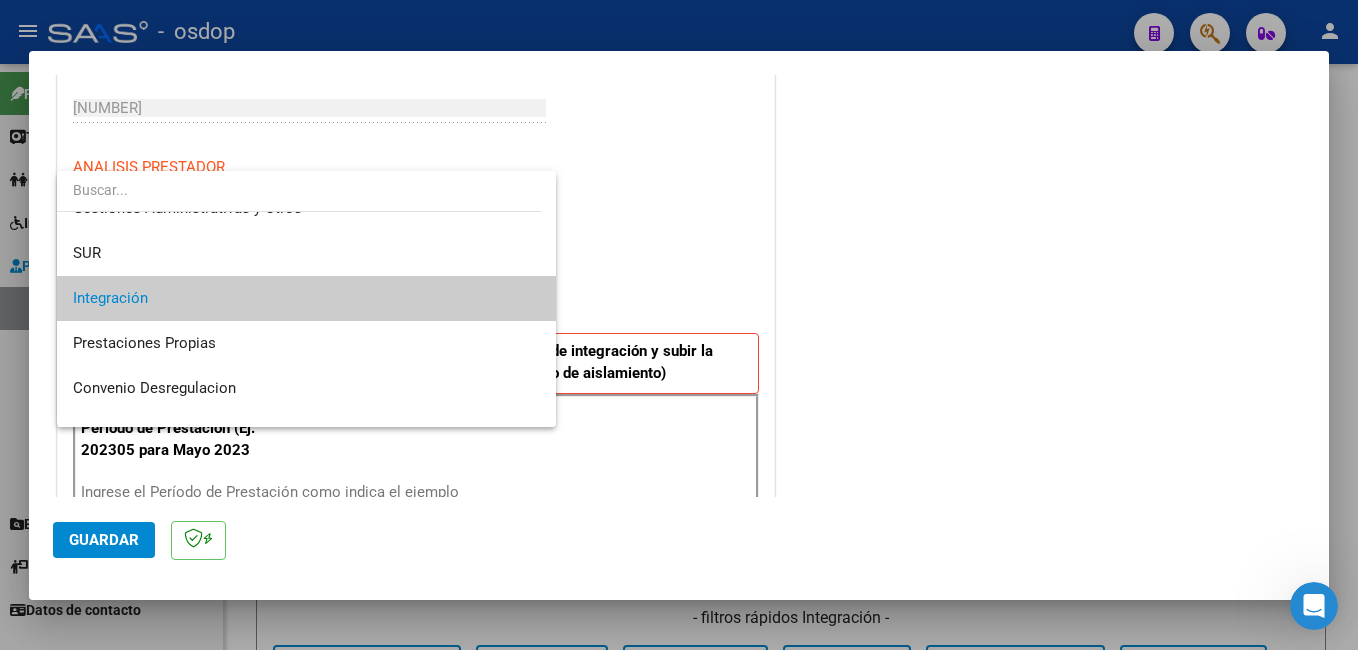 click on "Integración" at bounding box center [306, 298] 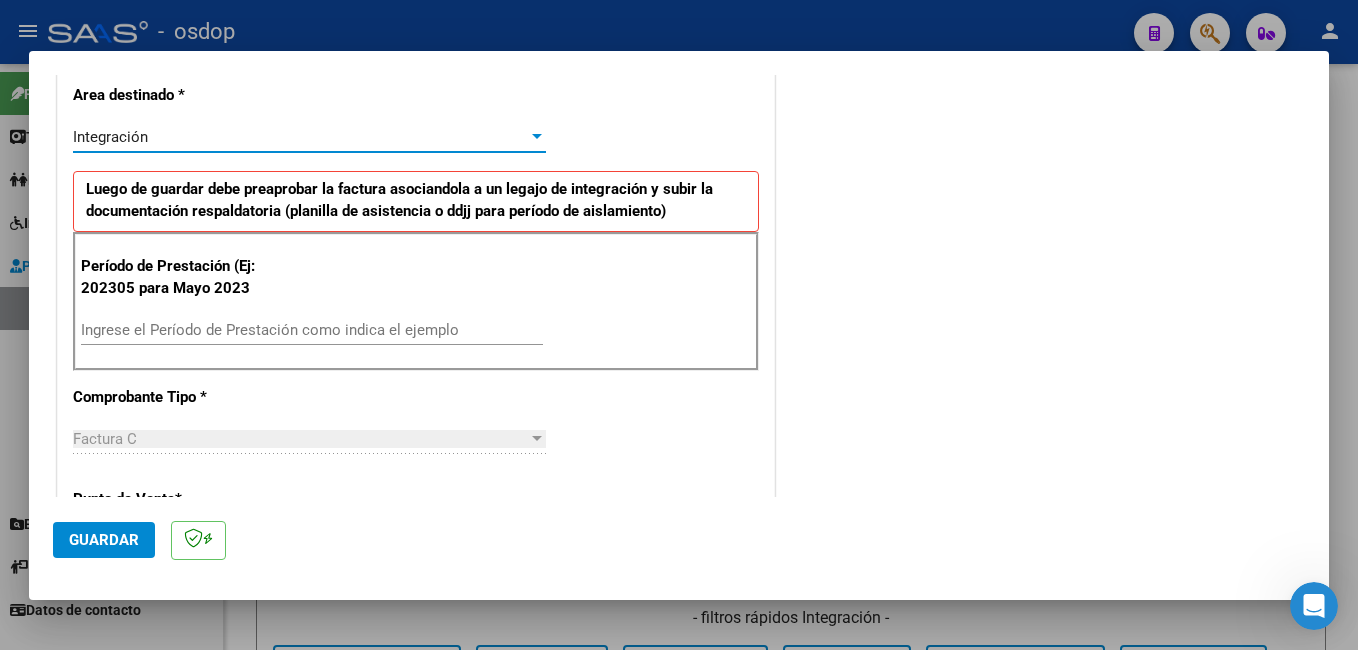 scroll, scrollTop: 500, scrollLeft: 0, axis: vertical 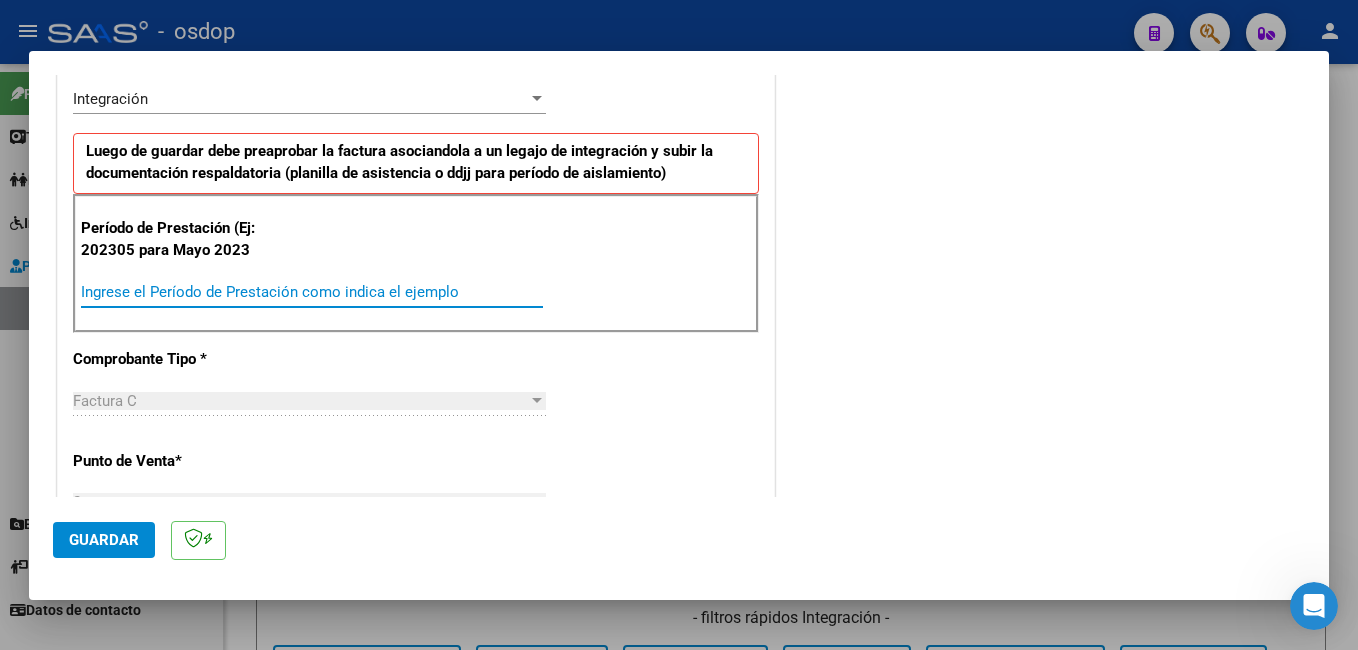 click on "Ingrese el Período de Prestación como indica el ejemplo" at bounding box center (312, 292) 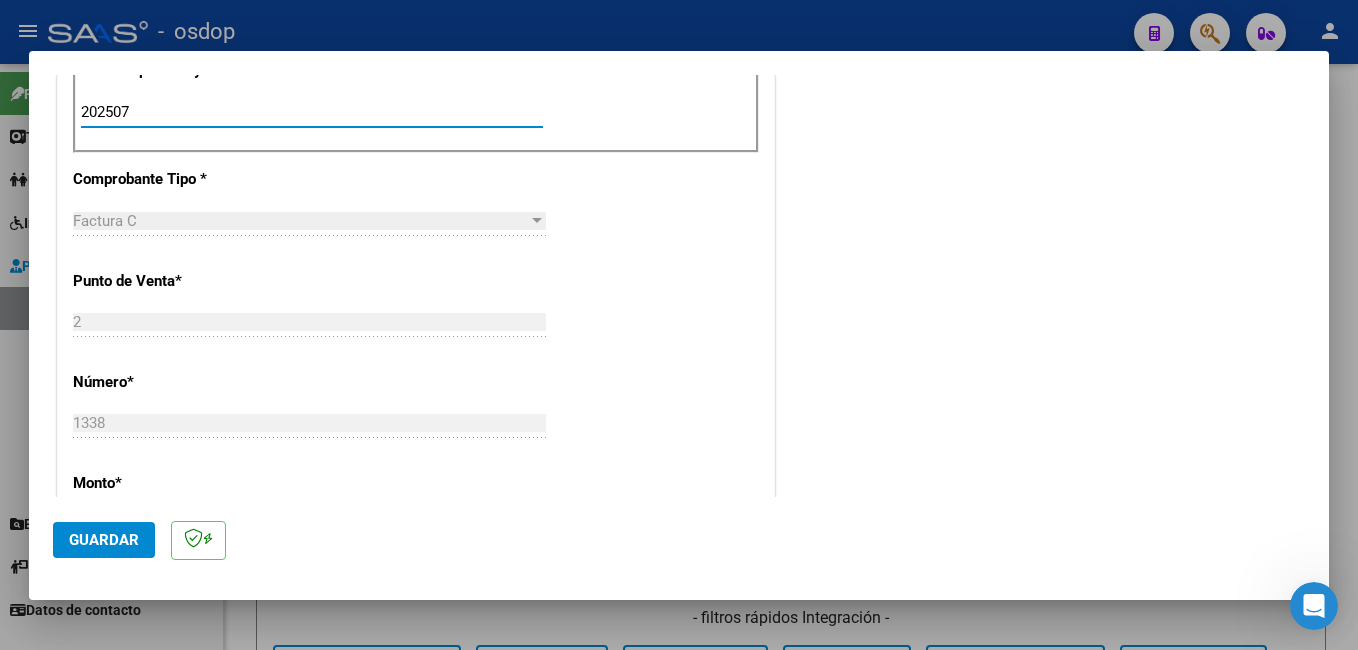 scroll, scrollTop: 700, scrollLeft: 0, axis: vertical 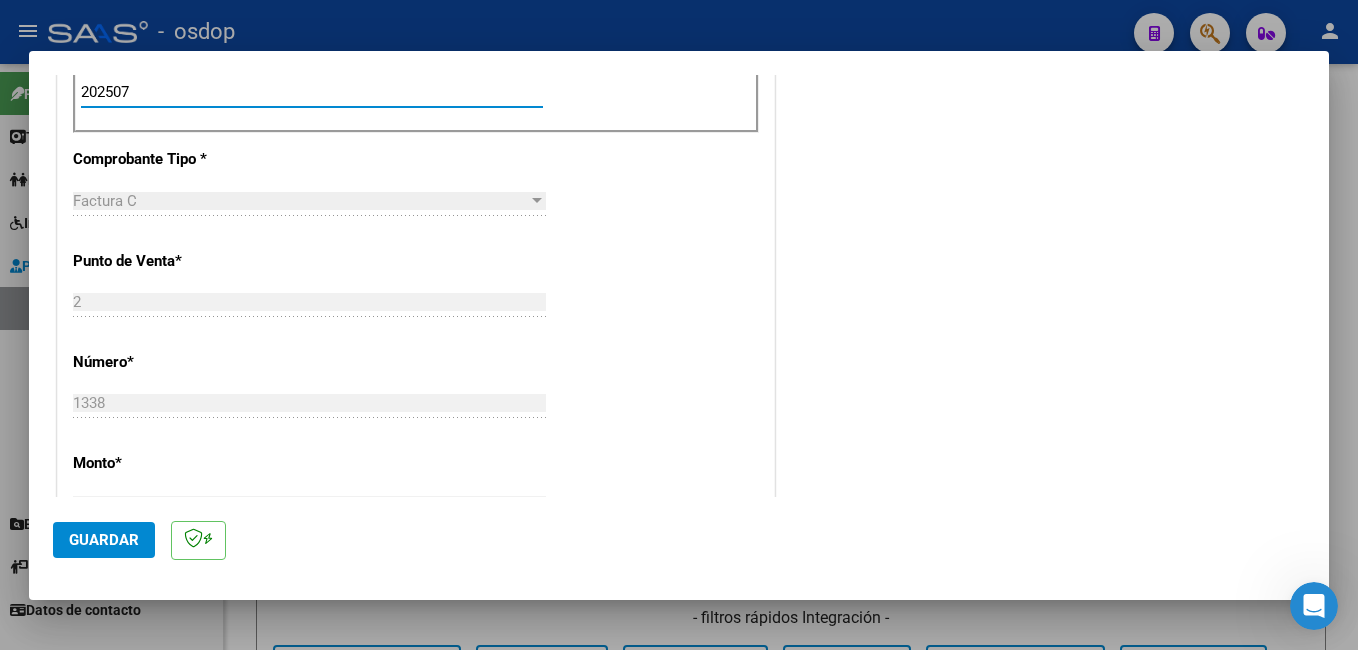 type on "202507" 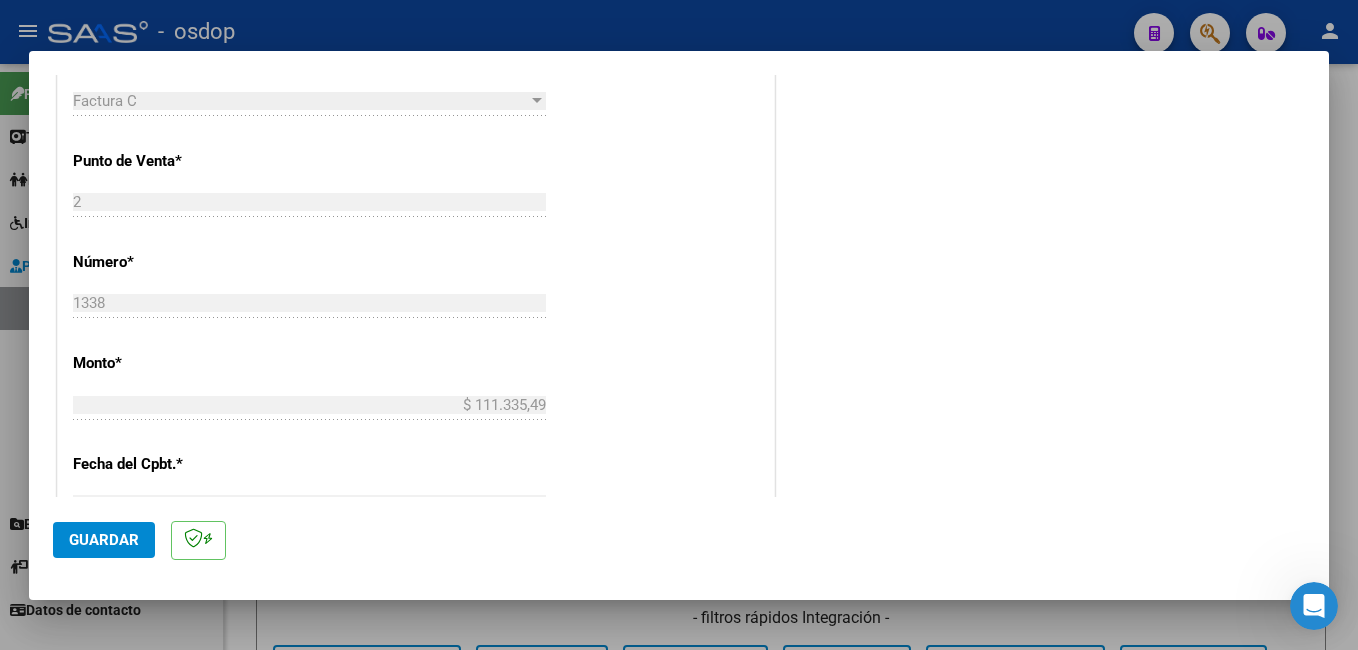 scroll, scrollTop: 900, scrollLeft: 0, axis: vertical 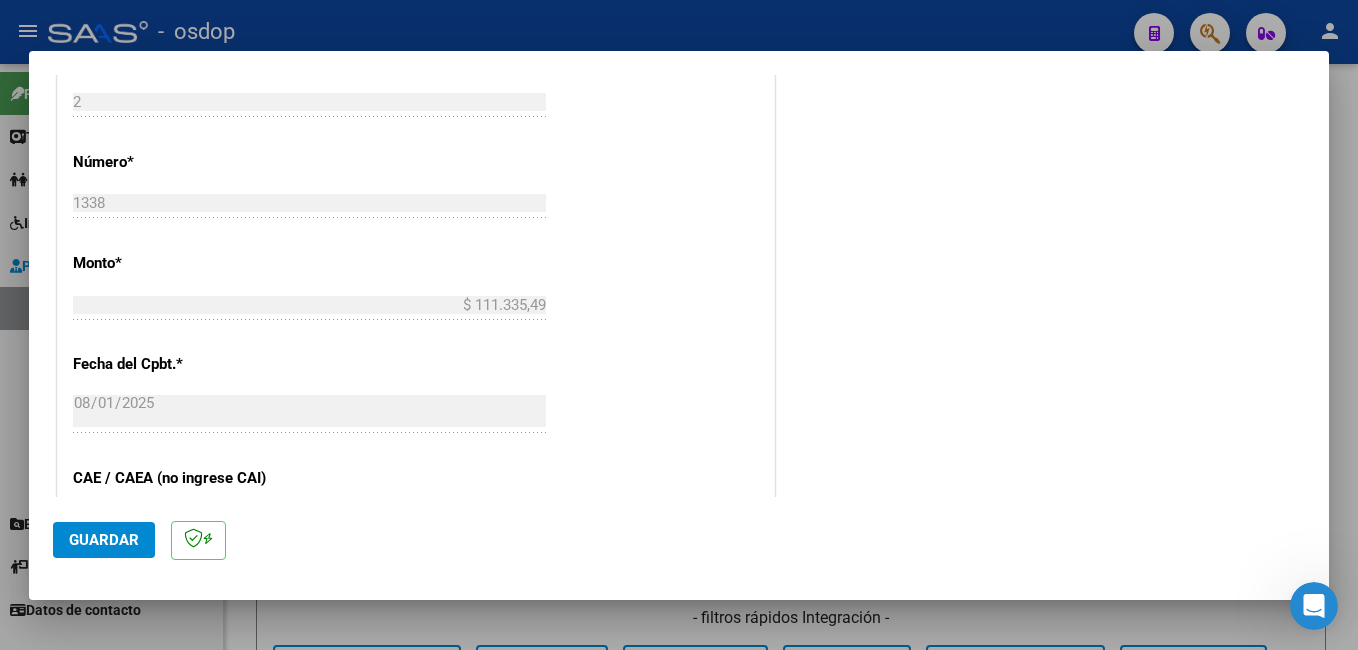 click on "Guardar" 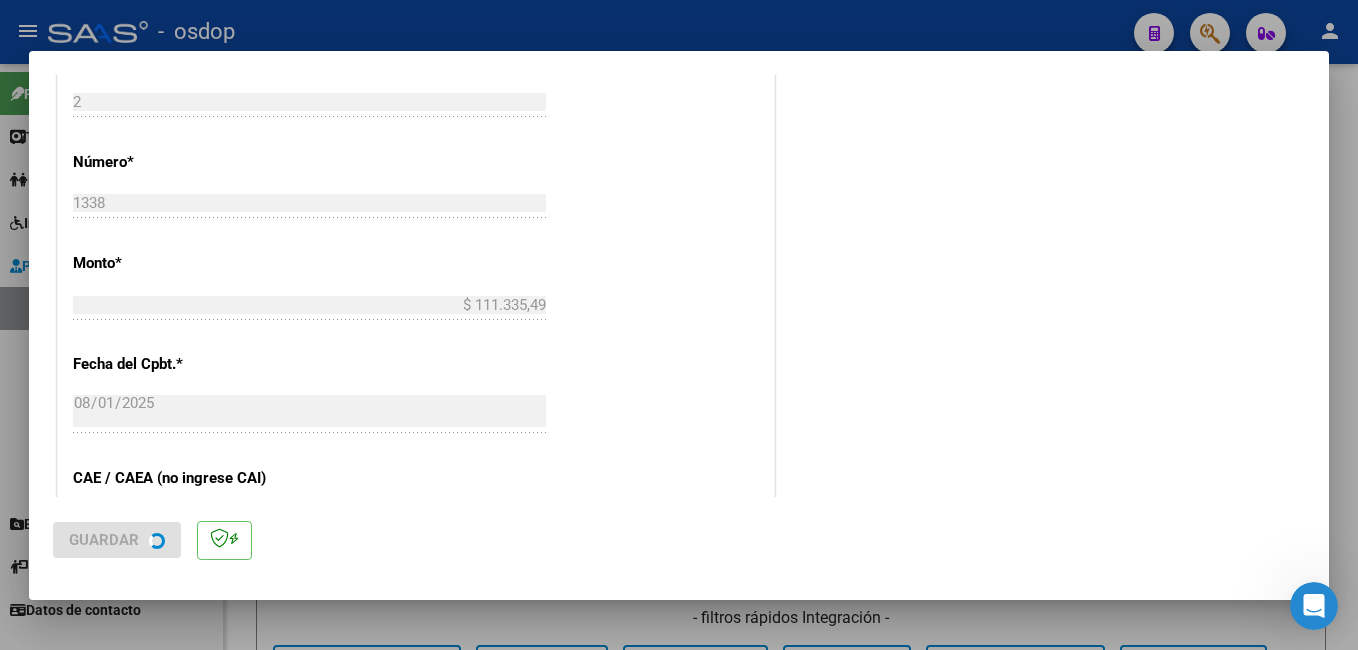 scroll, scrollTop: 0, scrollLeft: 0, axis: both 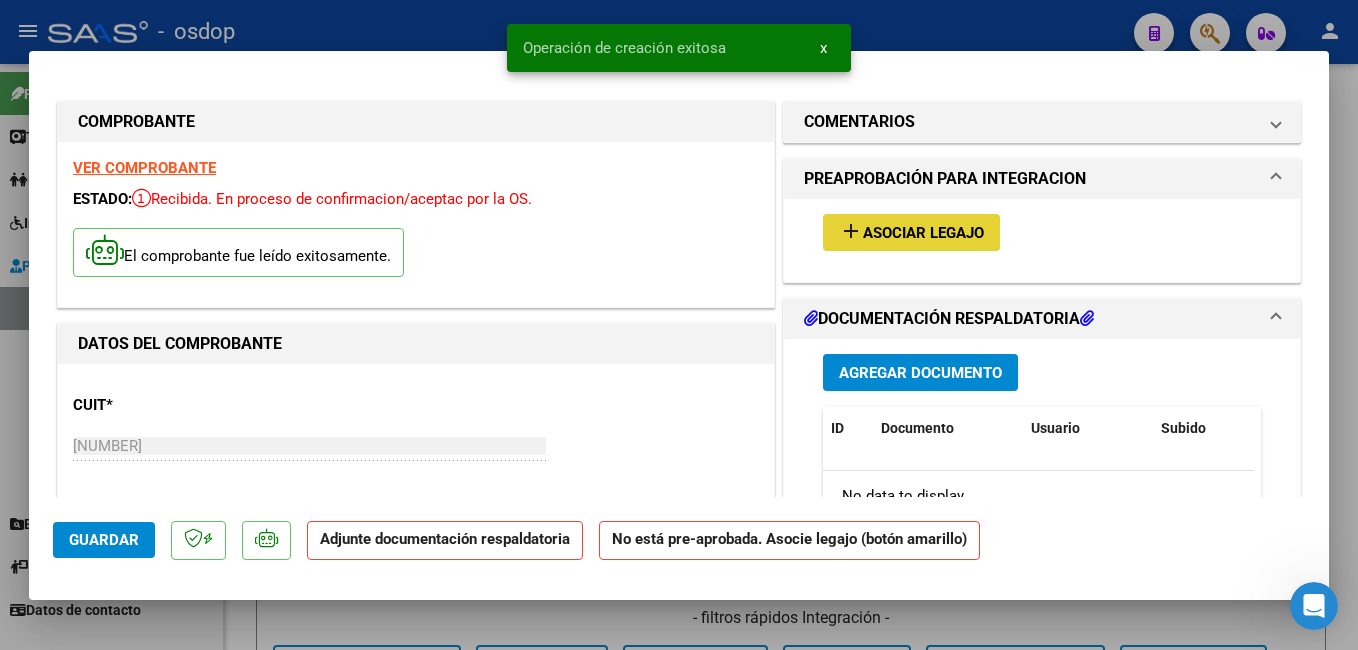 click on "Asociar Legajo" at bounding box center (923, 233) 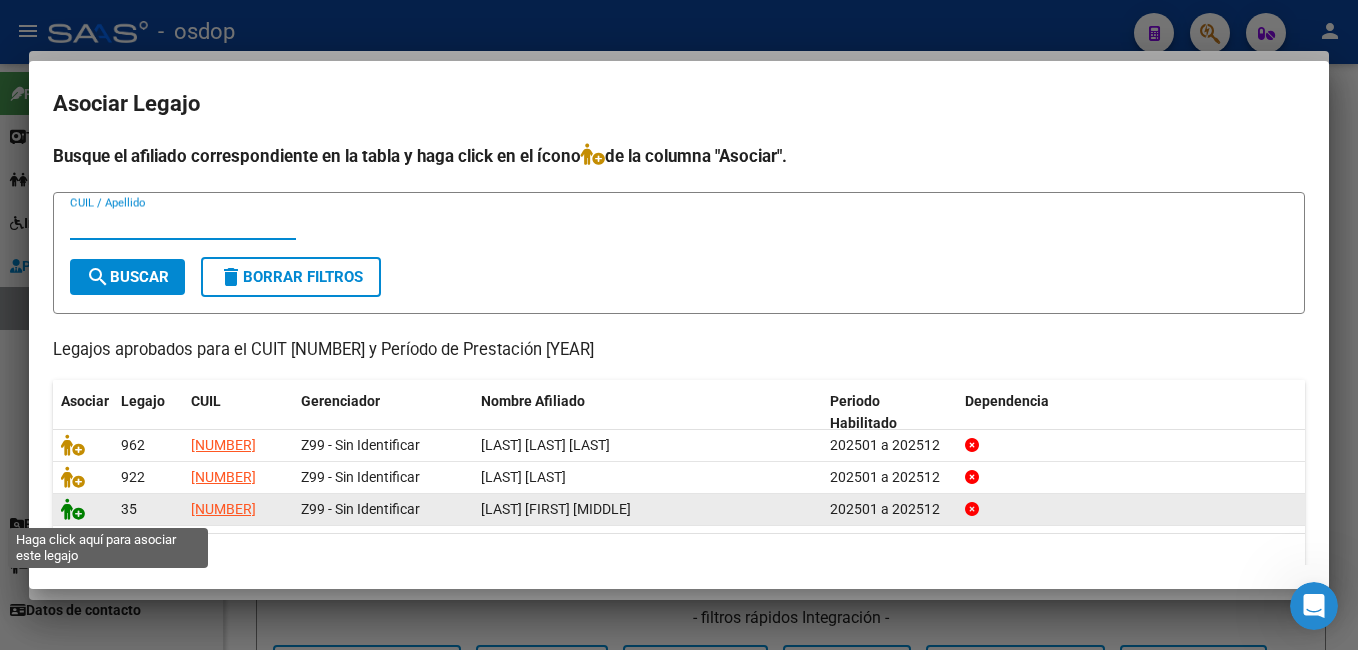 click 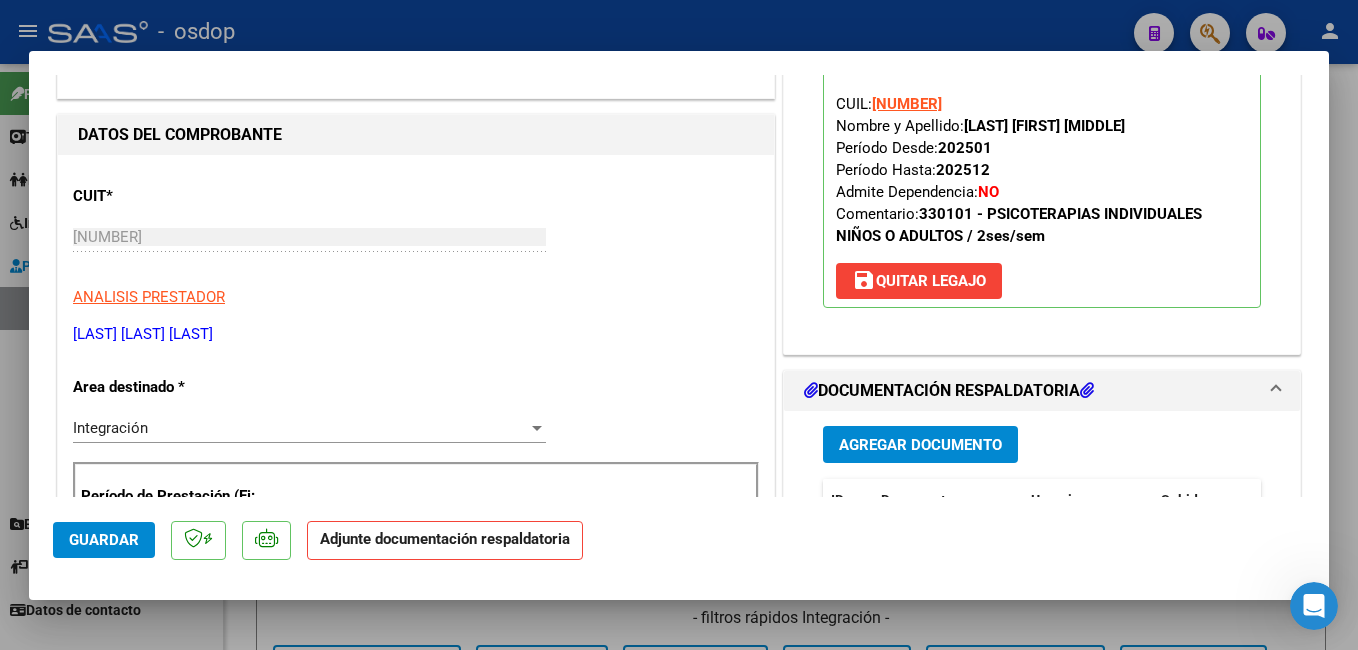 scroll, scrollTop: 300, scrollLeft: 0, axis: vertical 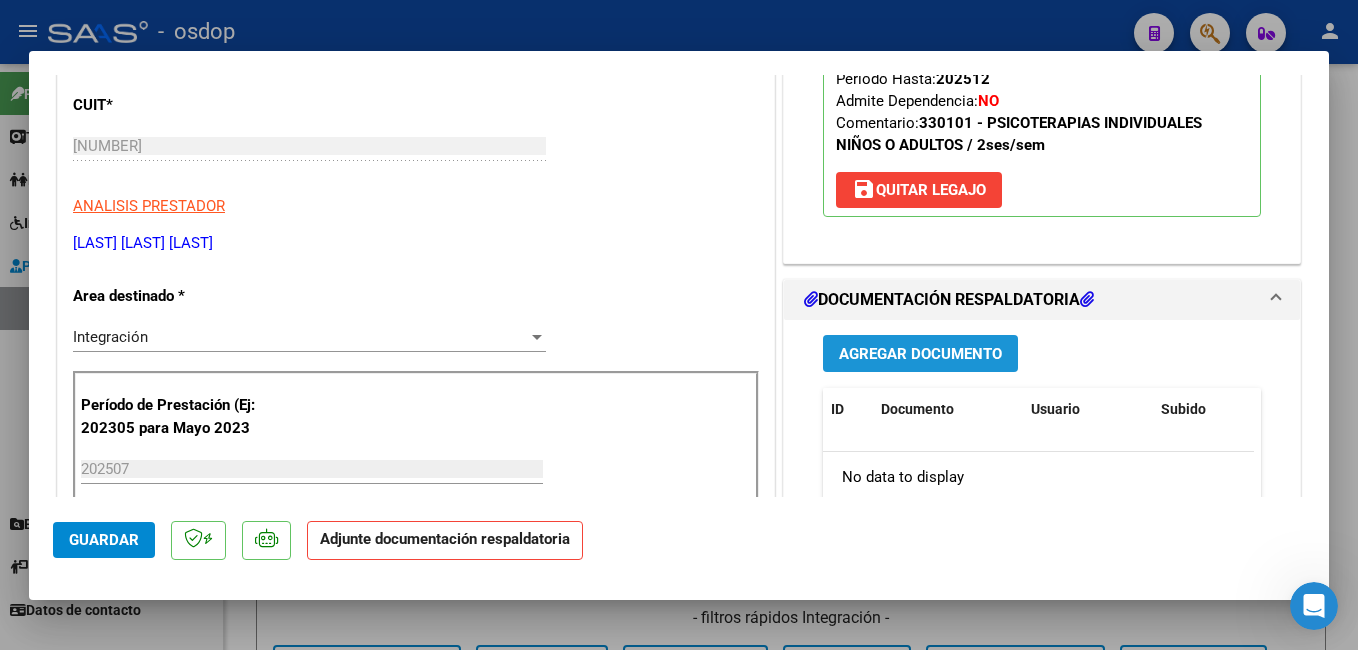 click on "Agregar Documento" at bounding box center [920, 354] 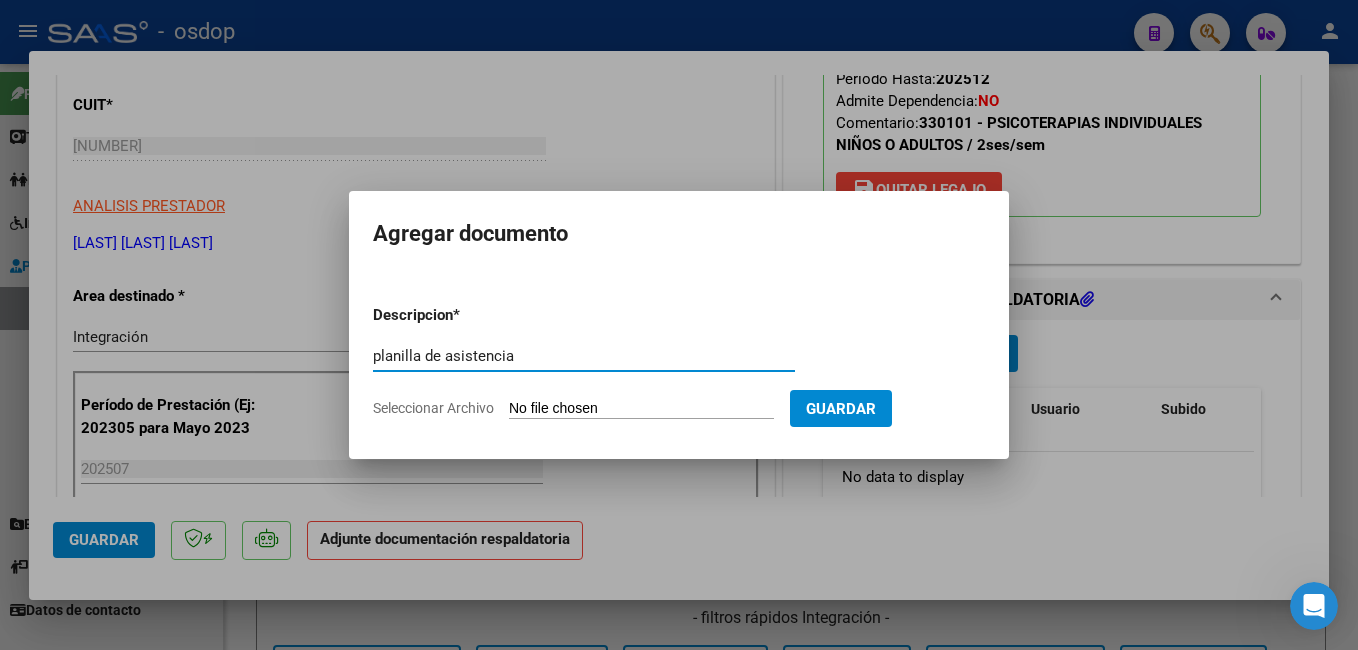 type on "planilla de asistencia" 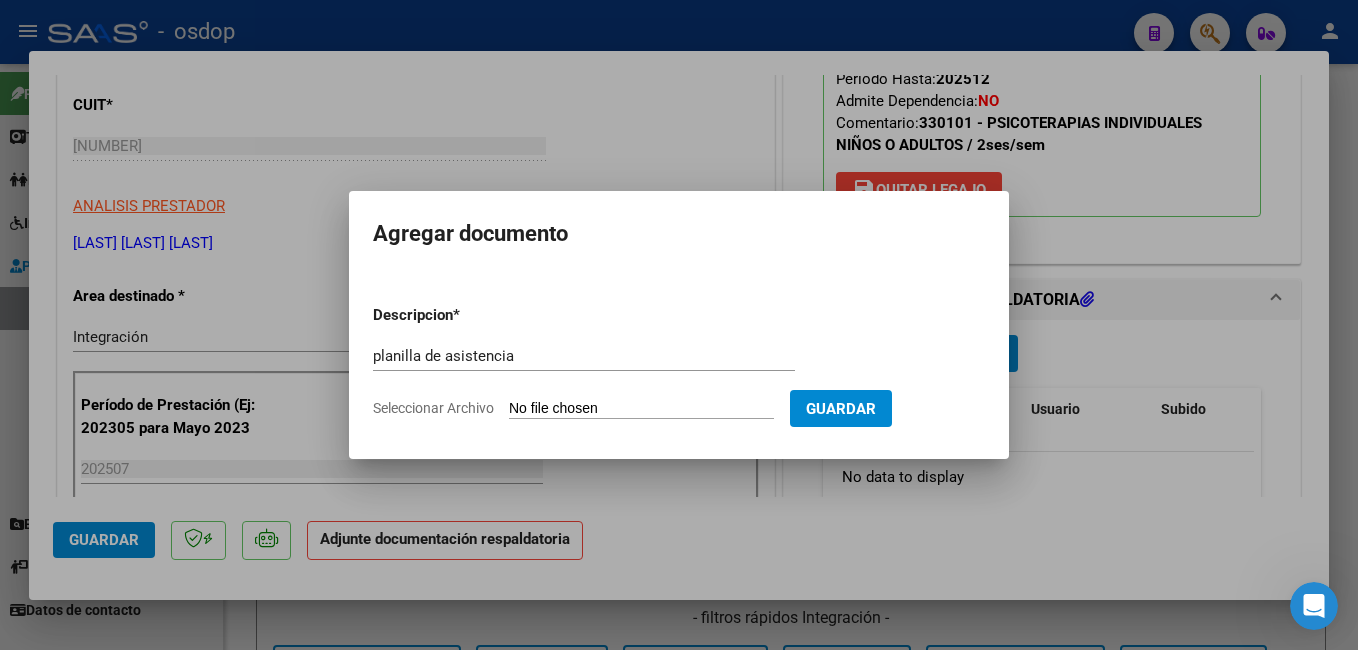 type on "C:\fakepath\asistencia.pdf" 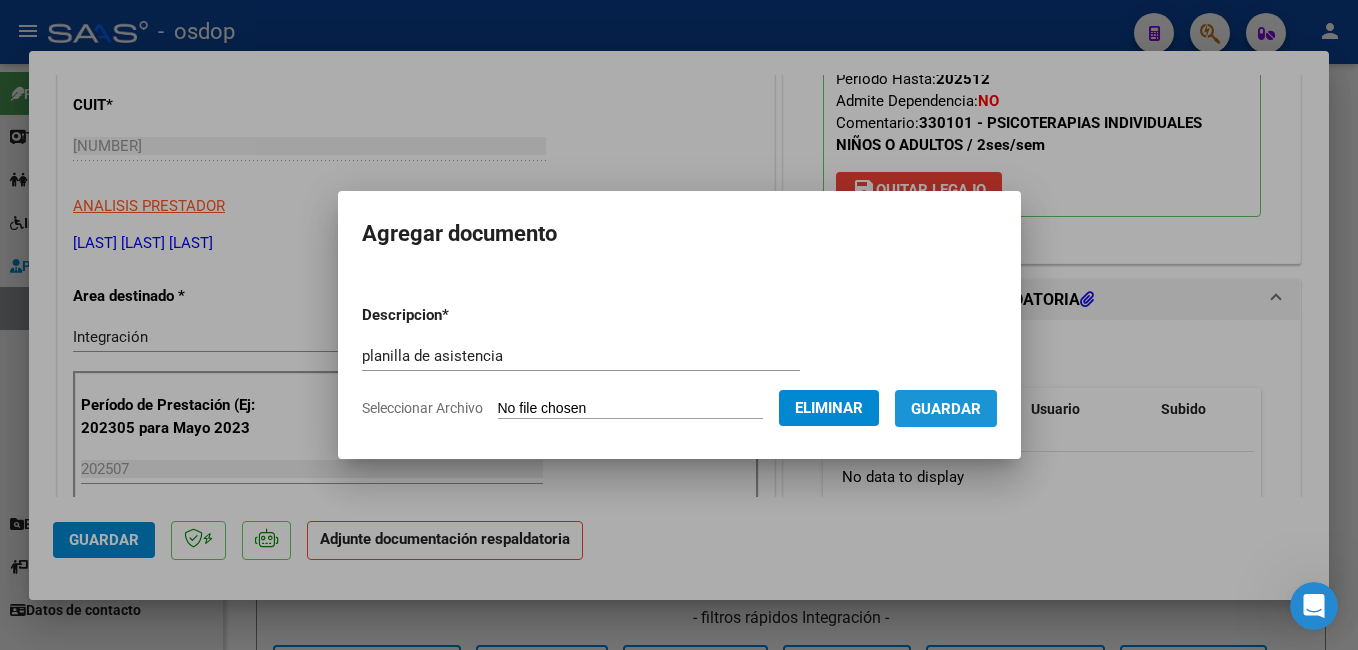 click on "Guardar" at bounding box center (946, 409) 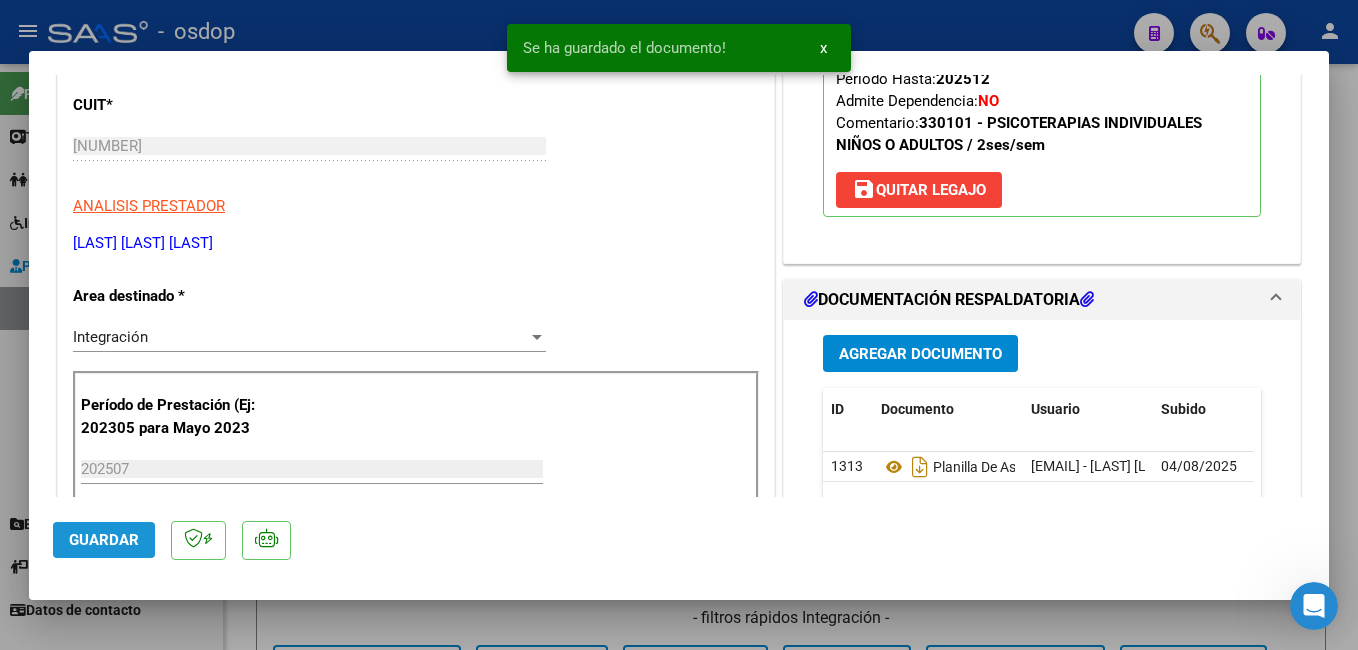 click on "Guardar" 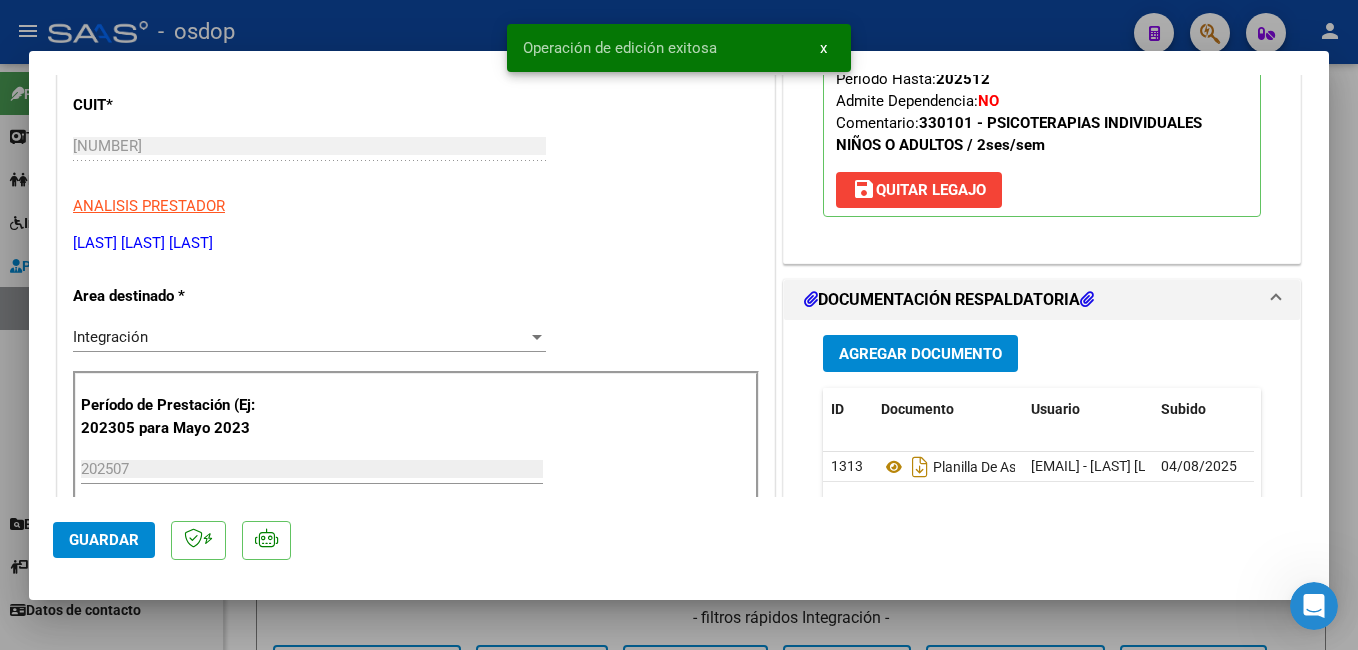 click at bounding box center [679, 325] 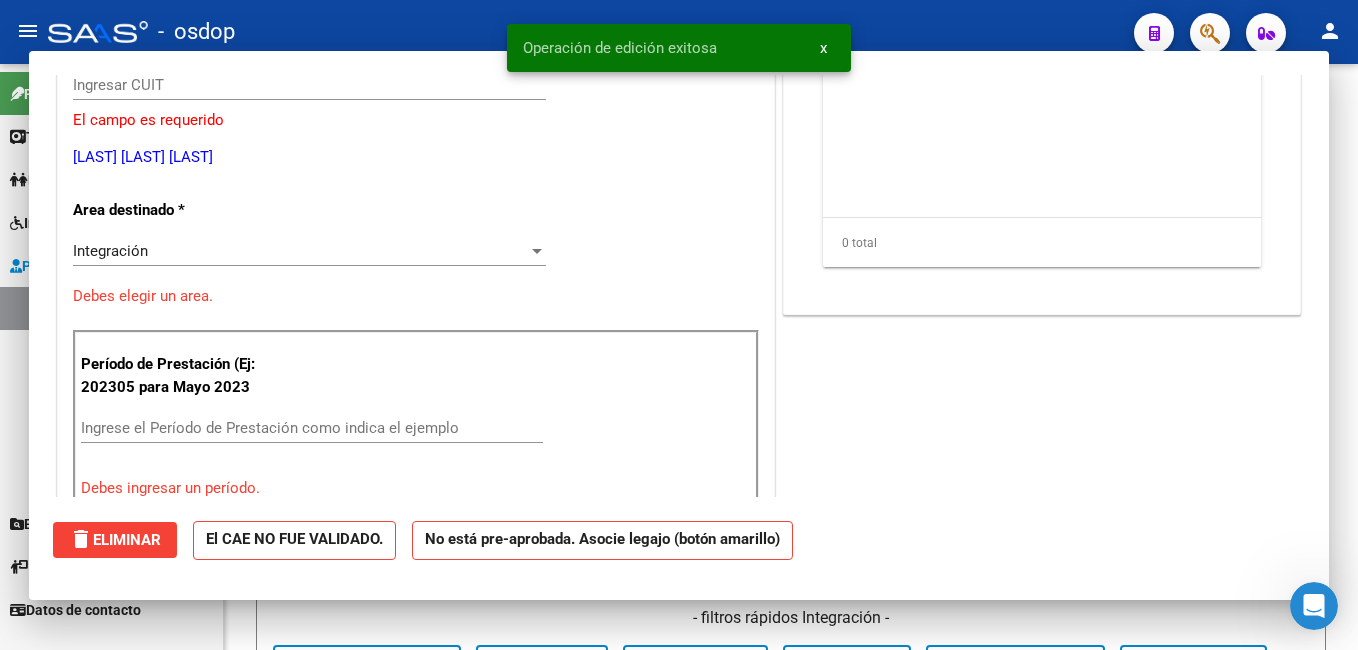 scroll, scrollTop: 0, scrollLeft: 0, axis: both 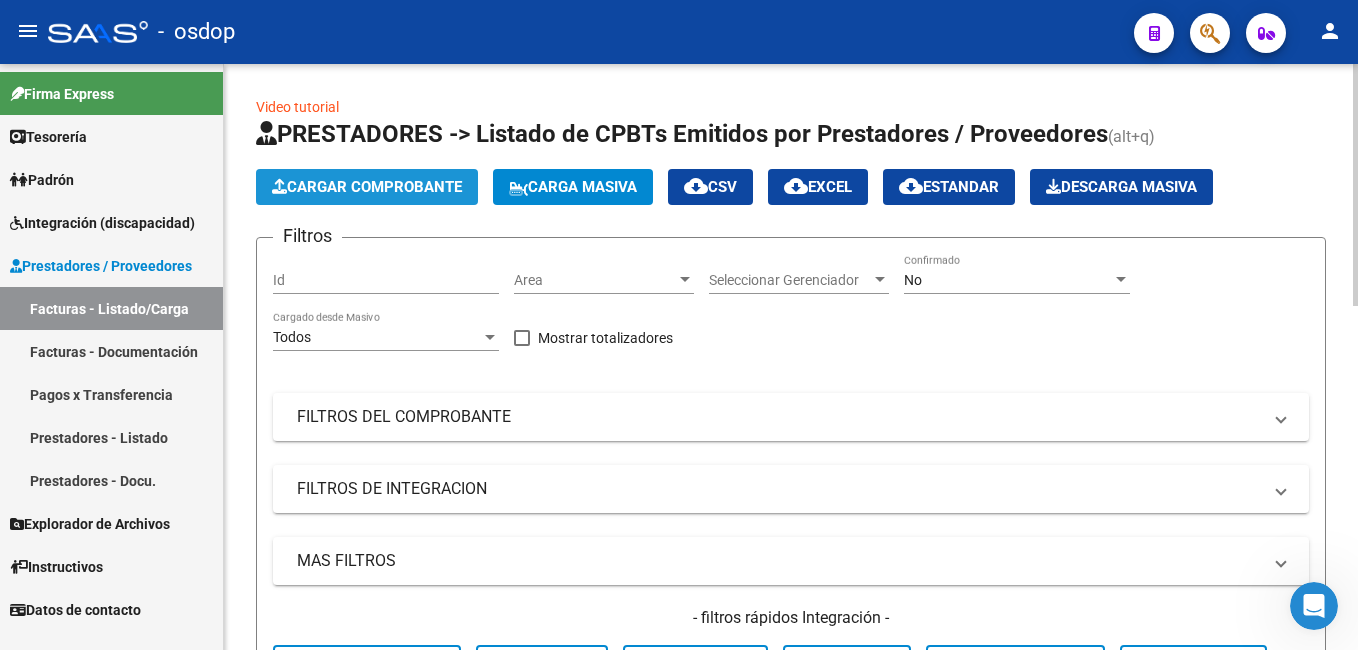 click on "Cargar Comprobante" 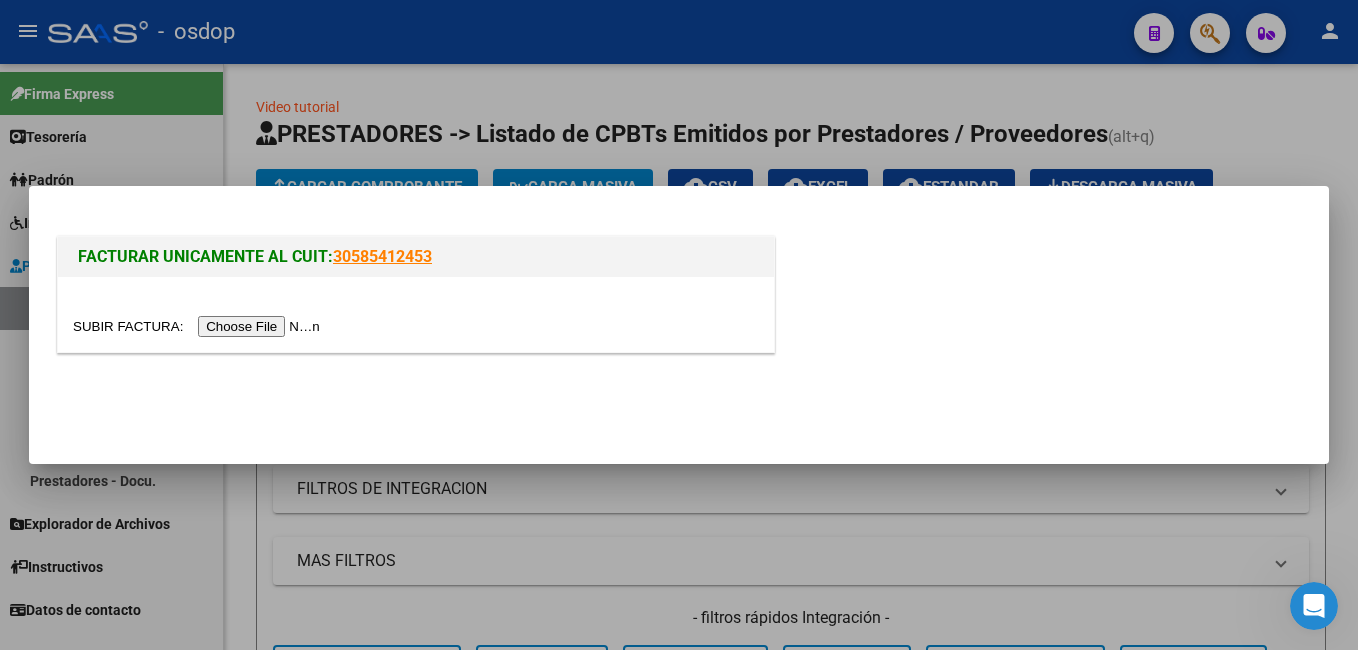 click at bounding box center (199, 326) 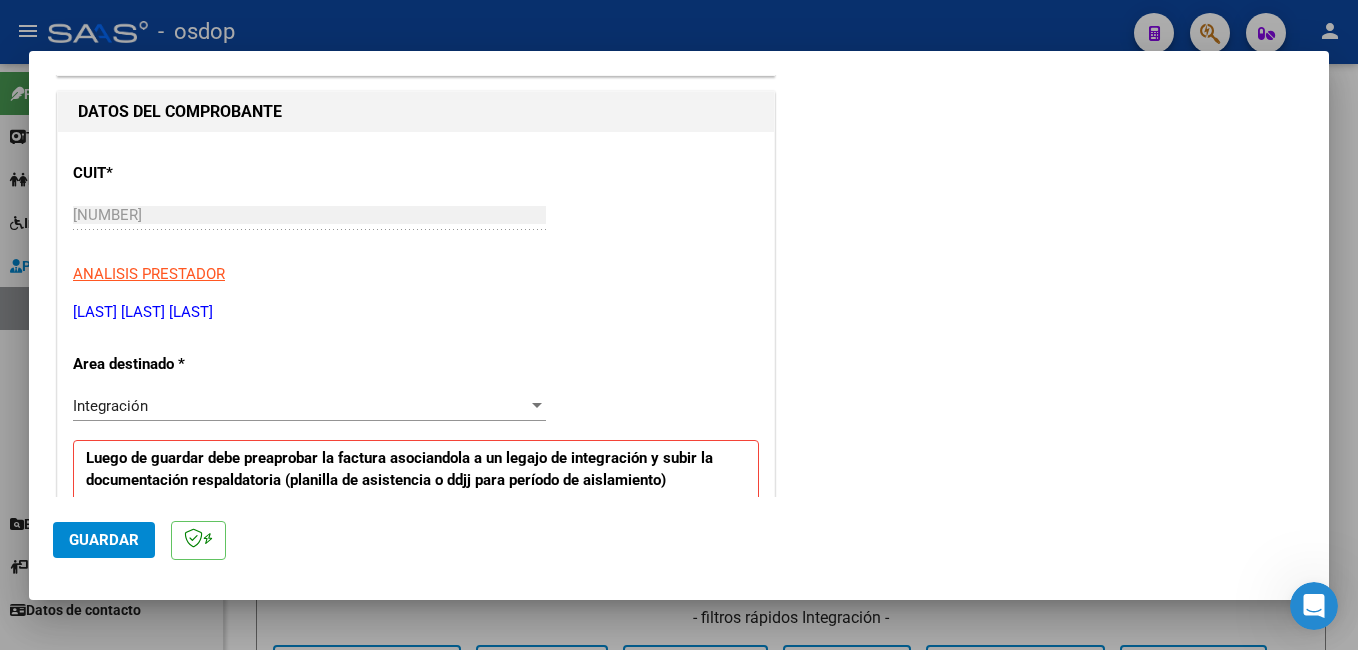 scroll, scrollTop: 200, scrollLeft: 0, axis: vertical 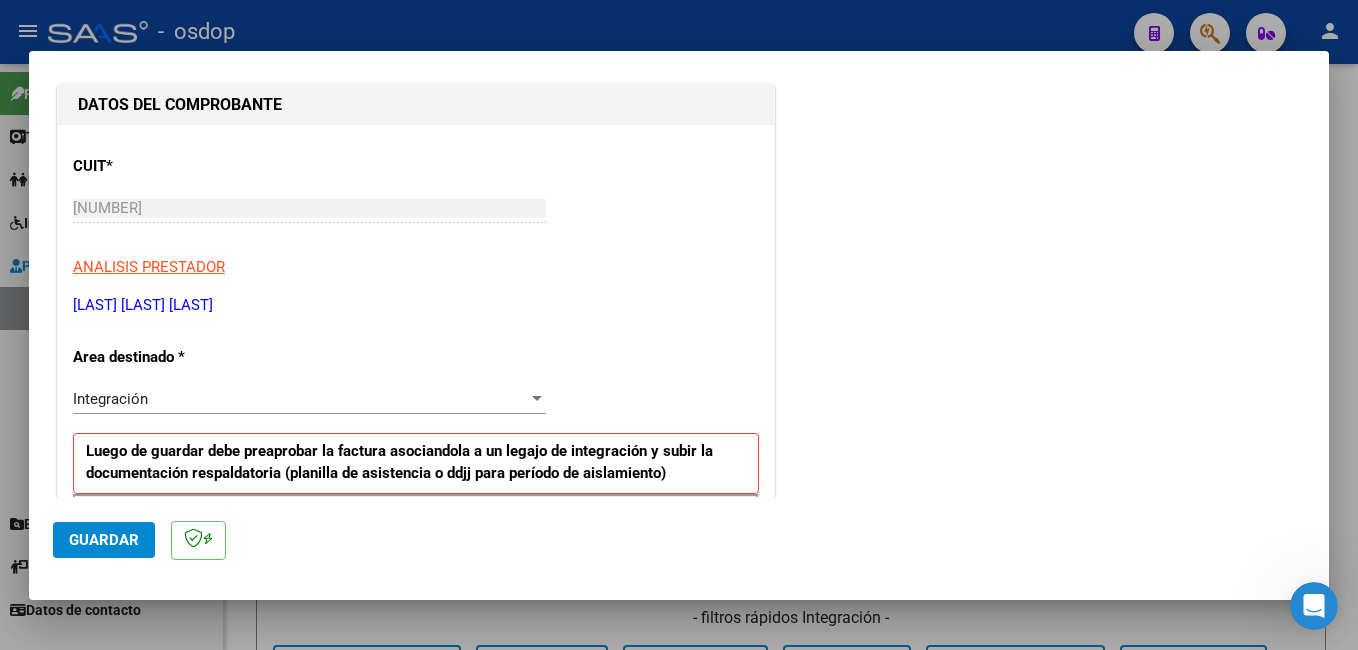 click on "Integración" at bounding box center [300, 399] 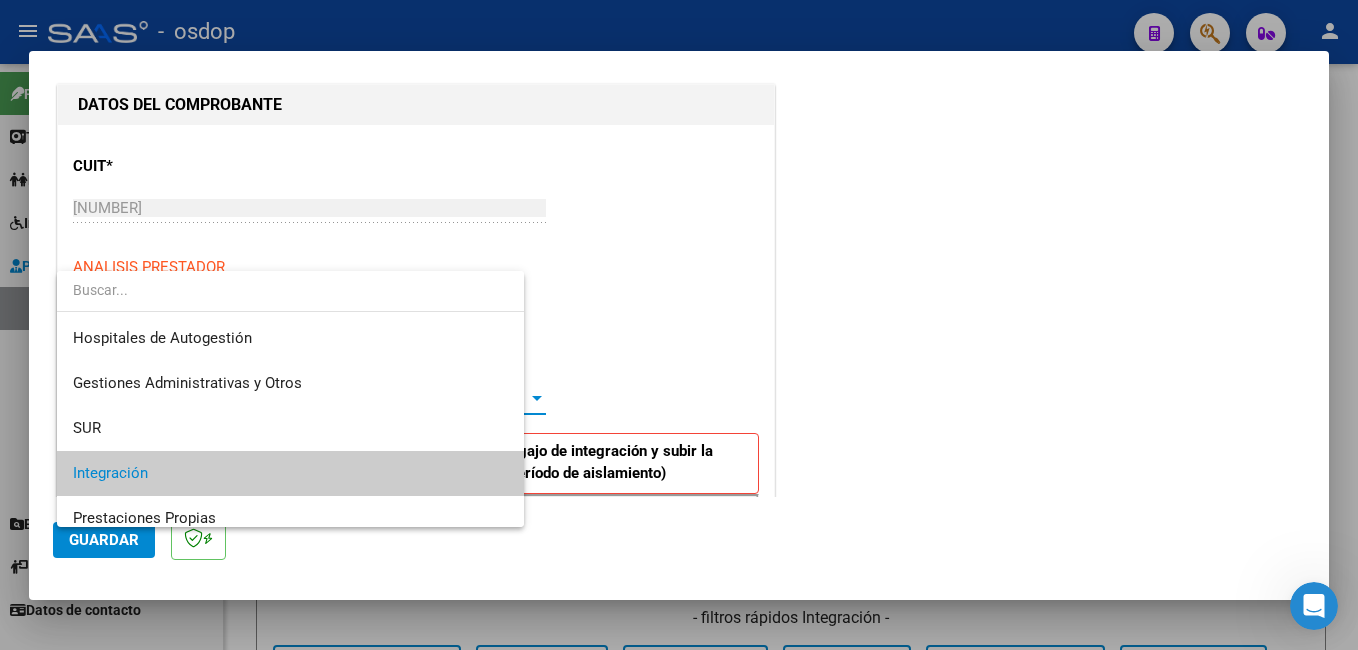 scroll, scrollTop: 75, scrollLeft: 0, axis: vertical 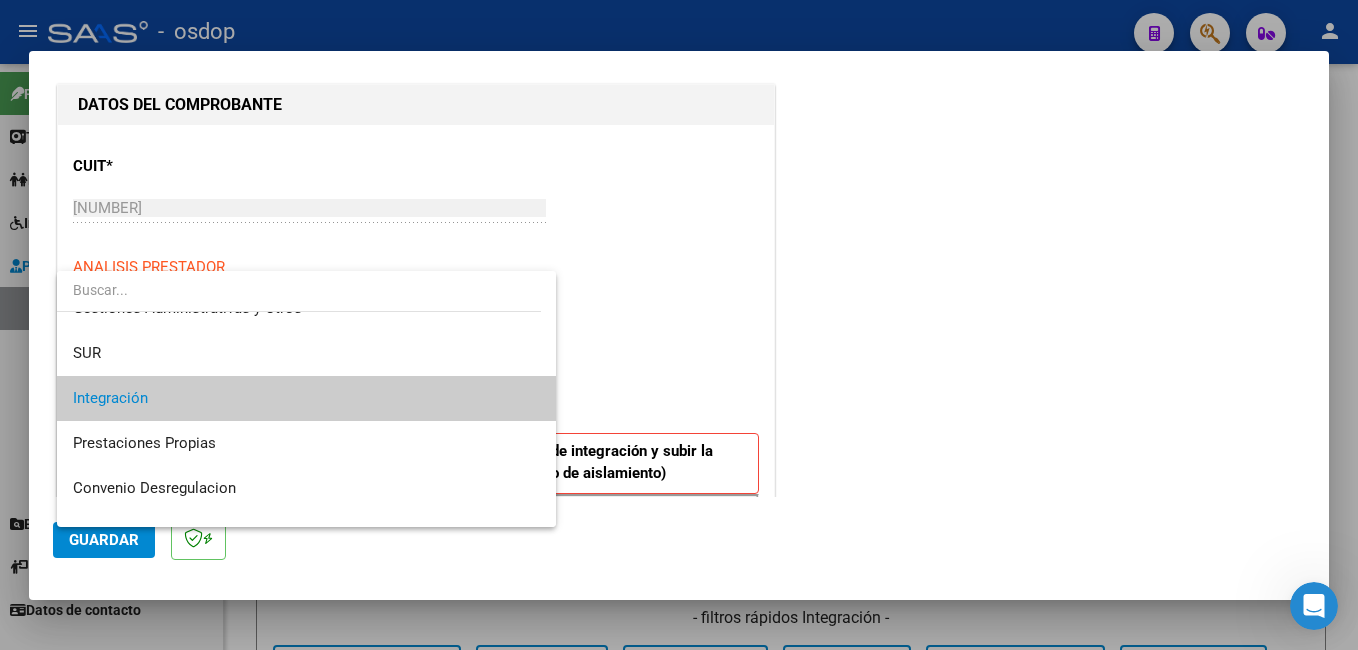 click on "Integración" at bounding box center (306, 398) 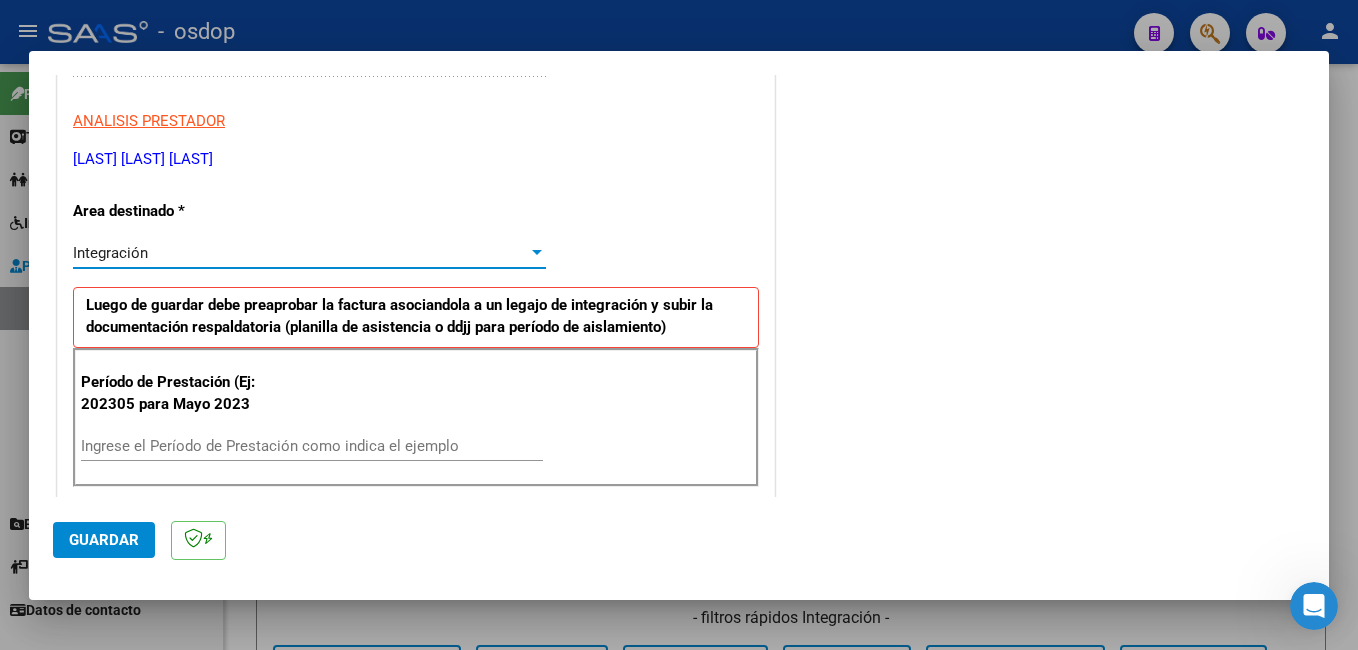 scroll, scrollTop: 400, scrollLeft: 0, axis: vertical 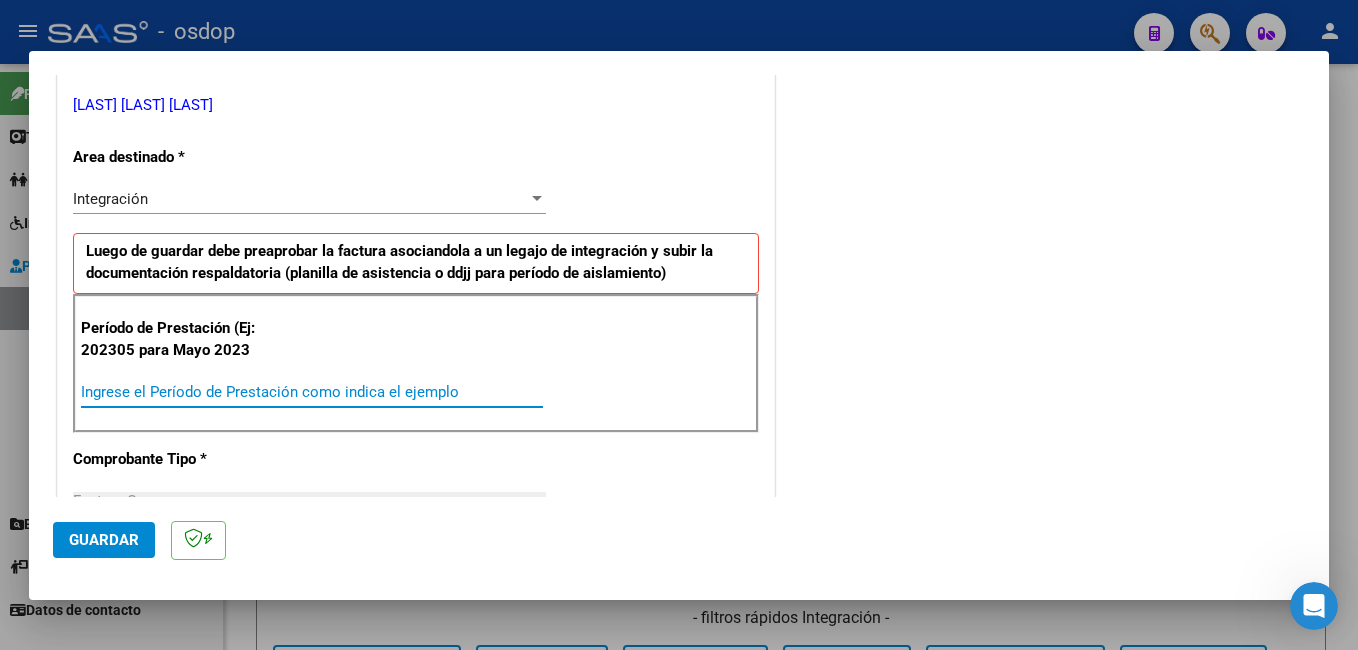 click on "Ingrese el Período de Prestación como indica el ejemplo" at bounding box center [312, 392] 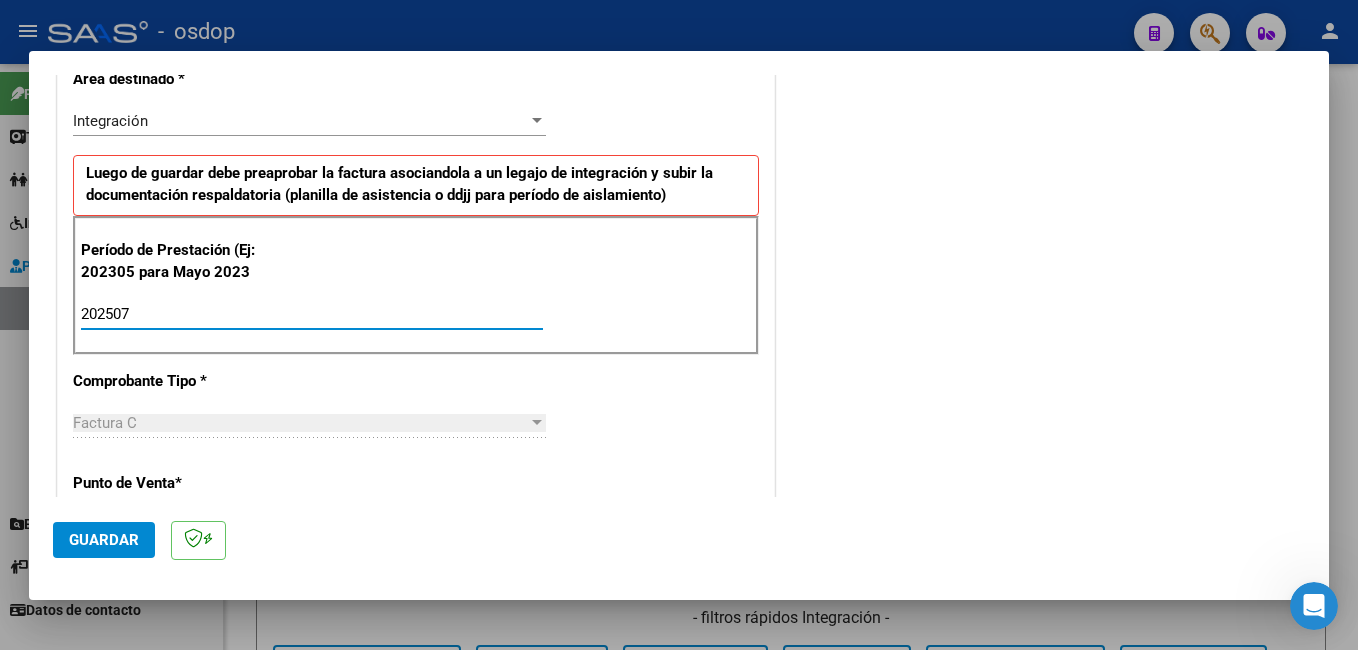 scroll, scrollTop: 600, scrollLeft: 0, axis: vertical 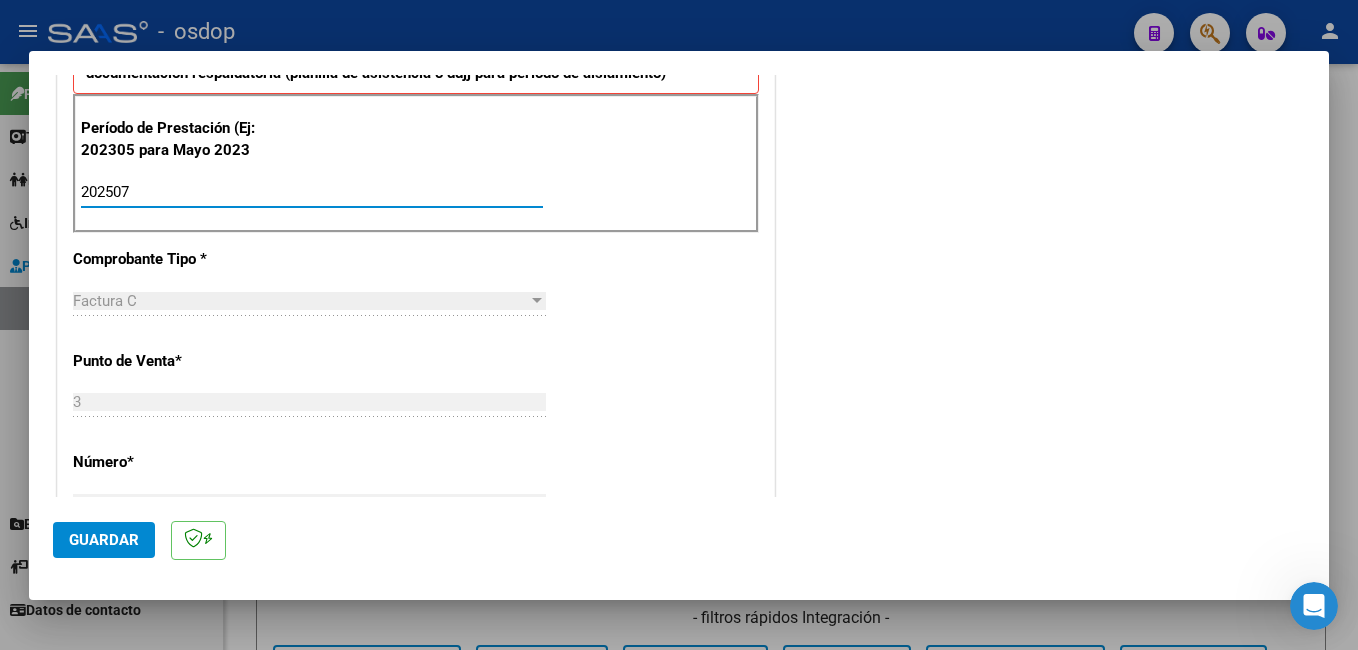 type on "202507" 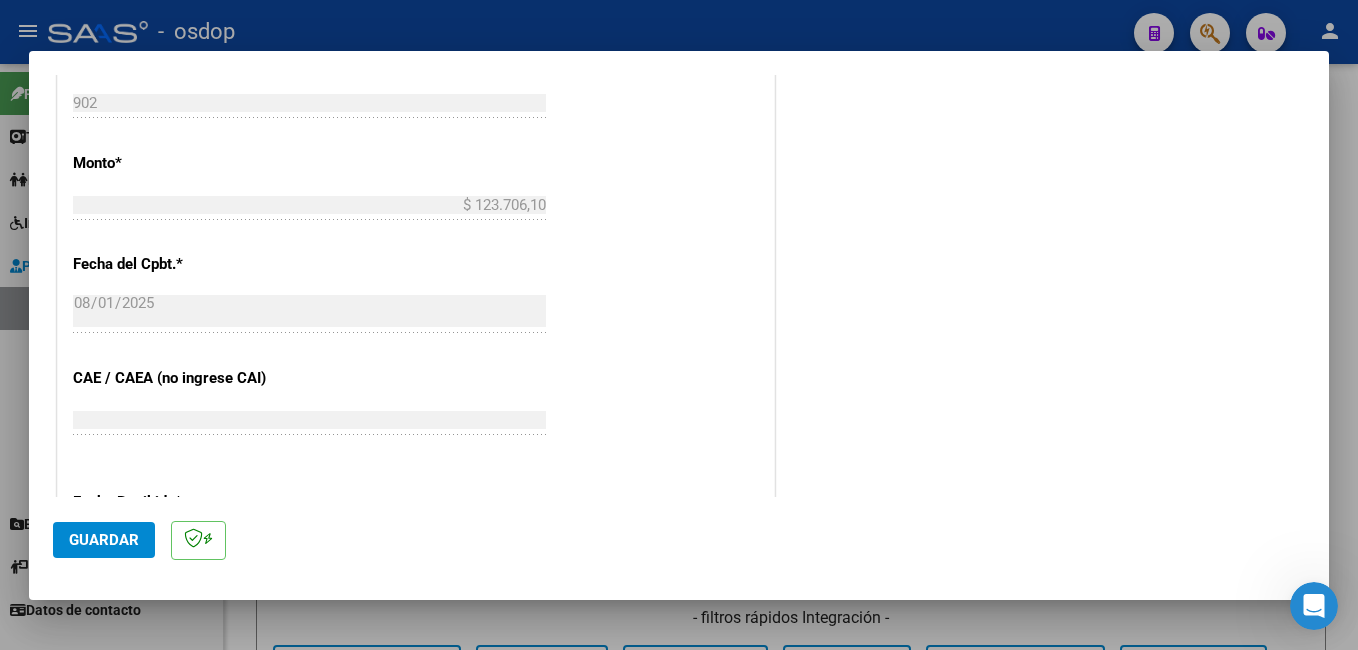scroll, scrollTop: 1200, scrollLeft: 0, axis: vertical 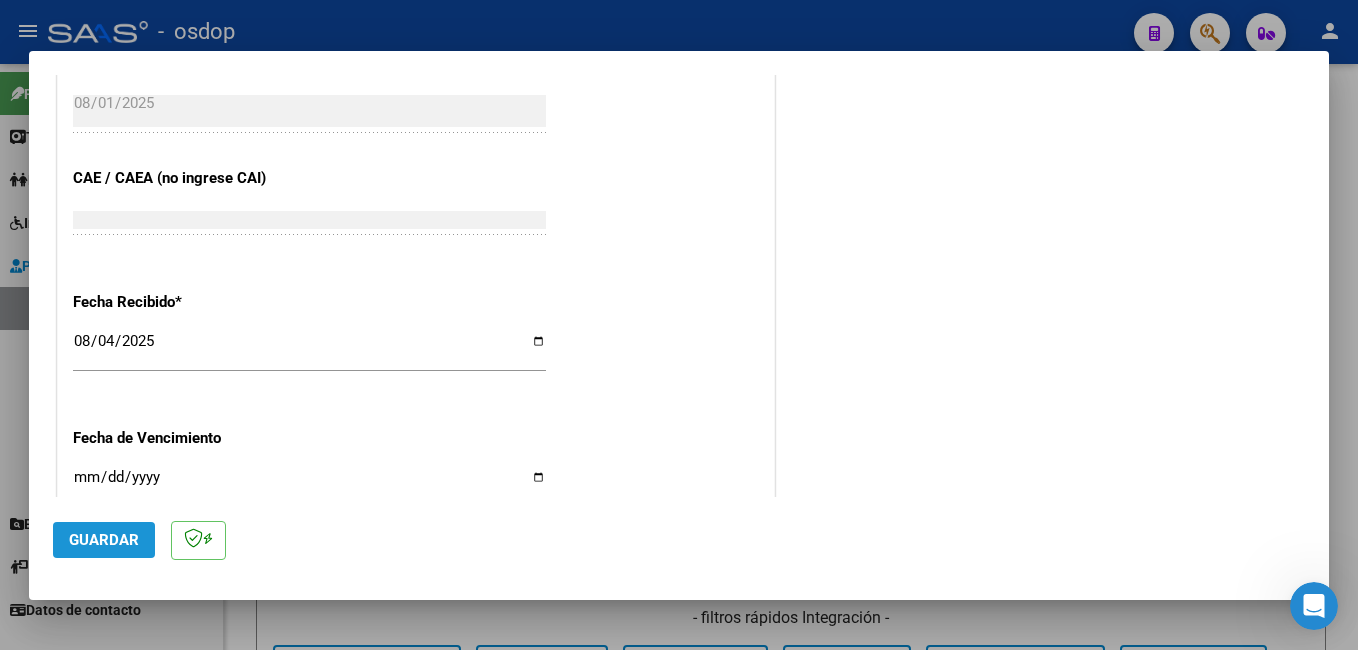 click on "Guardar" 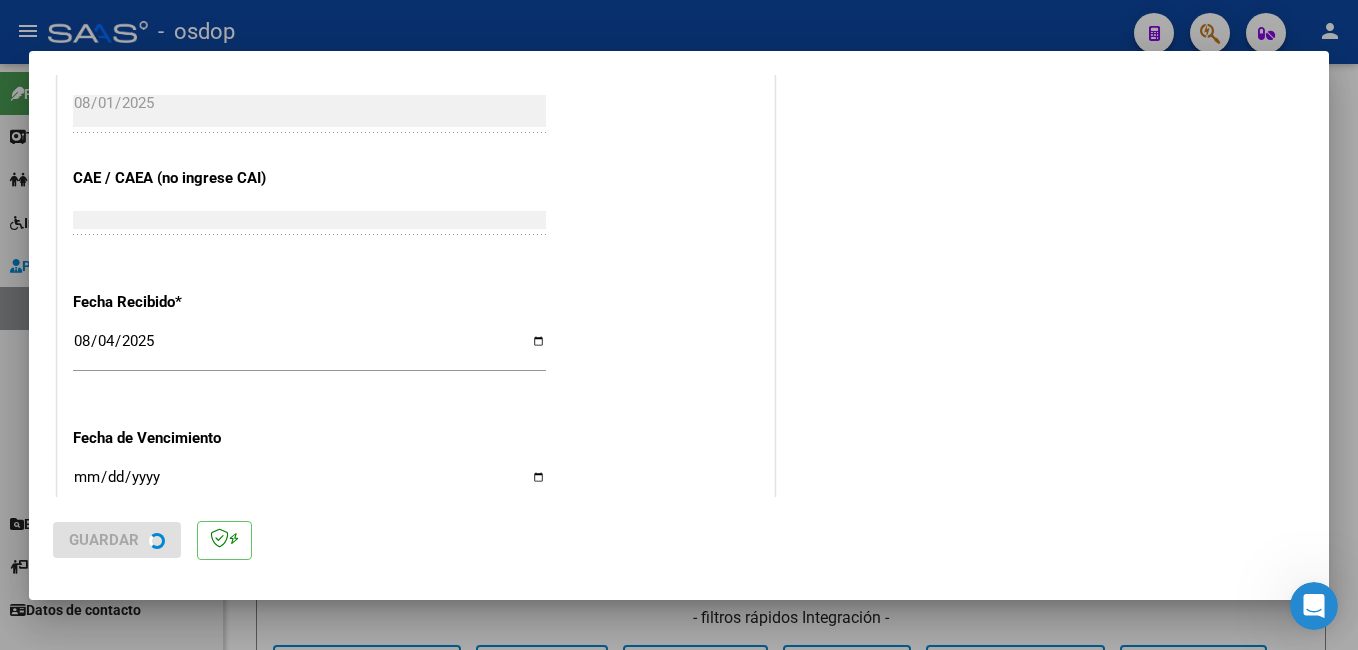 scroll, scrollTop: 0, scrollLeft: 0, axis: both 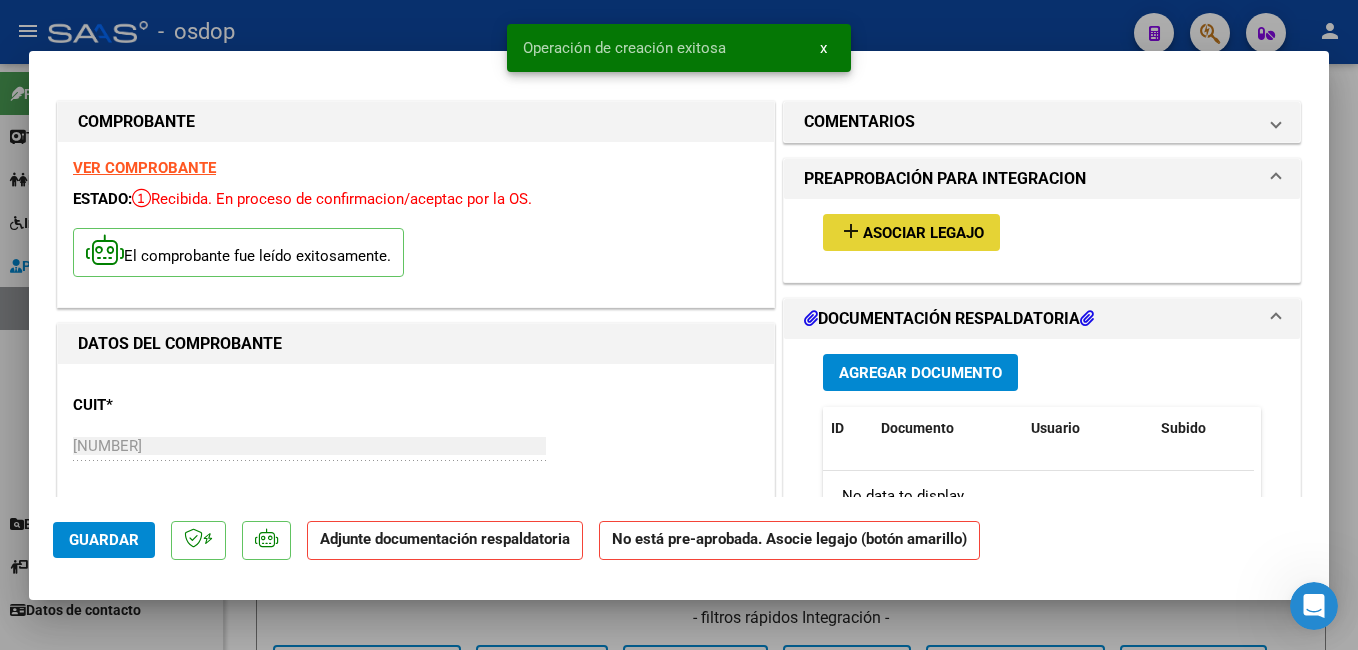 click on "Asociar Legajo" at bounding box center [923, 233] 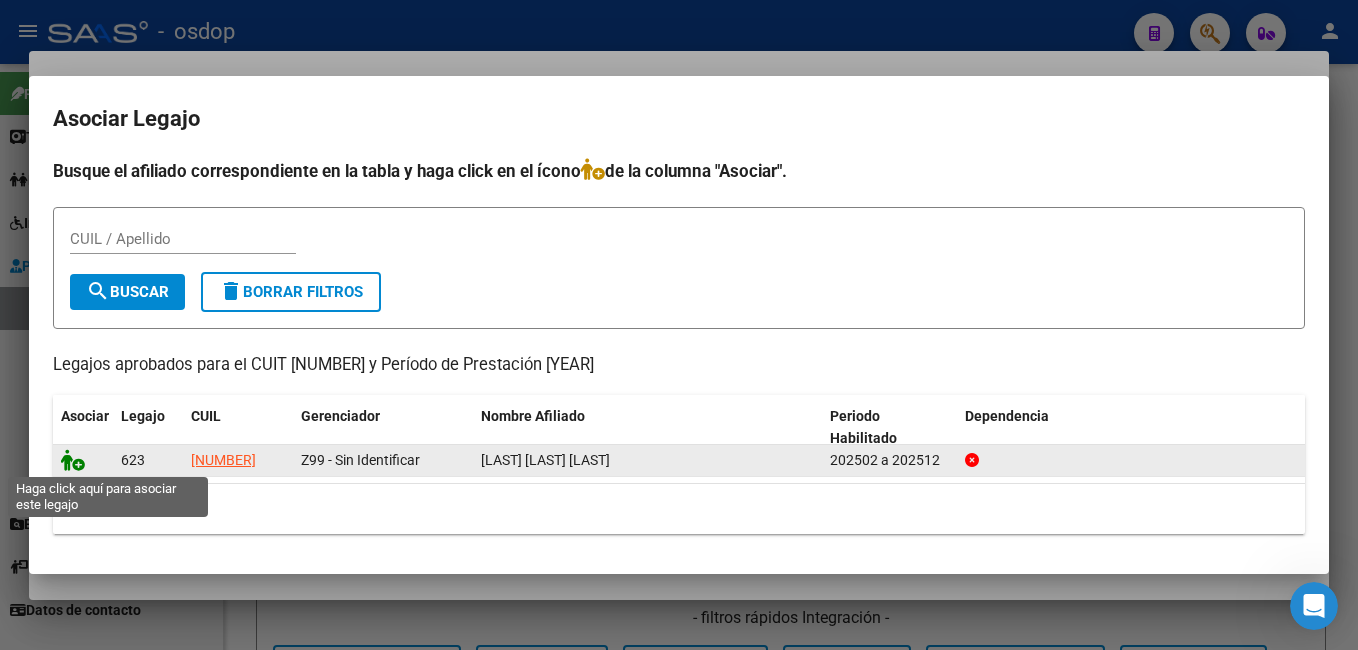 click 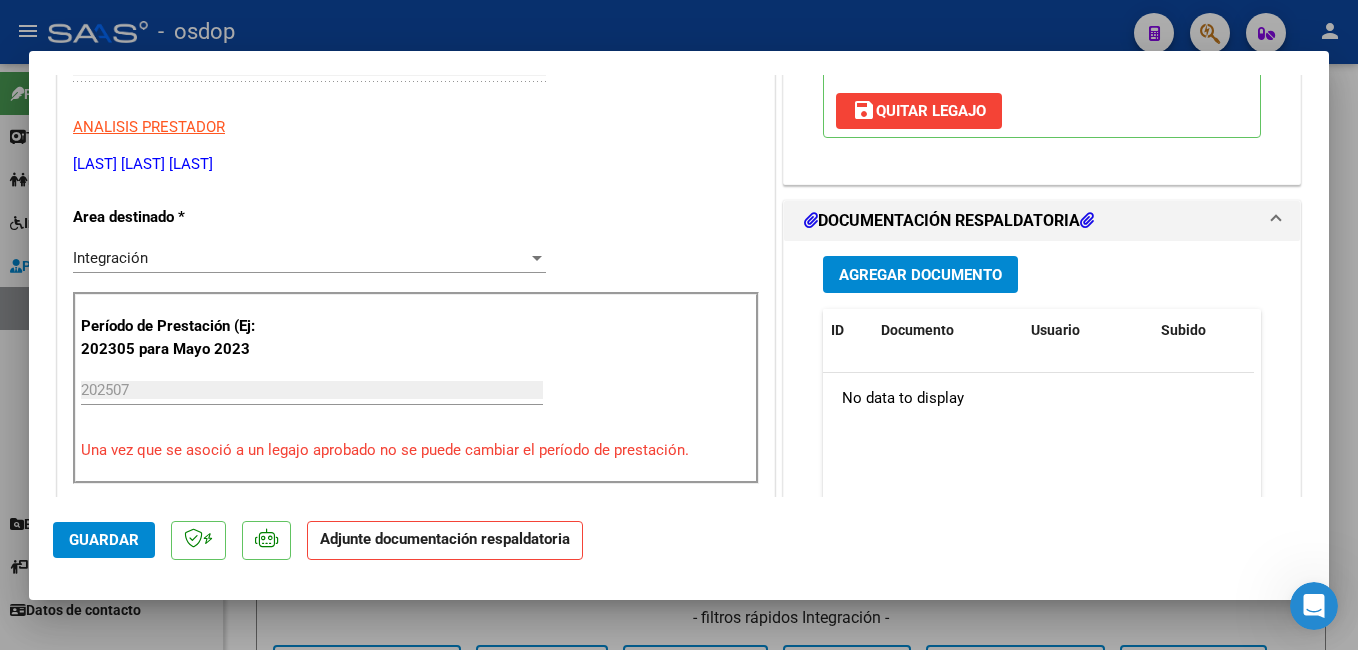 scroll, scrollTop: 400, scrollLeft: 0, axis: vertical 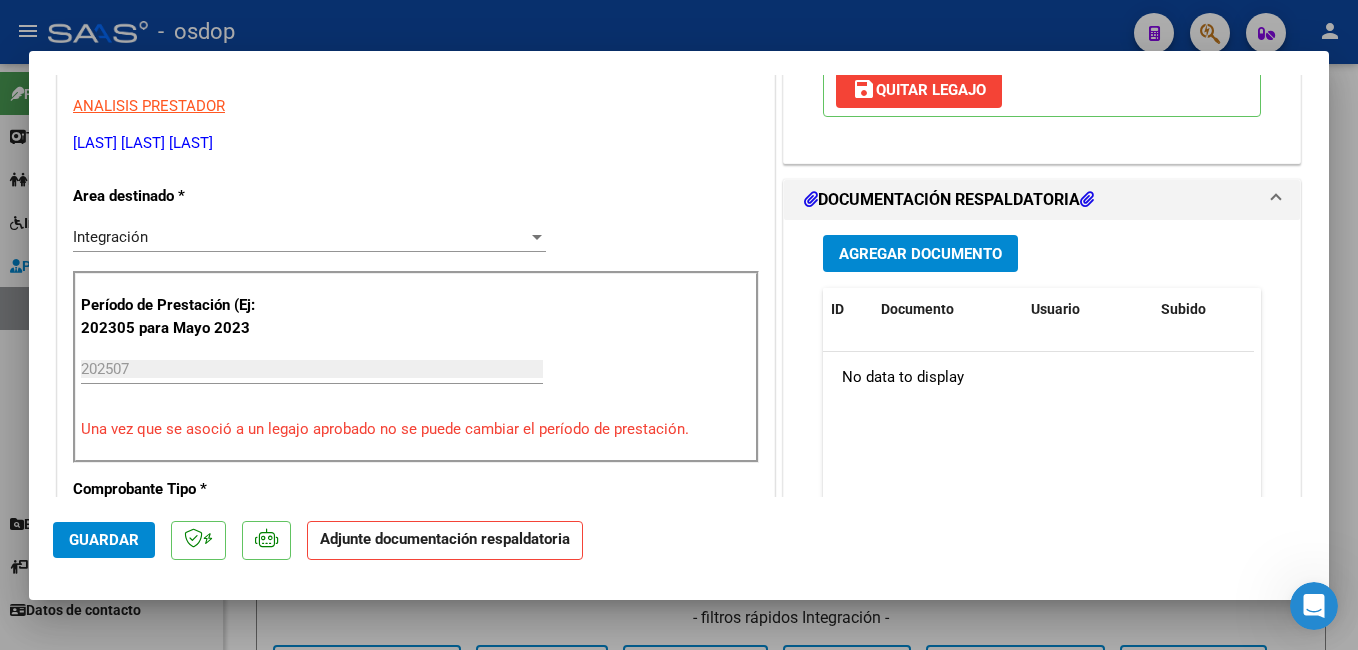 click on "Agregar Documento" at bounding box center (920, 254) 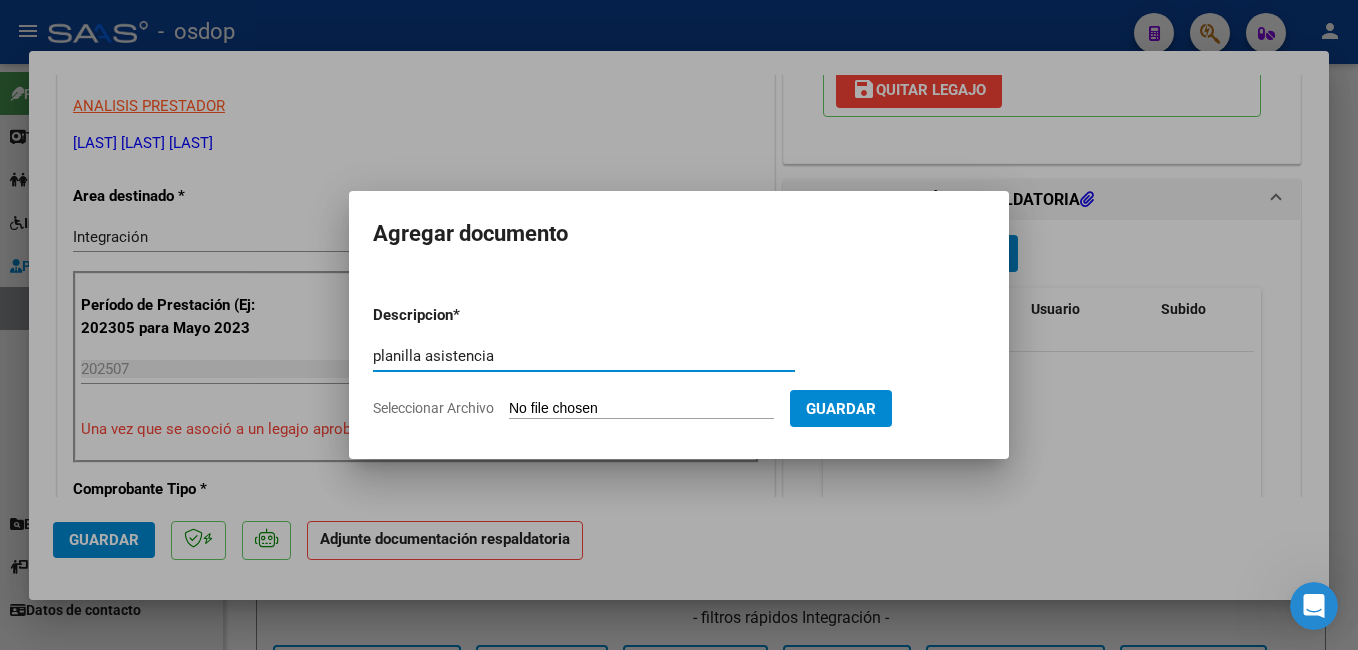 type on "planilla asistencia" 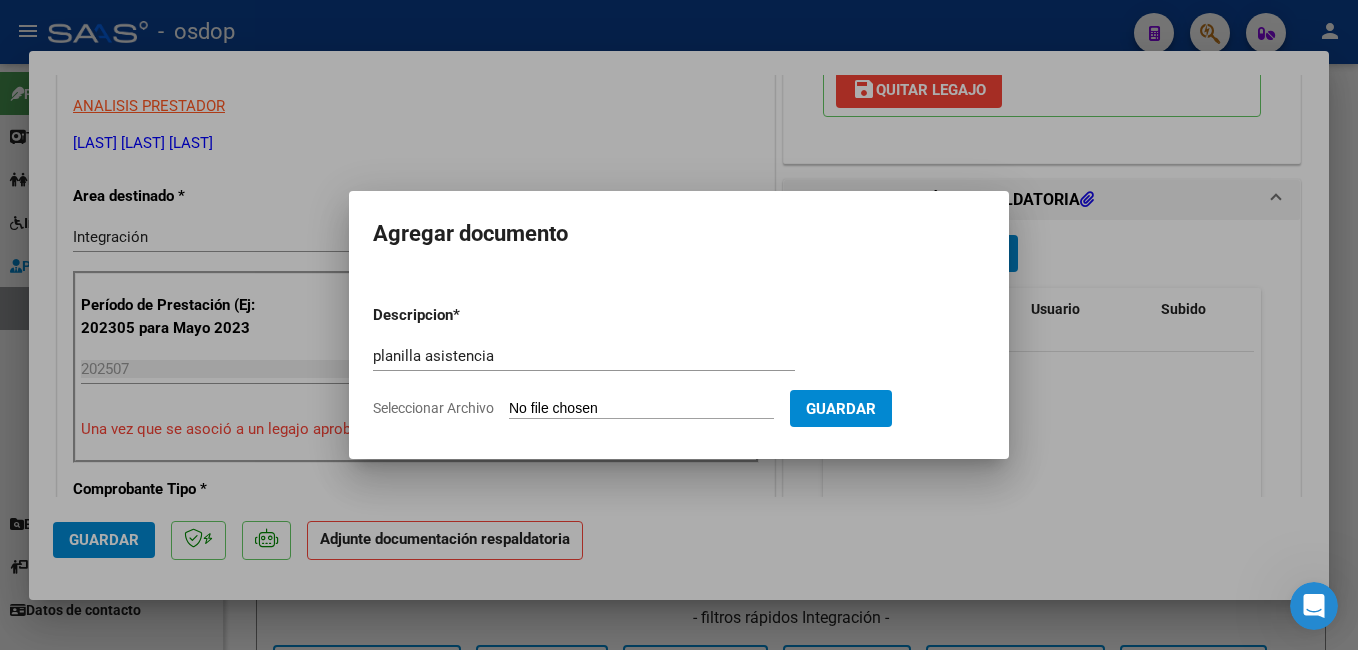 click on "Seleccionar Archivo" at bounding box center (641, 409) 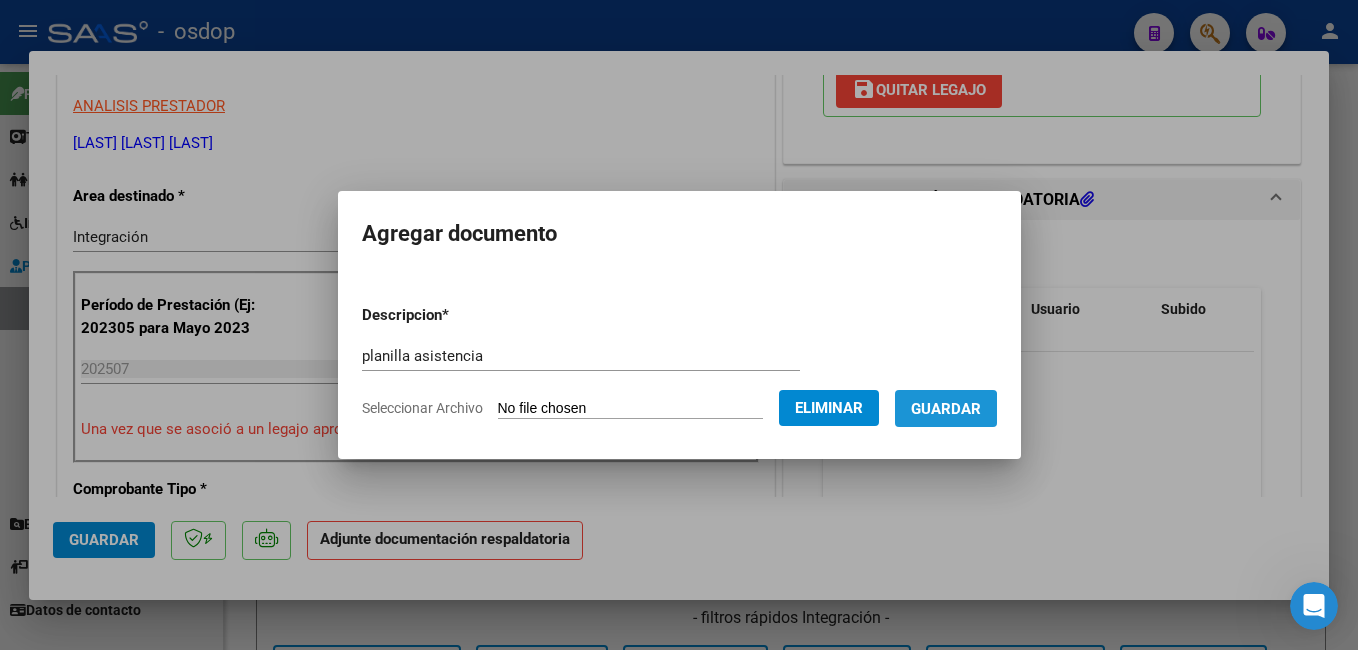 click on "Guardar" at bounding box center (946, 409) 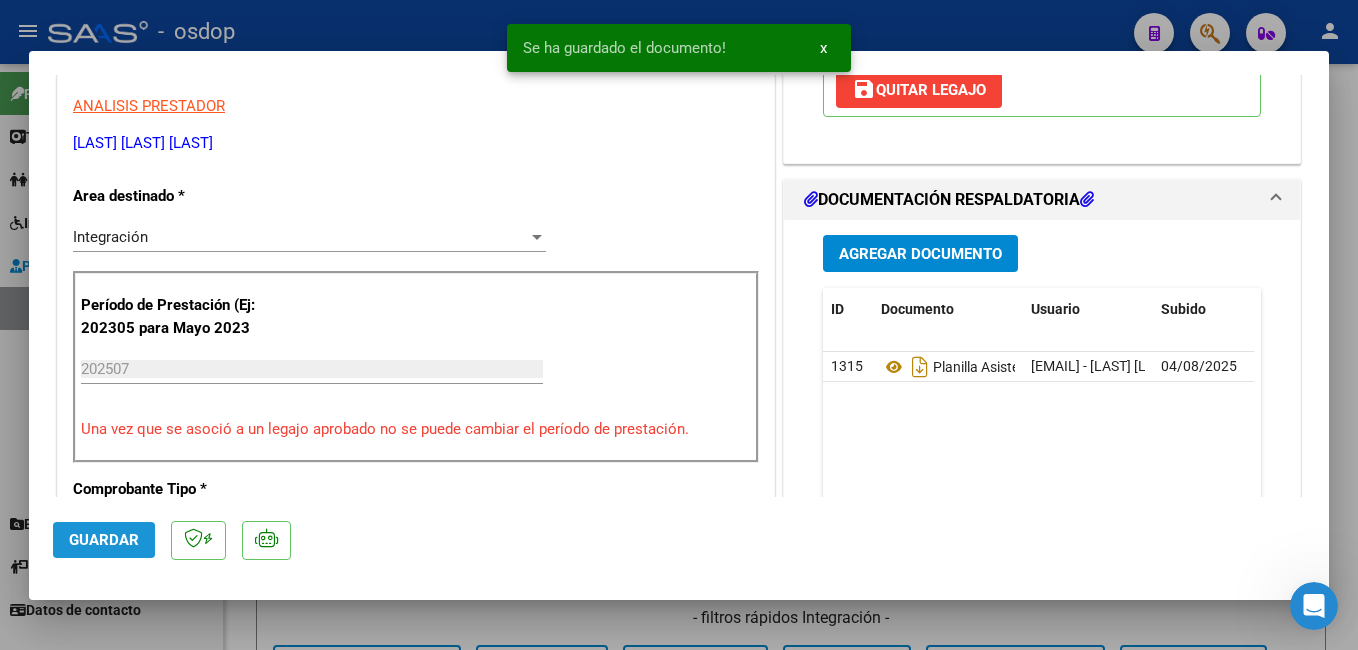 click on "Guardar" 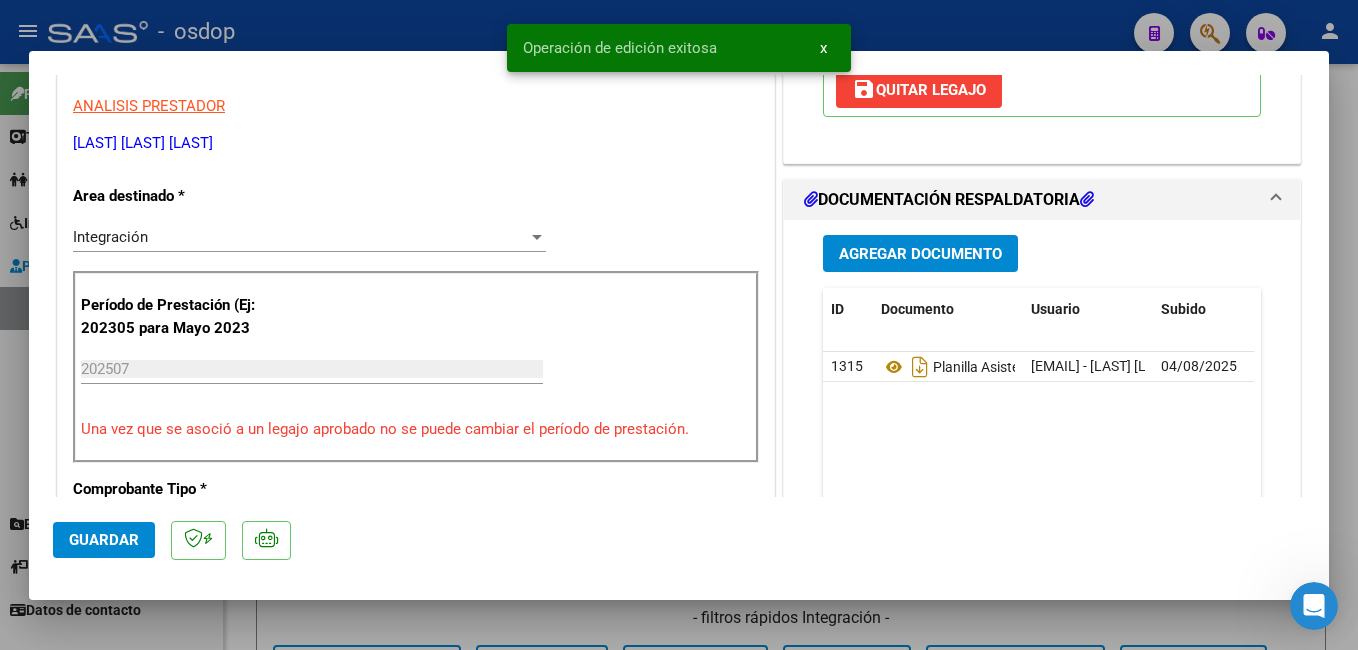 click at bounding box center [679, 325] 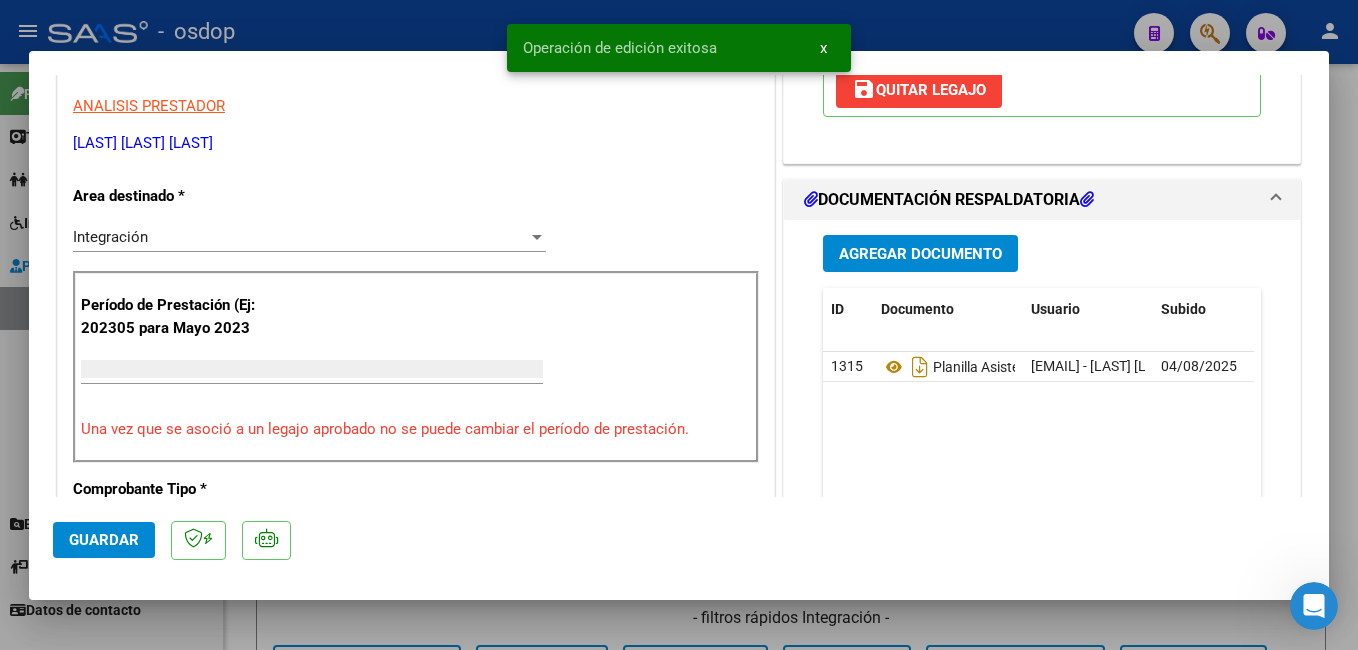 scroll, scrollTop: 339, scrollLeft: 0, axis: vertical 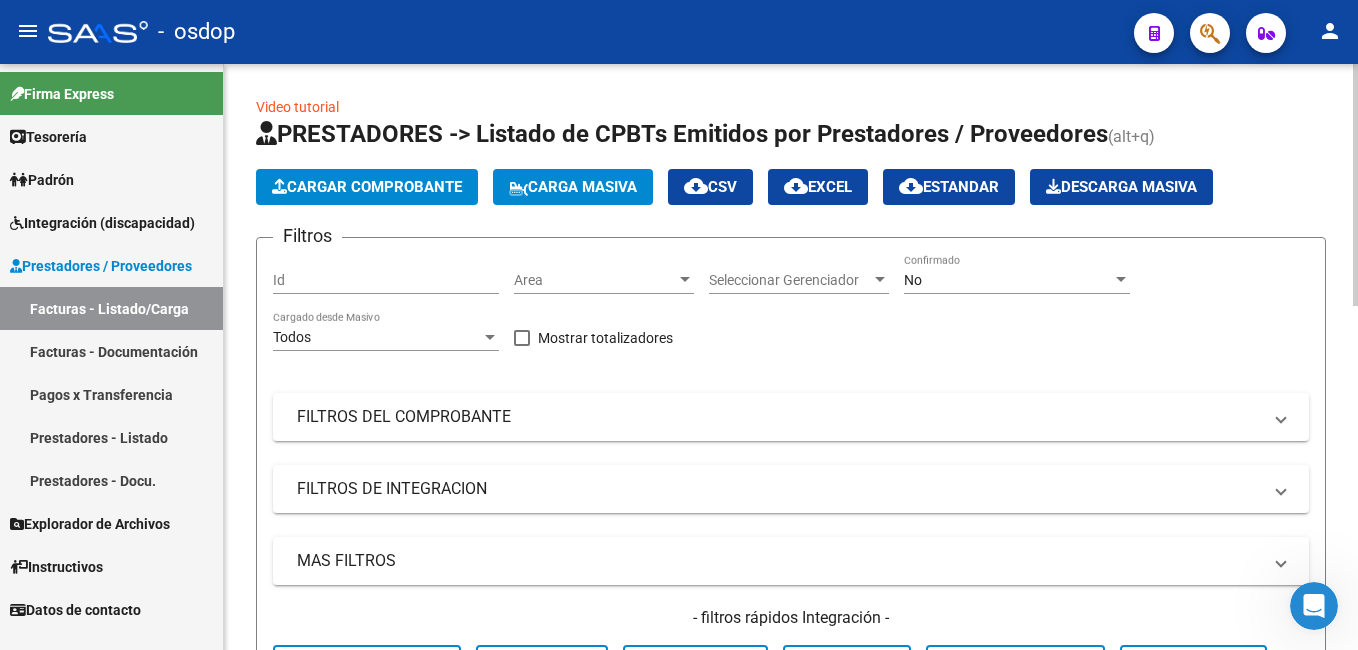 click on "Cargar Comprobante" 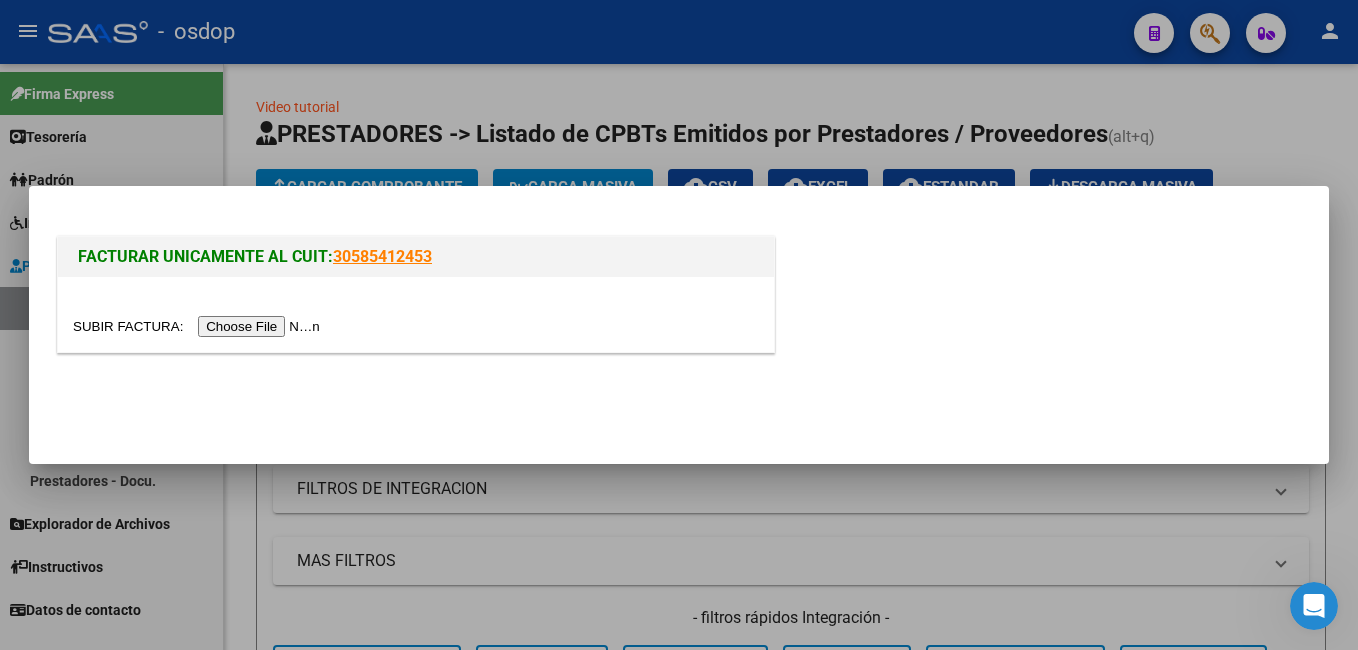 click at bounding box center [199, 326] 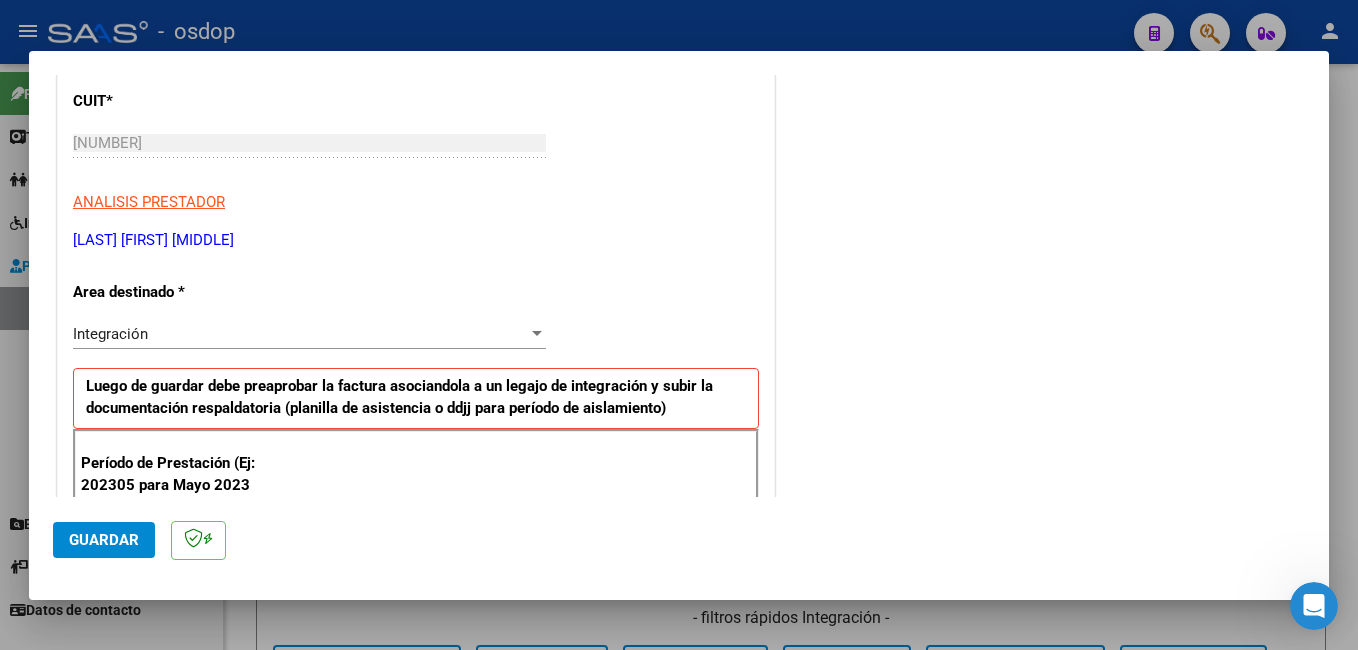 scroll, scrollTop: 300, scrollLeft: 0, axis: vertical 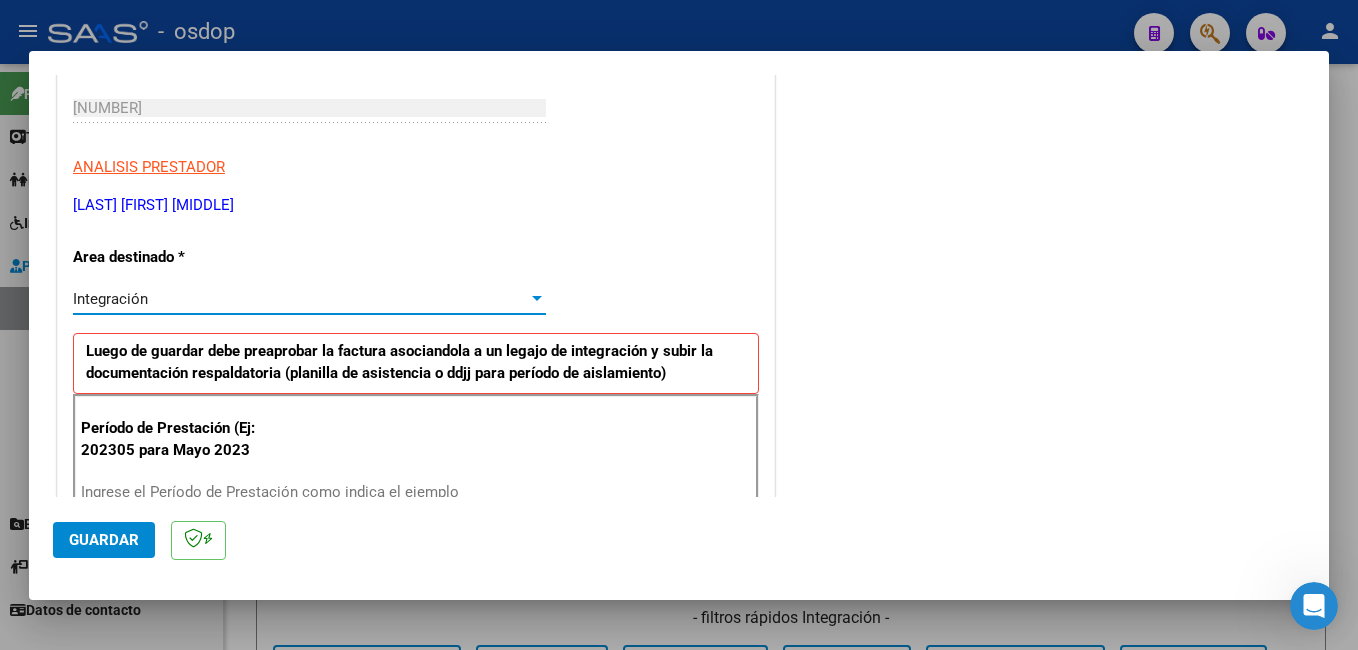 click on "Integración" at bounding box center (110, 299) 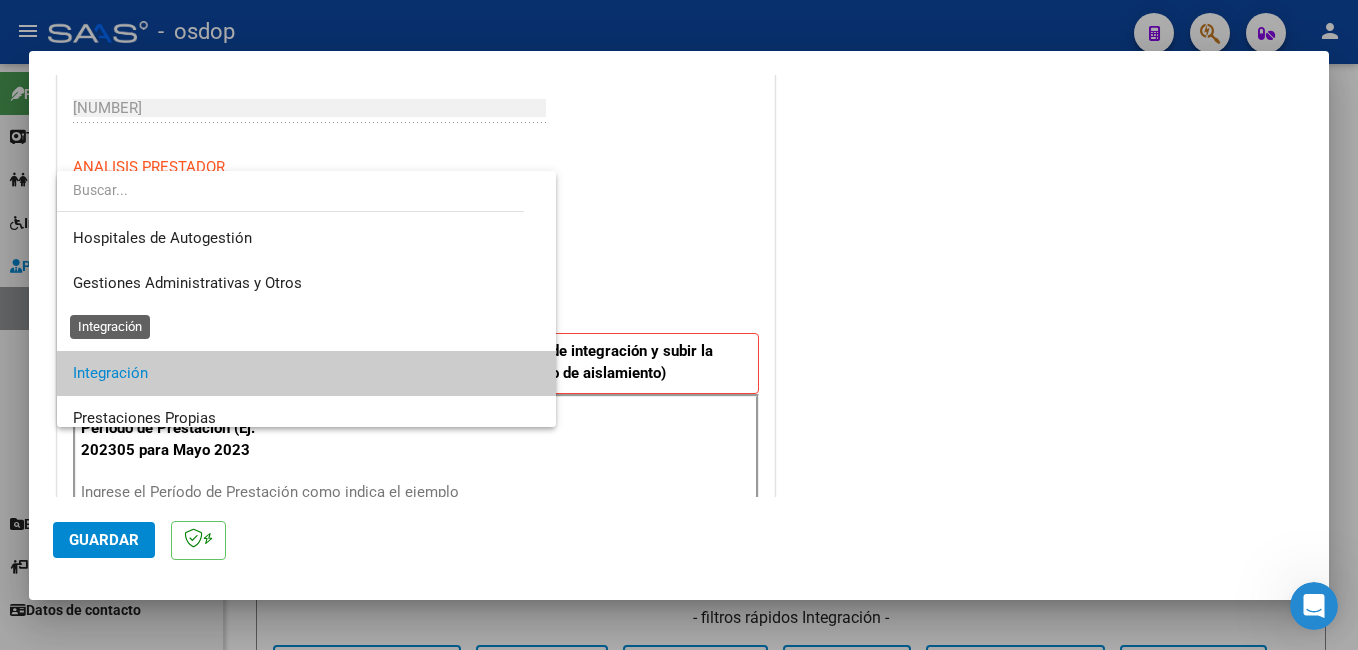 scroll, scrollTop: 75, scrollLeft: 0, axis: vertical 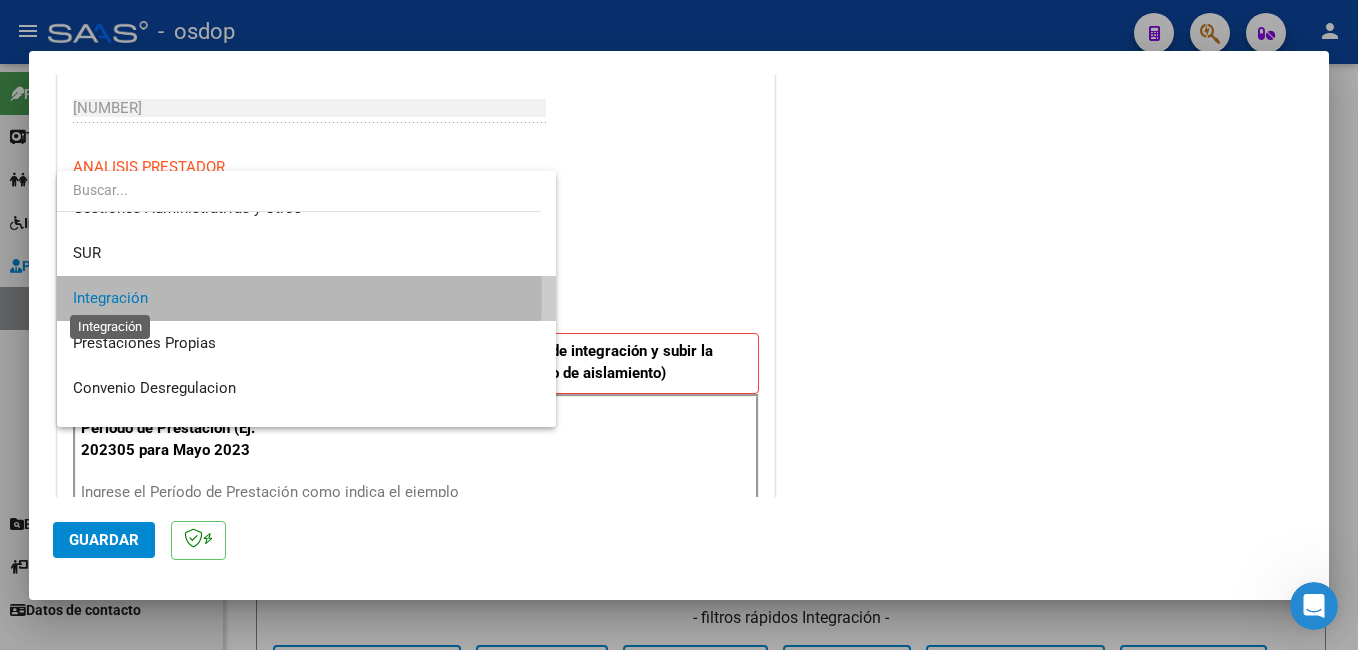 click on "Integración" at bounding box center [110, 298] 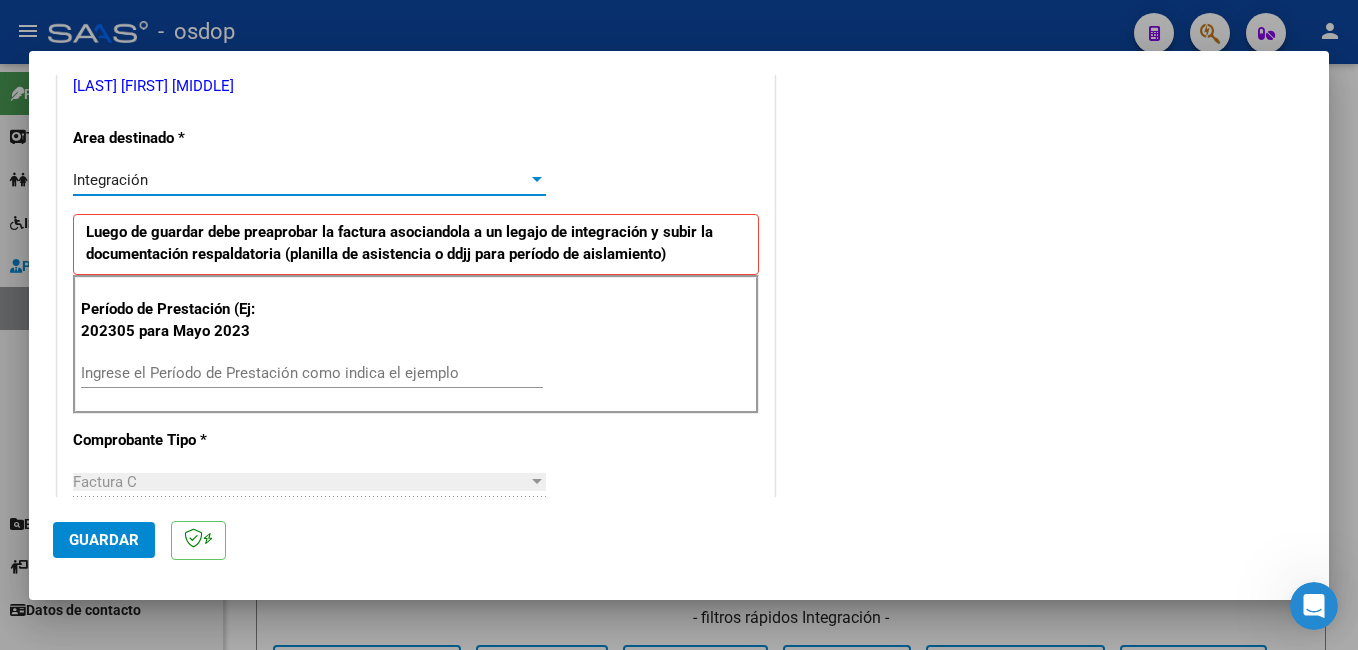 scroll, scrollTop: 500, scrollLeft: 0, axis: vertical 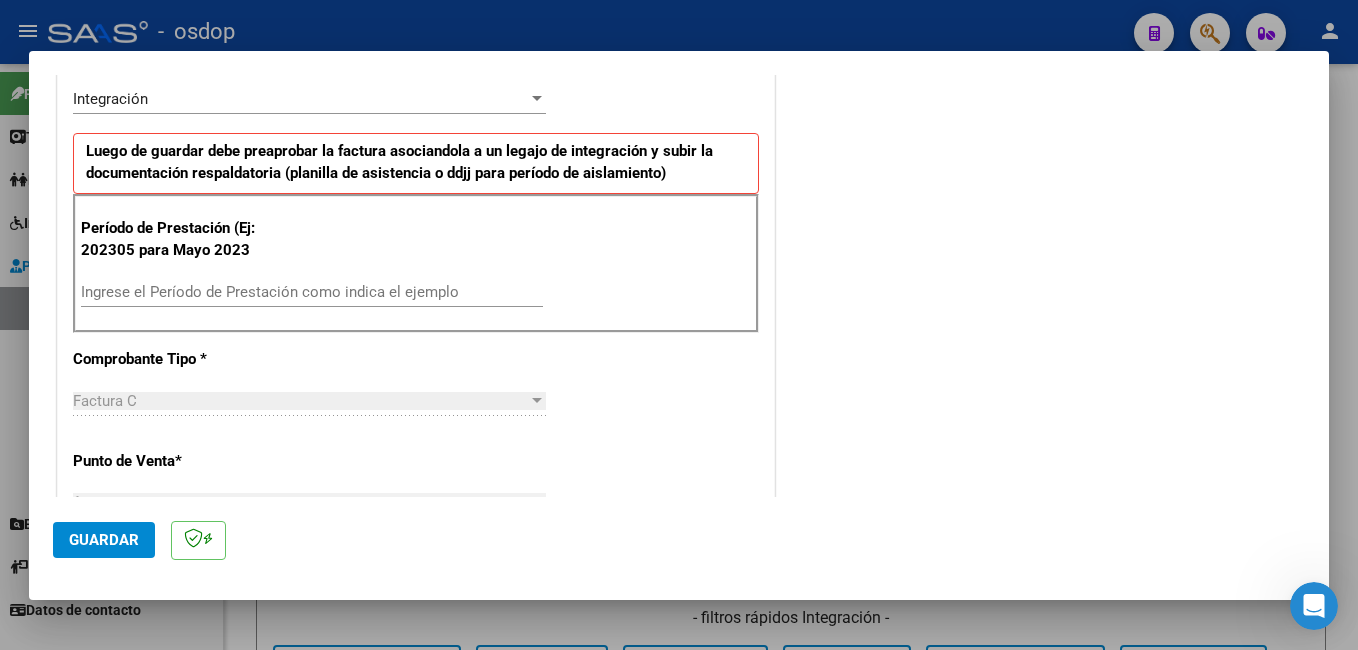 click on "Ingrese el Período de Prestación como indica el ejemplo" at bounding box center (312, 292) 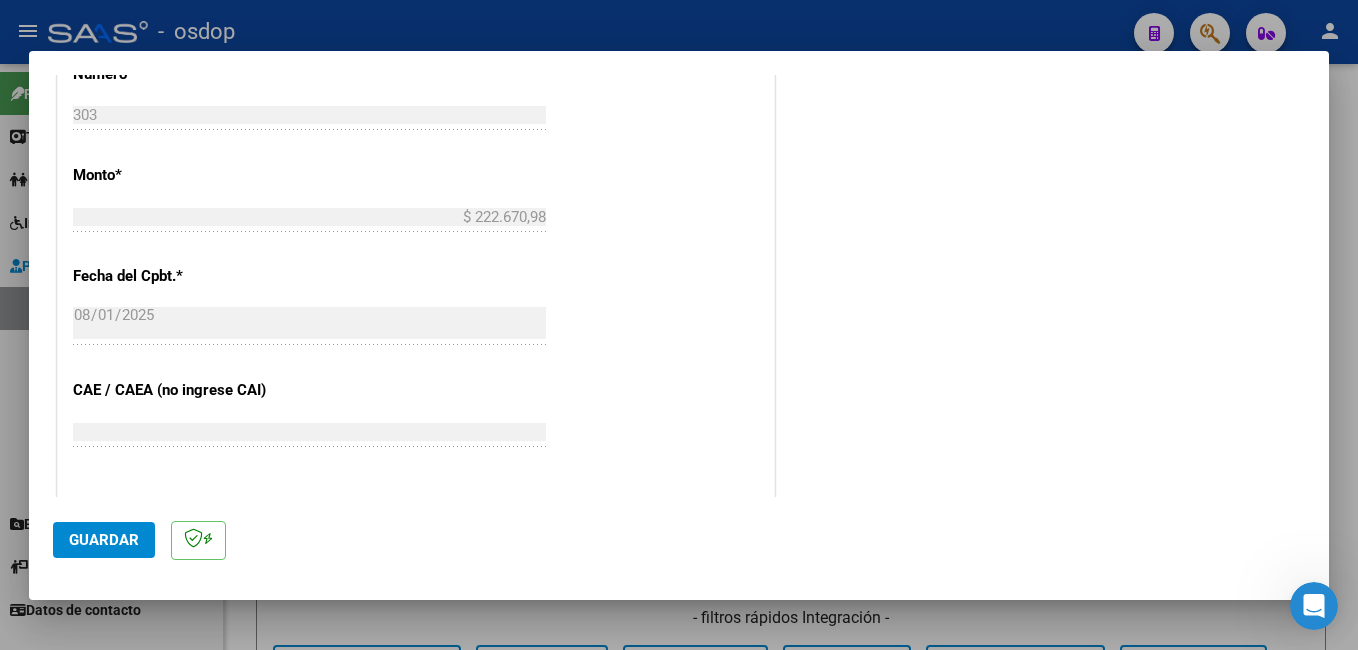 scroll, scrollTop: 1000, scrollLeft: 0, axis: vertical 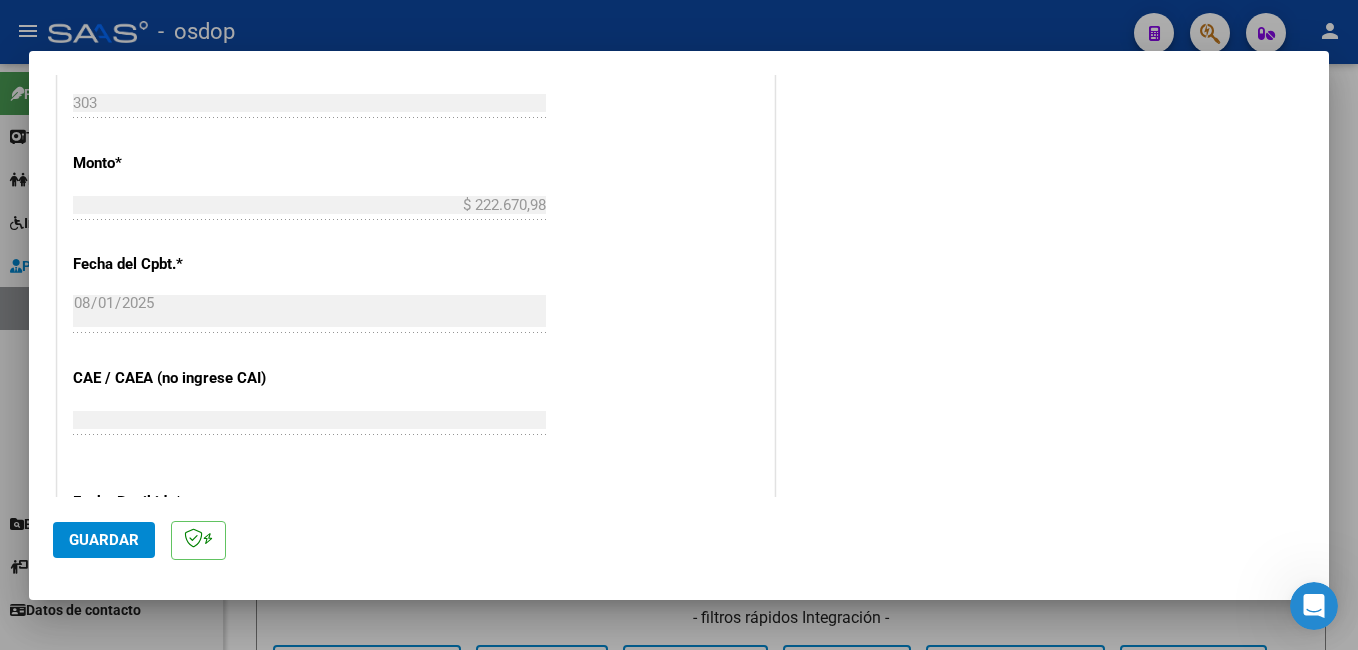 type on "202507" 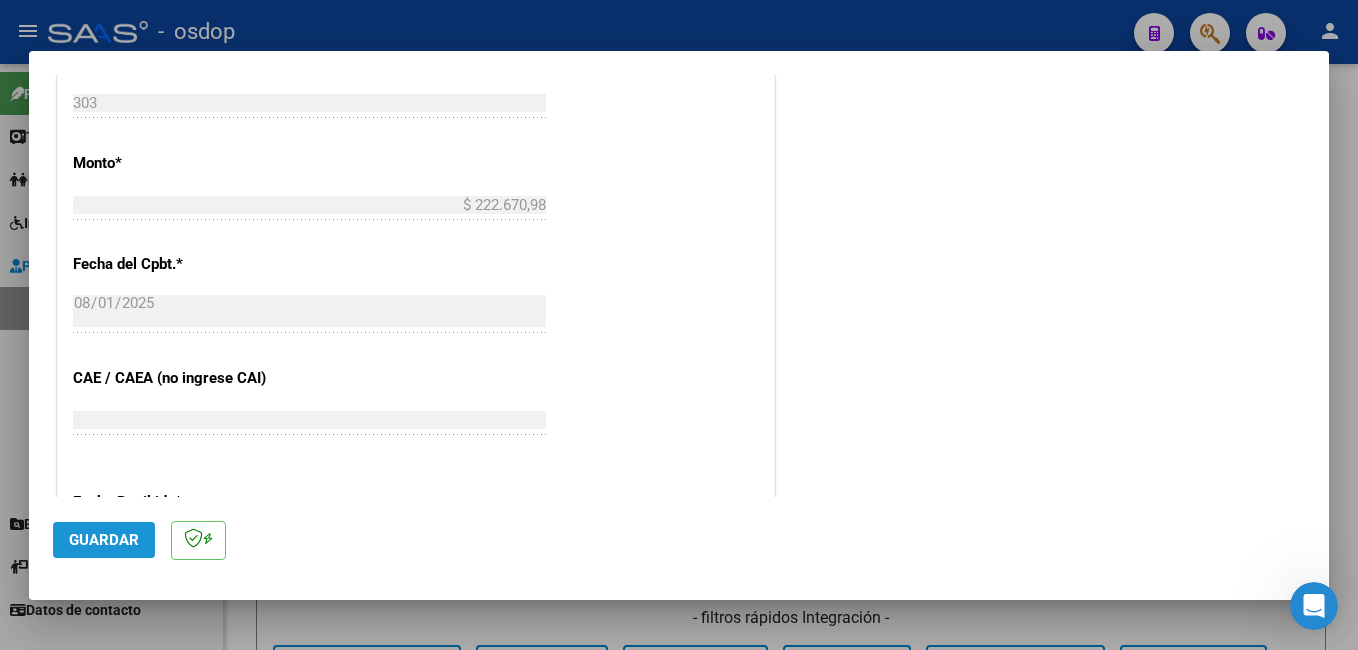 click on "Guardar" 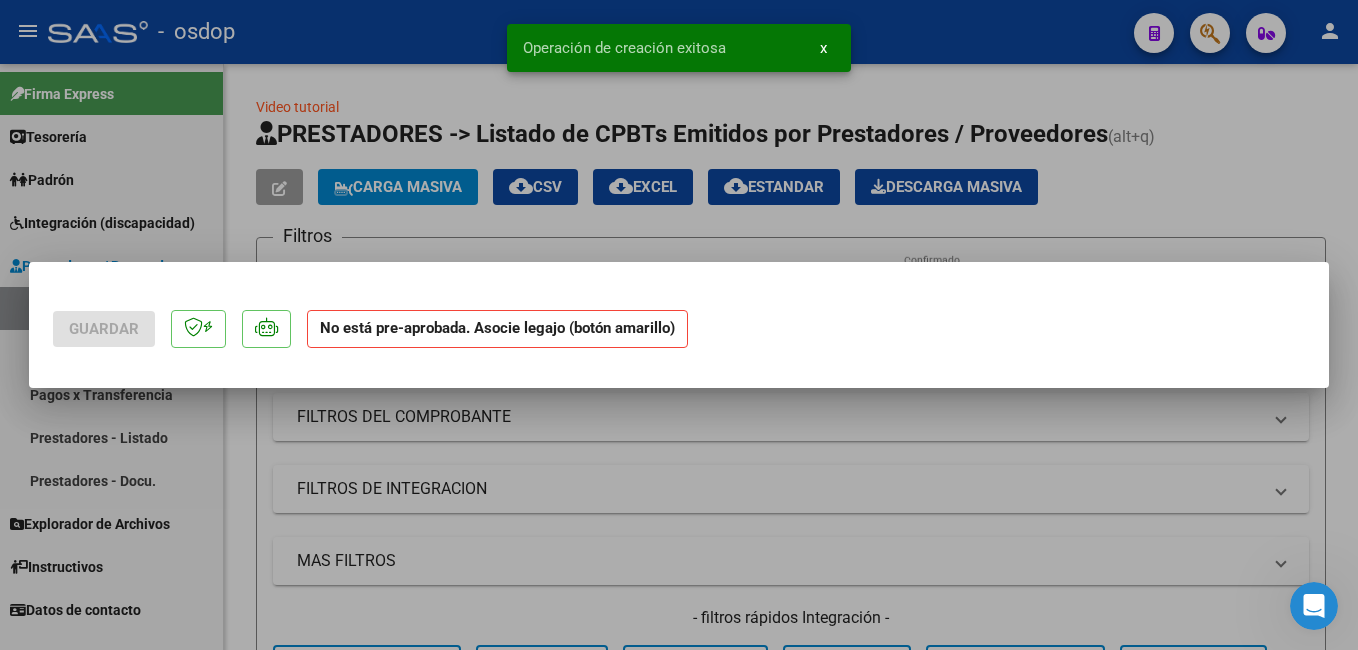 scroll, scrollTop: 0, scrollLeft: 0, axis: both 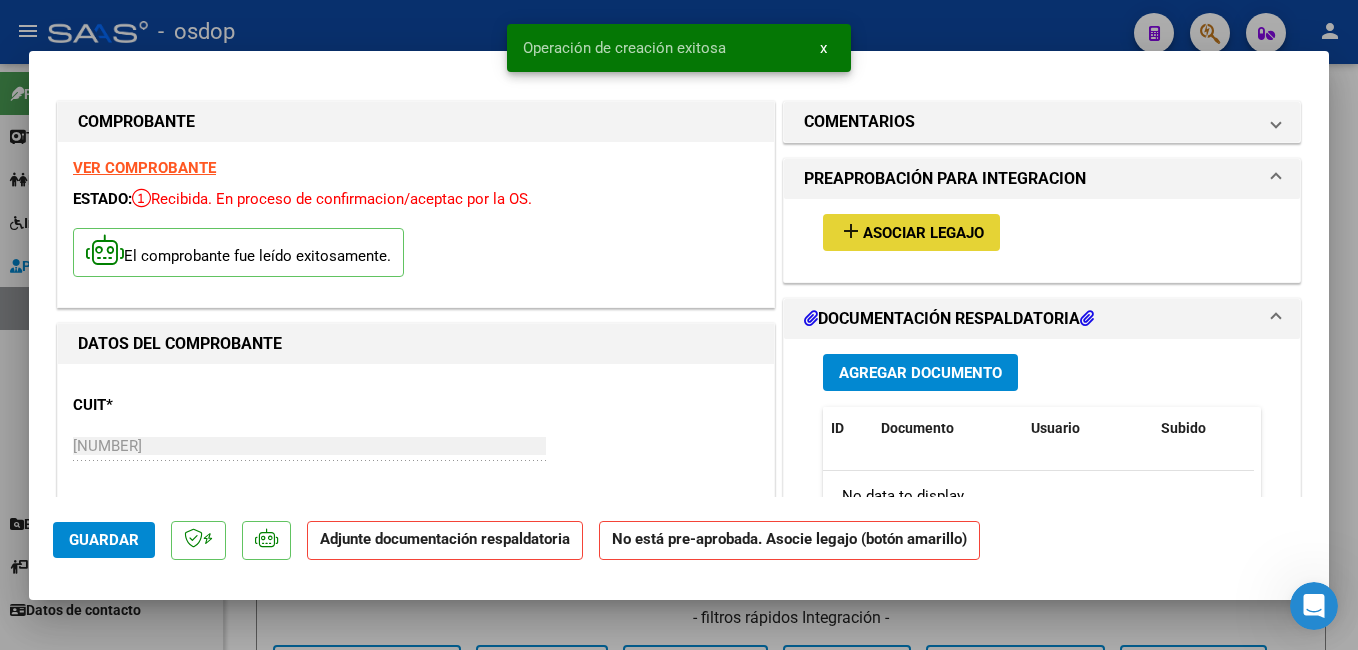 click on "Asociar Legajo" at bounding box center (923, 233) 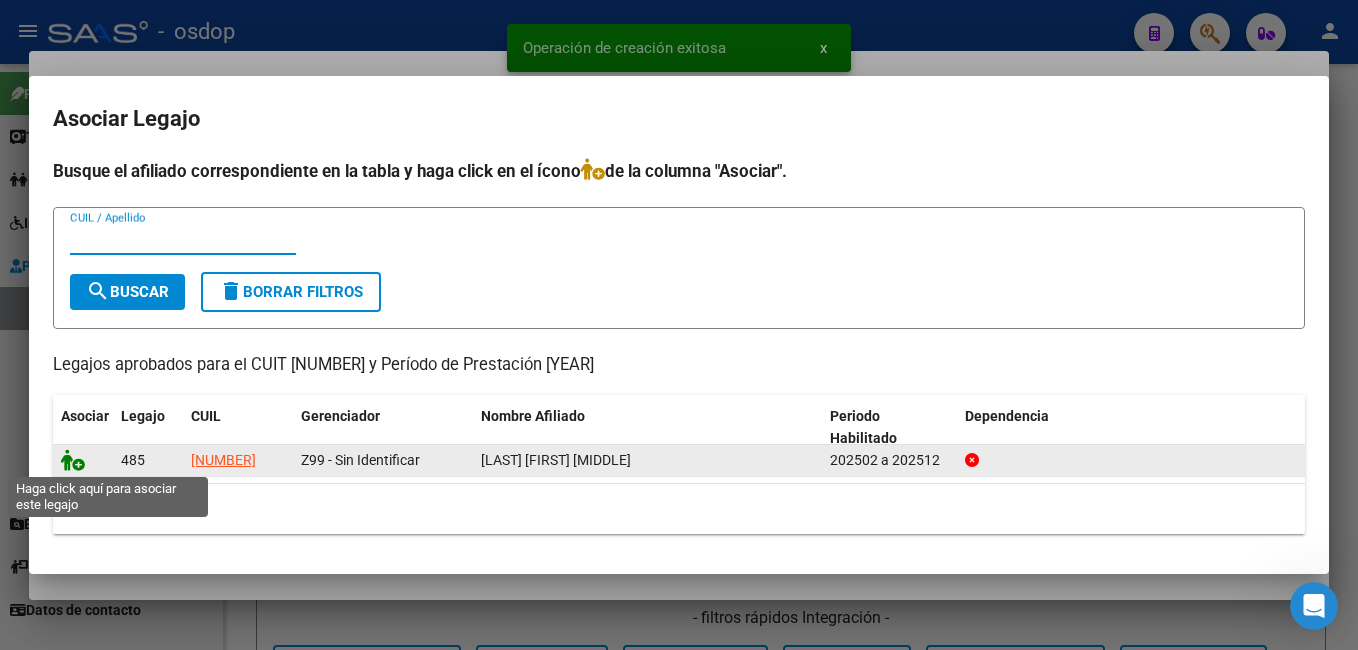 click 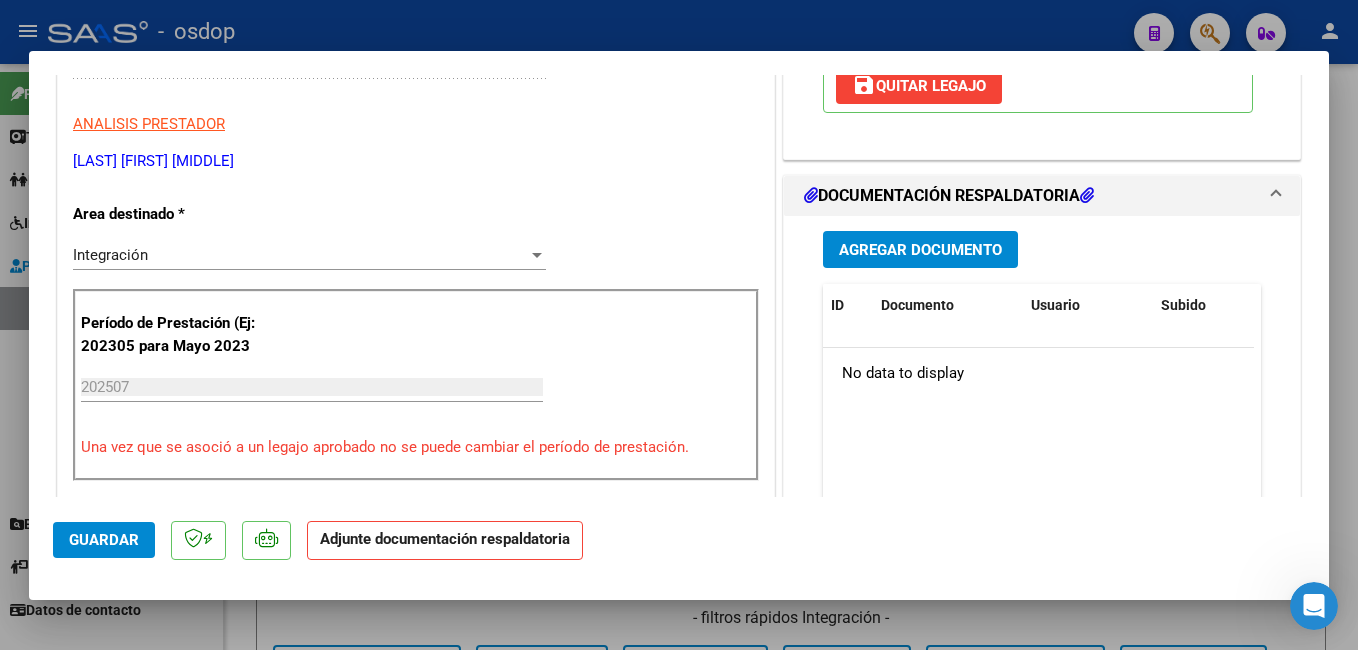 scroll, scrollTop: 400, scrollLeft: 0, axis: vertical 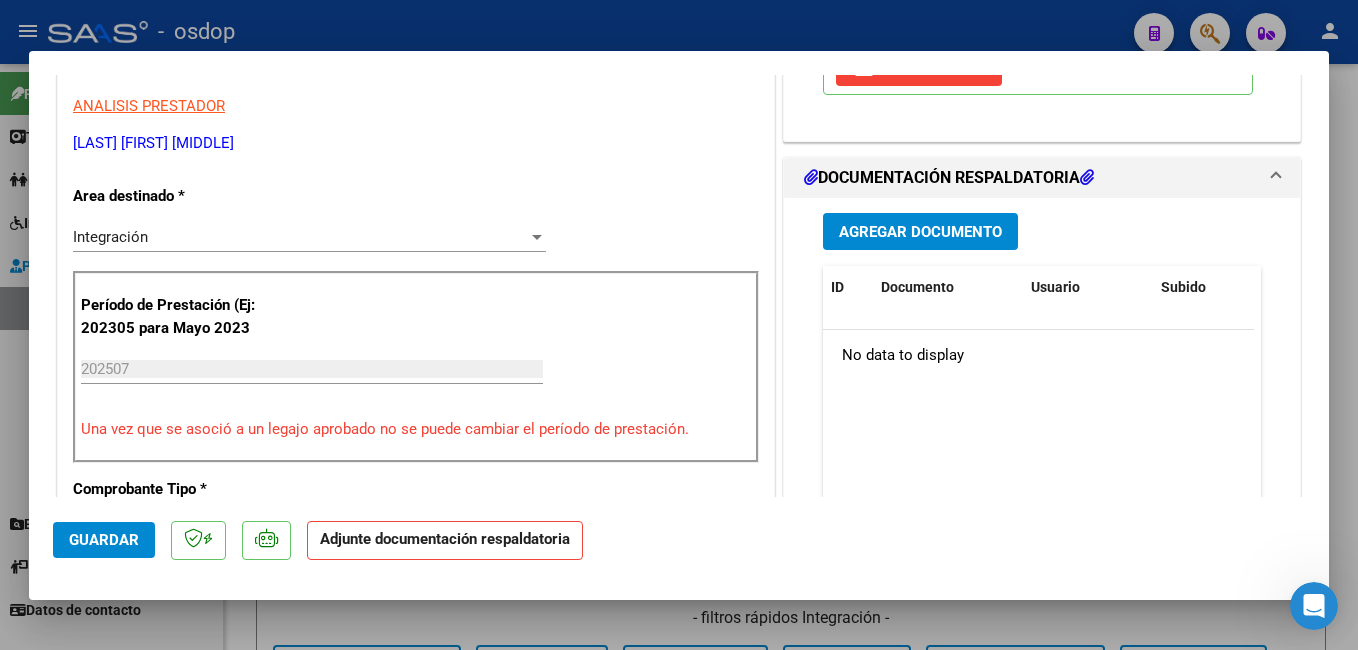 click on "Agregar Documento" at bounding box center [920, 232] 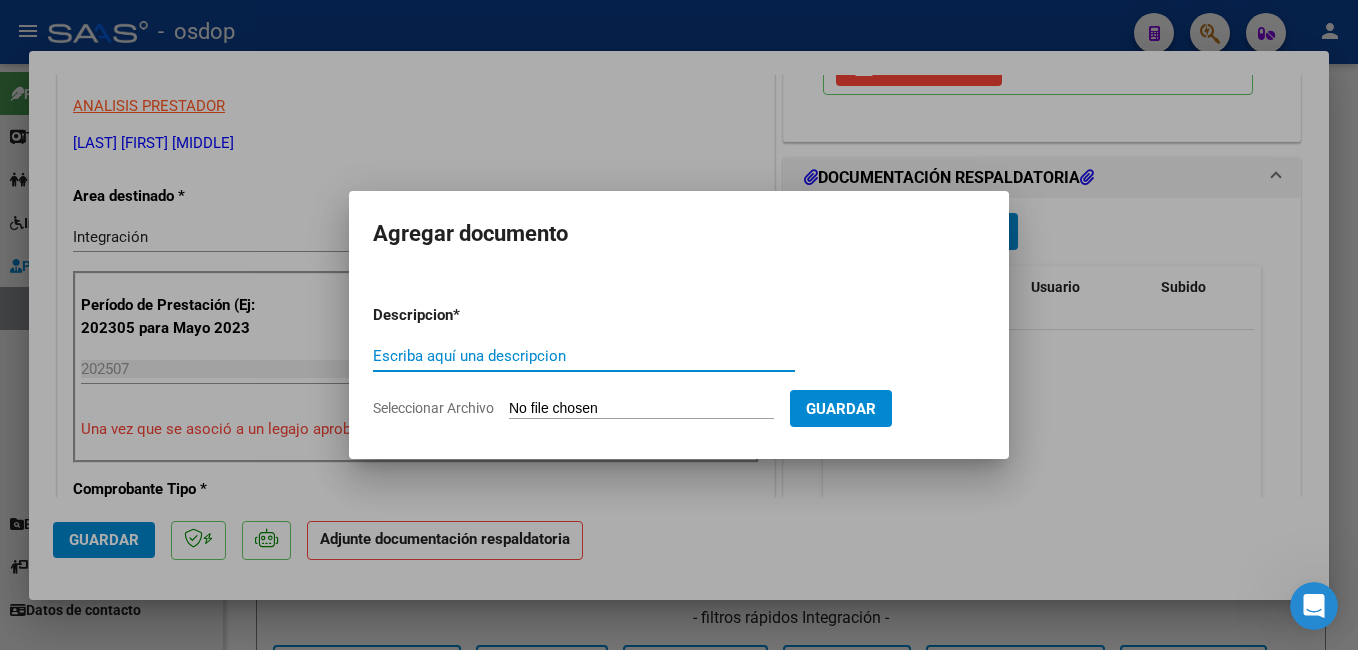 click on "Escriba aquí una descripcion" at bounding box center (584, 356) 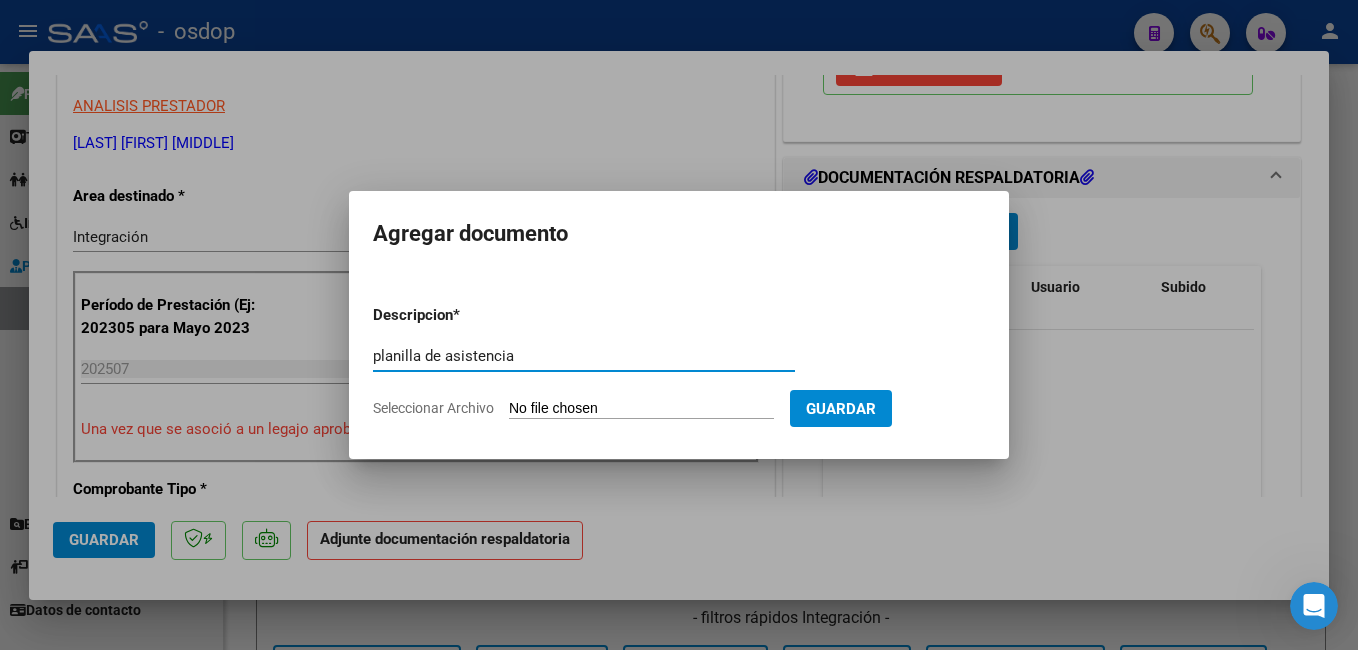 type on "planilla de asistencia" 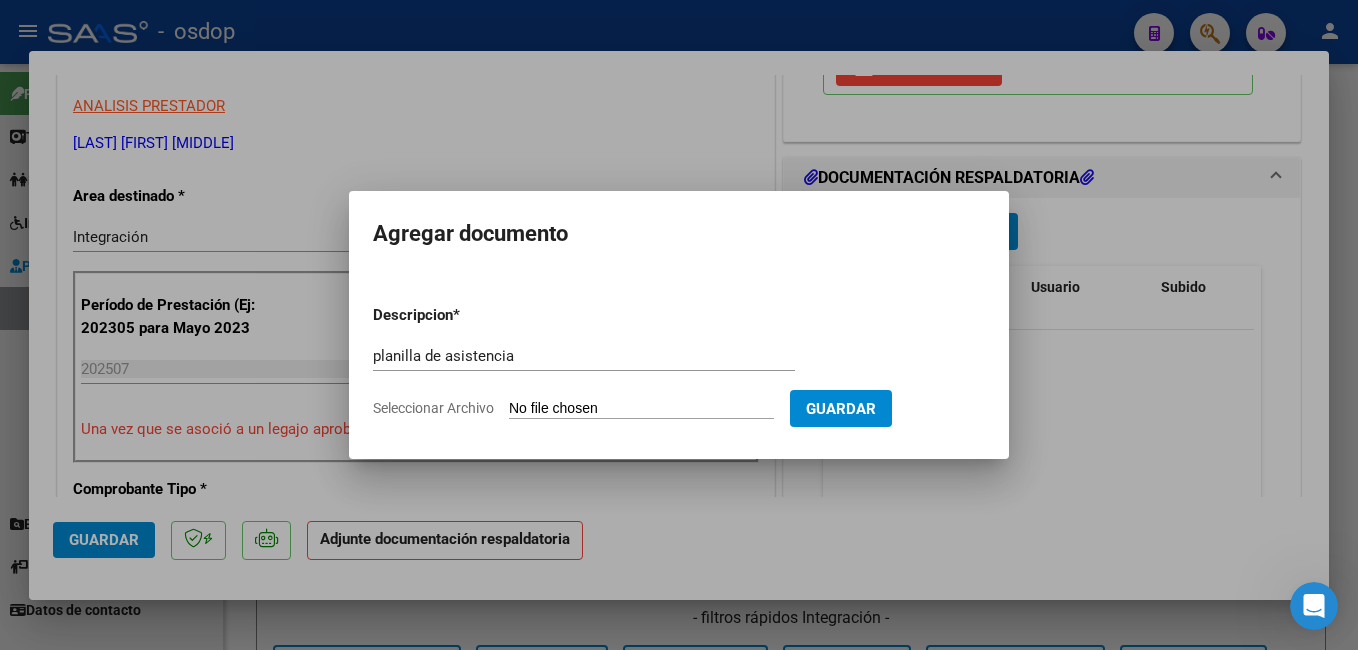 click on "Seleccionar Archivo" at bounding box center (641, 409) 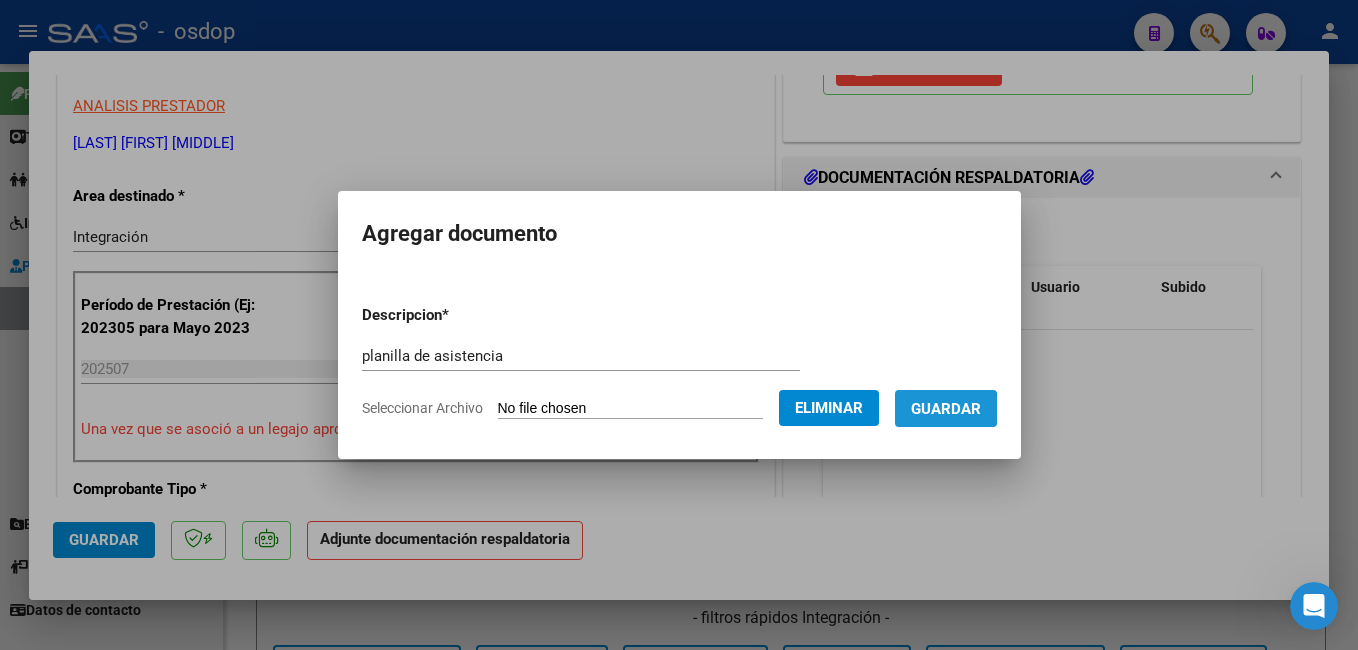 click on "Guardar" at bounding box center [946, 409] 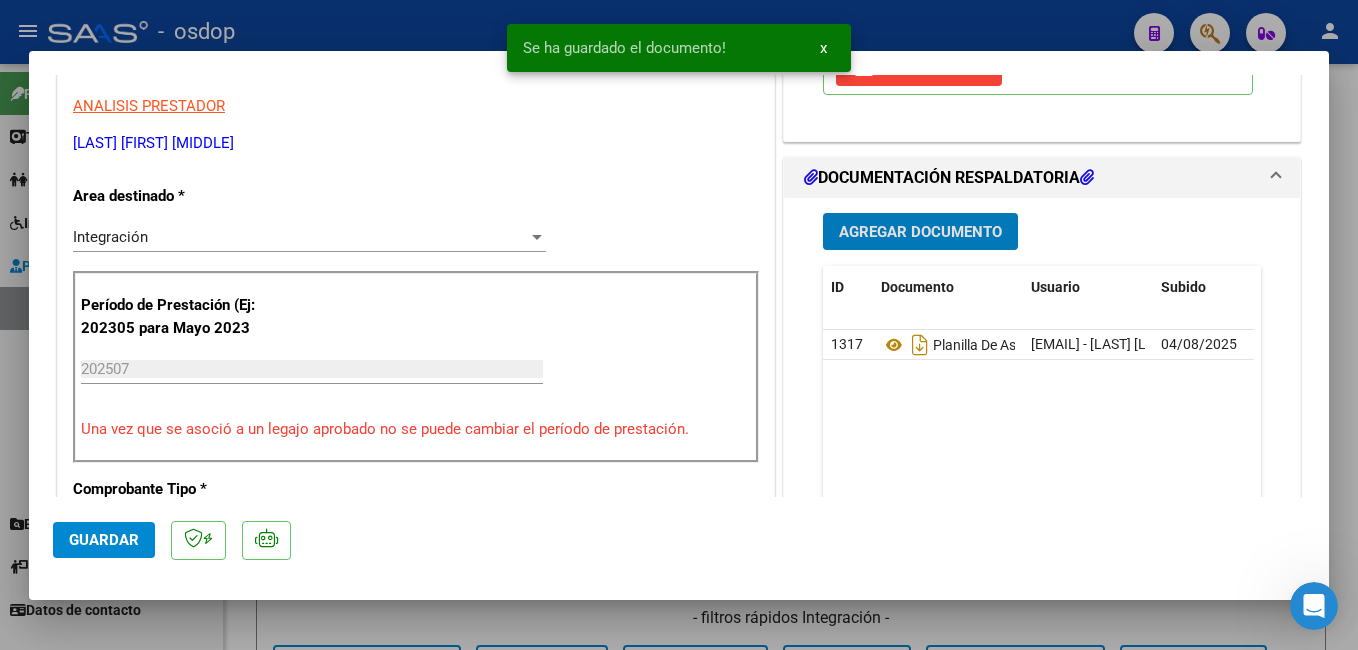 click on "Guardar" 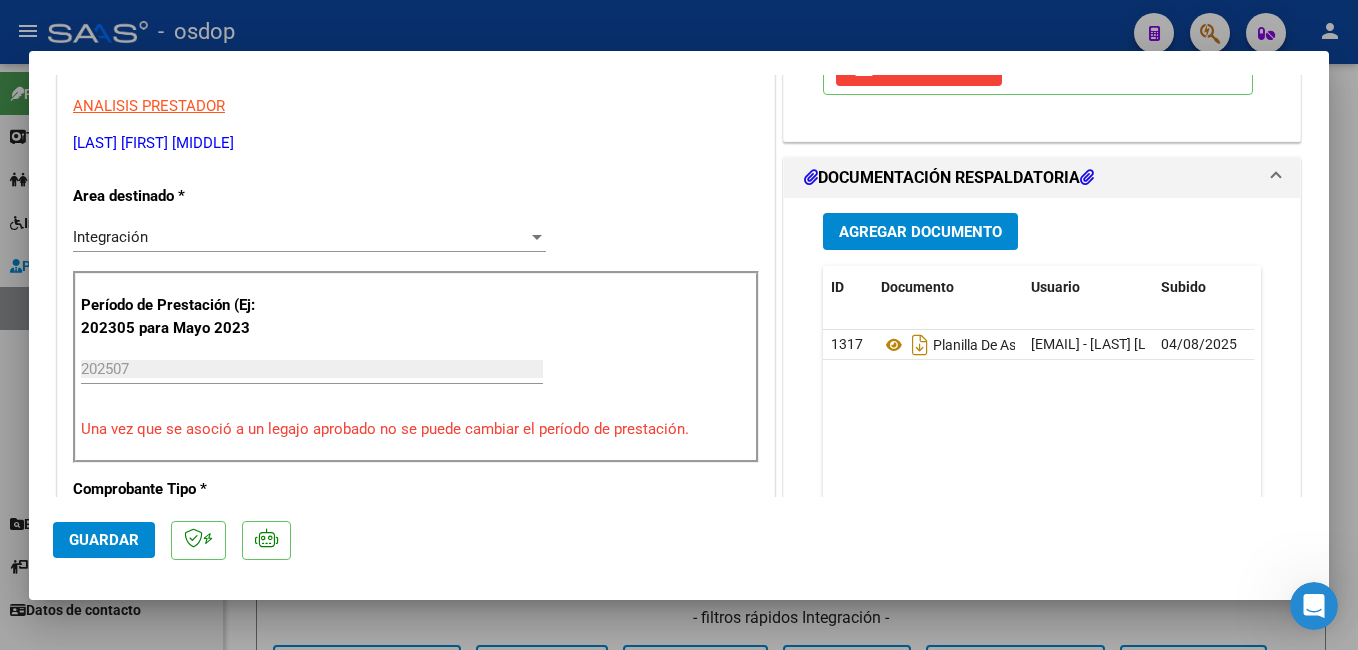 click at bounding box center [679, 325] 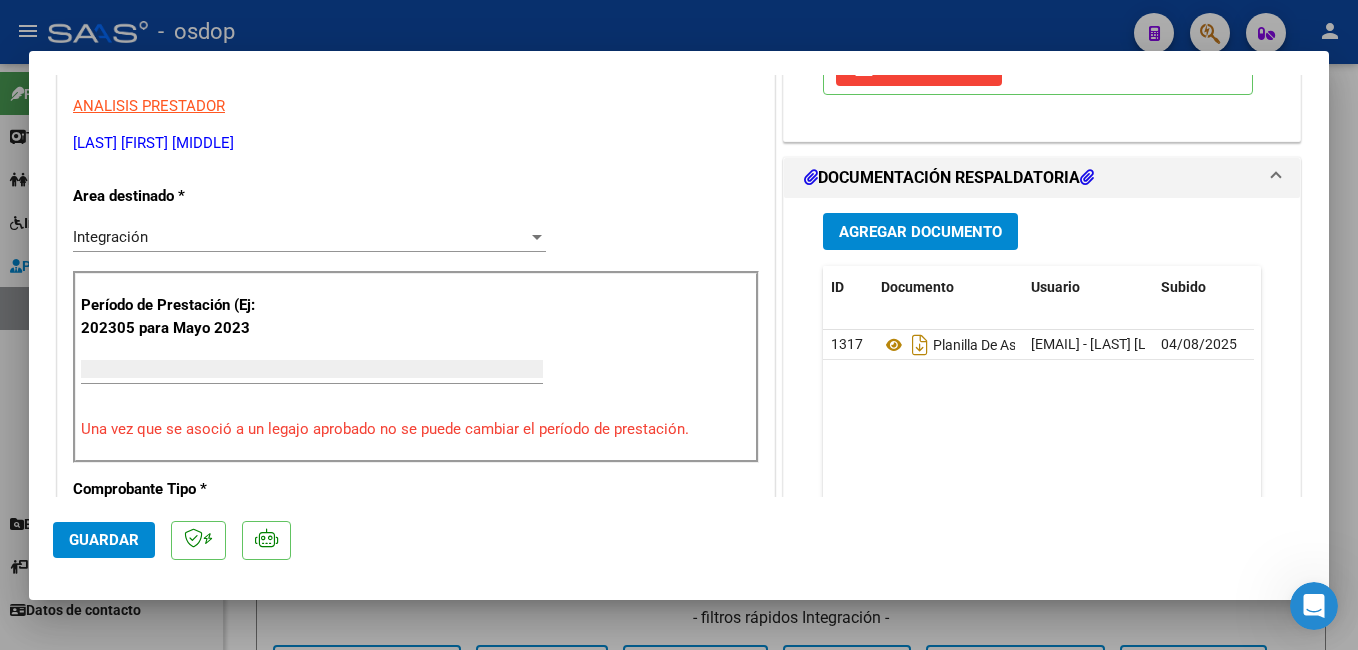 scroll, scrollTop: 339, scrollLeft: 0, axis: vertical 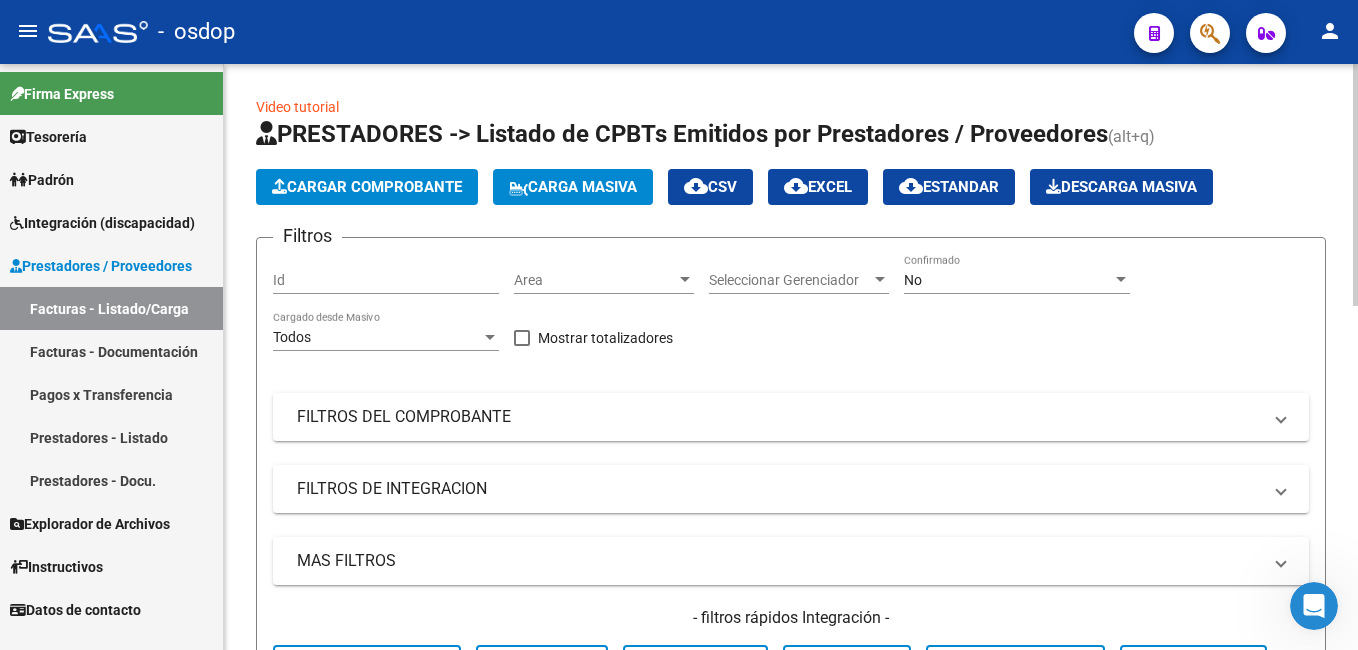 click on "Cargar Comprobante" 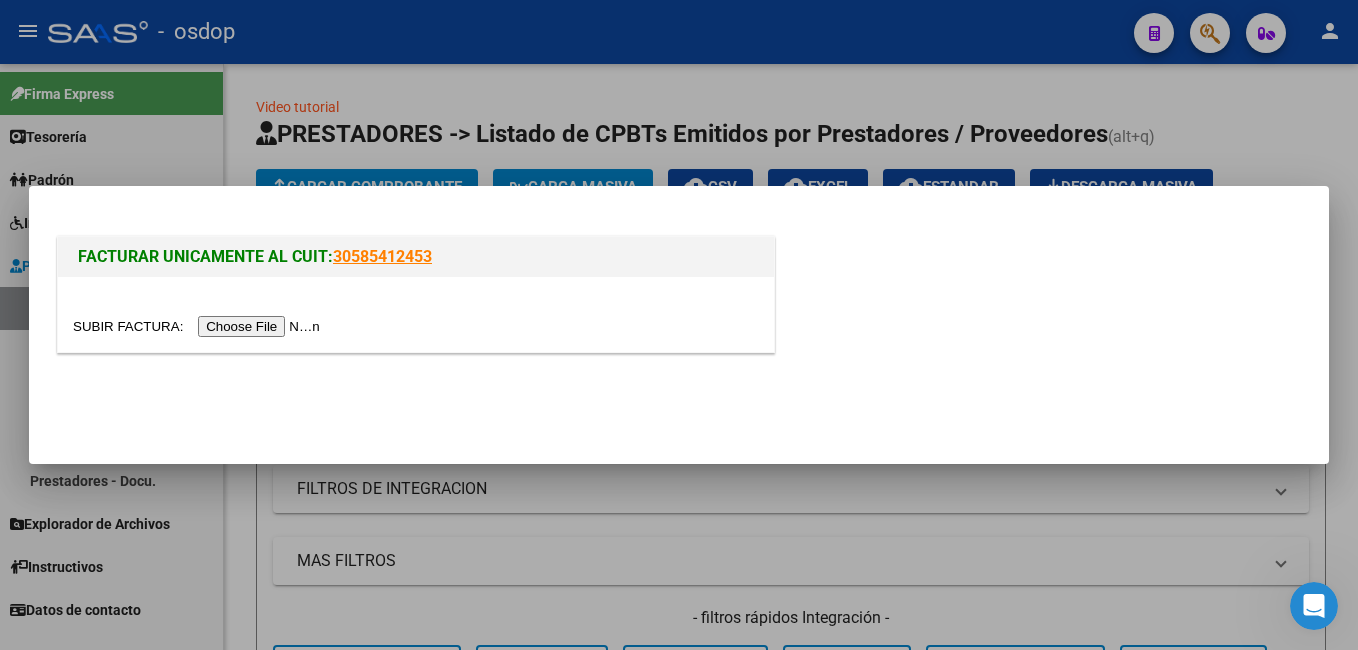 click at bounding box center [199, 326] 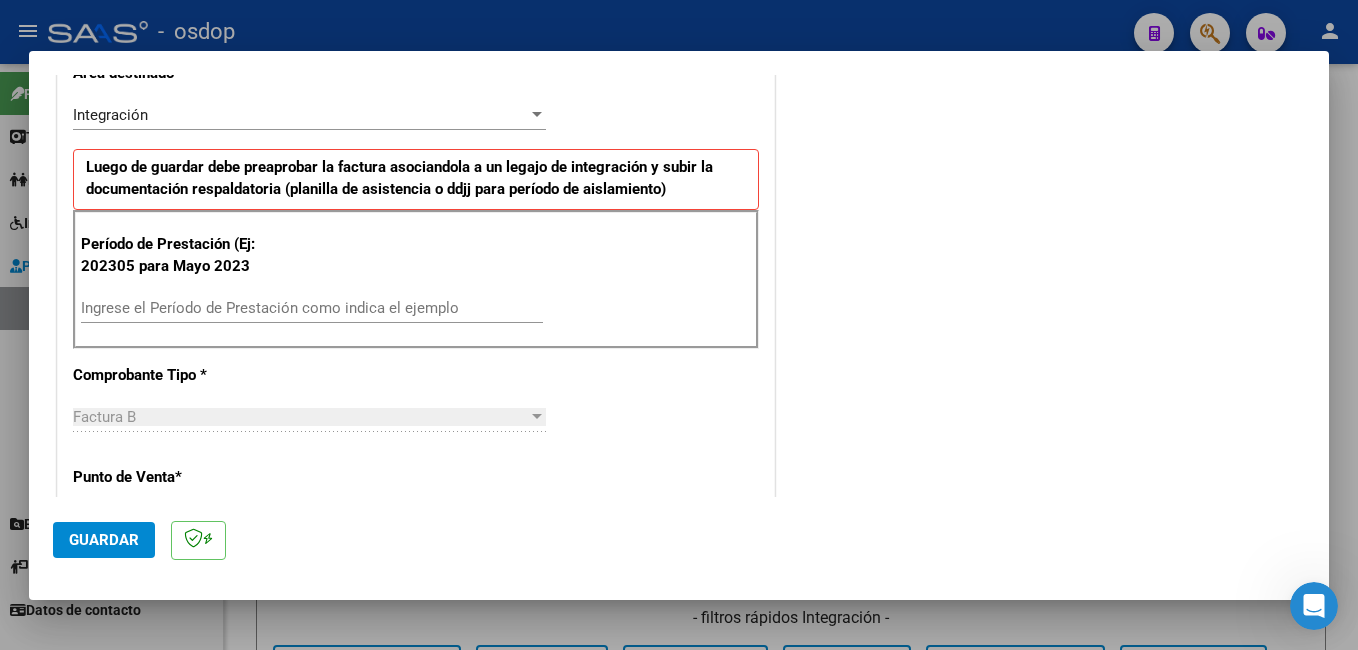 scroll, scrollTop: 500, scrollLeft: 0, axis: vertical 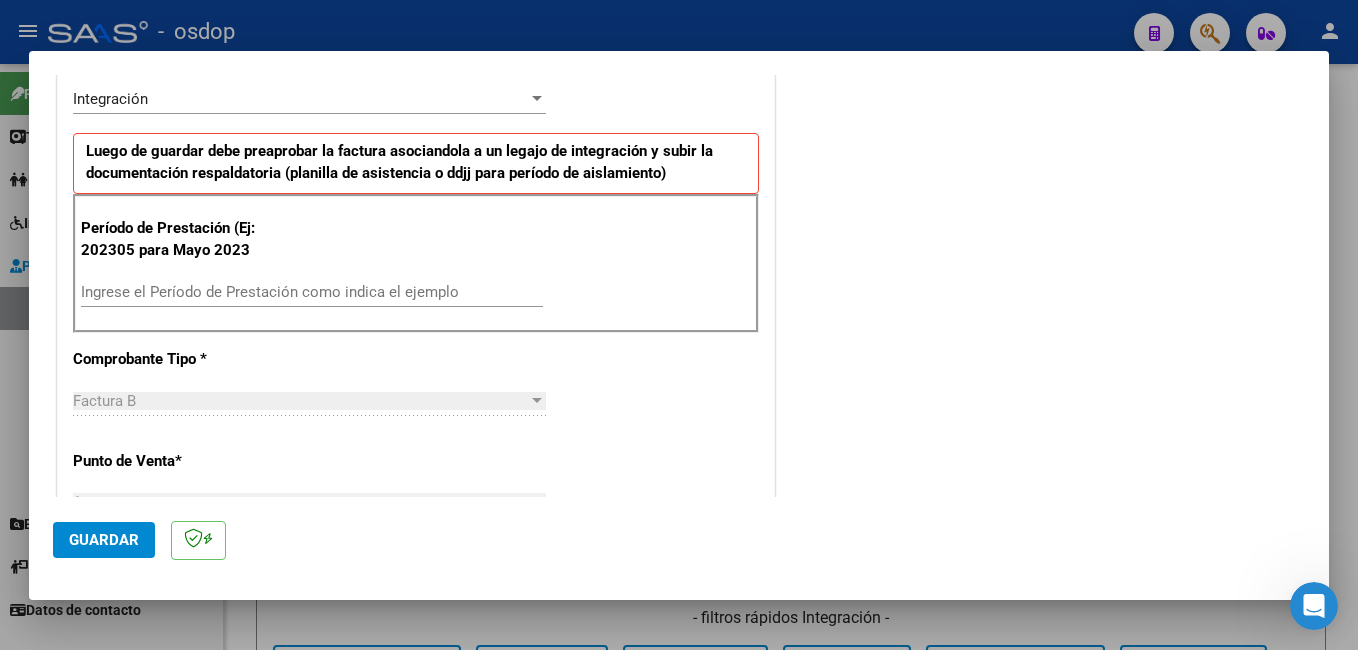 click on "Ingrese el Período de Prestación como indica el ejemplo" at bounding box center (312, 292) 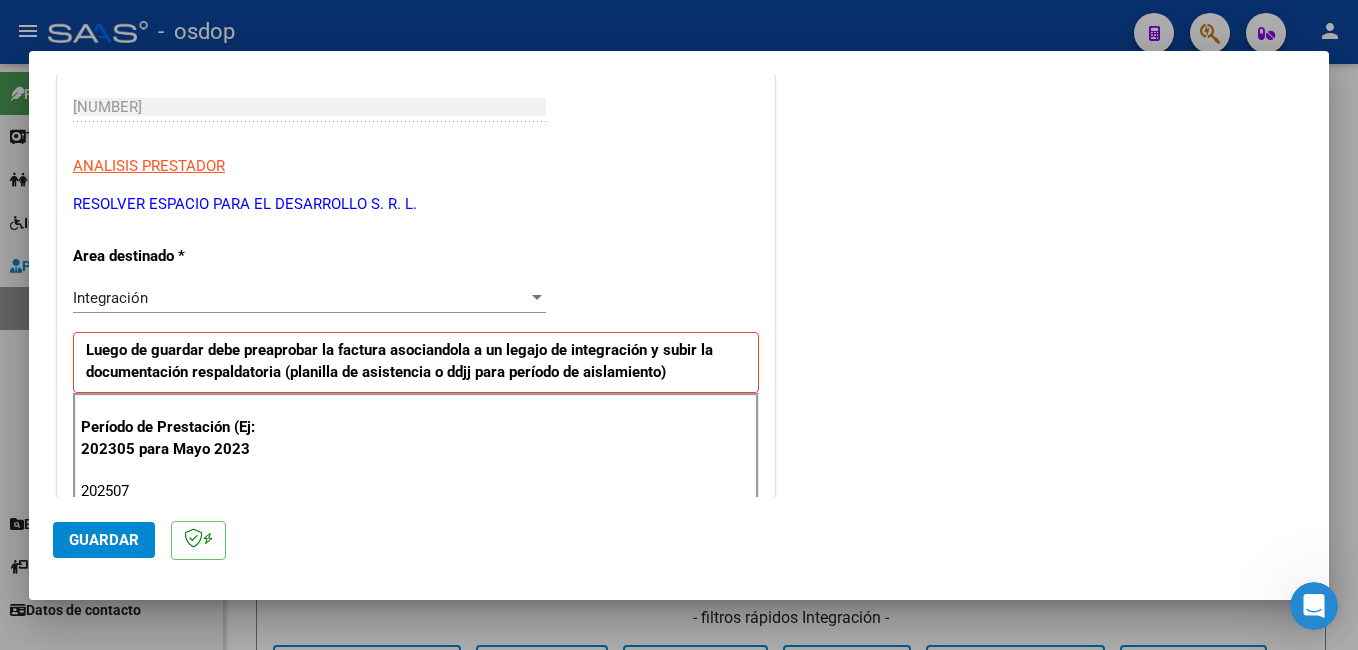 scroll, scrollTop: 300, scrollLeft: 0, axis: vertical 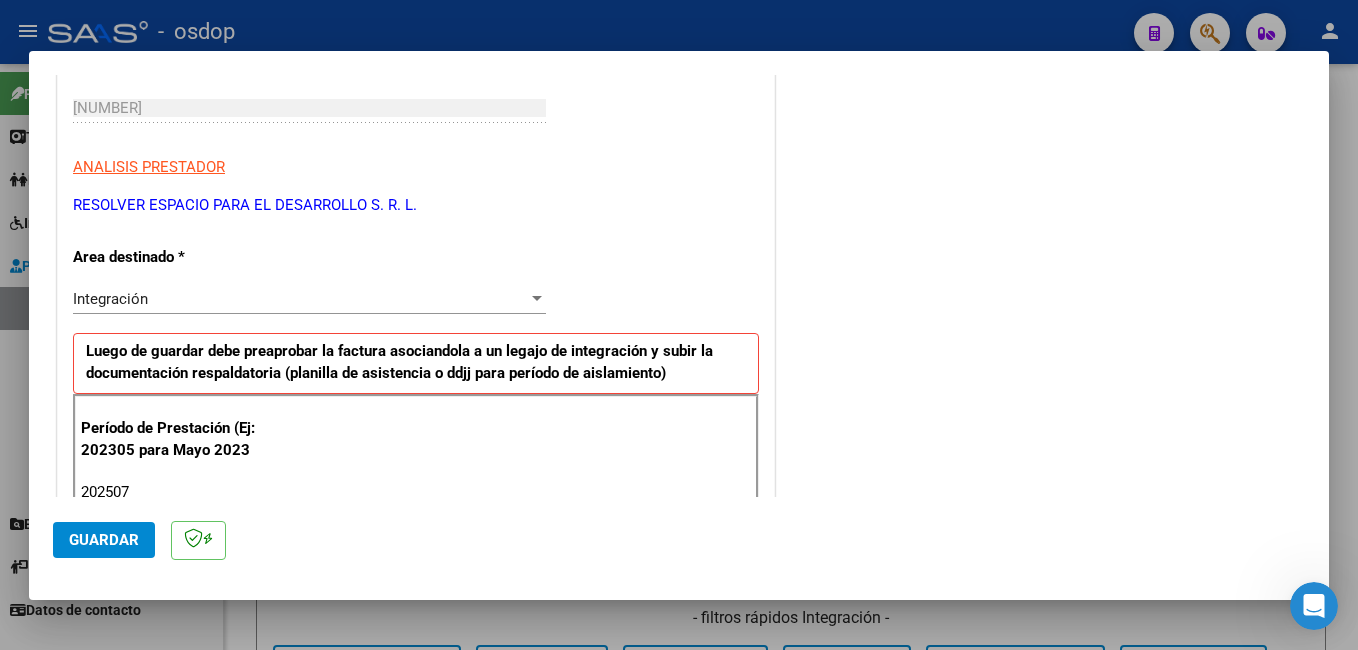 type on "202507" 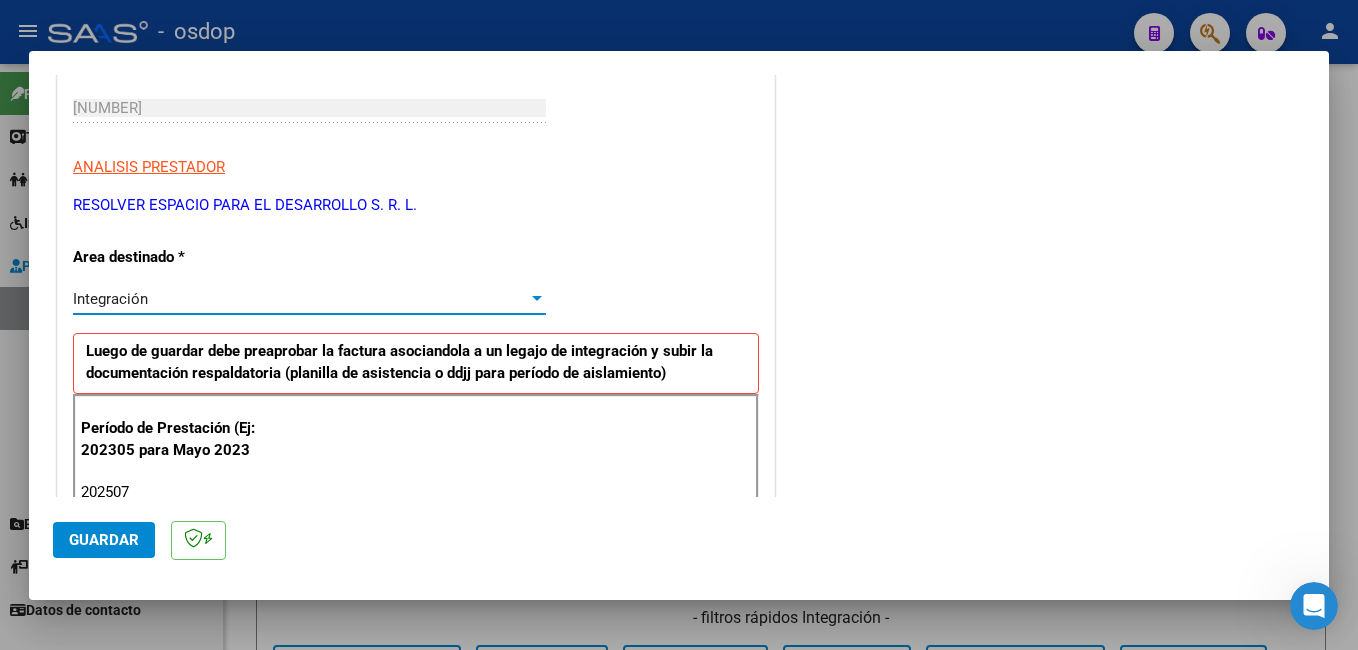 click on "Integración" at bounding box center [300, 299] 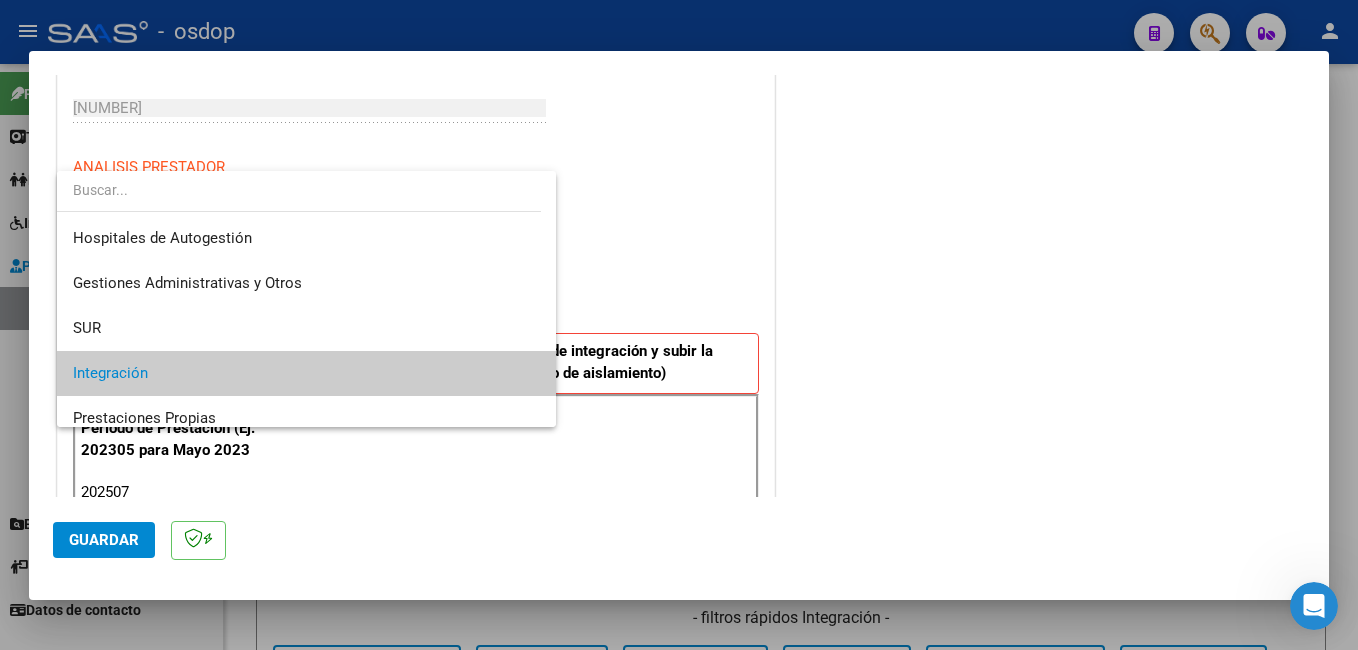 scroll, scrollTop: 75, scrollLeft: 0, axis: vertical 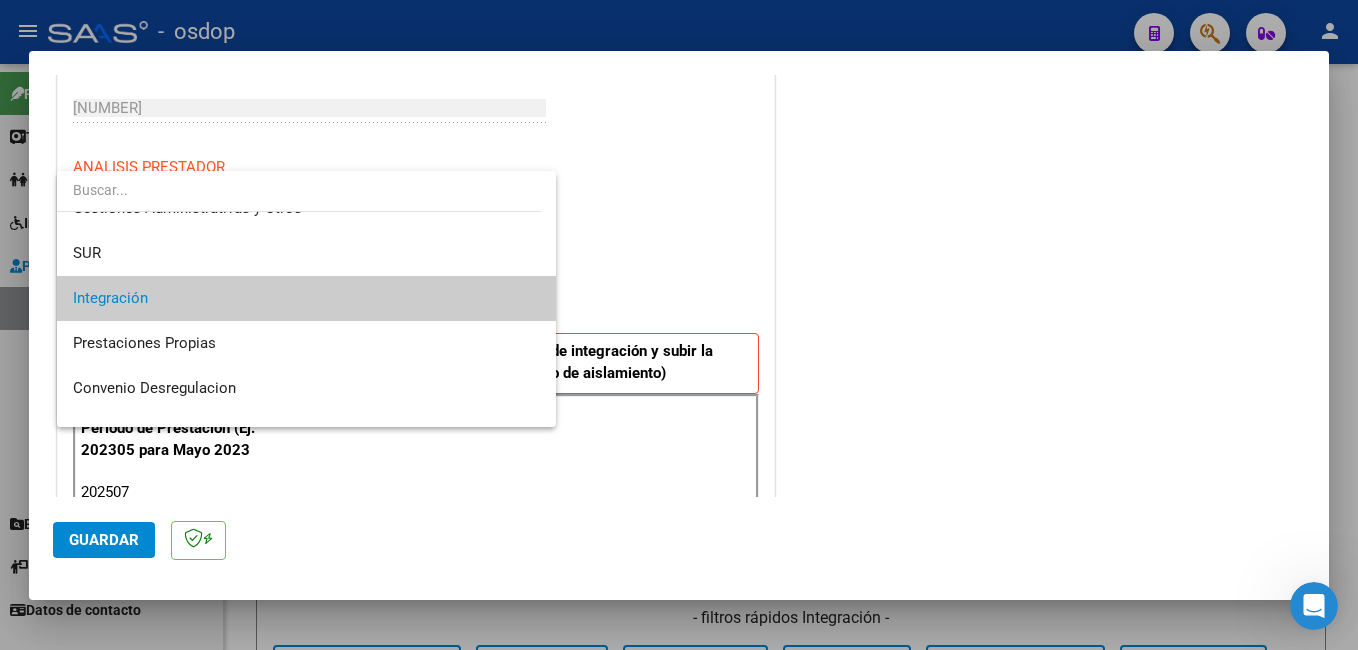 click on "Integración" at bounding box center [306, 298] 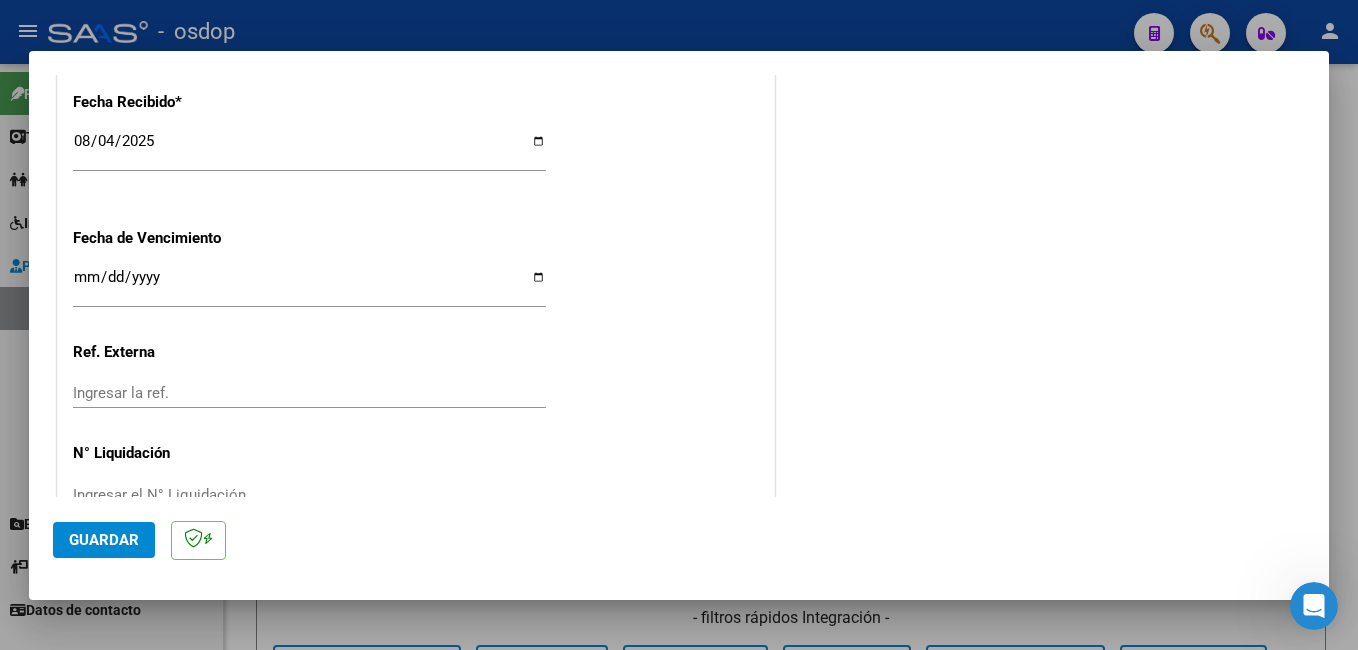 scroll, scrollTop: 1451, scrollLeft: 0, axis: vertical 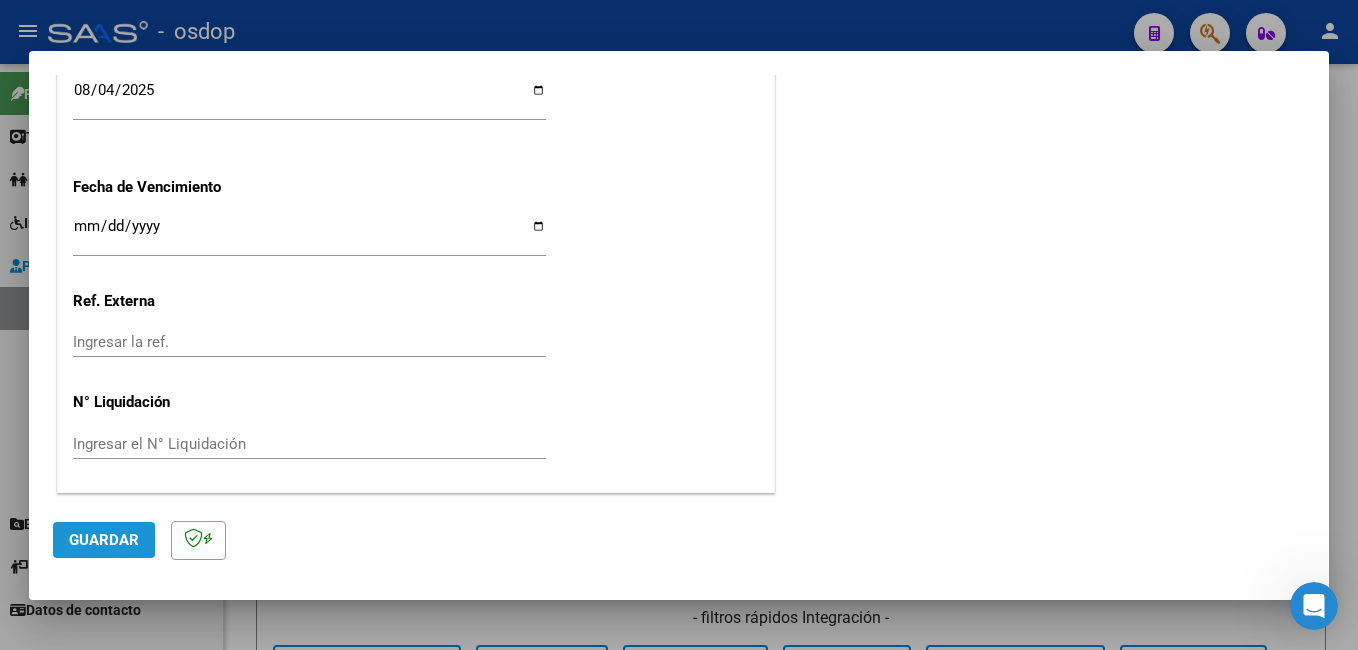click on "Guardar" 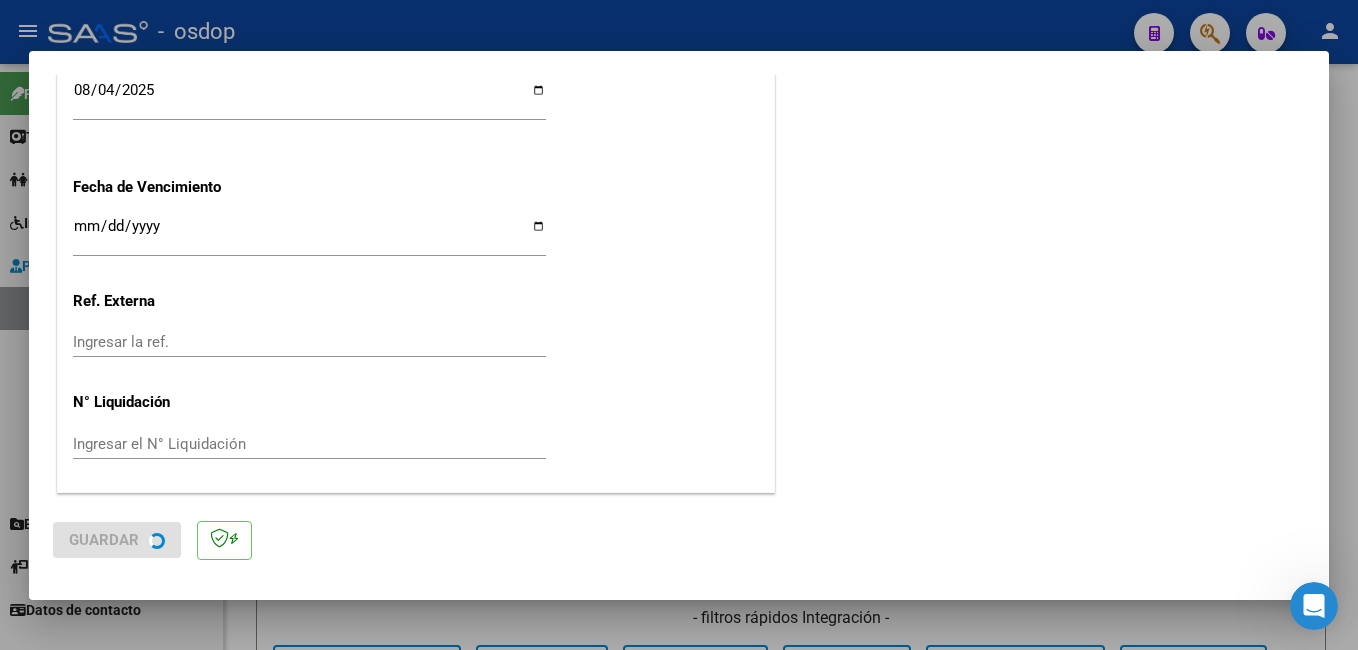 scroll, scrollTop: 0, scrollLeft: 0, axis: both 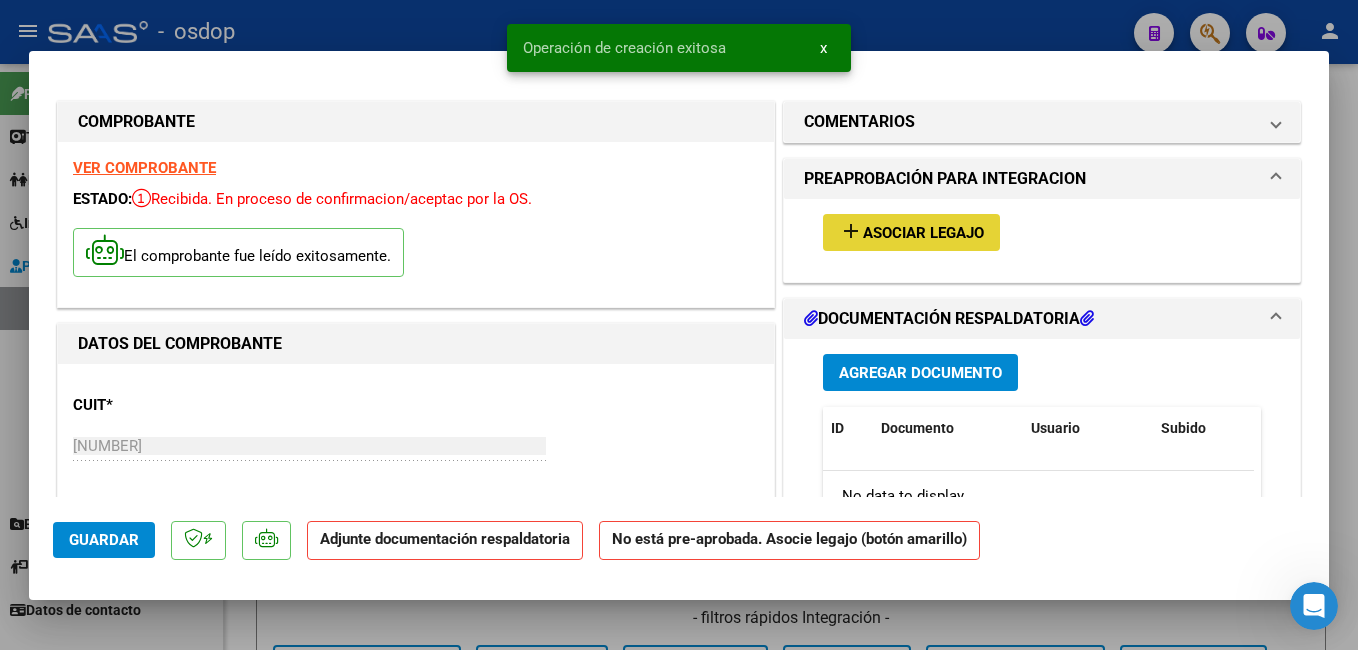 click on "Asociar Legajo" at bounding box center [923, 233] 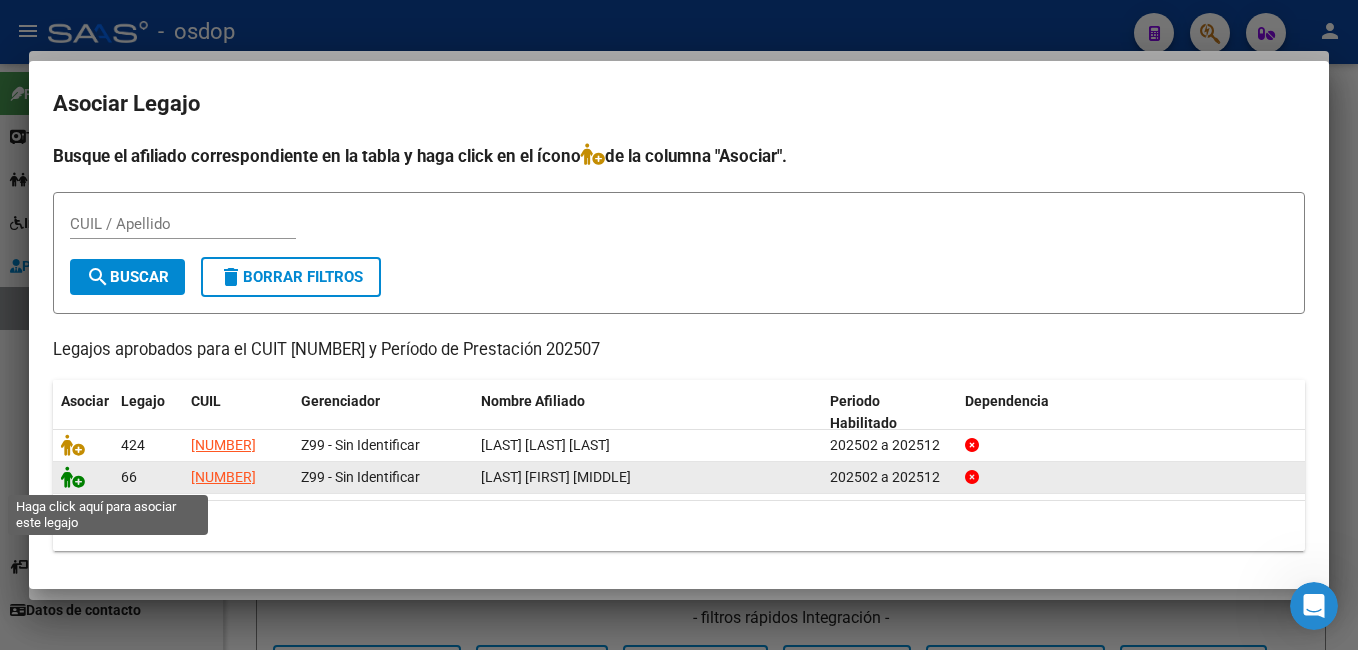 click 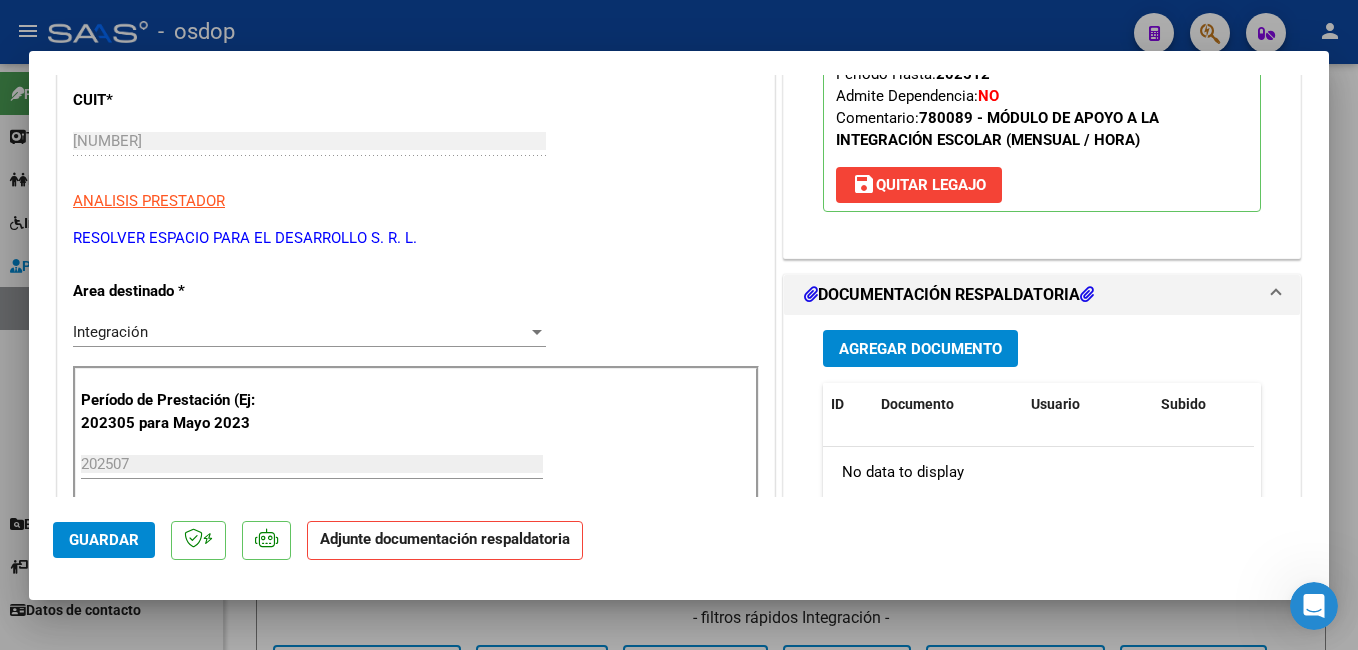 scroll, scrollTop: 400, scrollLeft: 0, axis: vertical 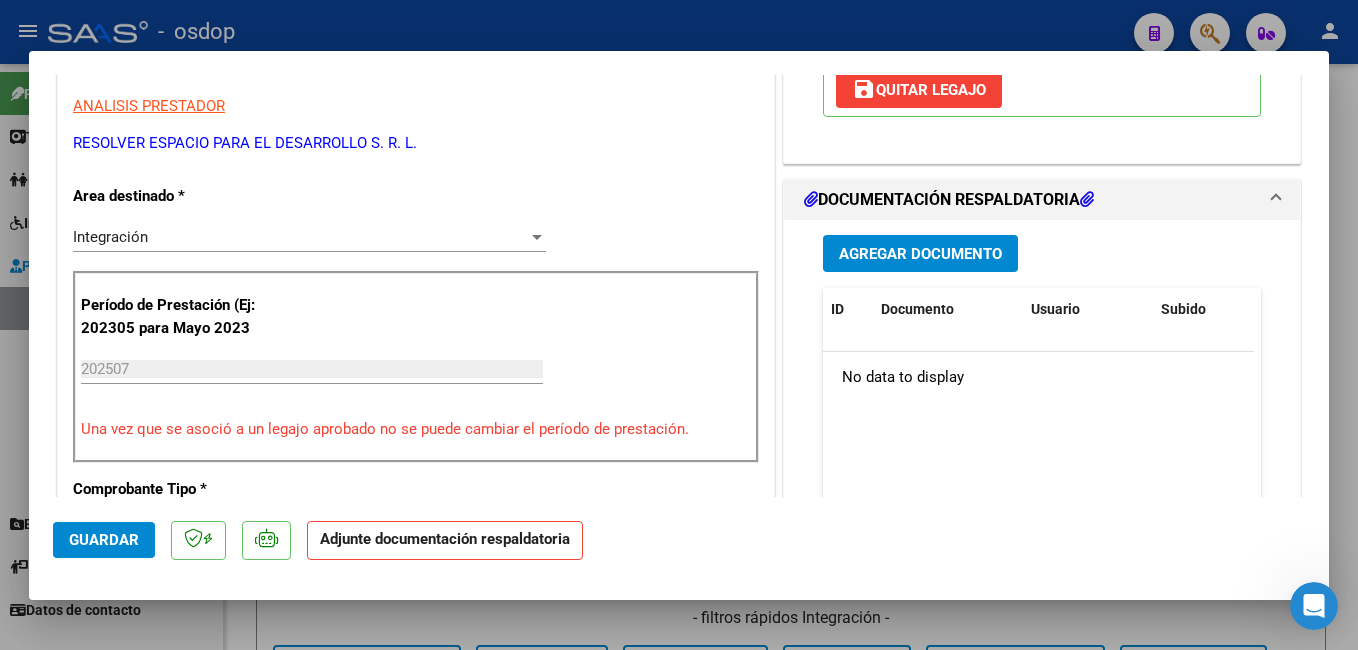 click on "Agregar Documento" at bounding box center (920, 253) 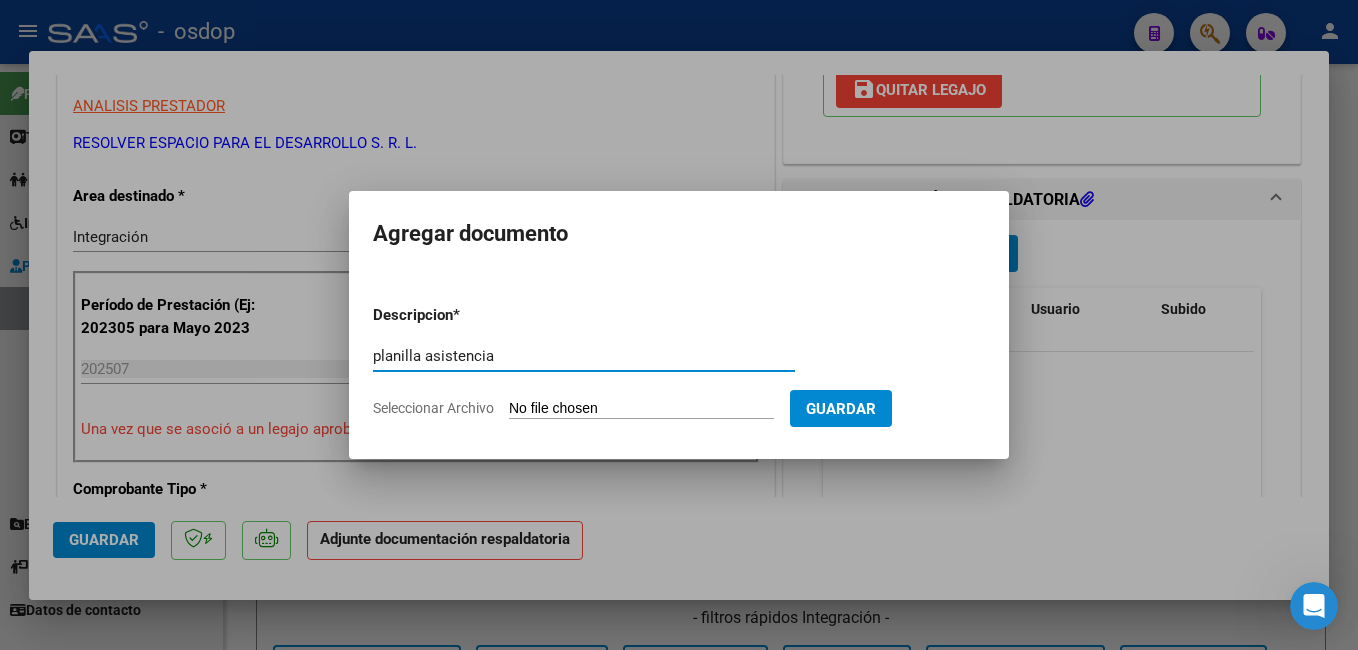 type on "planilla asistencia" 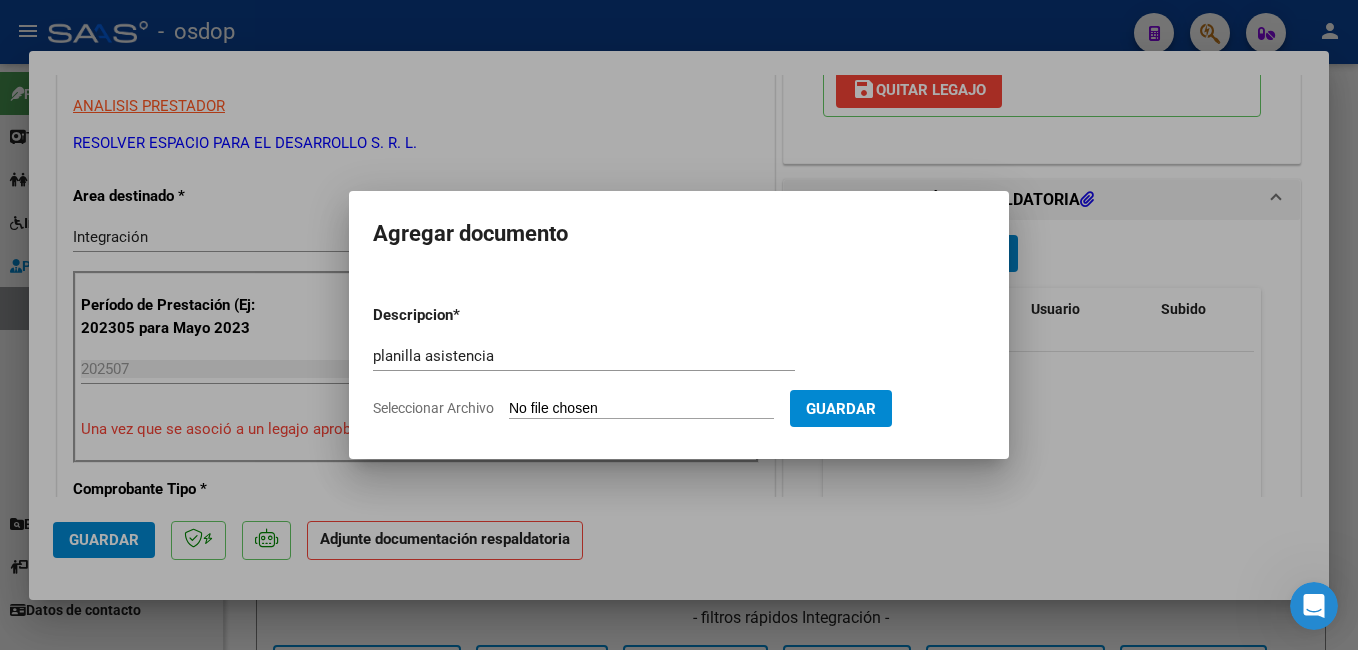 type on "C:\fakepath\[LAST] [LAST] [LAST].pdf" 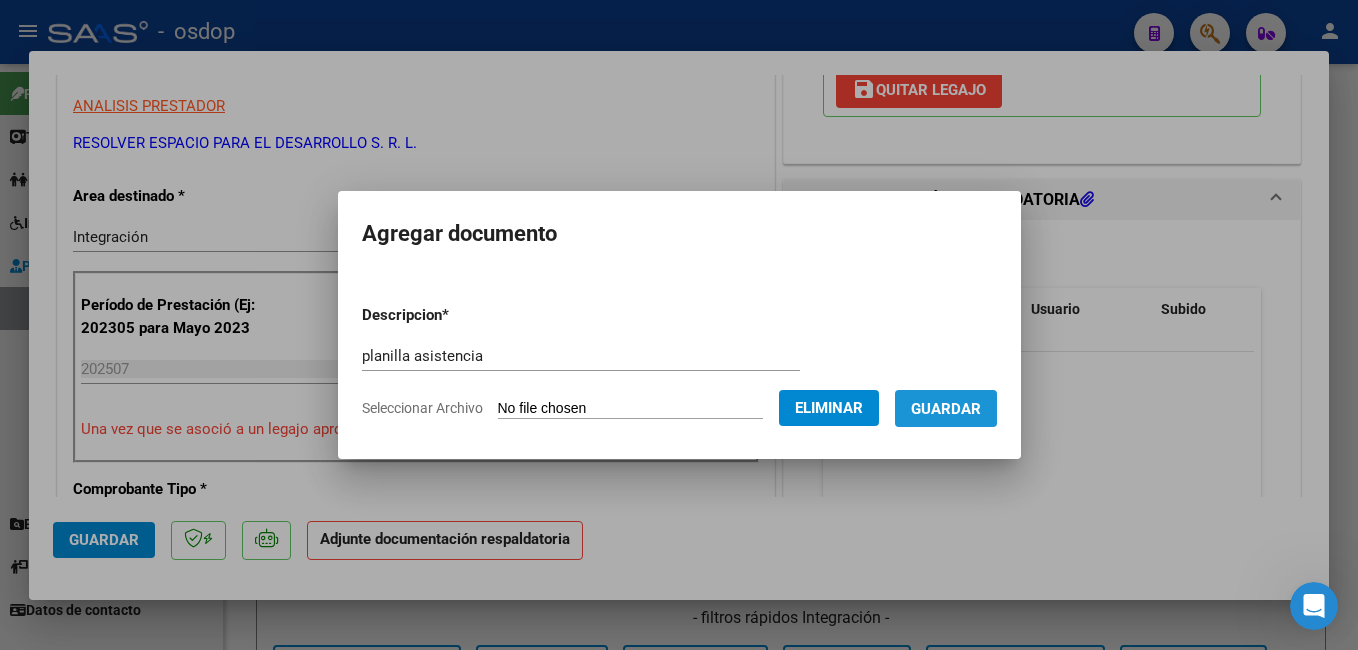 click on "Guardar" at bounding box center [946, 409] 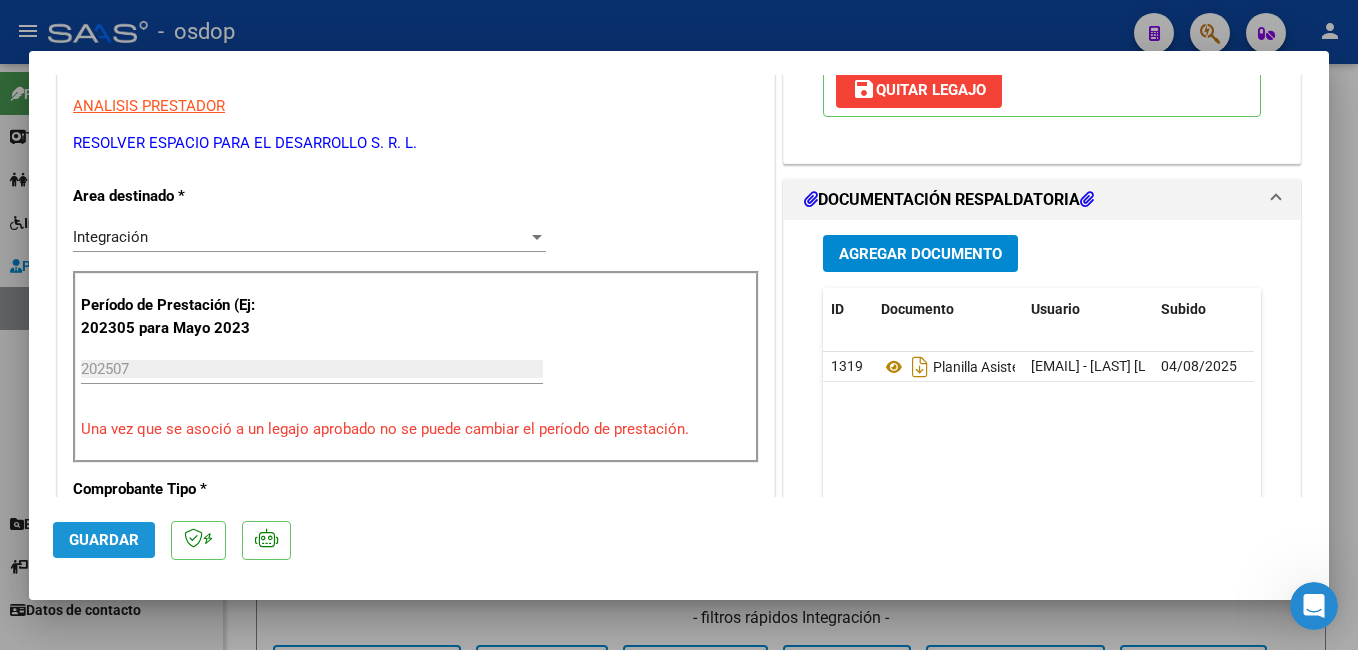 click on "Guardar" 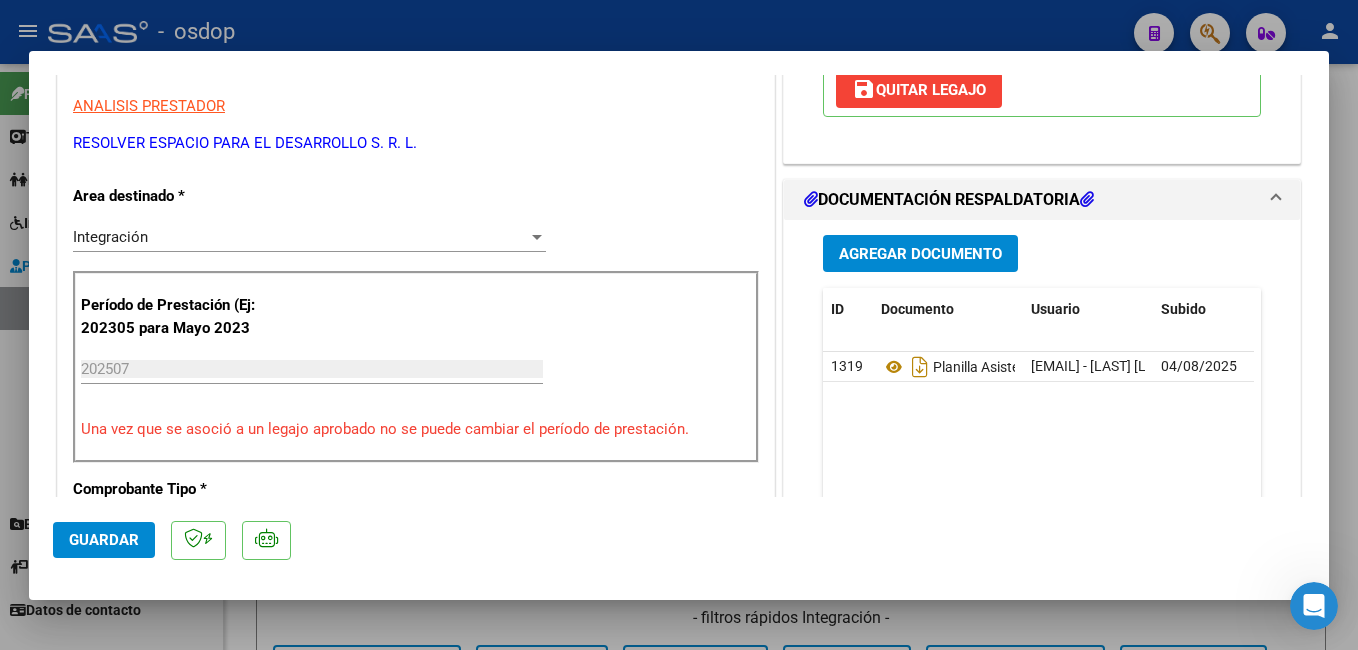 click at bounding box center (679, 325) 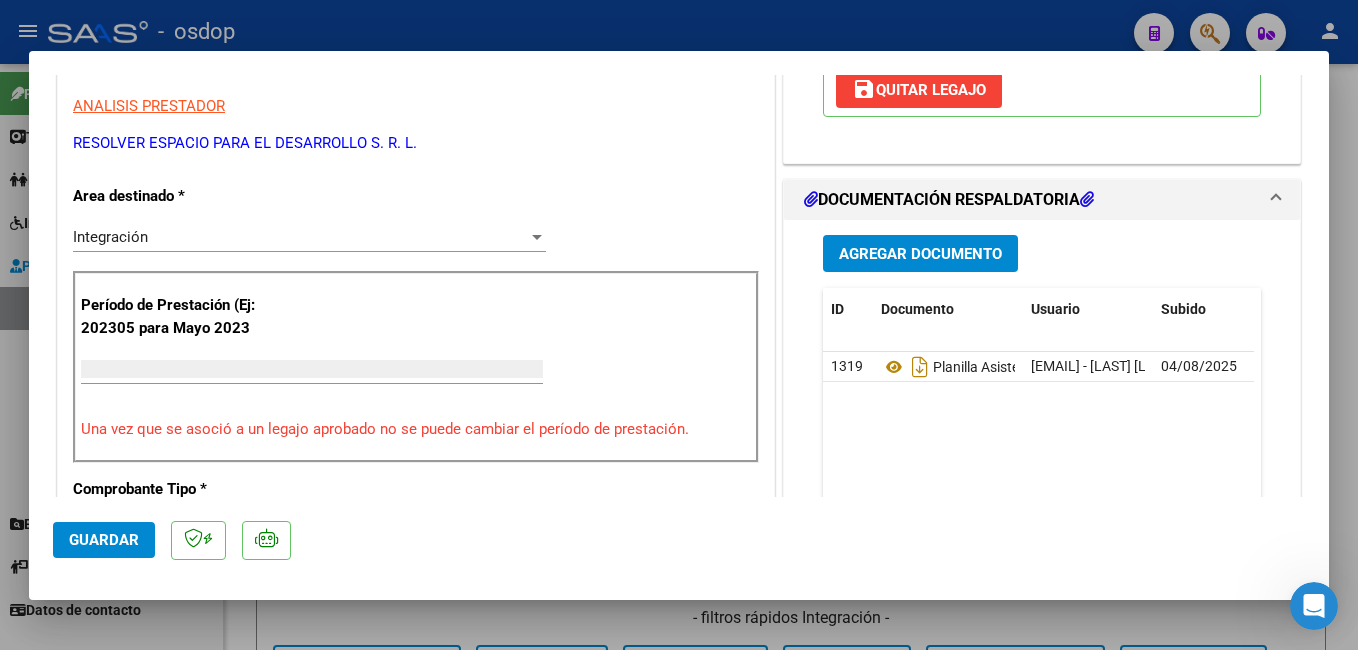 scroll, scrollTop: 339, scrollLeft: 0, axis: vertical 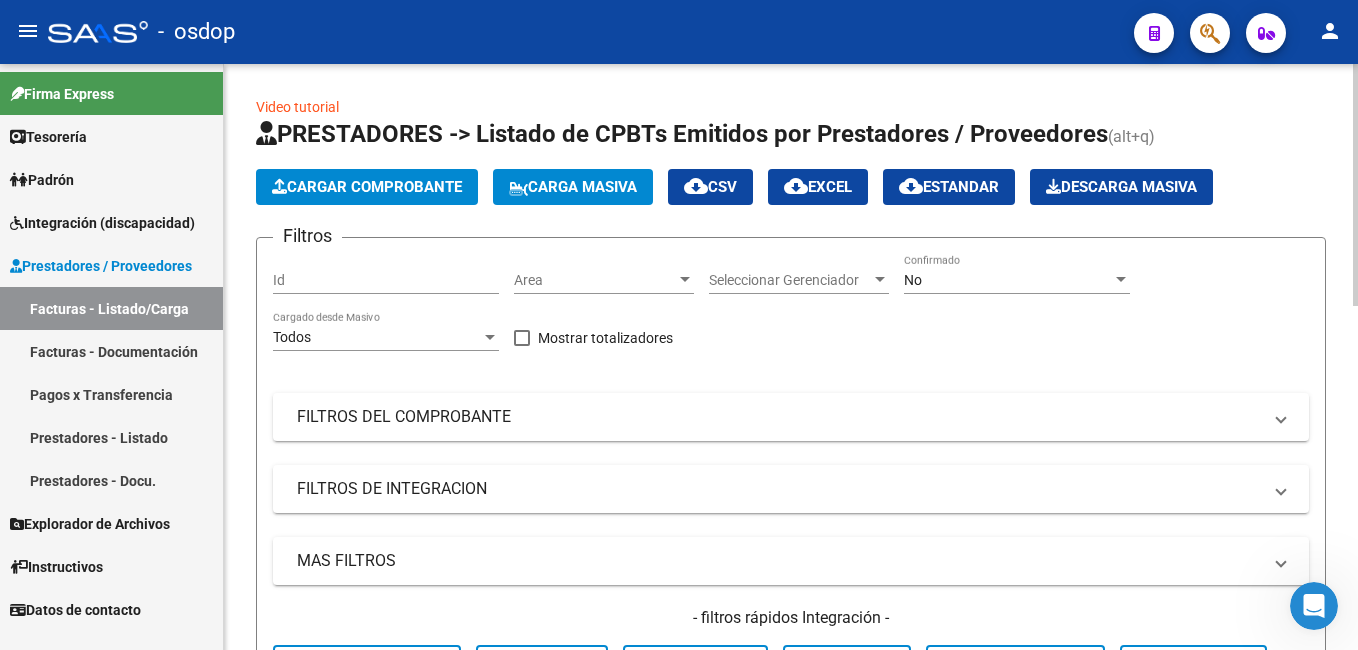 click on "Cargar Comprobante" 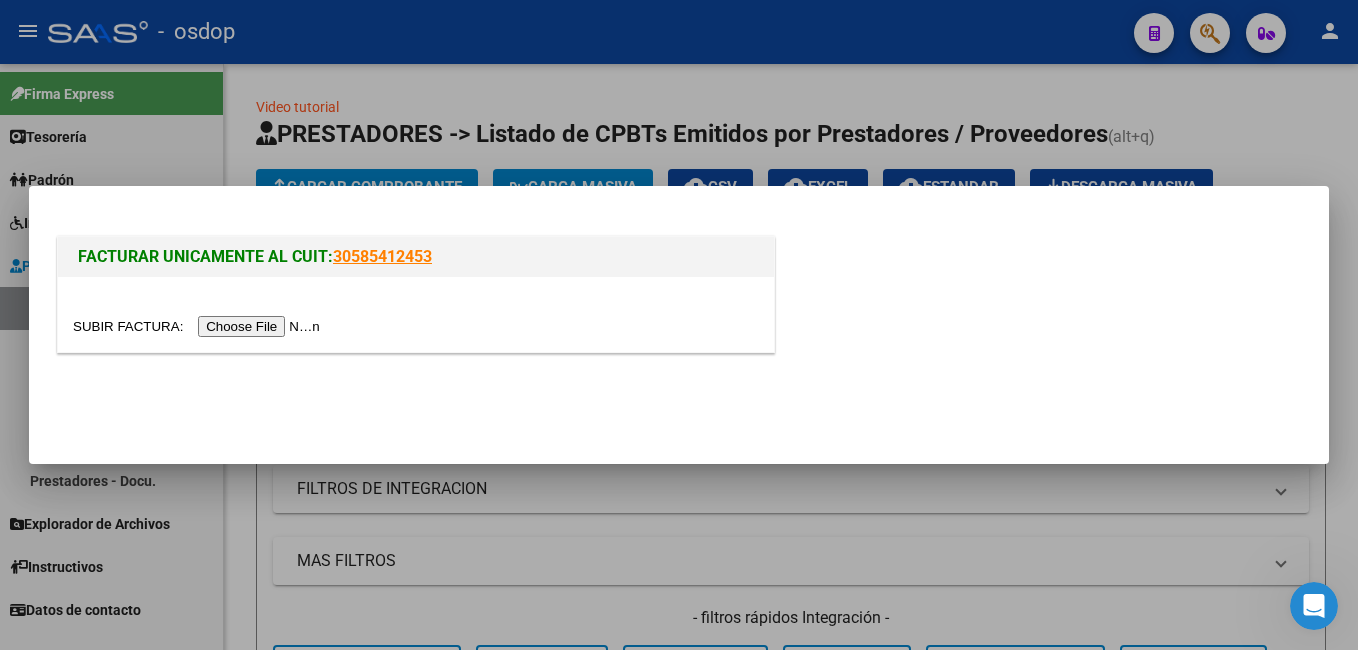 click at bounding box center [199, 326] 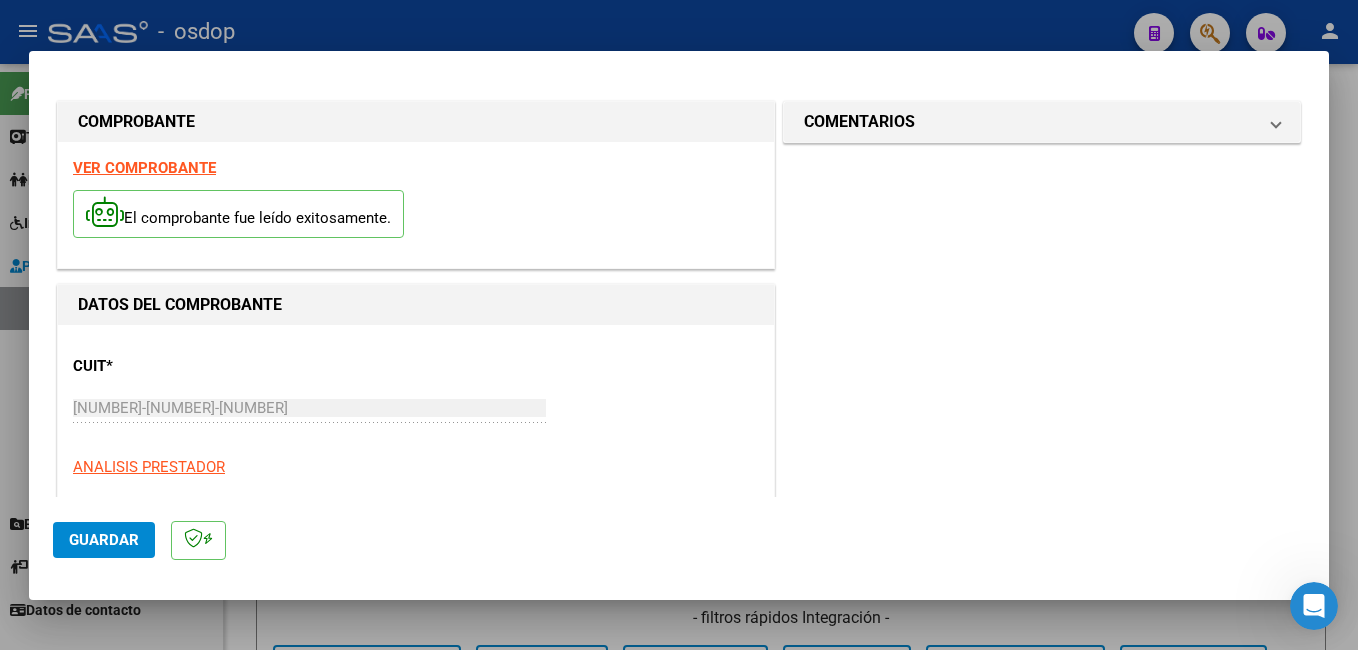 scroll, scrollTop: 200, scrollLeft: 0, axis: vertical 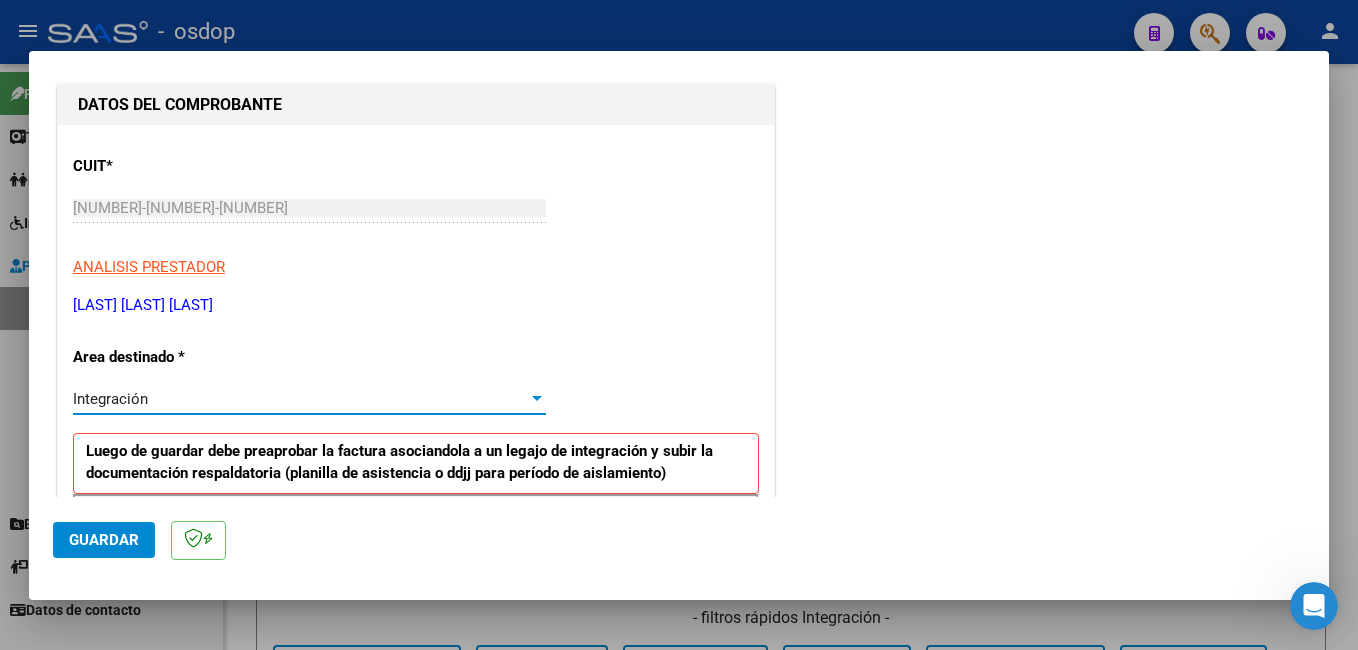 click on "Integración" at bounding box center (300, 399) 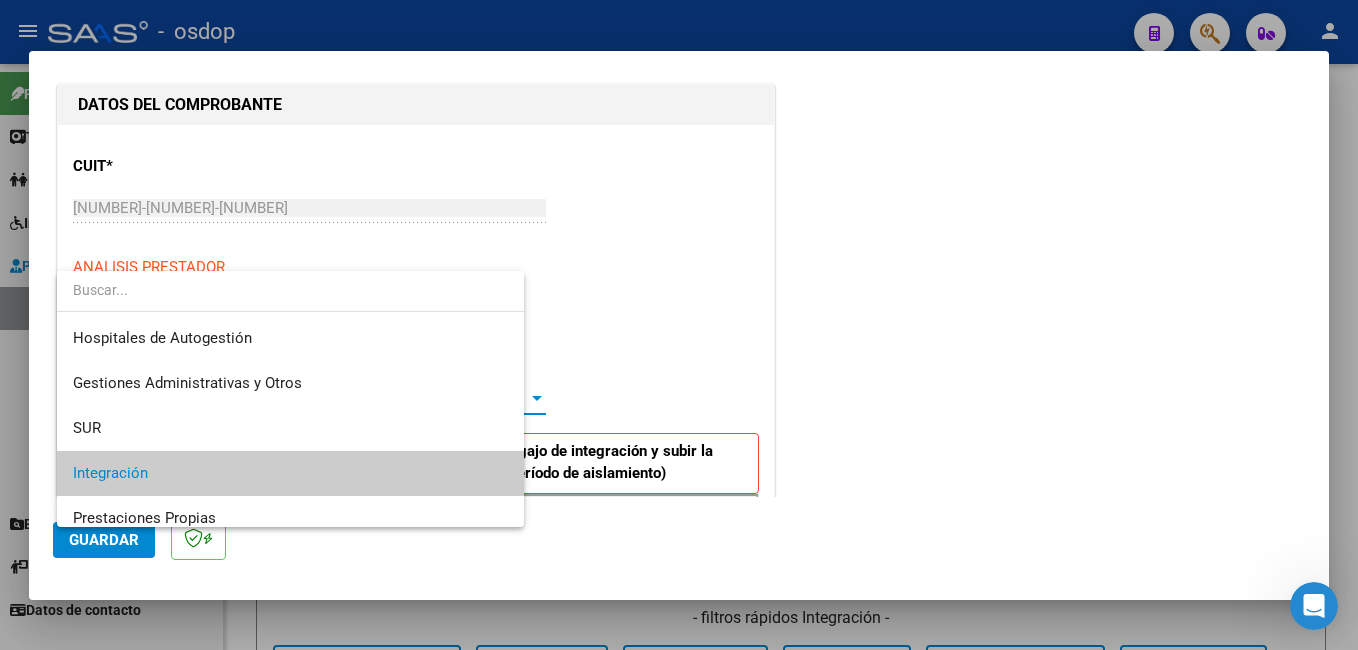 scroll, scrollTop: 75, scrollLeft: 0, axis: vertical 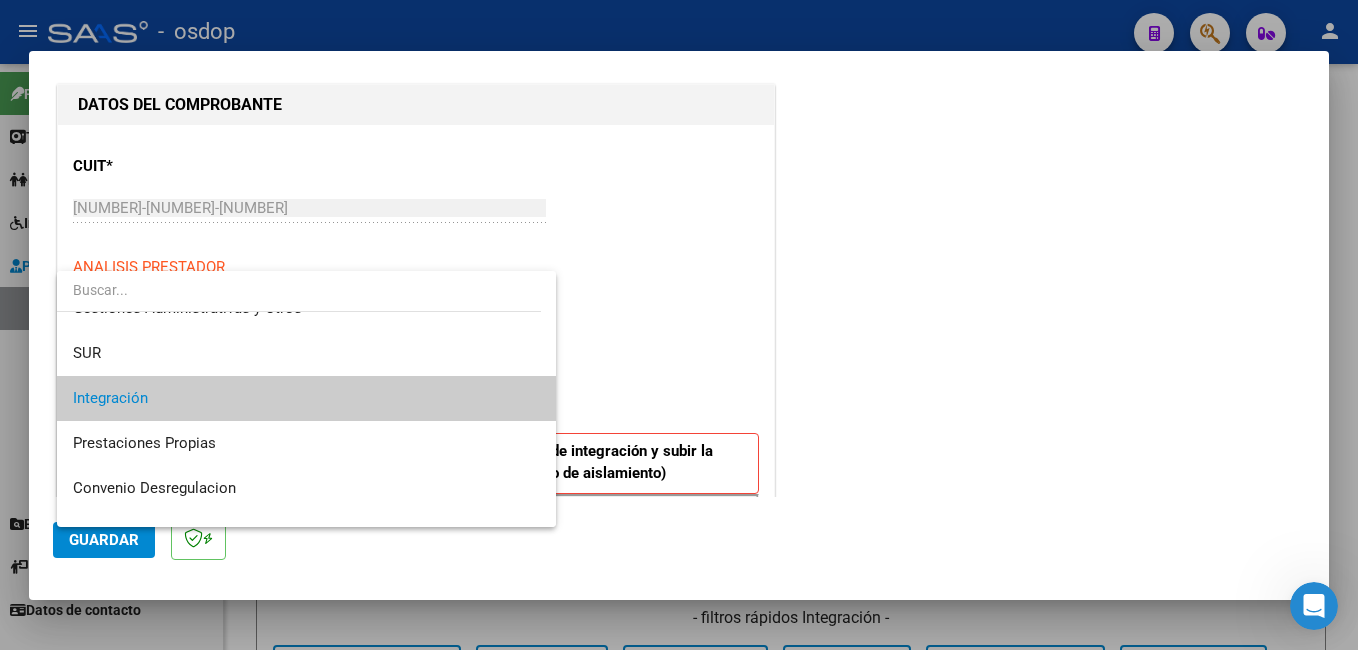 click on "Integración" at bounding box center [306, 398] 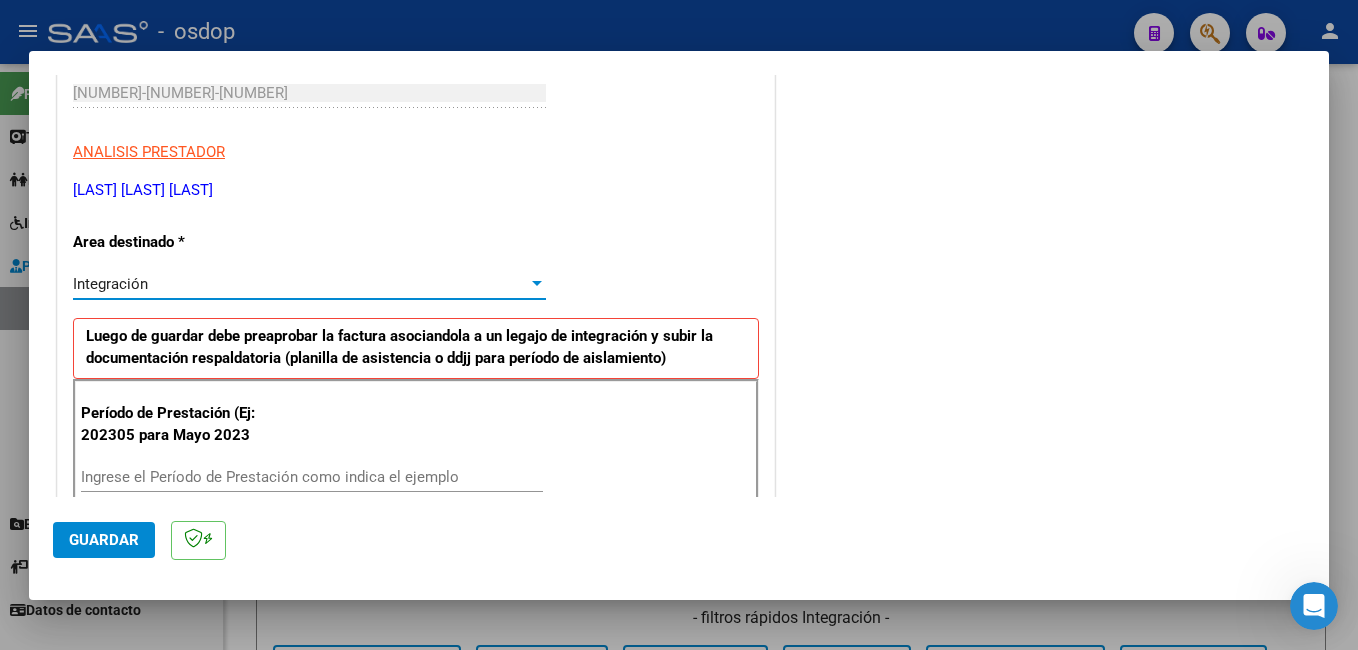 scroll, scrollTop: 400, scrollLeft: 0, axis: vertical 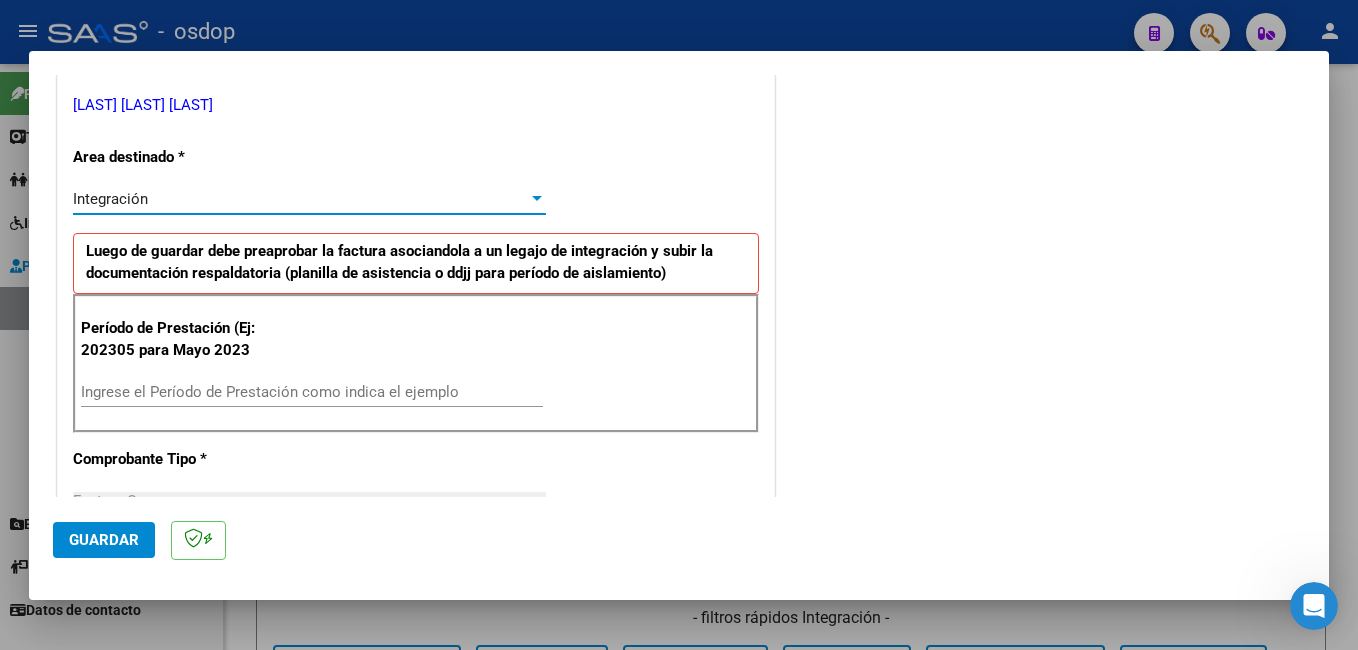 click on "Ingrese el Período de Prestación como indica el ejemplo" at bounding box center (312, 392) 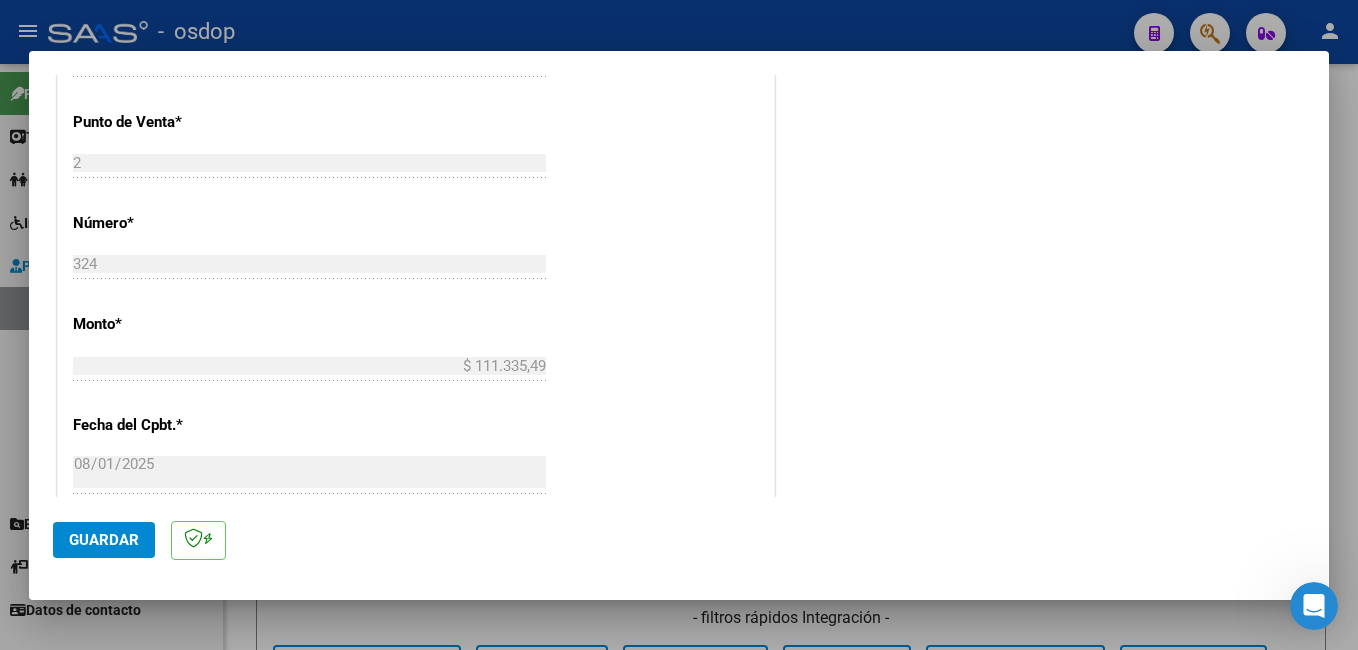 scroll, scrollTop: 1000, scrollLeft: 0, axis: vertical 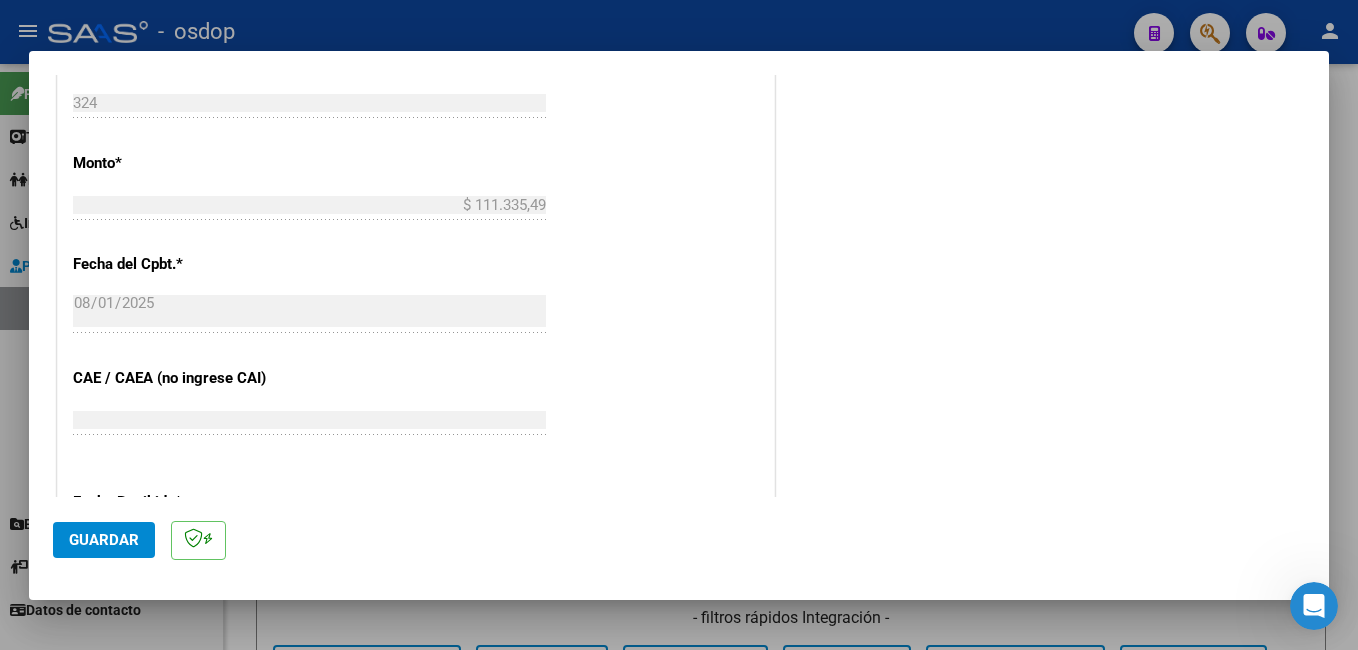 type on "202507" 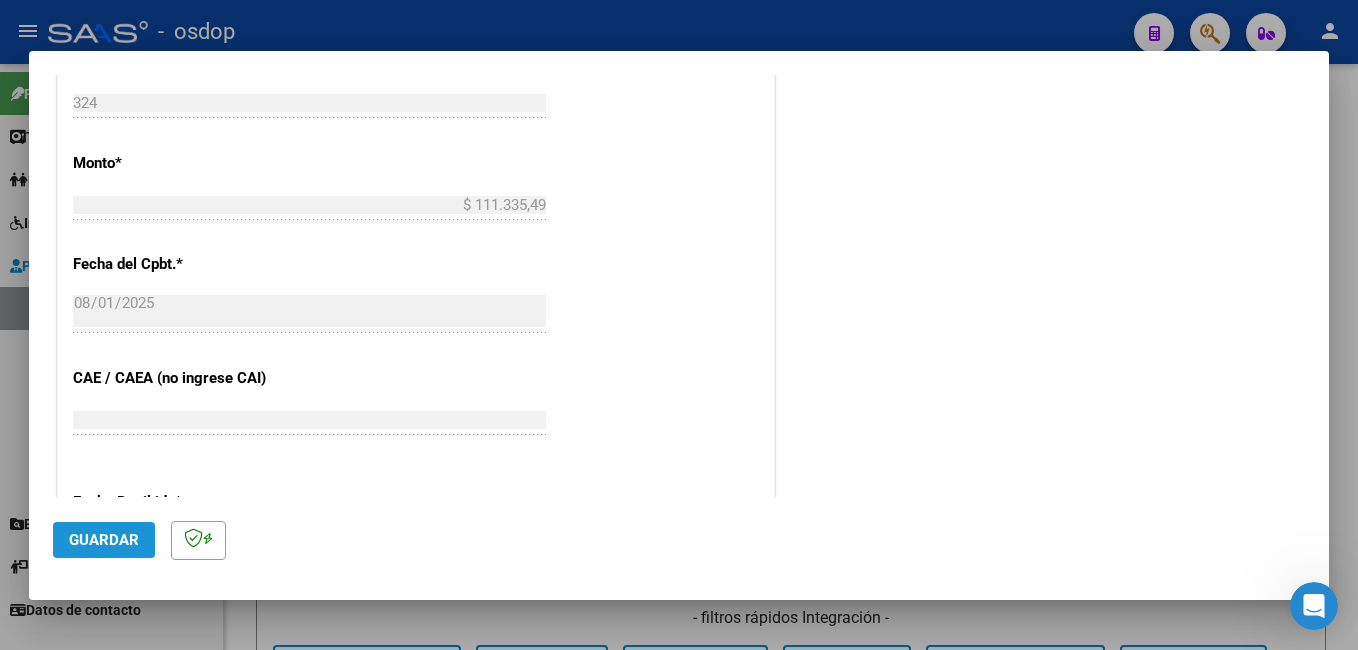 click on "Guardar" 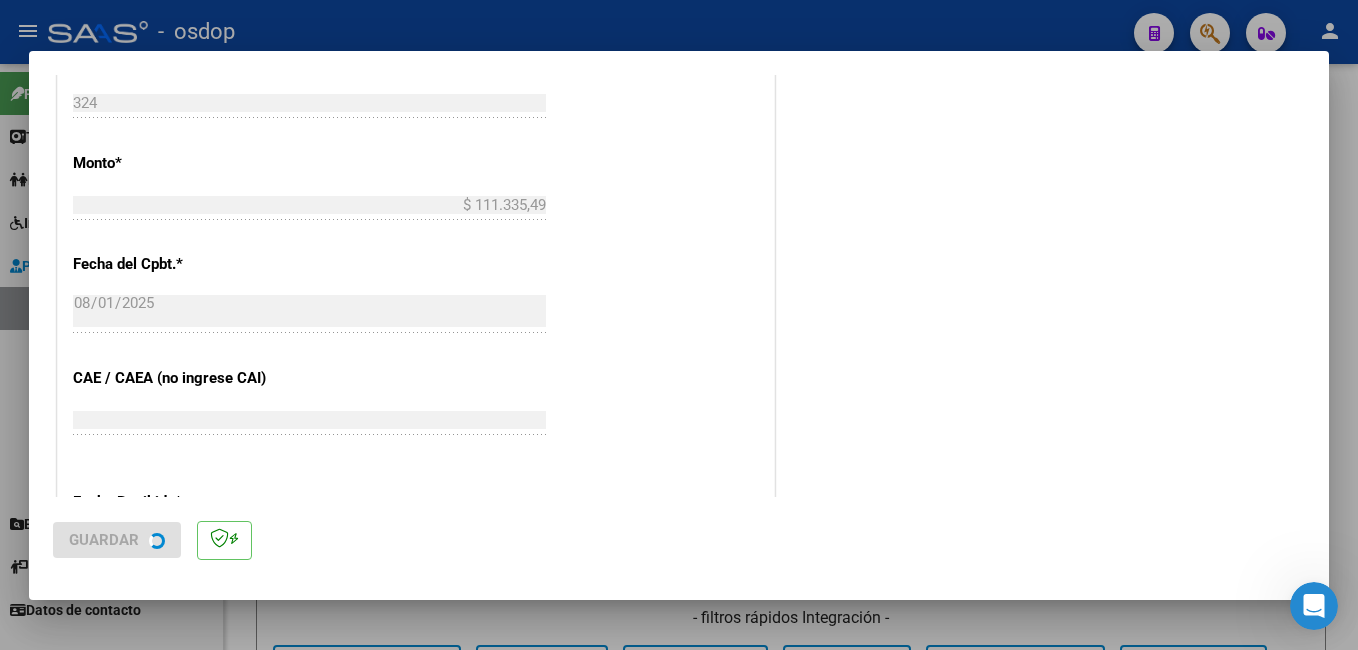scroll, scrollTop: 0, scrollLeft: 0, axis: both 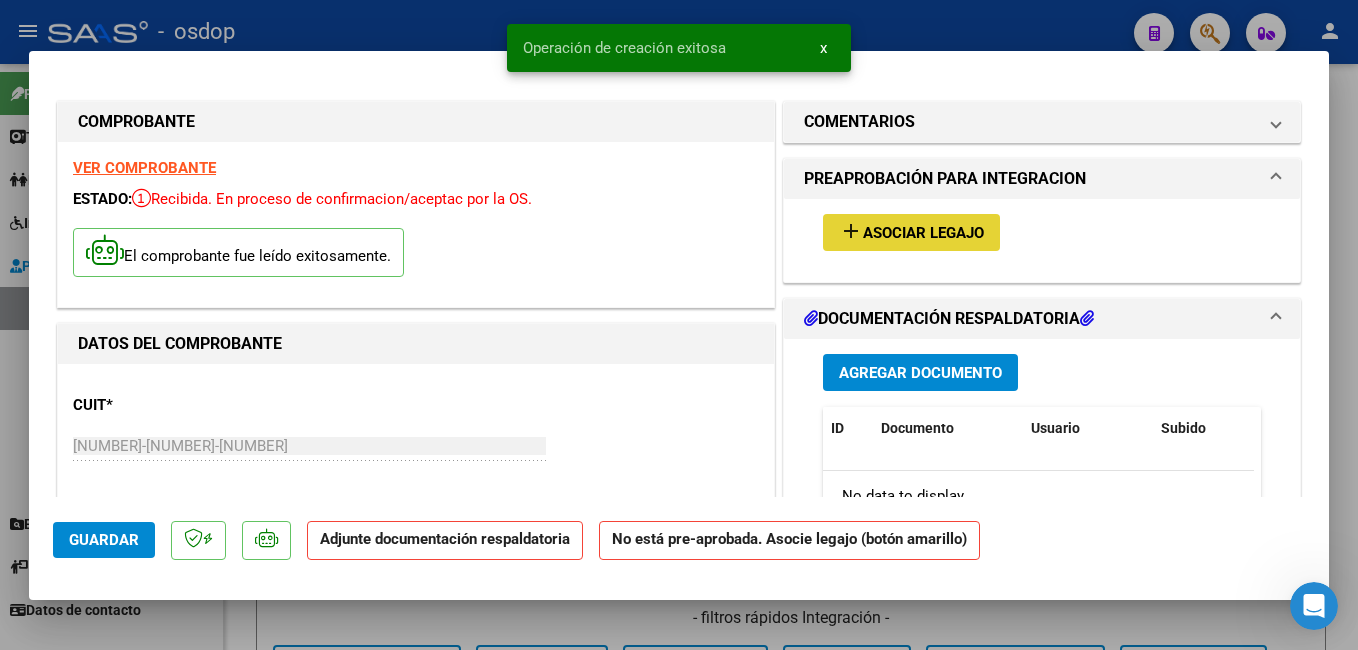 click on "Asociar Legajo" at bounding box center [923, 233] 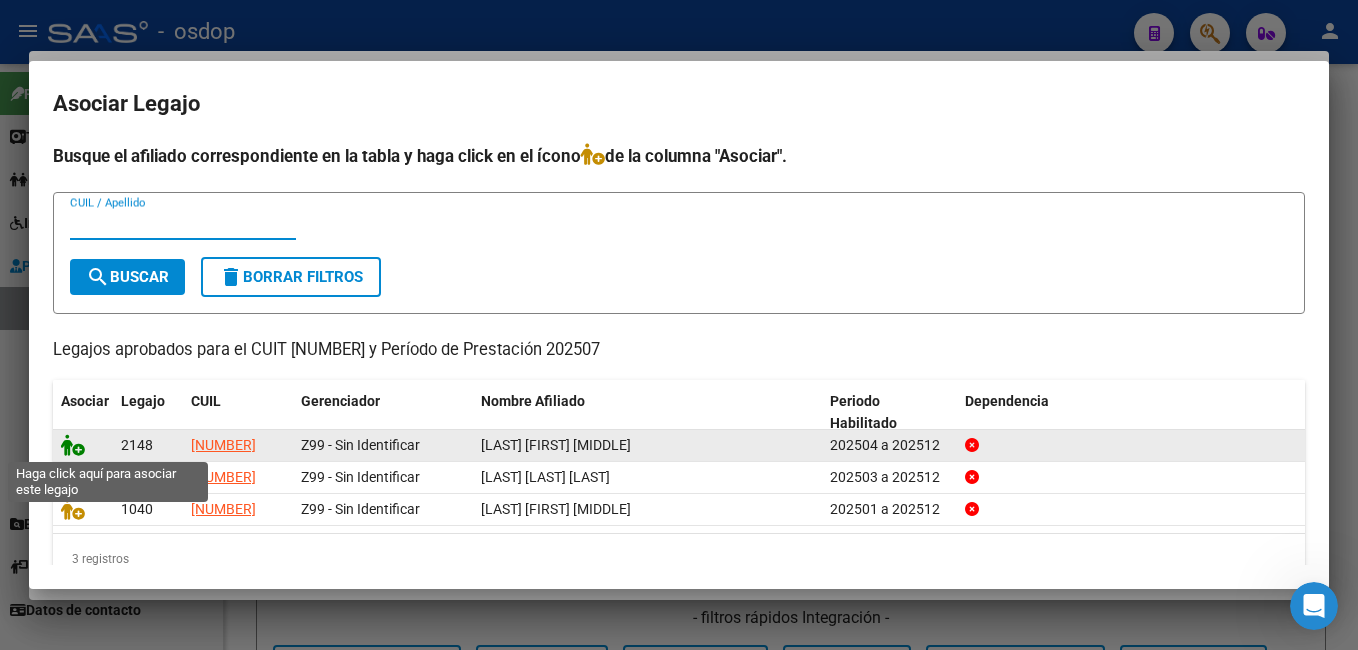 click 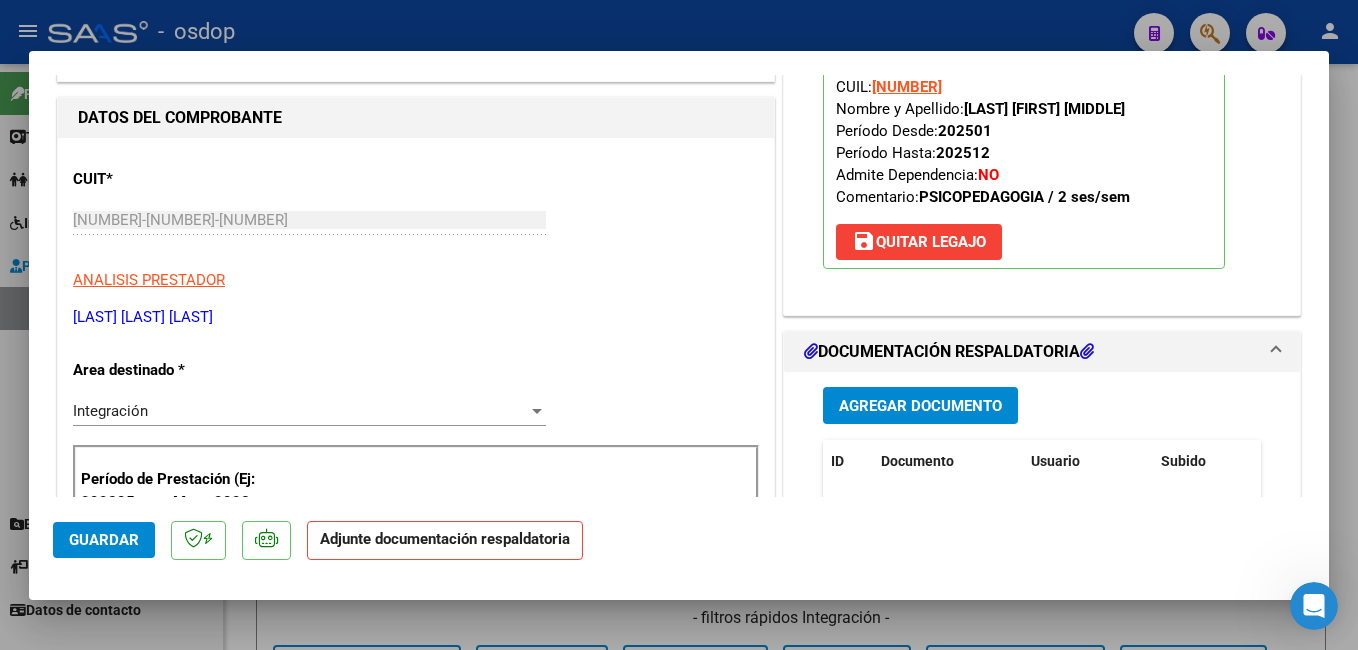 scroll, scrollTop: 300, scrollLeft: 0, axis: vertical 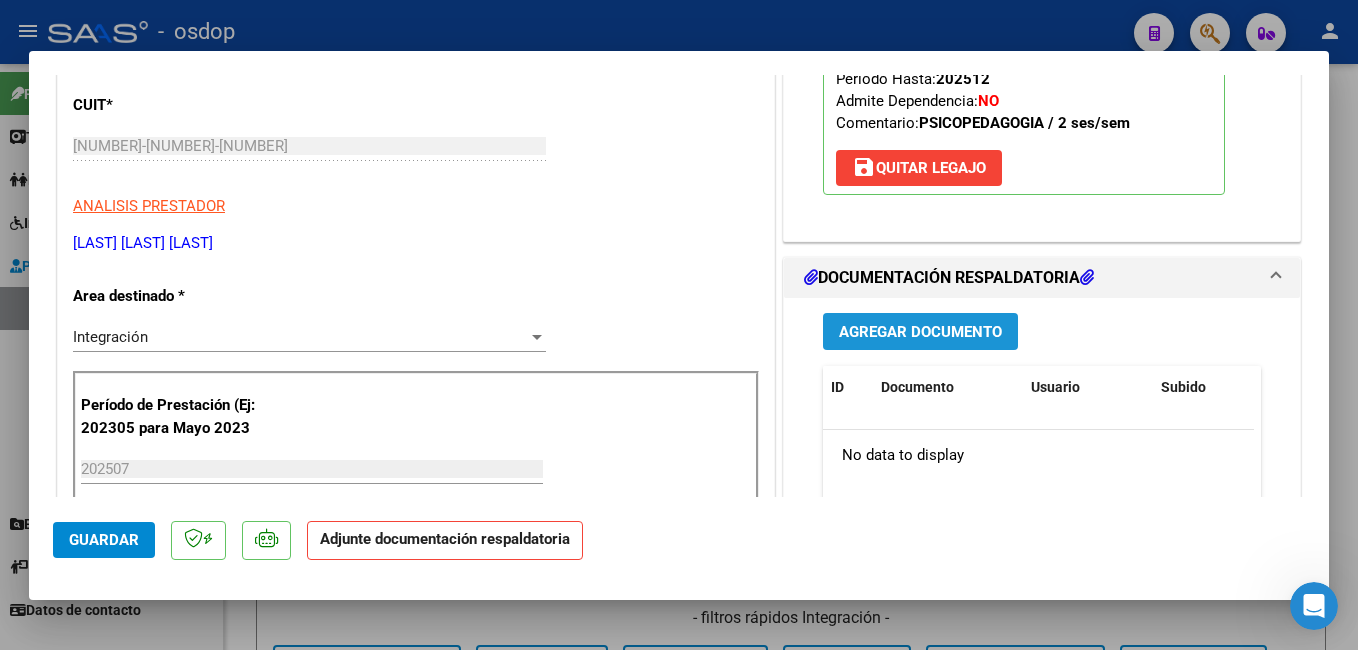 click on "Agregar Documento" at bounding box center (920, 332) 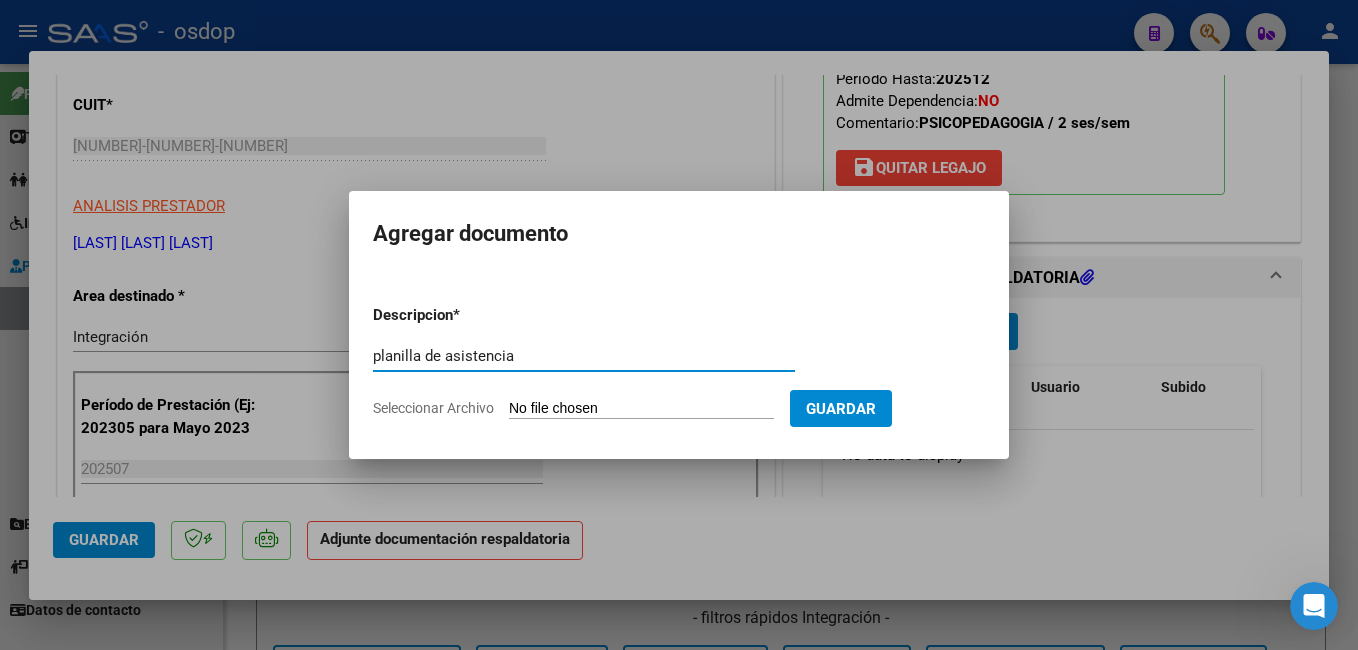 type on "planilla de asistencia" 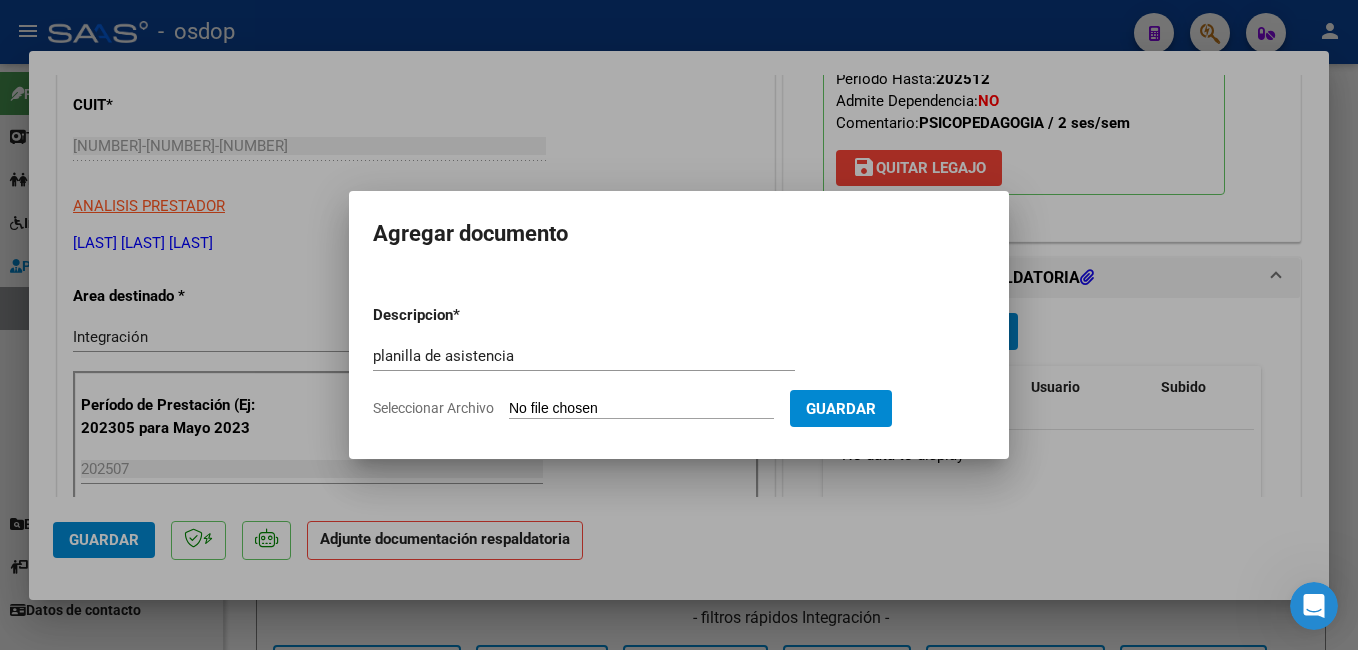 click on "Seleccionar Archivo" at bounding box center [641, 409] 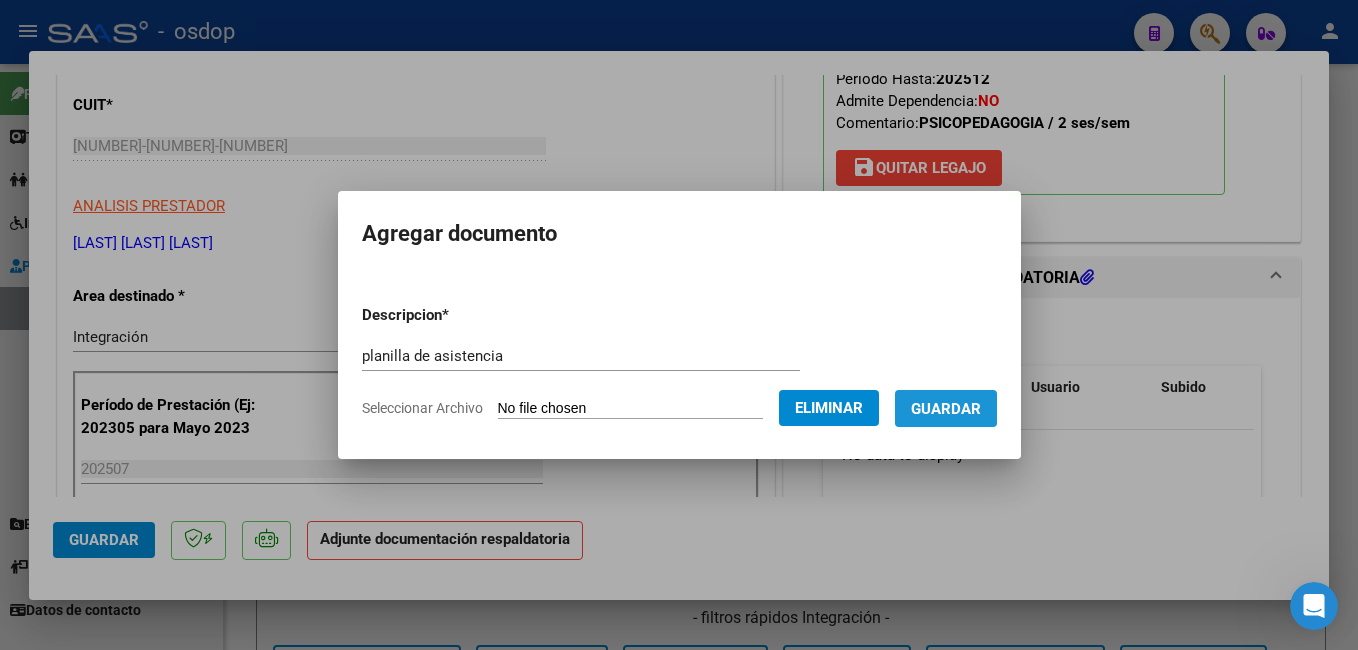 click on "Guardar" at bounding box center (946, 409) 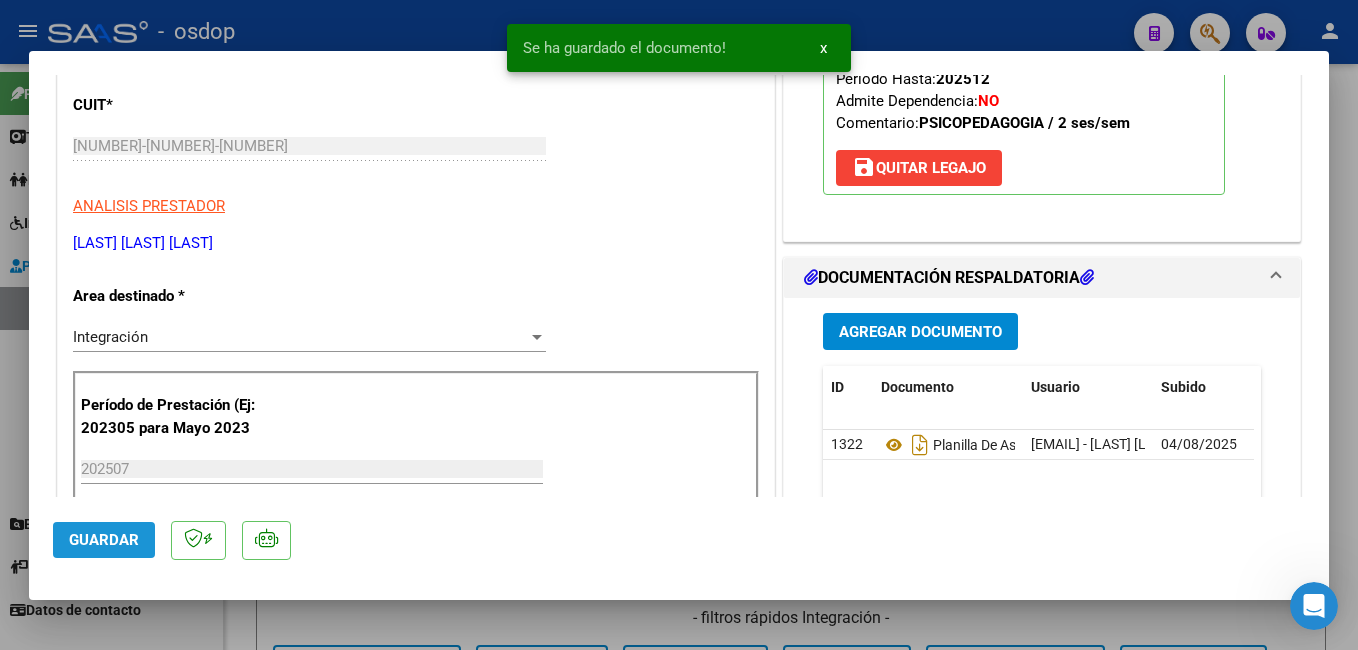 click on "Guardar" 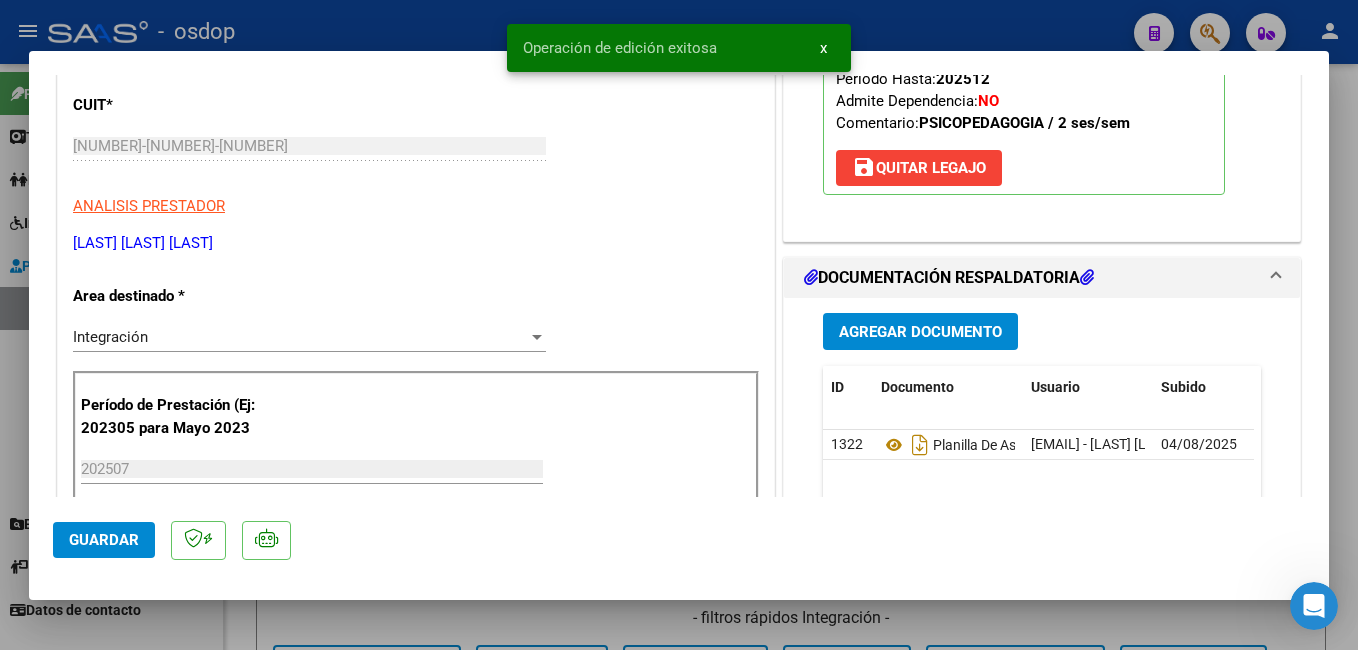 click at bounding box center [679, 325] 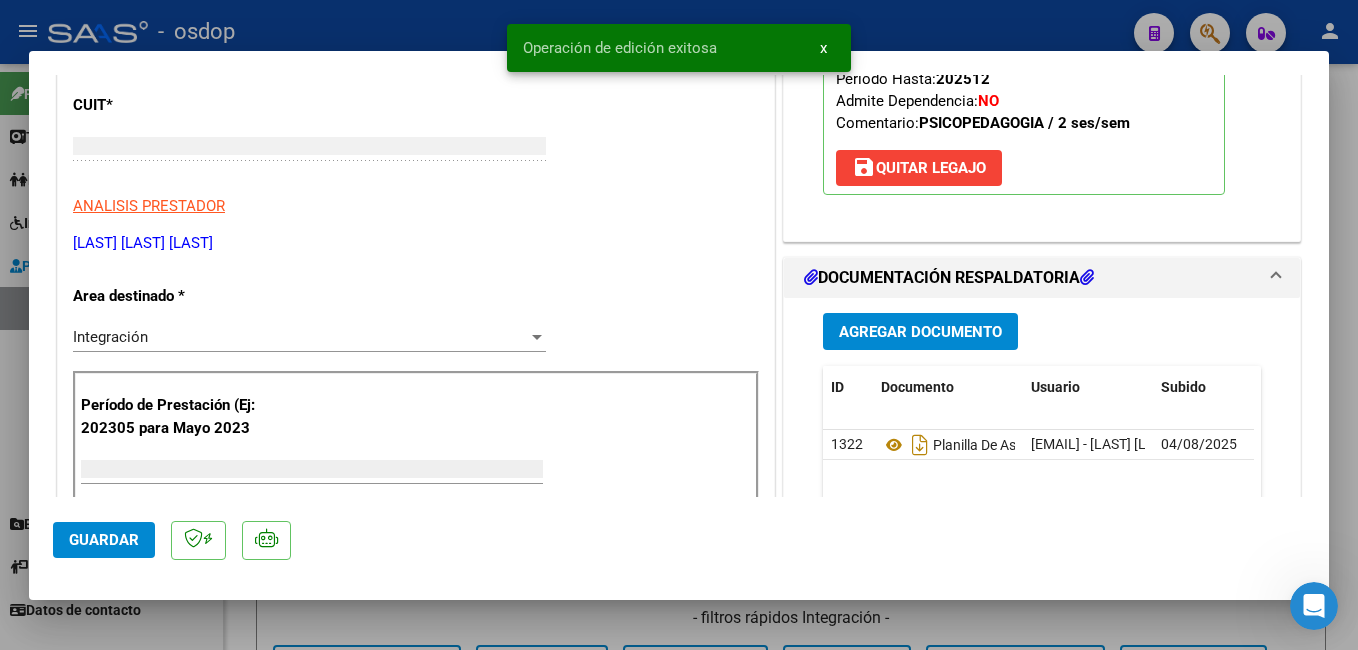 scroll, scrollTop: 0, scrollLeft: 0, axis: both 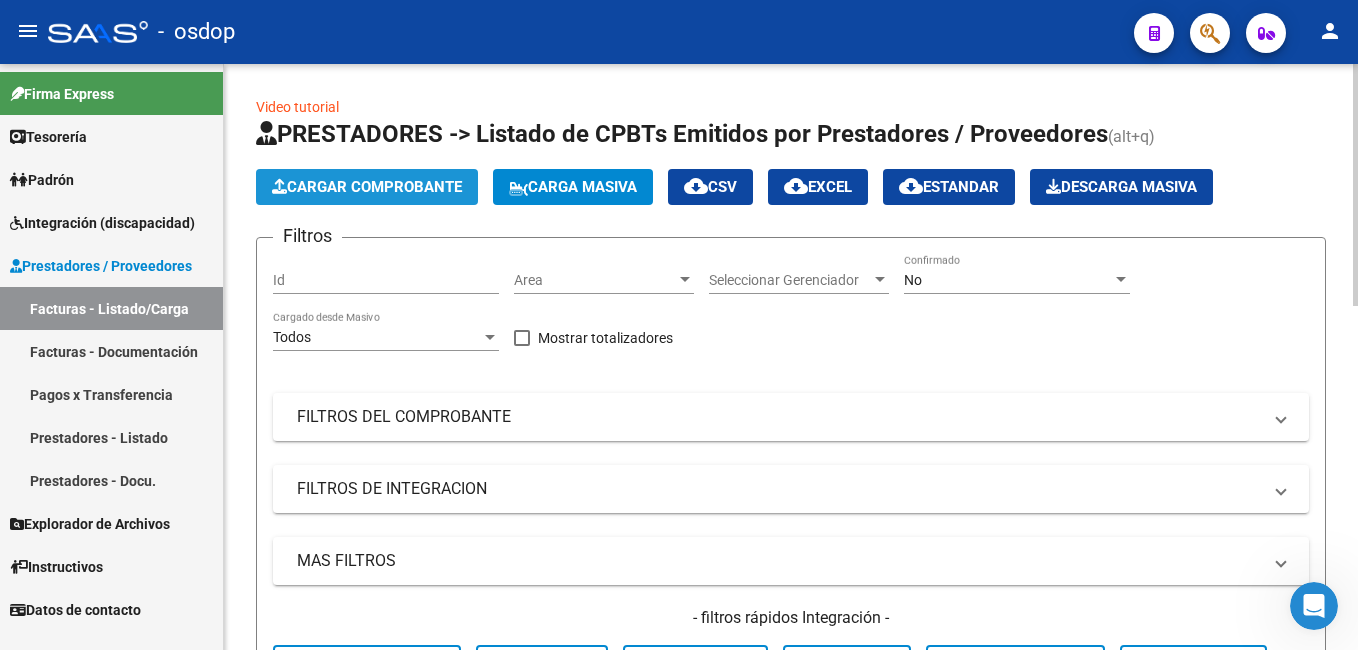 click on "Cargar Comprobante" 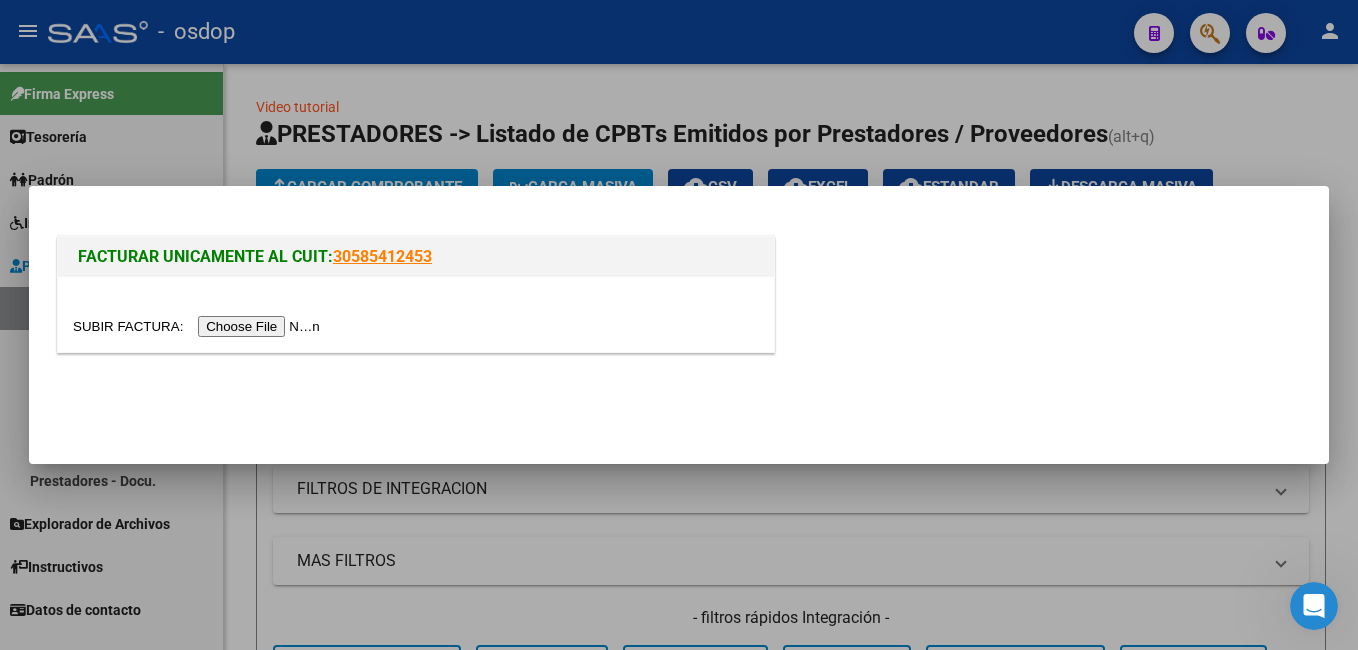 click at bounding box center (199, 326) 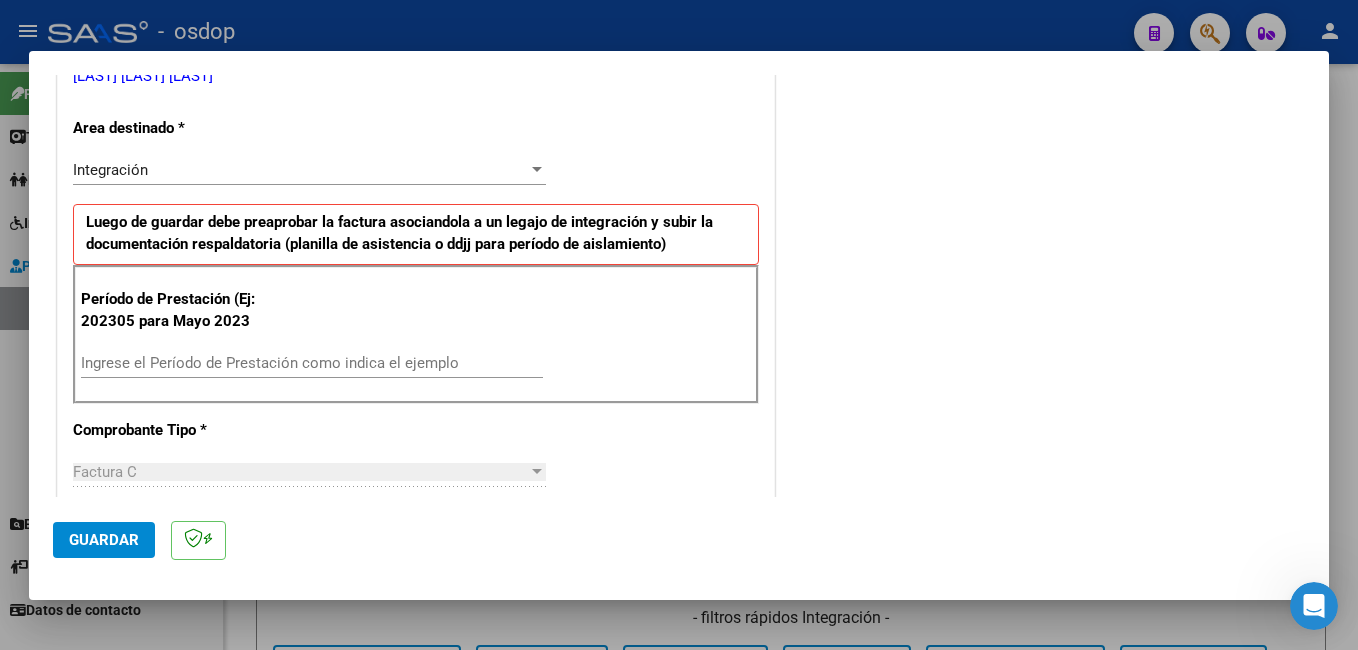 scroll, scrollTop: 500, scrollLeft: 0, axis: vertical 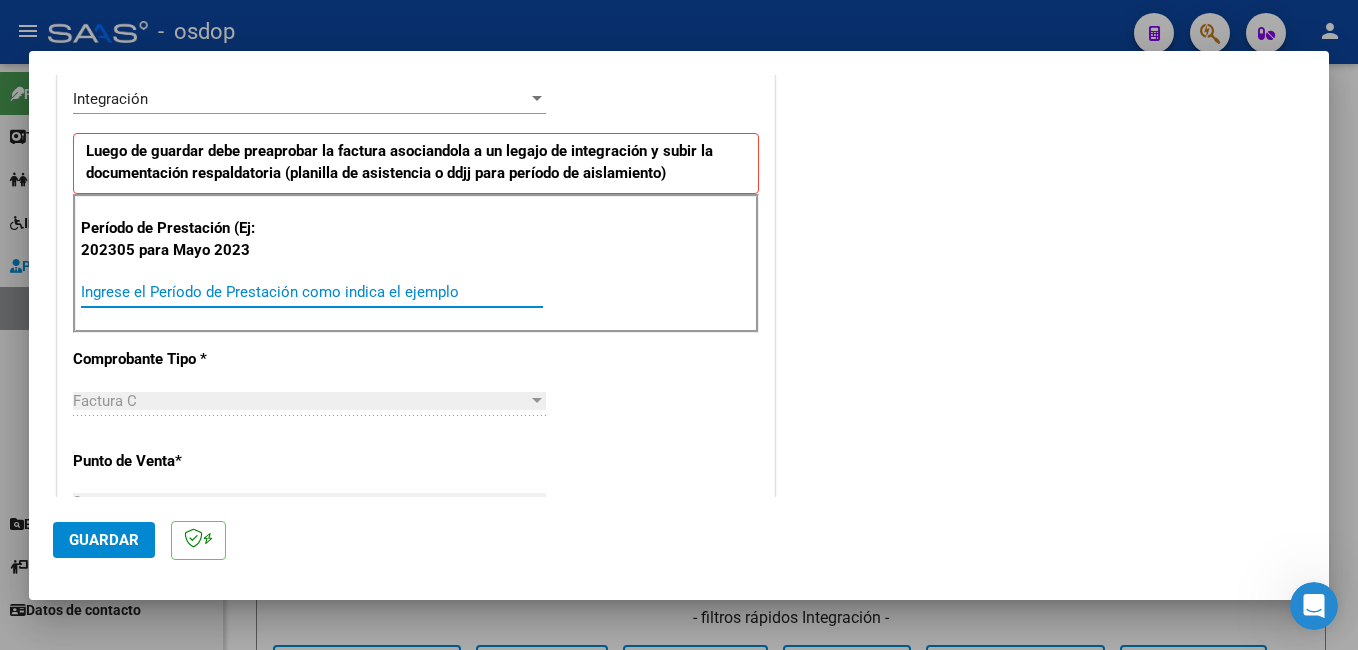 click on "Ingrese el Período de Prestación como indica el ejemplo" at bounding box center [312, 292] 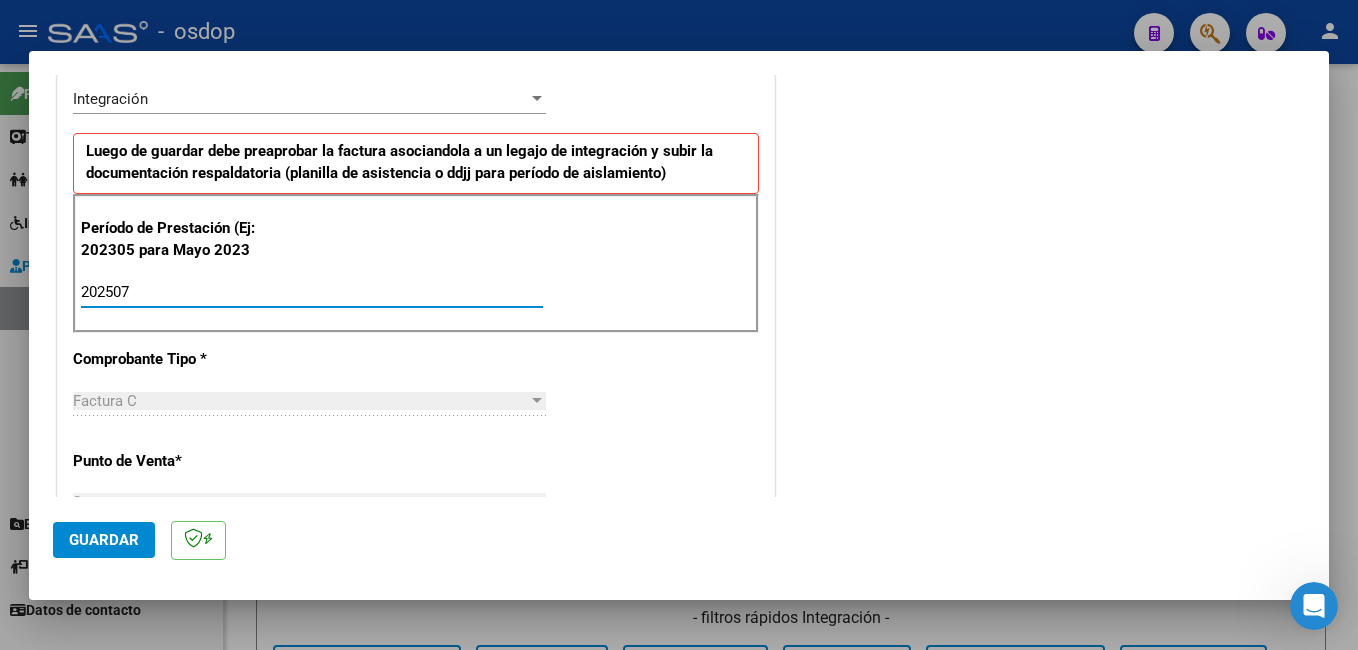 type on "202507" 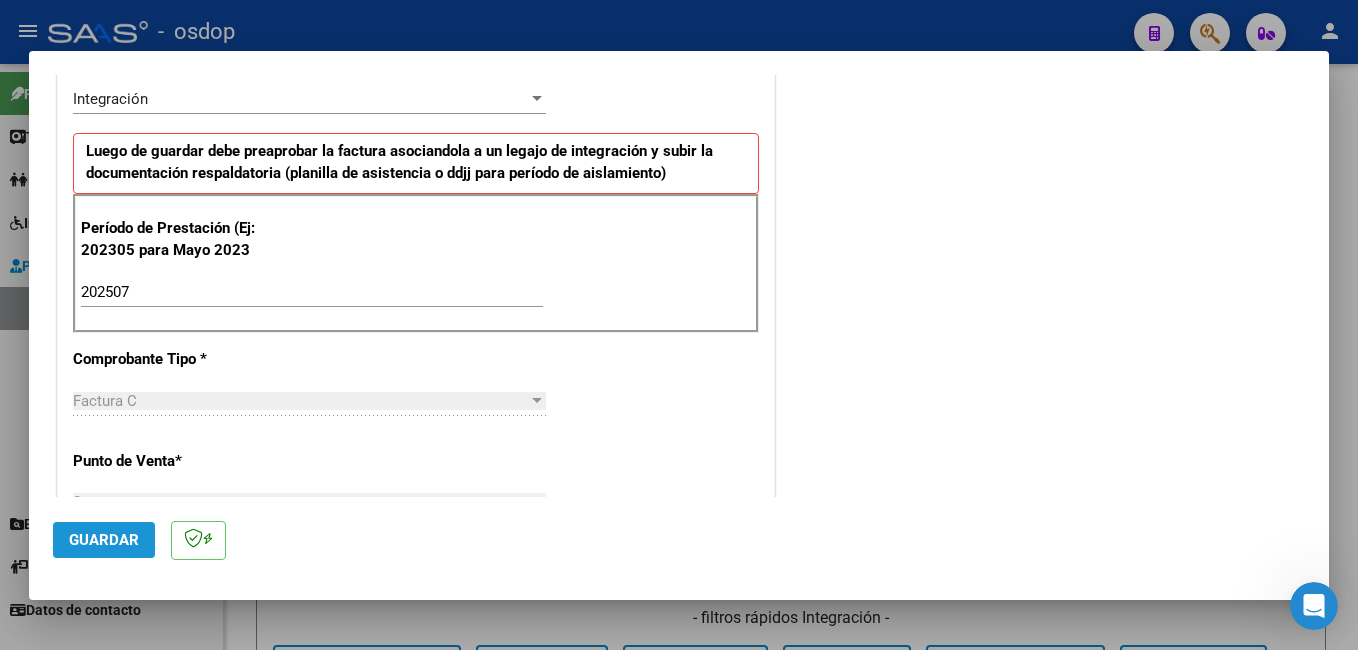 click on "Guardar" 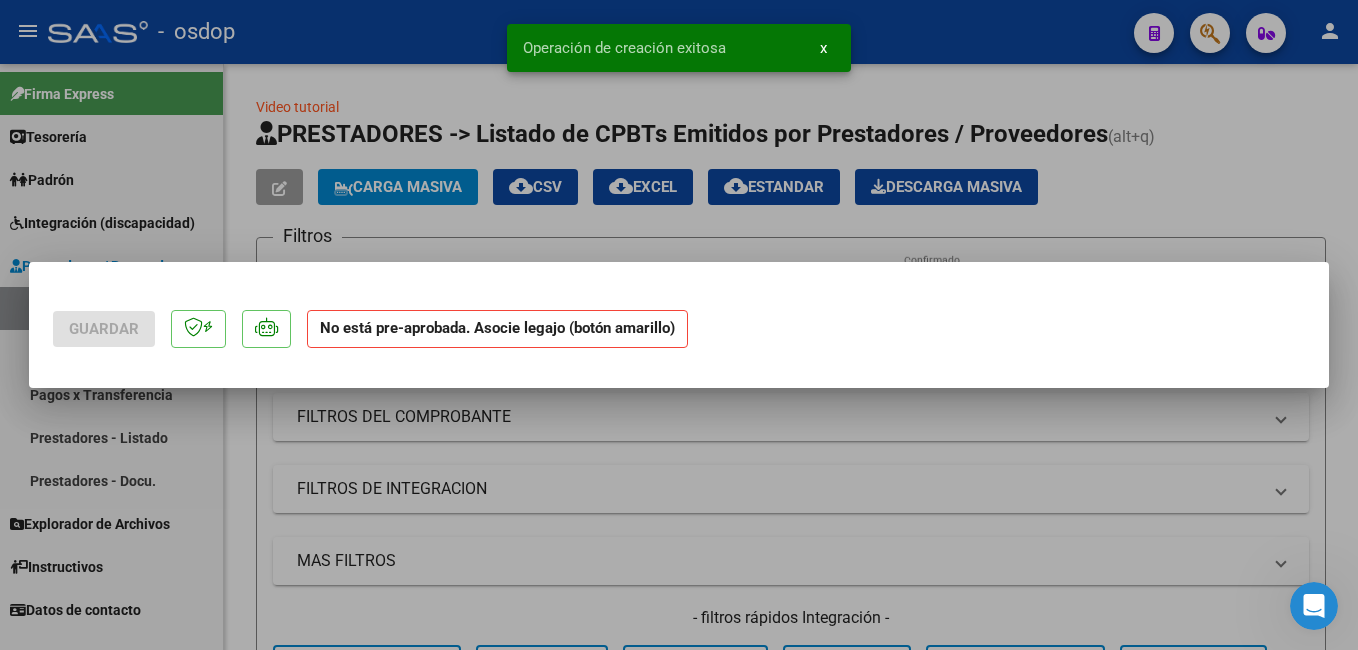 scroll, scrollTop: 0, scrollLeft: 0, axis: both 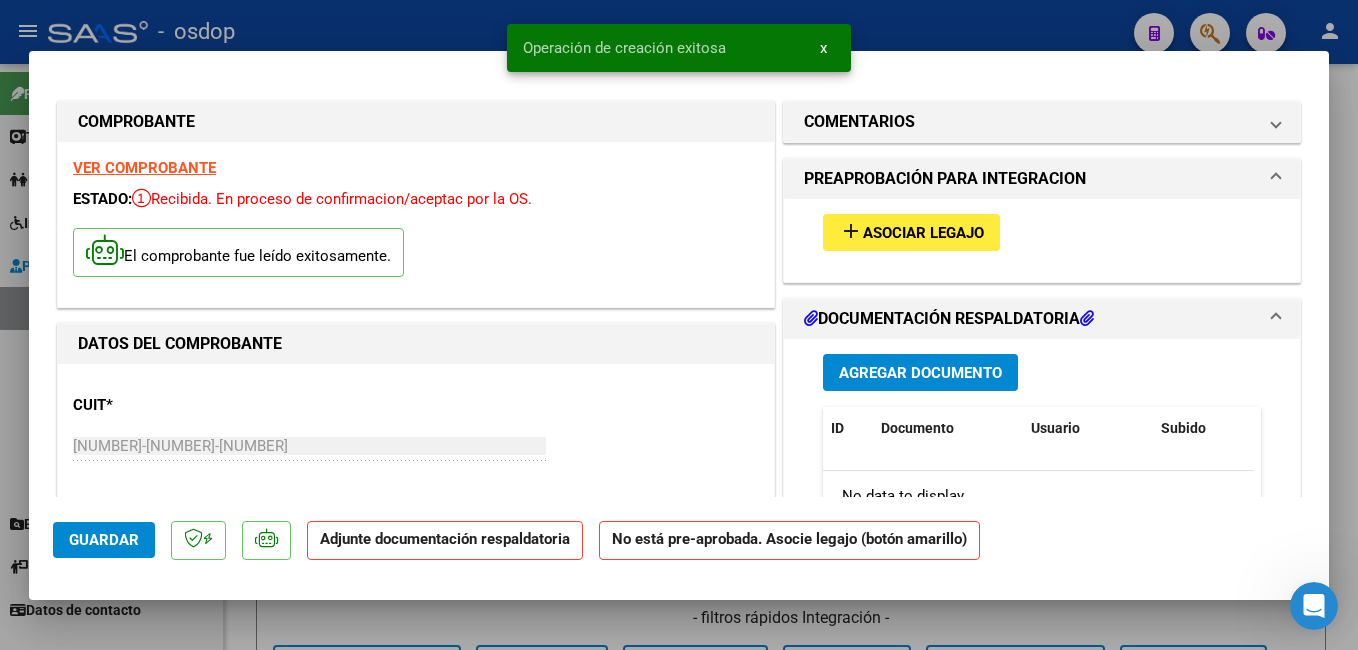 drag, startPoint x: 941, startPoint y: 372, endPoint x: 980, endPoint y: 223, distance: 154.01949 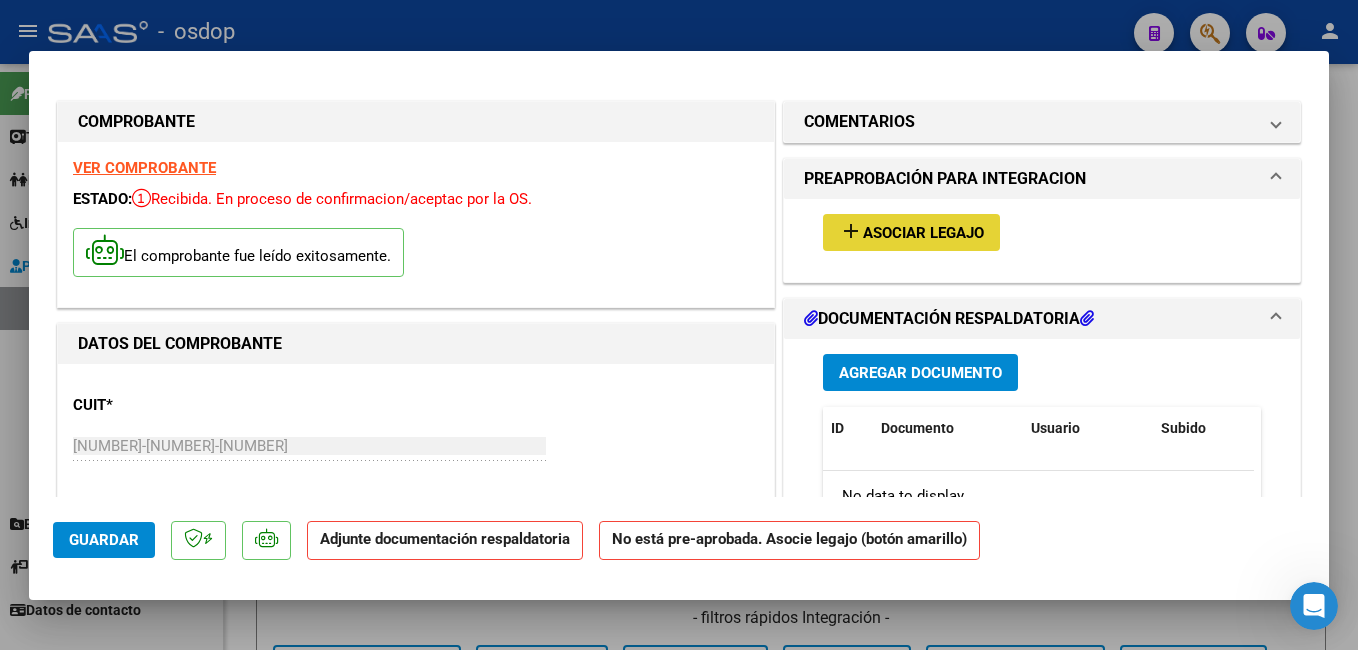 click on "Asociar Legajo" at bounding box center (923, 233) 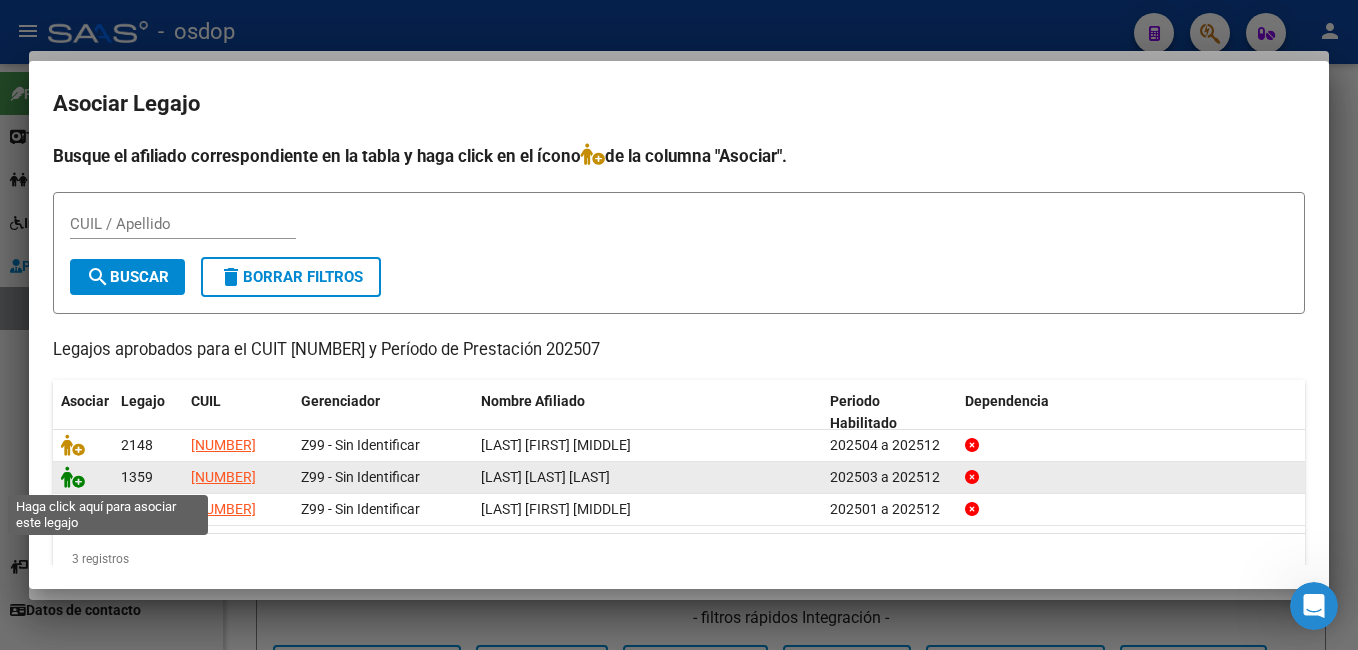 click 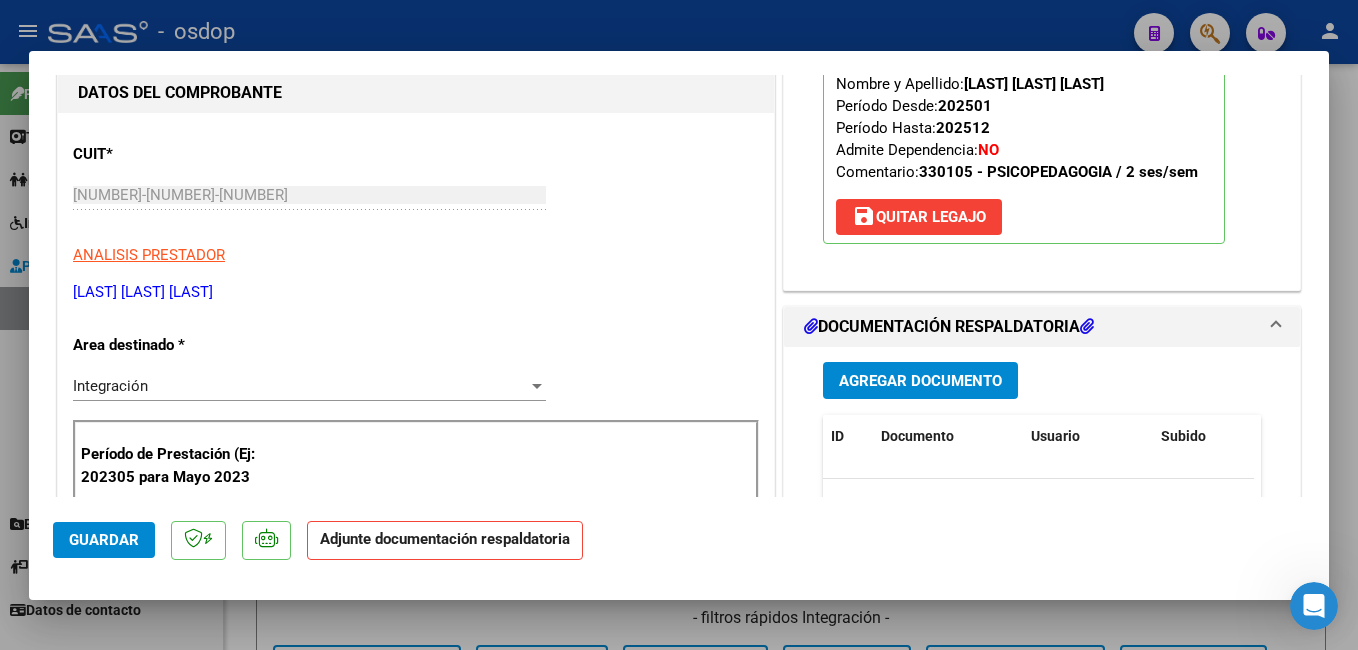 scroll, scrollTop: 300, scrollLeft: 0, axis: vertical 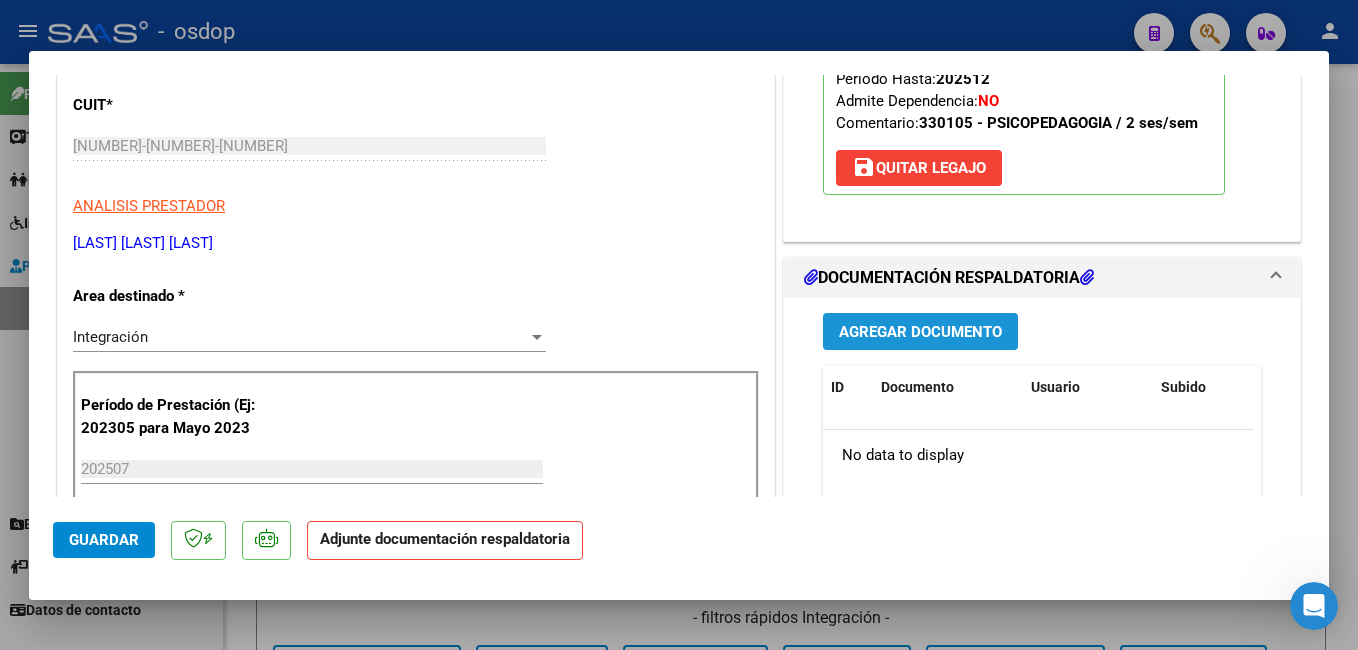 click on "Agregar Documento" at bounding box center [920, 332] 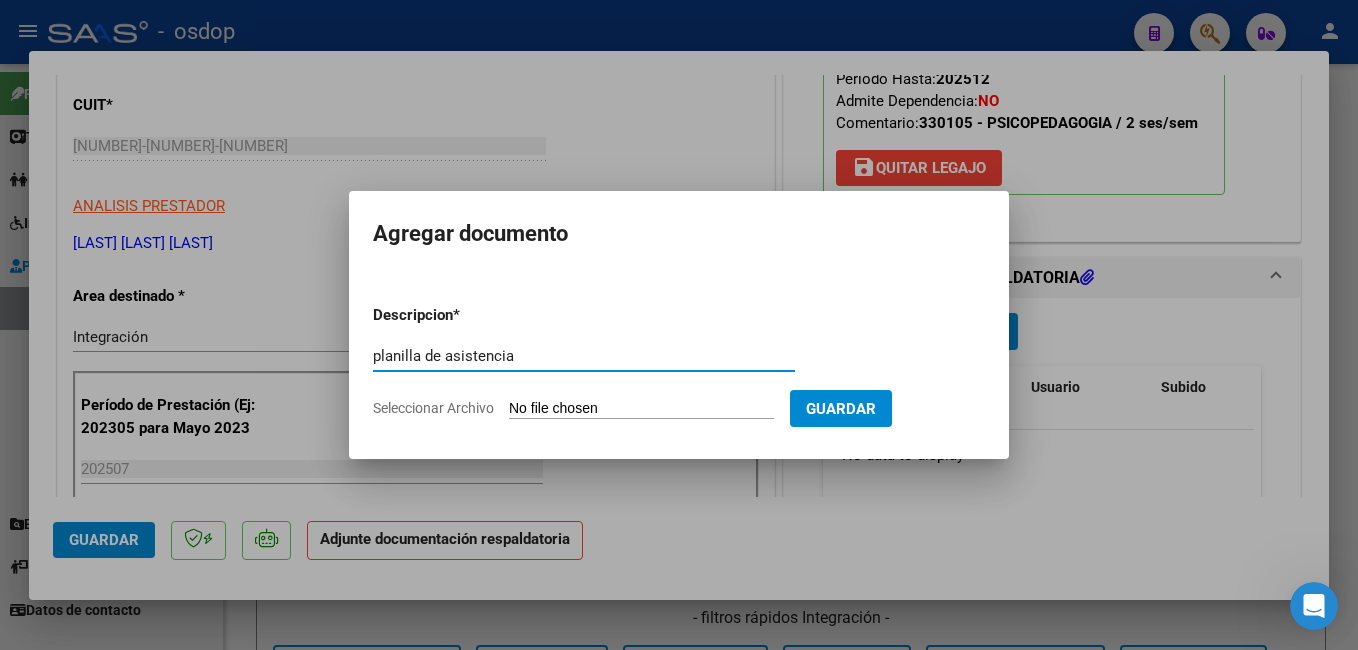type on "planilla de asistencia" 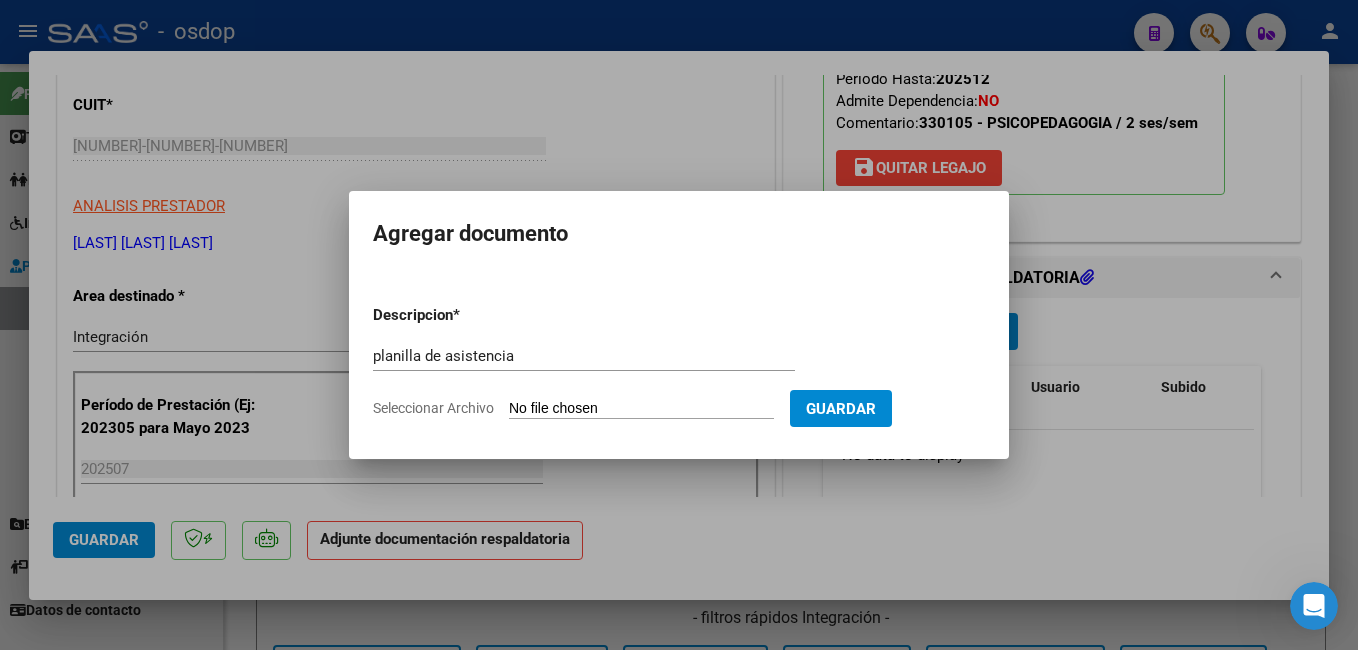 click on "Seleccionar Archivo" at bounding box center [641, 409] 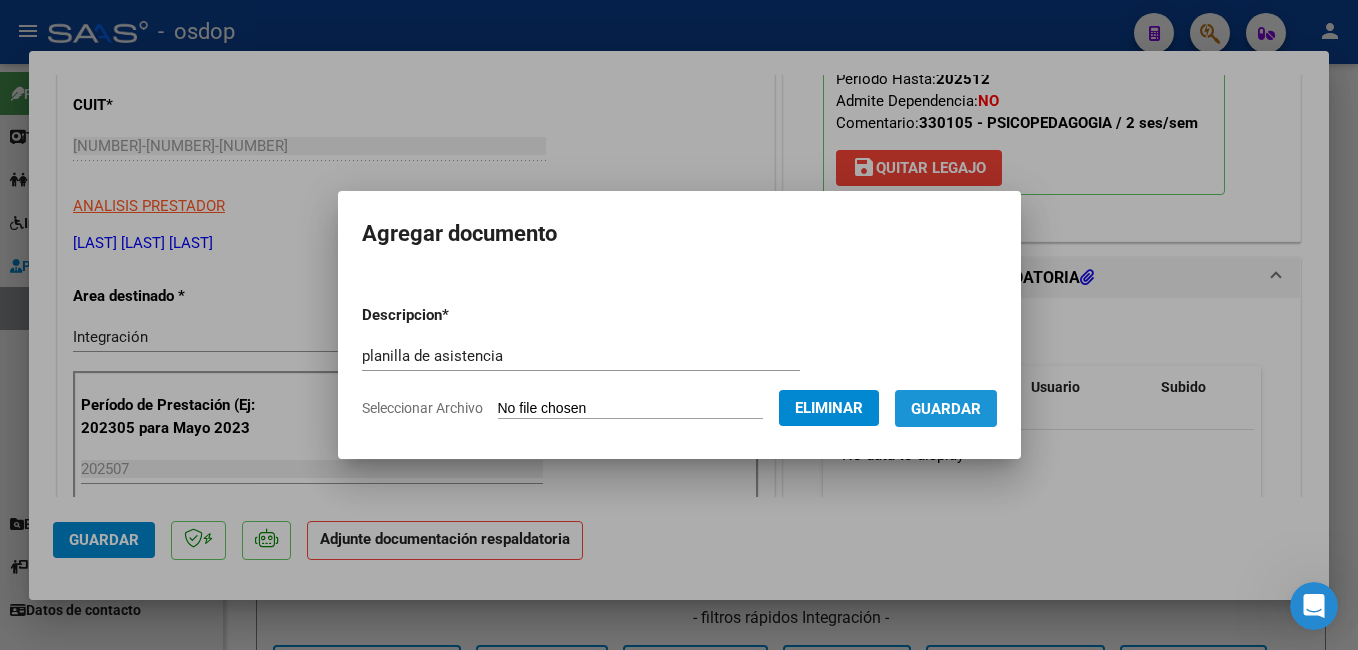 click on "Guardar" at bounding box center [946, 408] 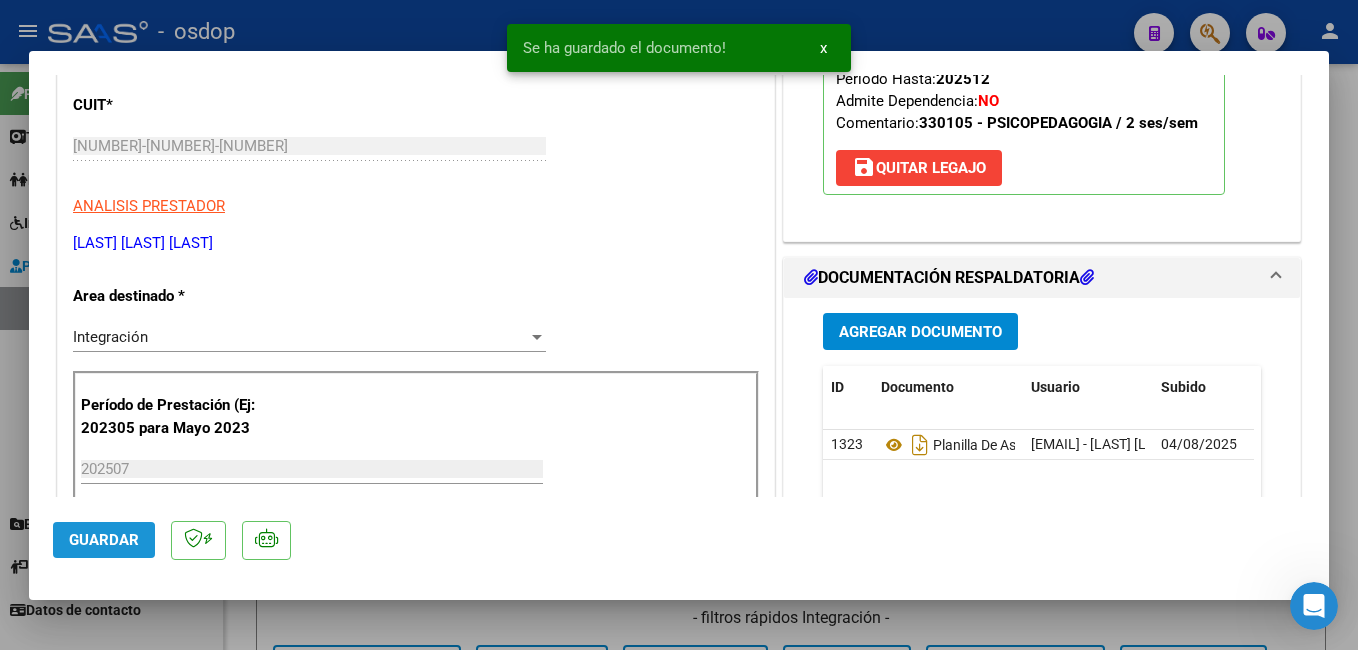 click on "Guardar" 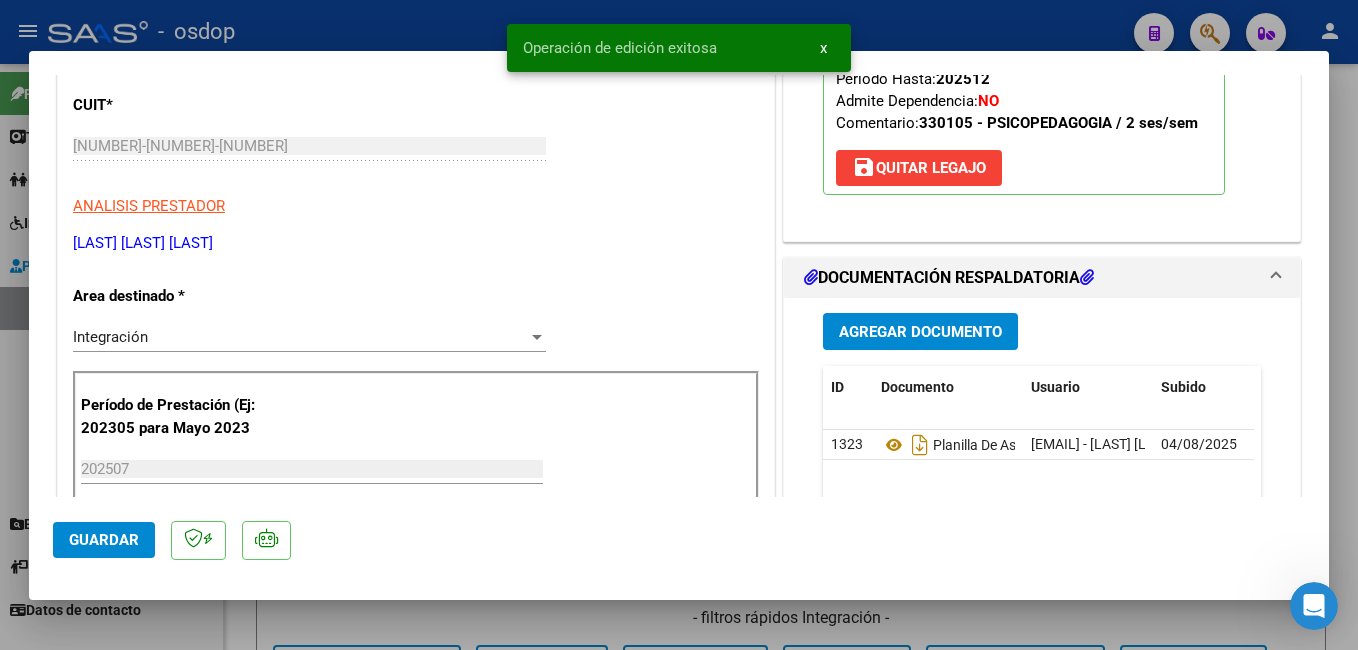 click at bounding box center (679, 325) 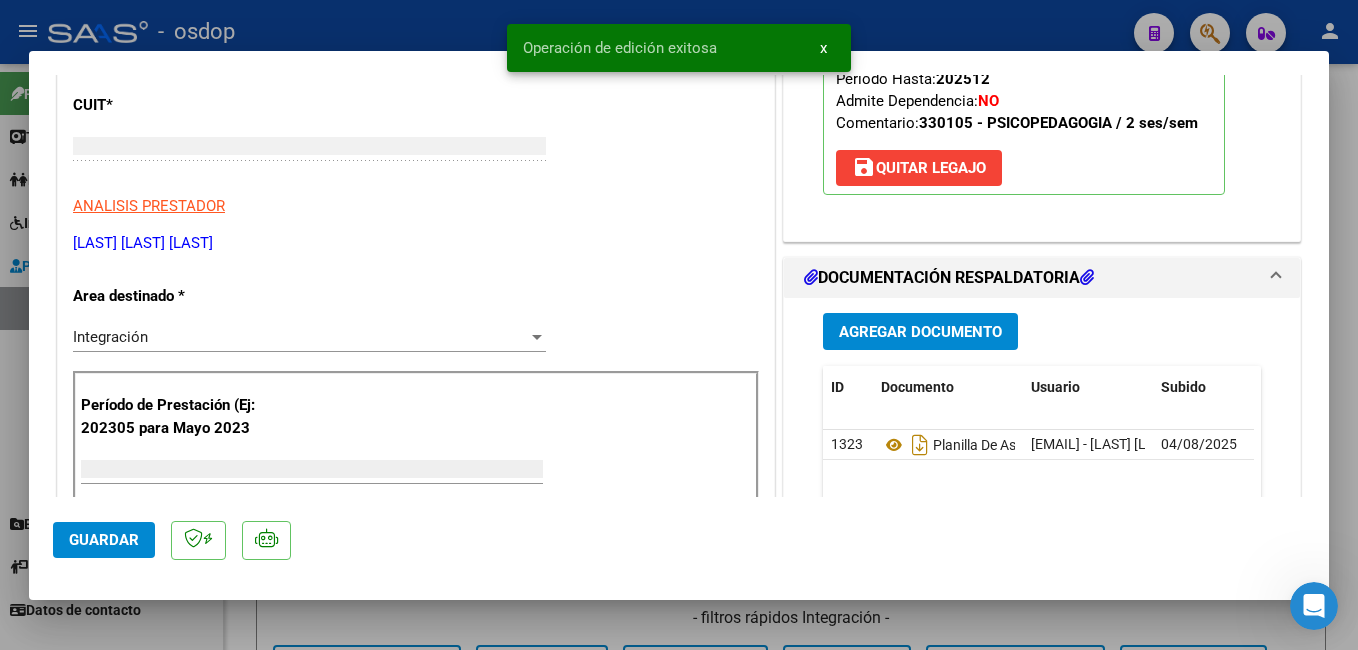 scroll, scrollTop: 239, scrollLeft: 0, axis: vertical 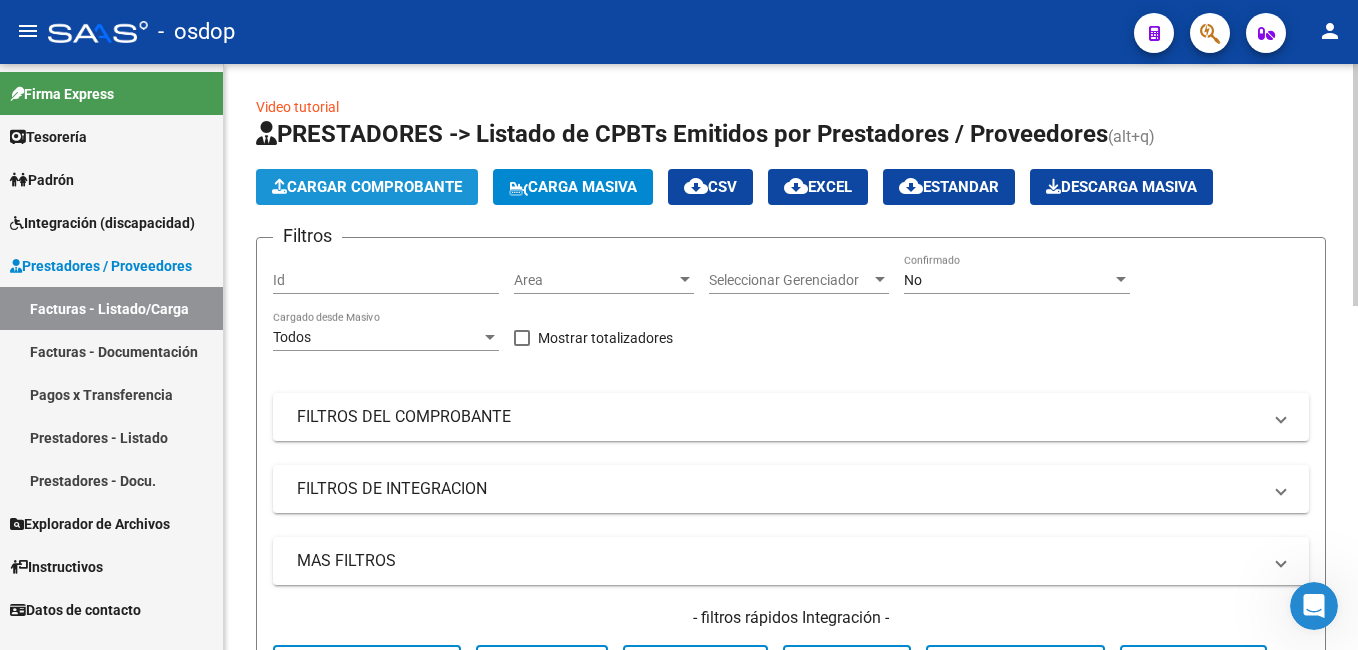 click on "Cargar Comprobante" 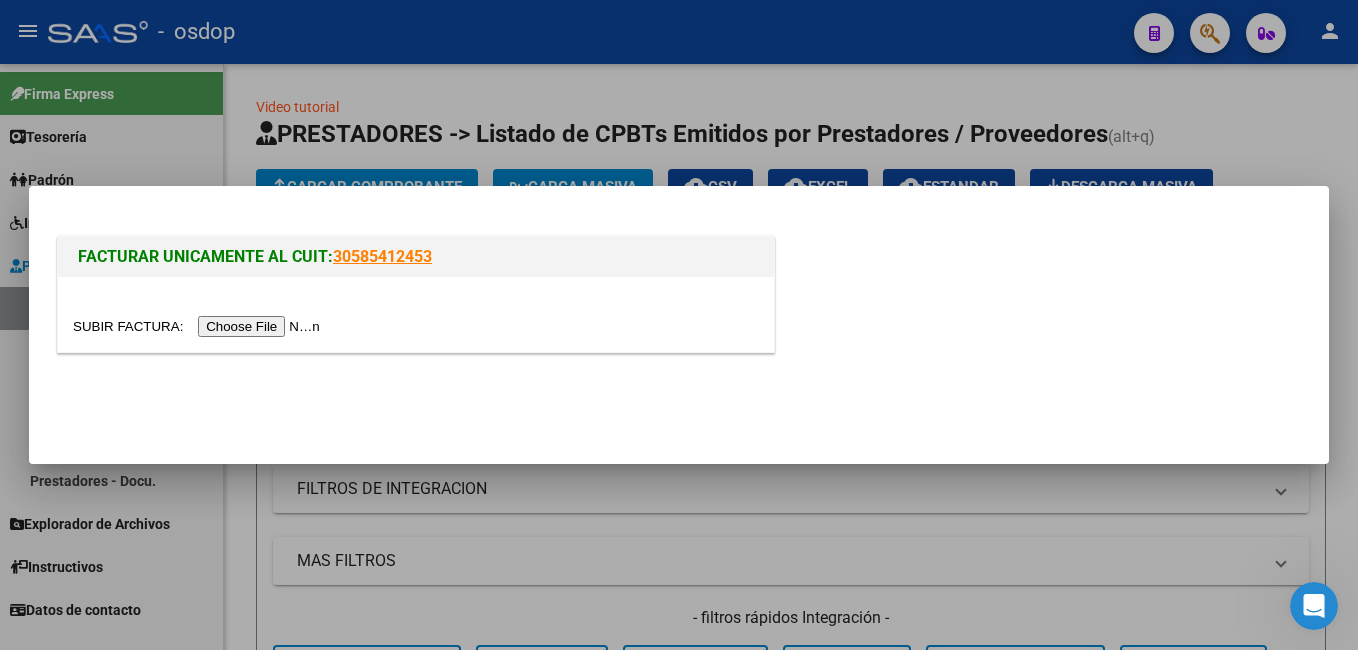 click at bounding box center (199, 326) 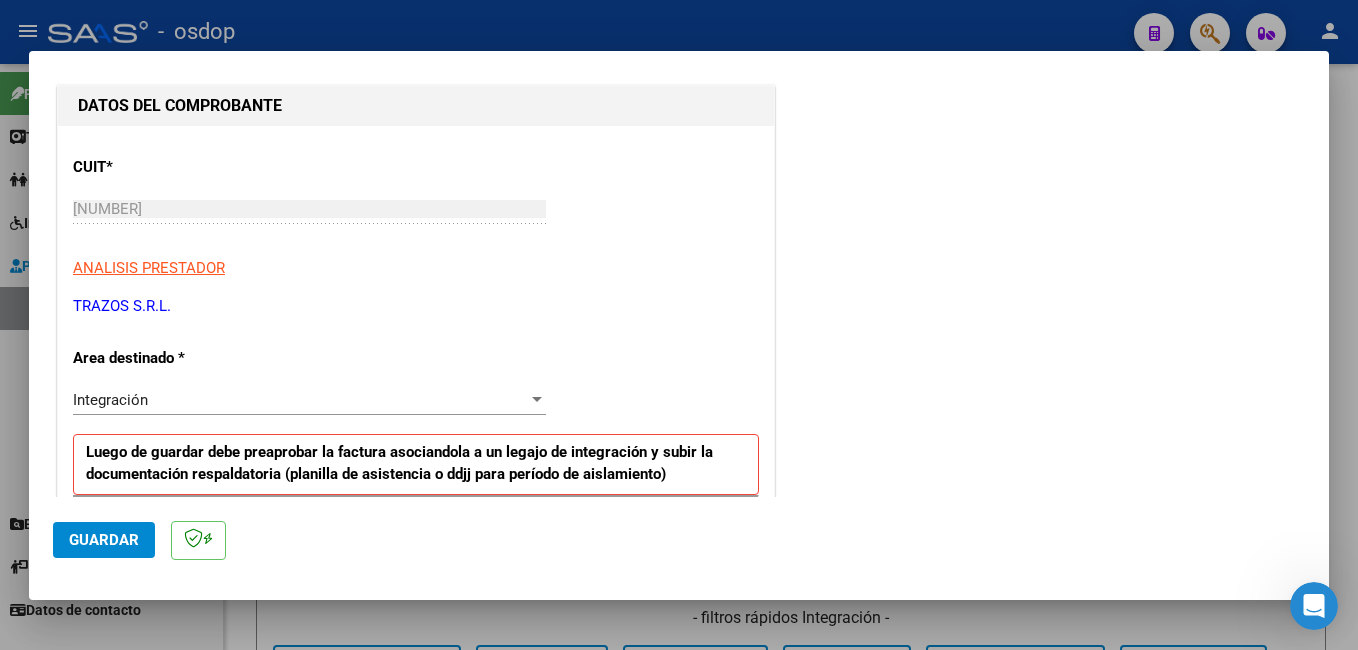 scroll, scrollTop: 200, scrollLeft: 0, axis: vertical 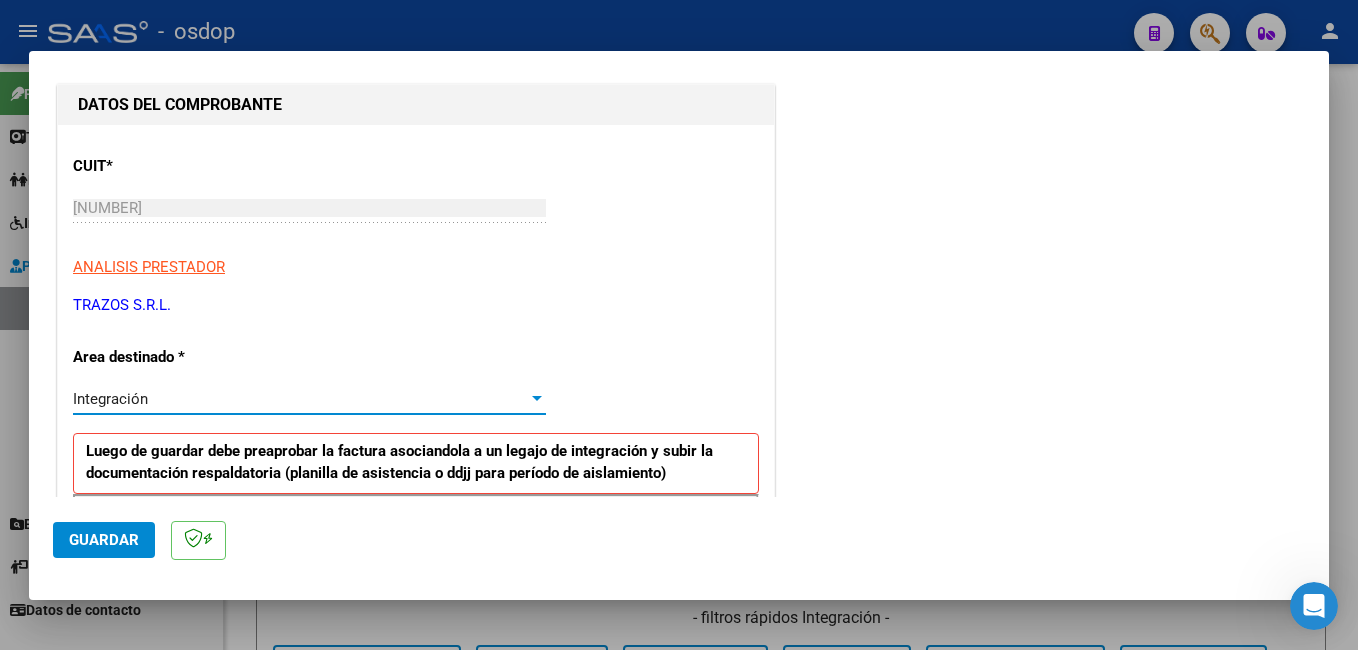 click on "Integración" at bounding box center [300, 399] 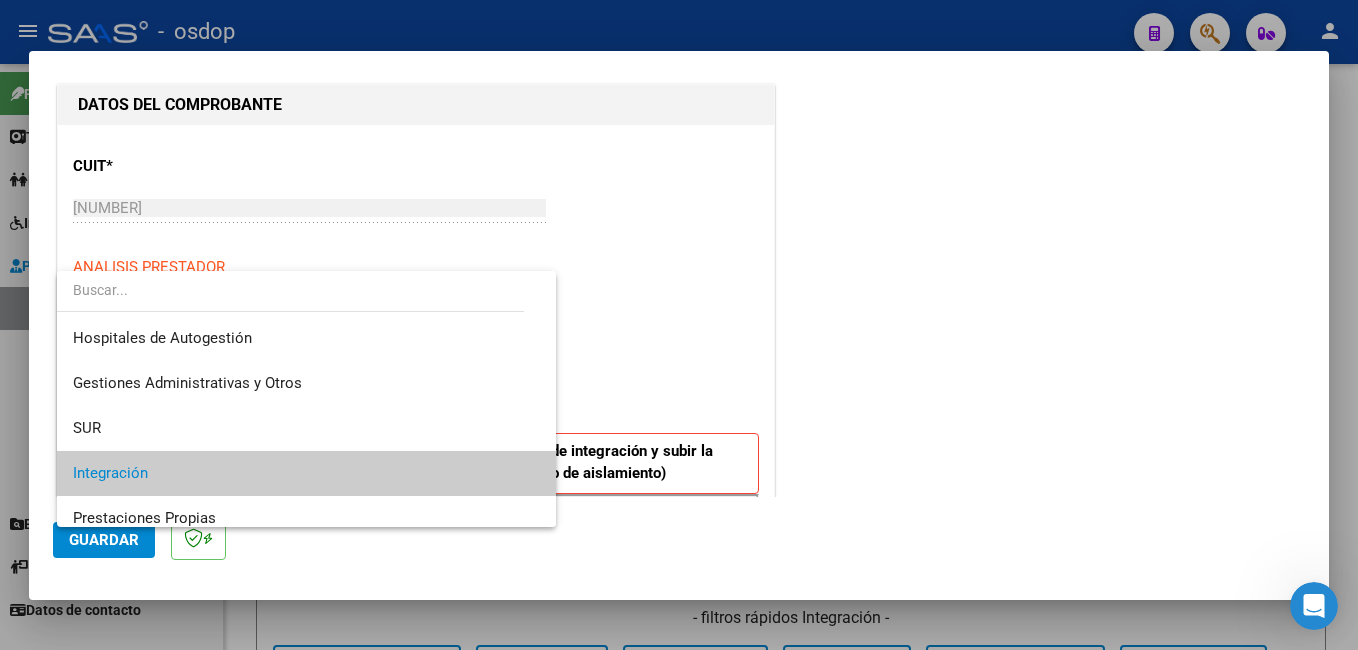 scroll, scrollTop: 75, scrollLeft: 0, axis: vertical 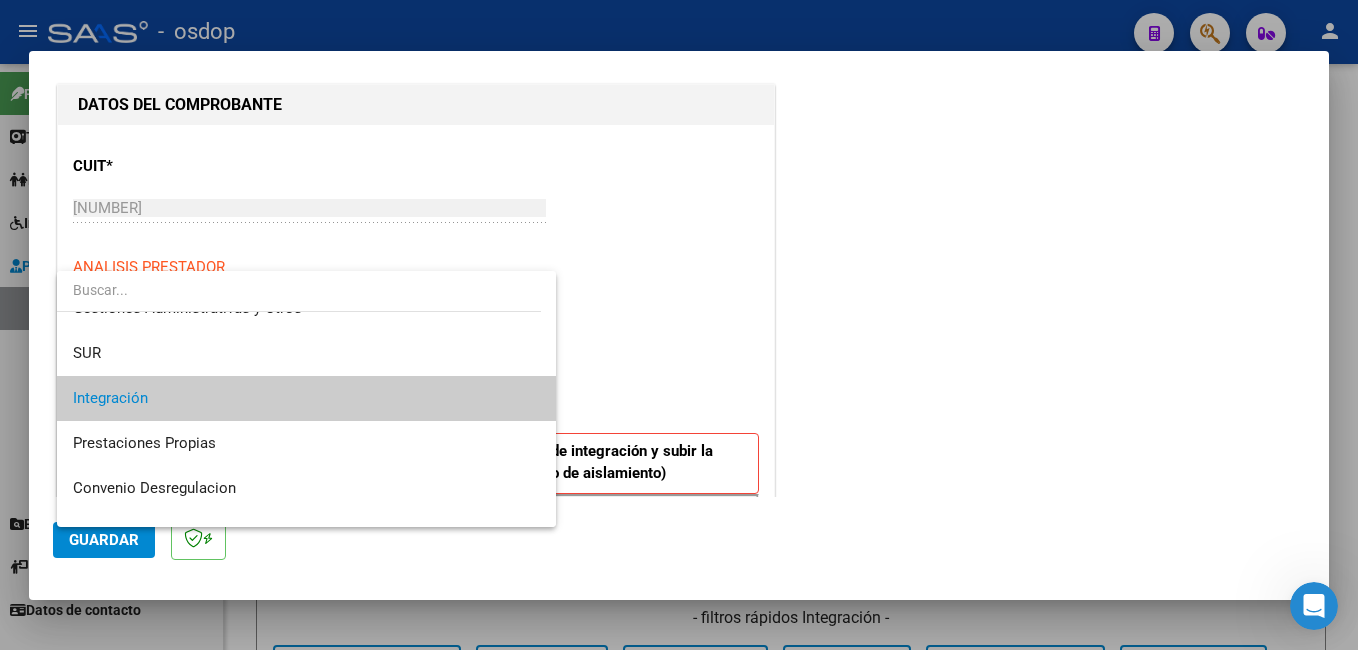 click on "Integración" at bounding box center [306, 398] 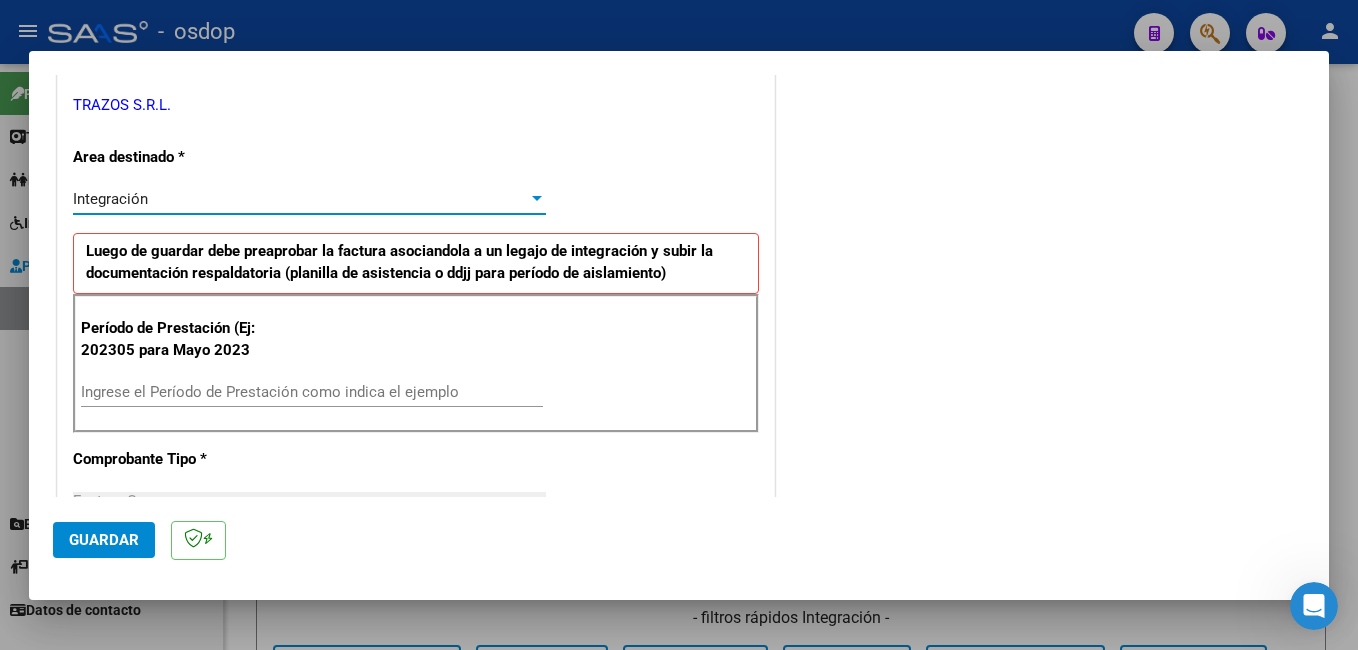 scroll, scrollTop: 500, scrollLeft: 0, axis: vertical 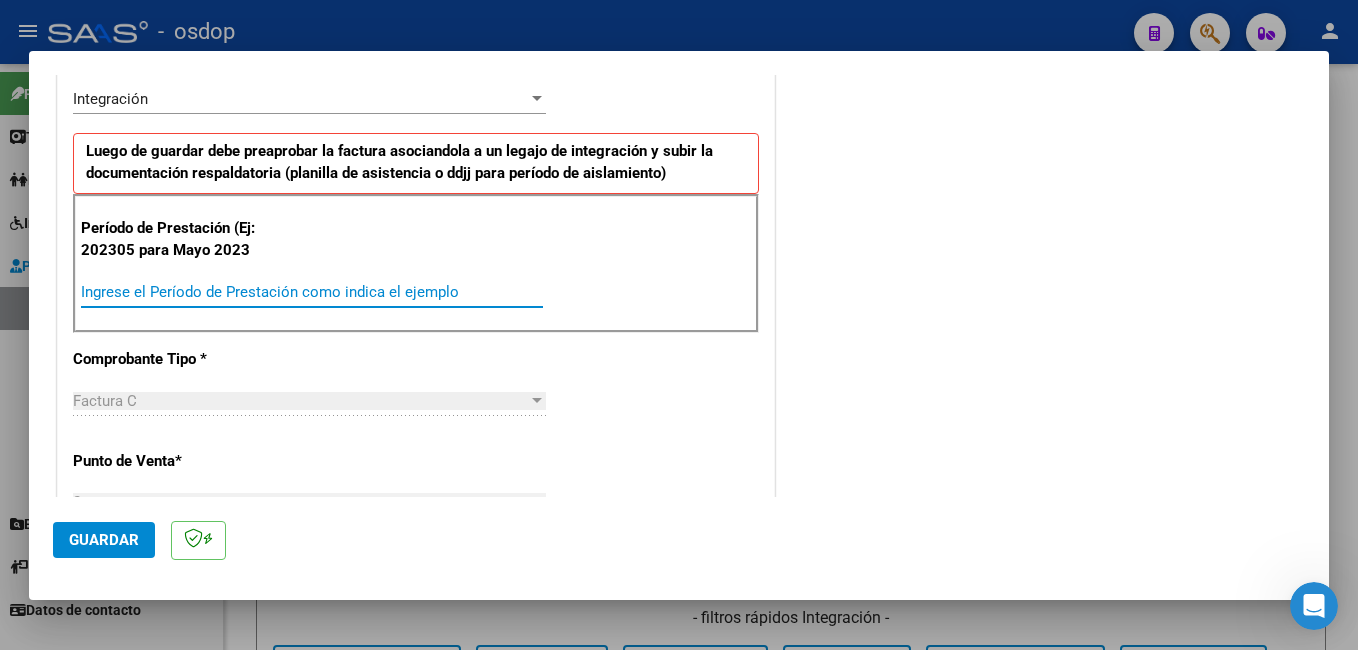 click on "Ingrese el Período de Prestación como indica el ejemplo" at bounding box center [312, 292] 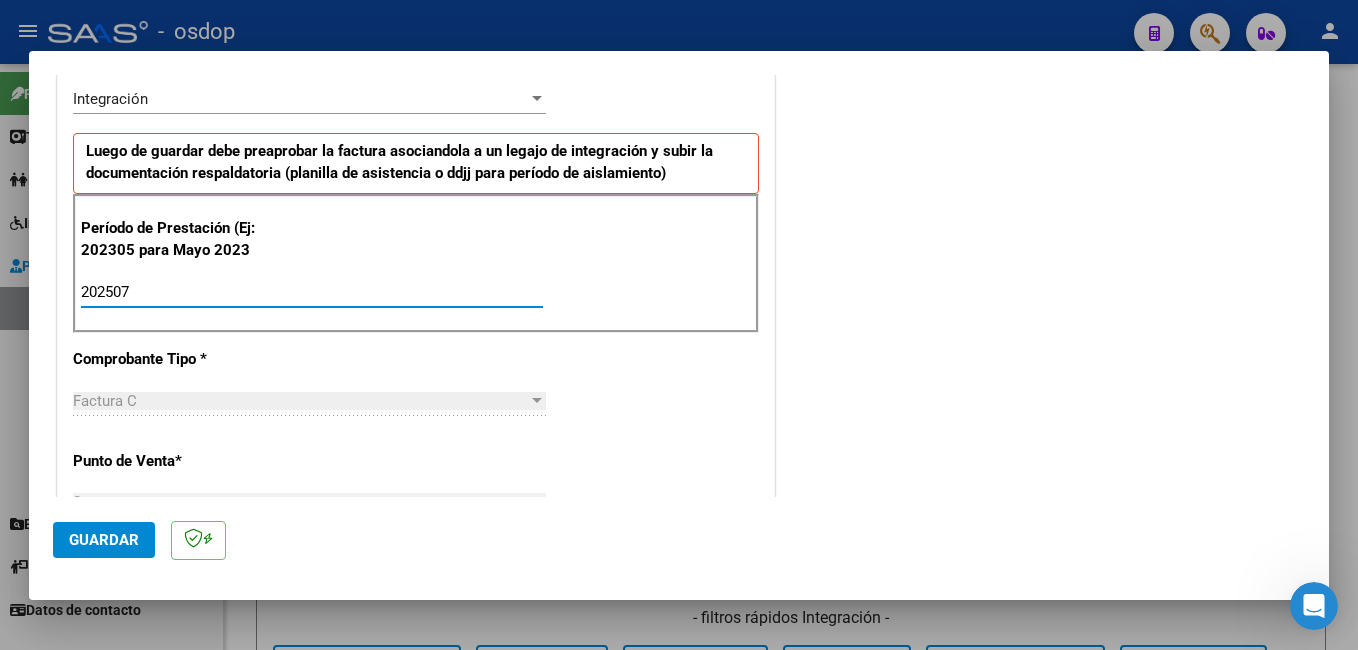 type on "202507" 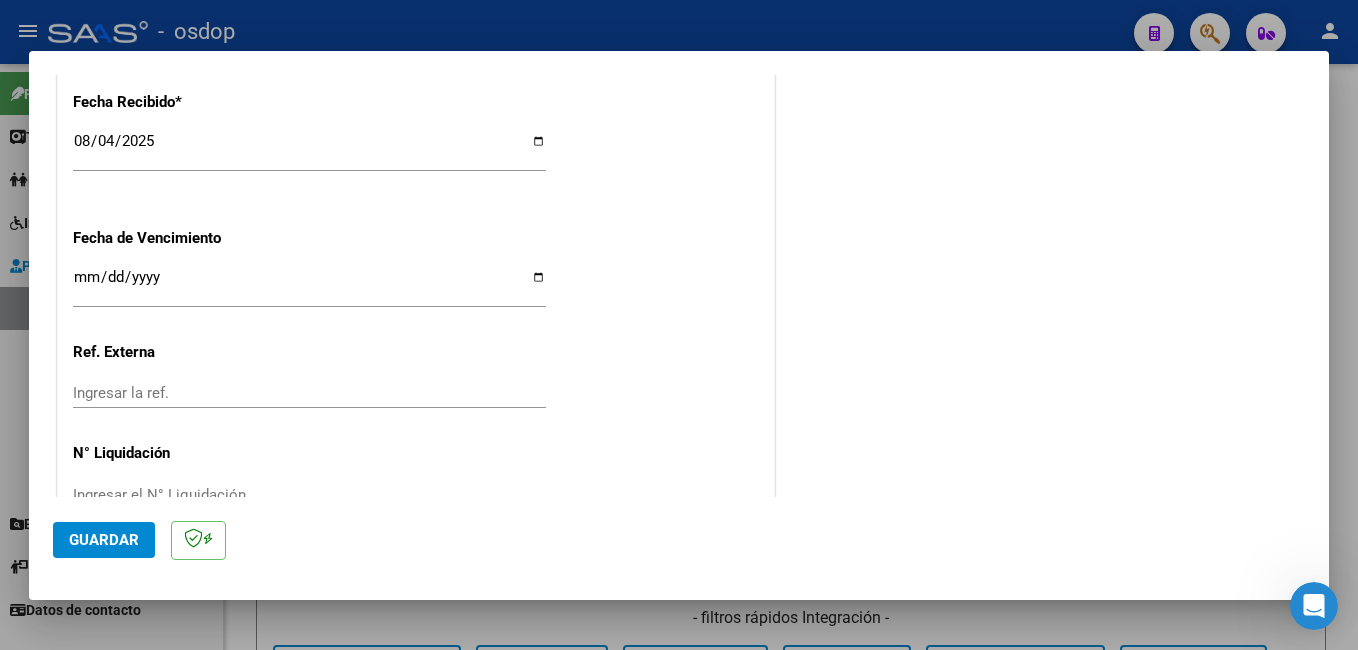 scroll, scrollTop: 1451, scrollLeft: 0, axis: vertical 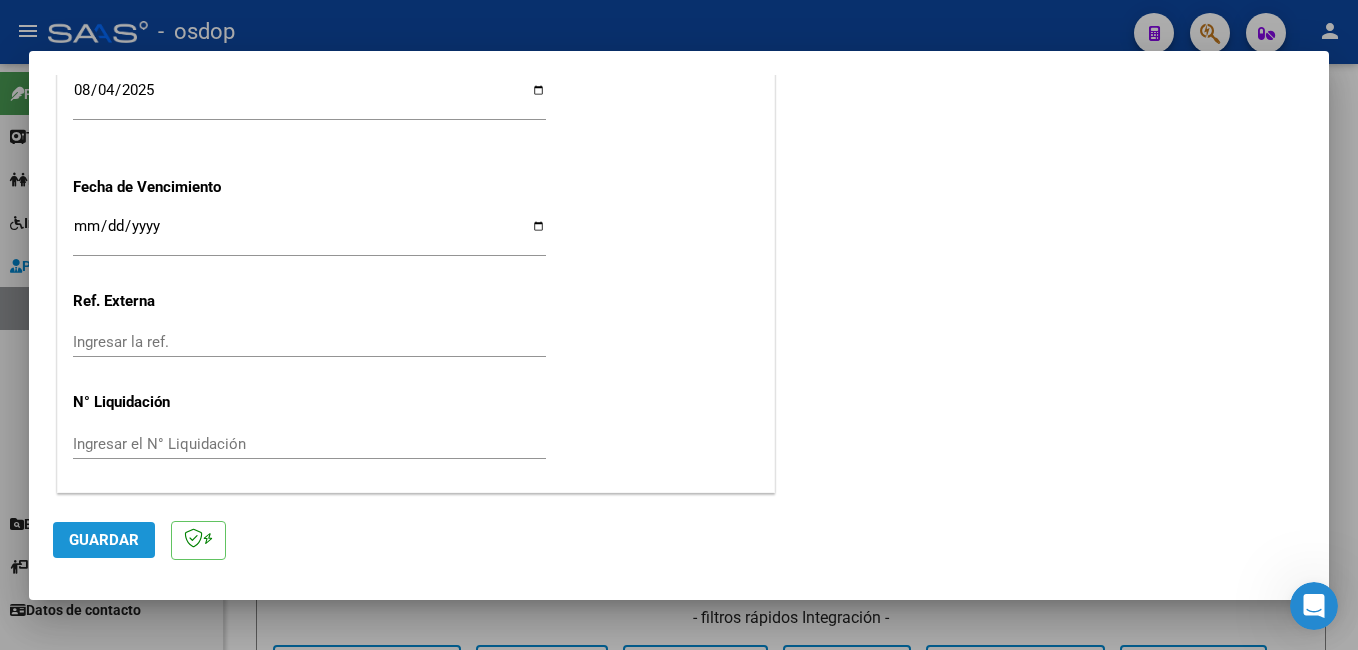 click on "Guardar" 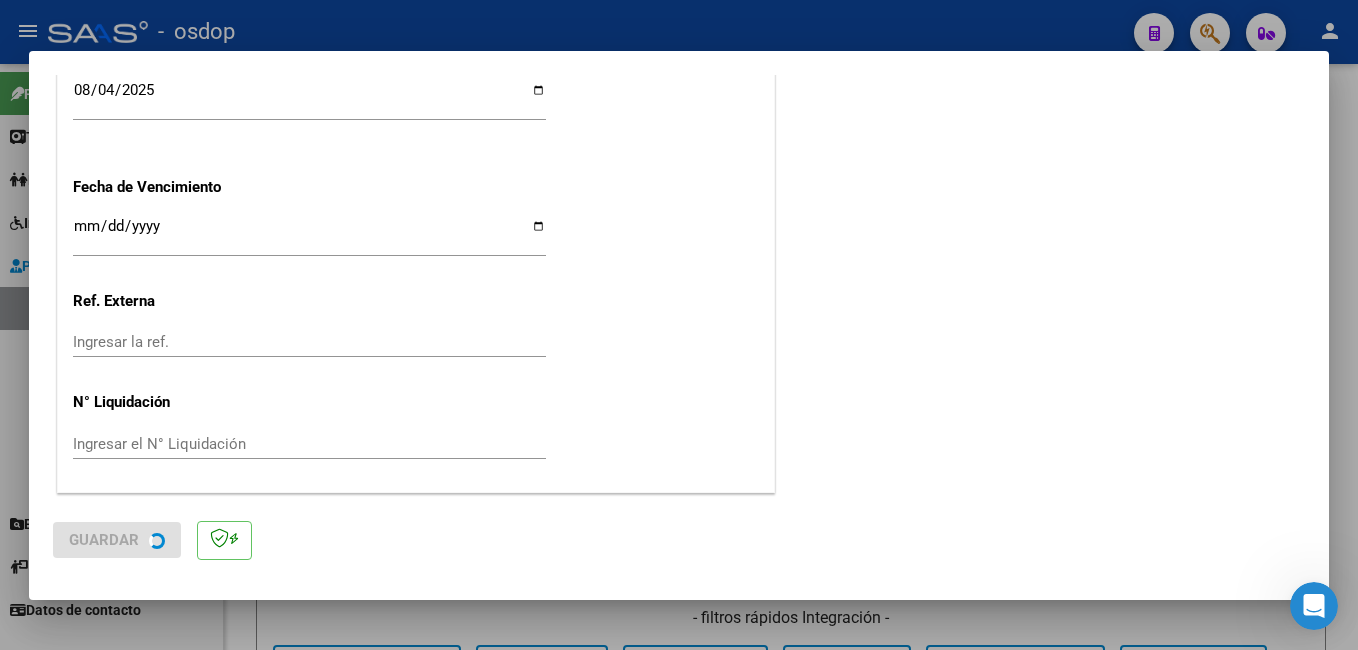scroll, scrollTop: 0, scrollLeft: 0, axis: both 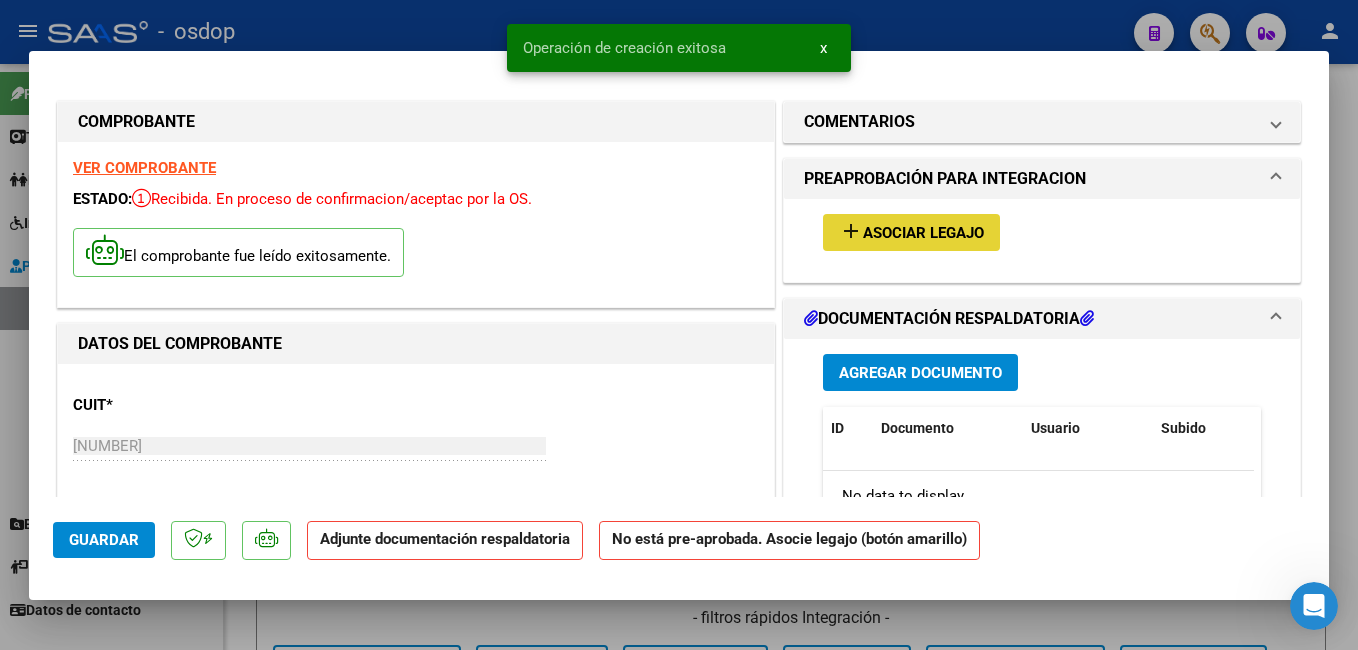 click on "Asociar Legajo" at bounding box center (923, 233) 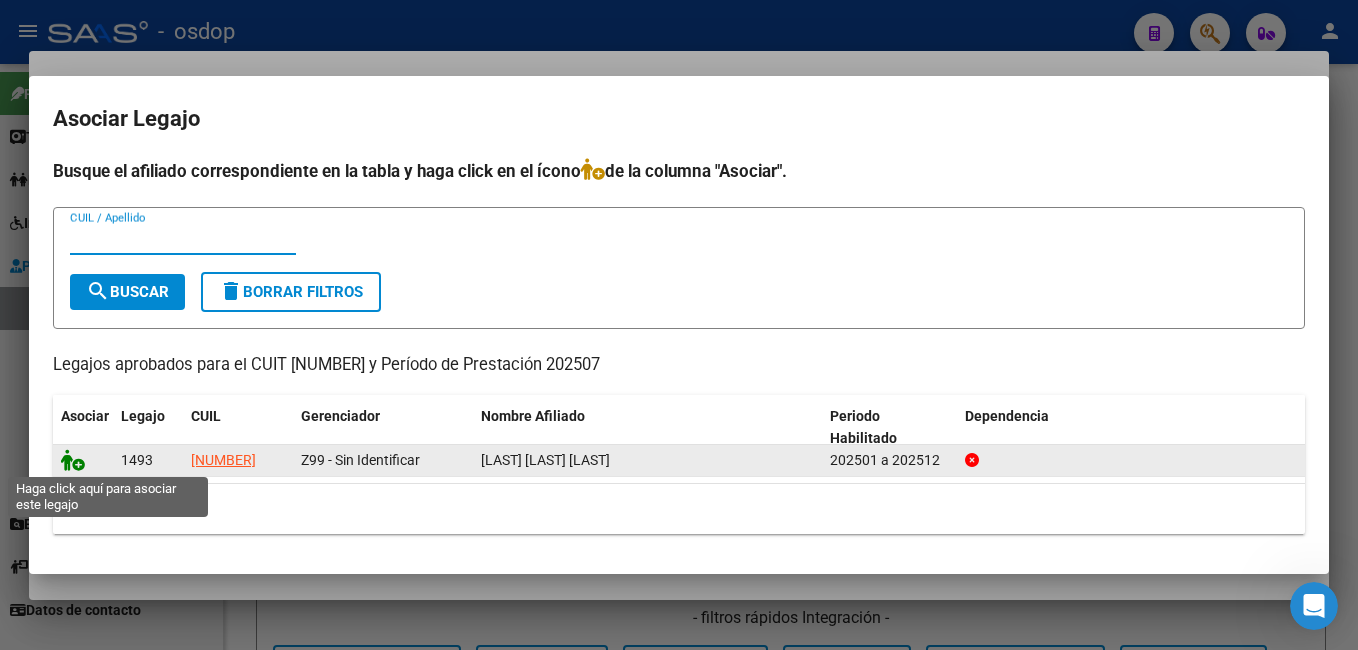 click 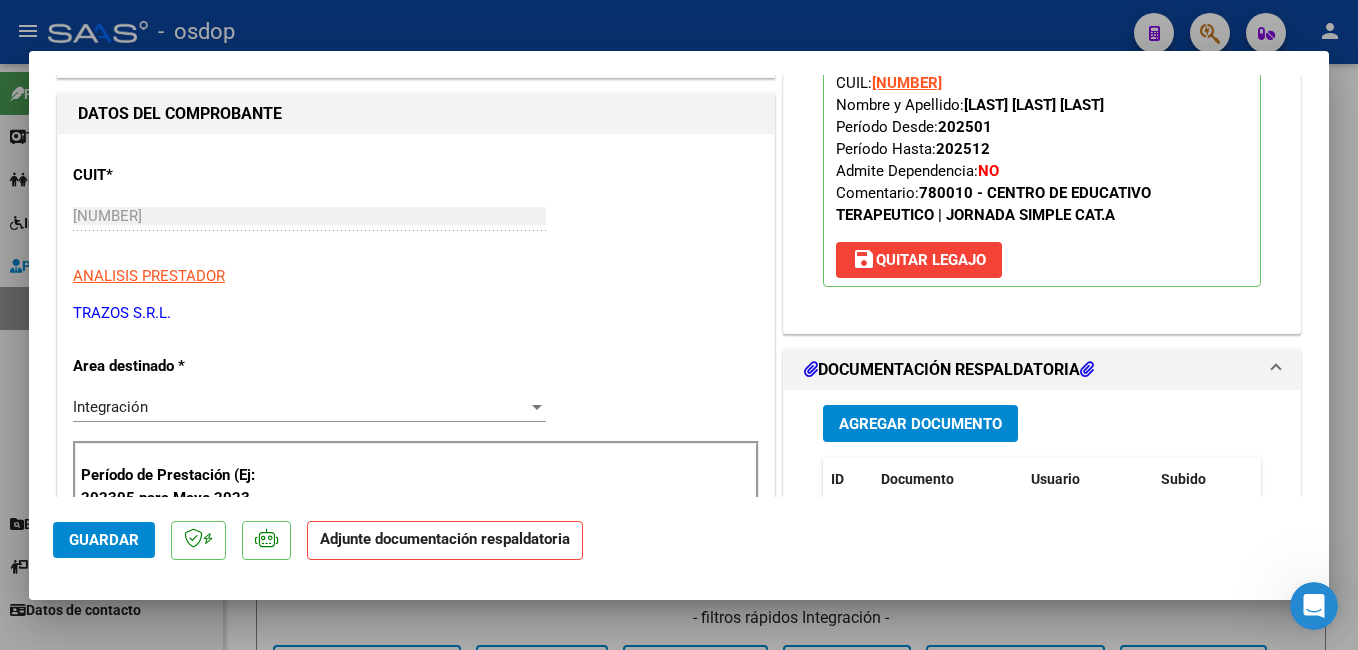 scroll, scrollTop: 300, scrollLeft: 0, axis: vertical 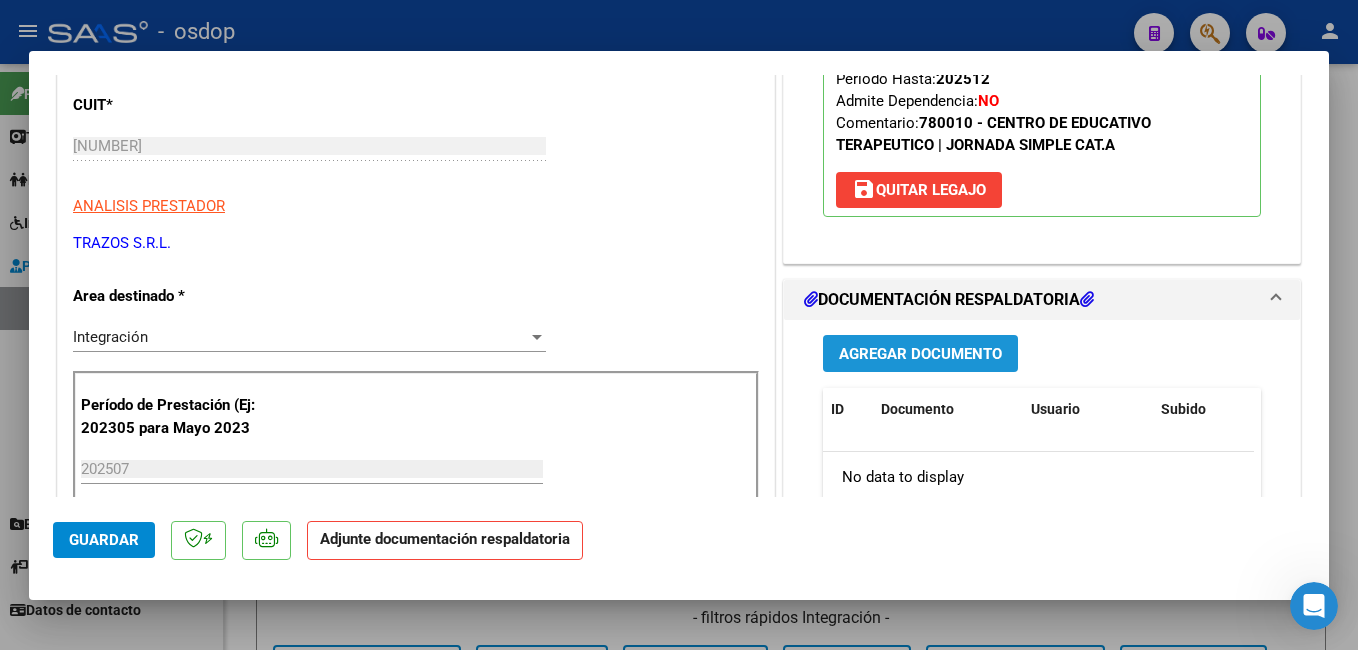 click on "Agregar Documento" at bounding box center (920, 354) 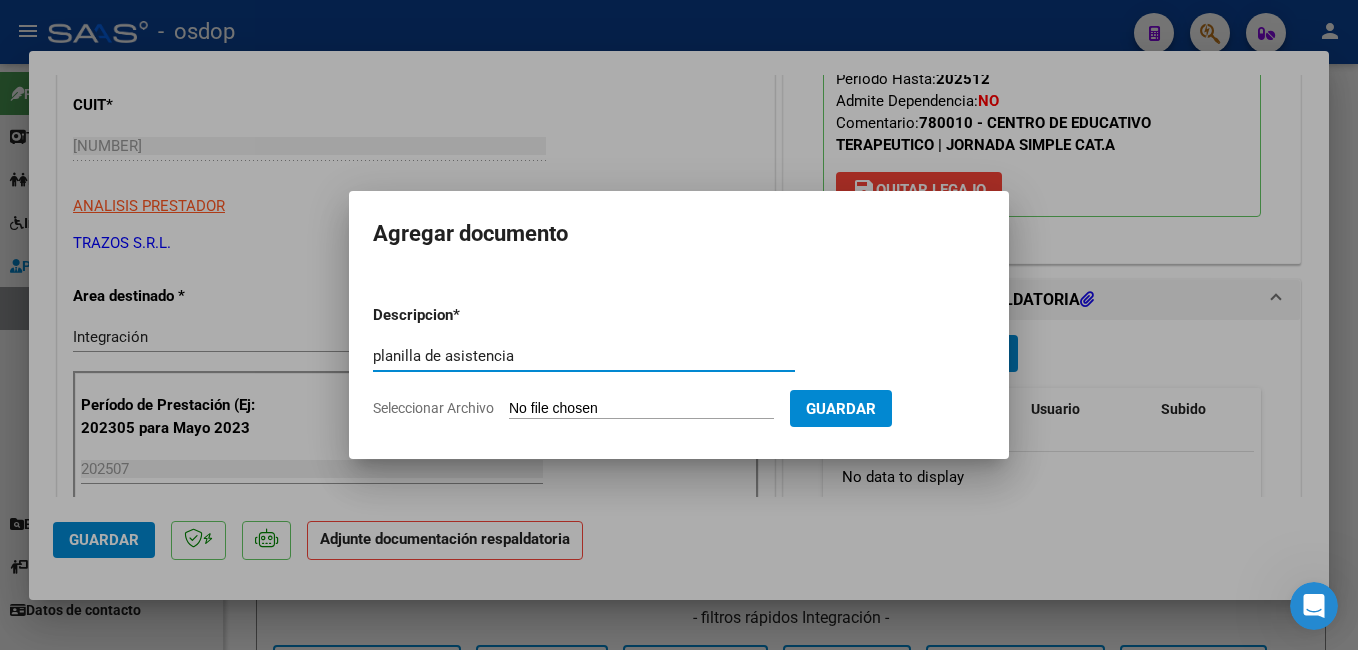 type on "planilla de asistencia" 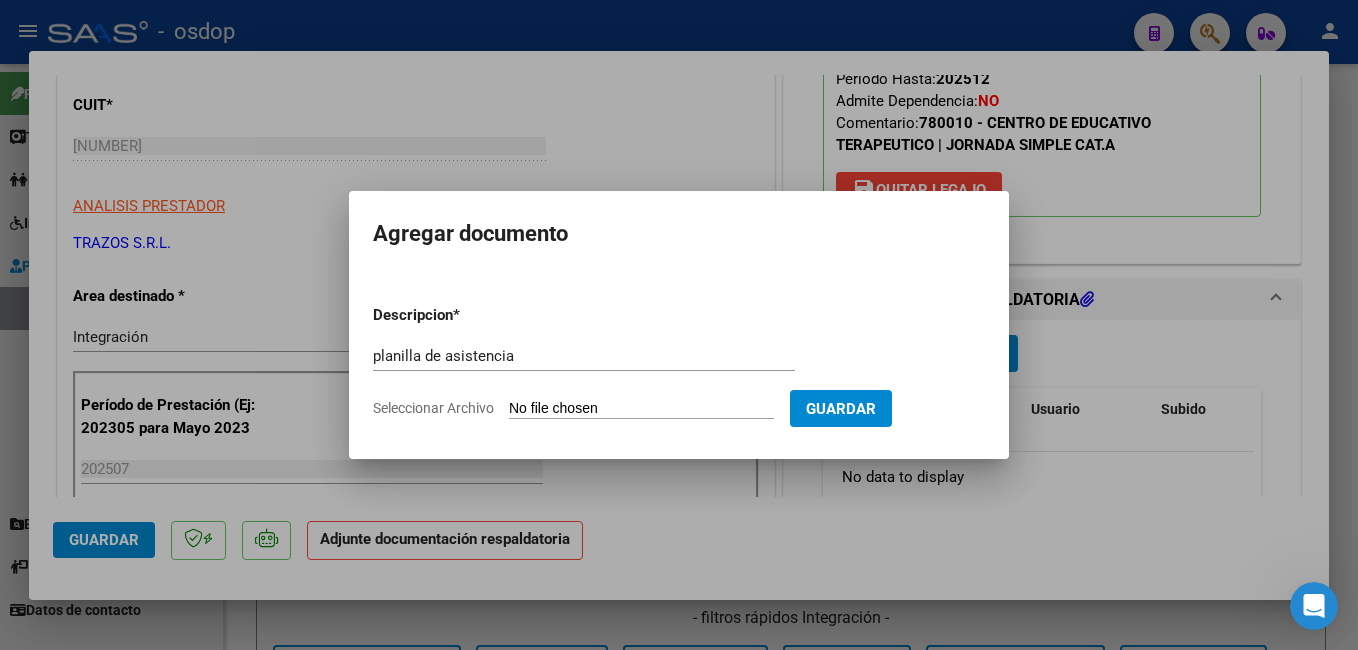 click on "Seleccionar Archivo" at bounding box center [641, 409] 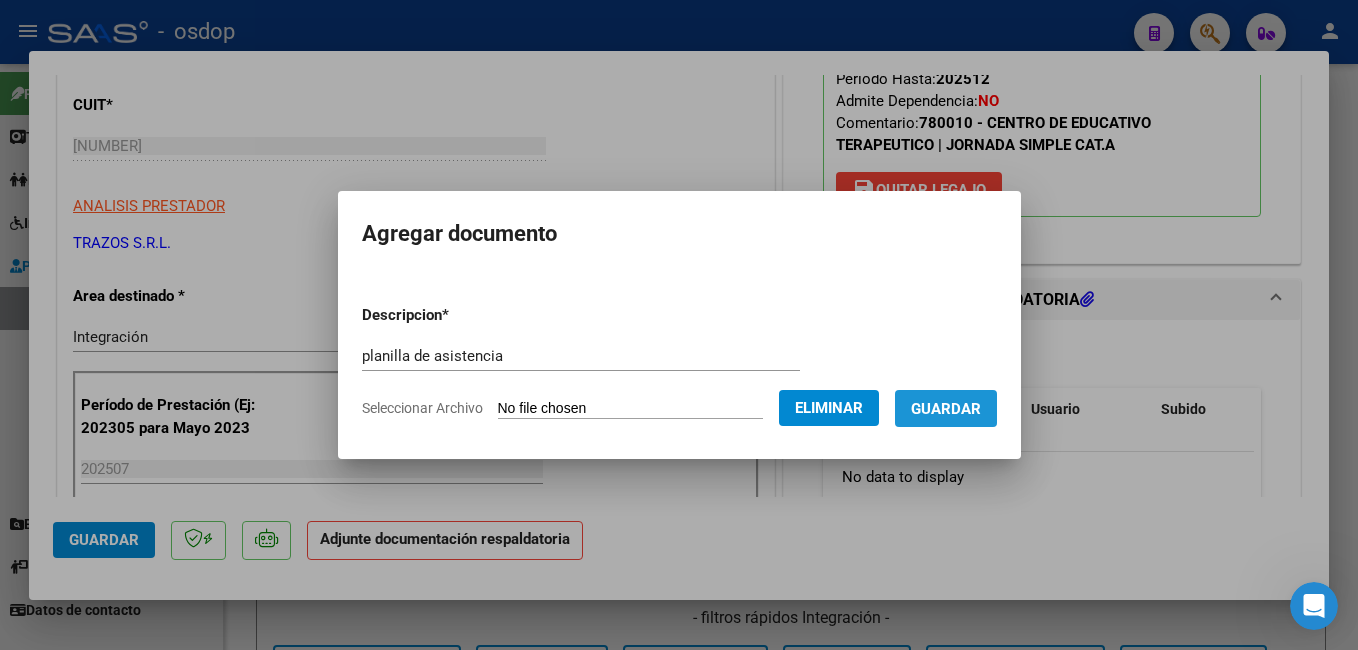 click on "Guardar" at bounding box center (946, 409) 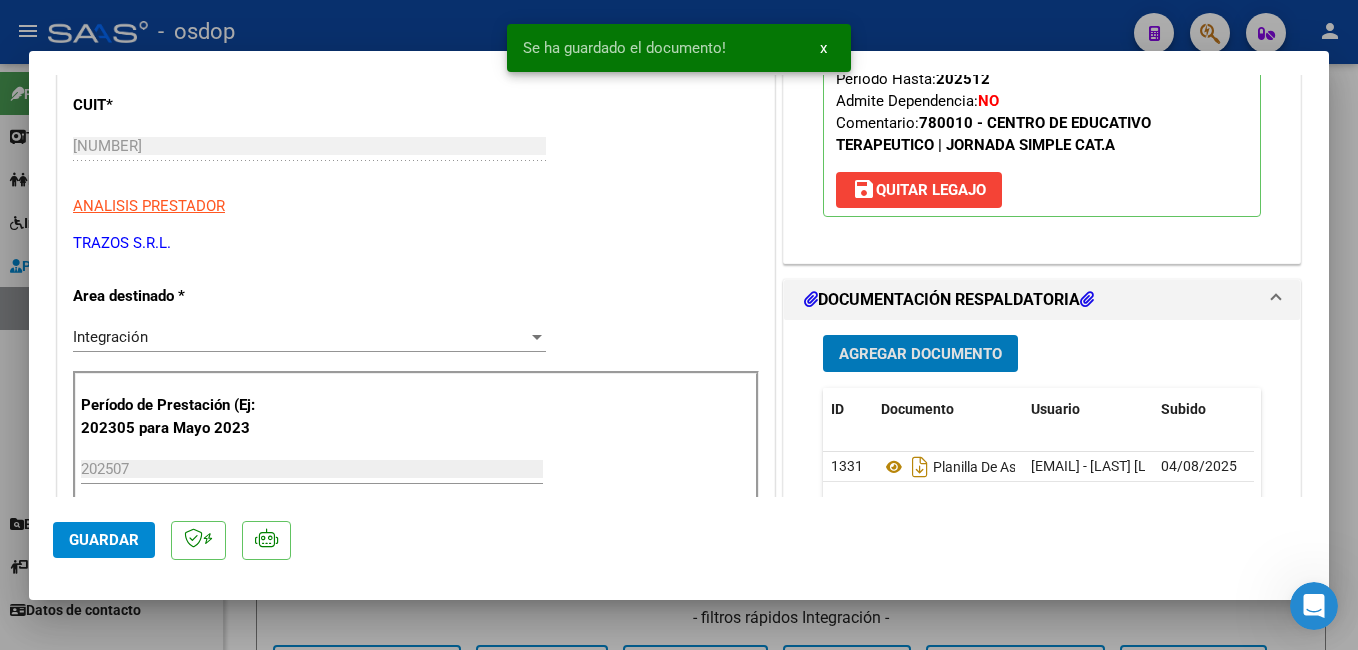 click on "Guardar" 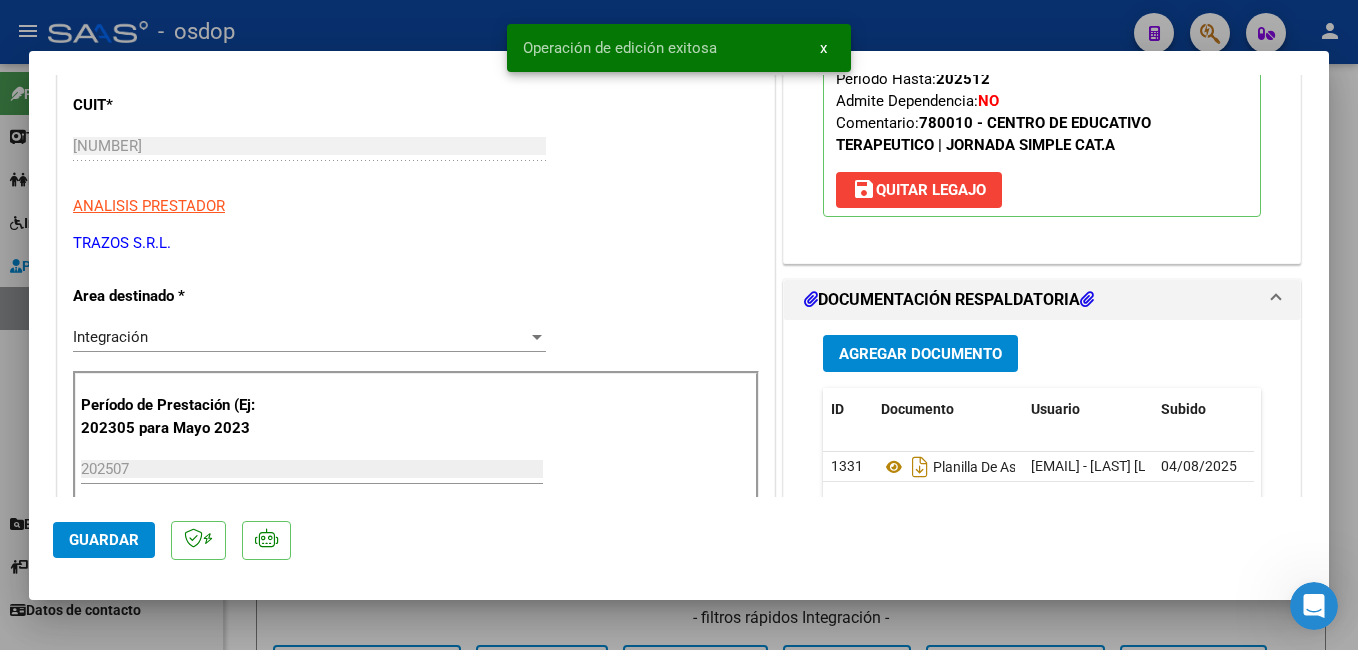 click at bounding box center [679, 325] 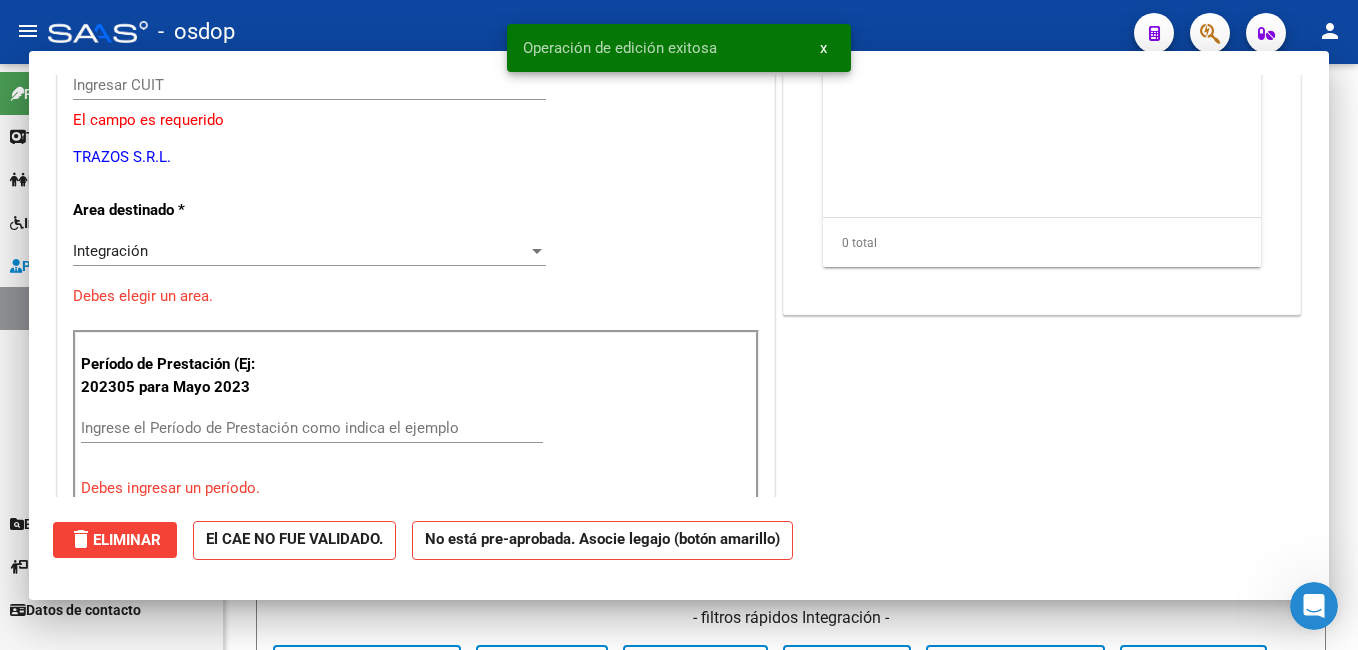 scroll, scrollTop: 239, scrollLeft: 0, axis: vertical 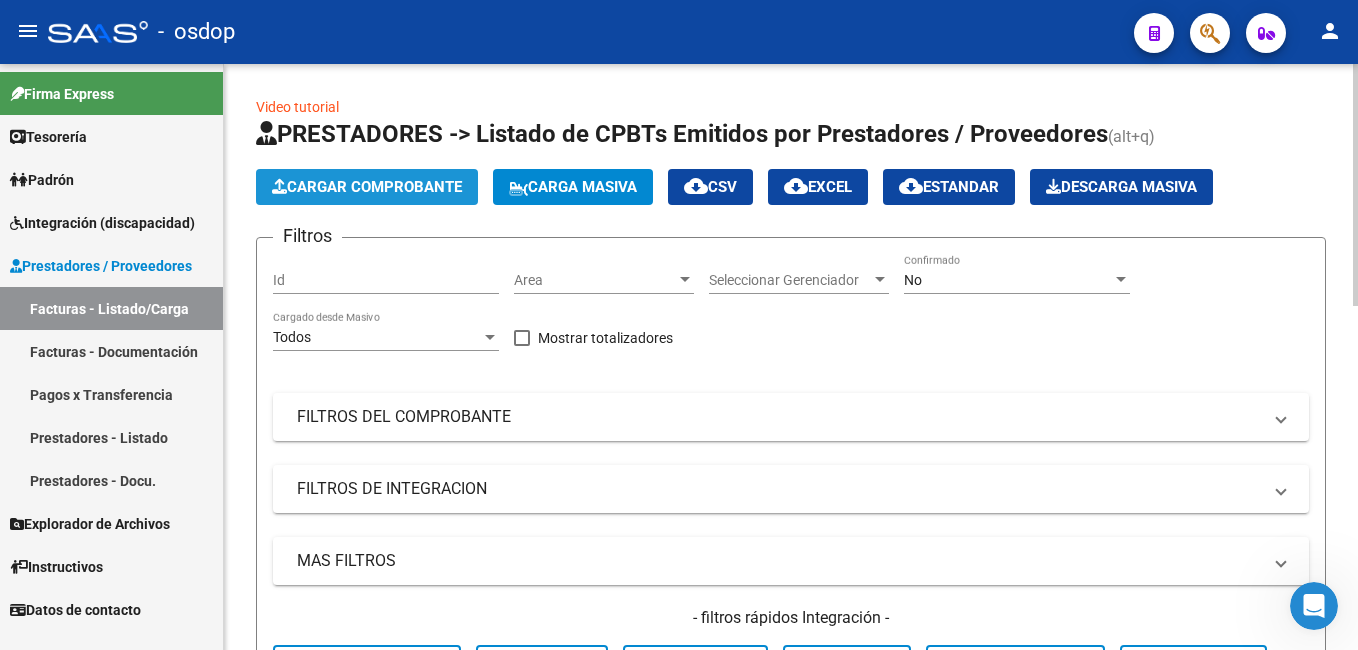 click on "Cargar Comprobante" 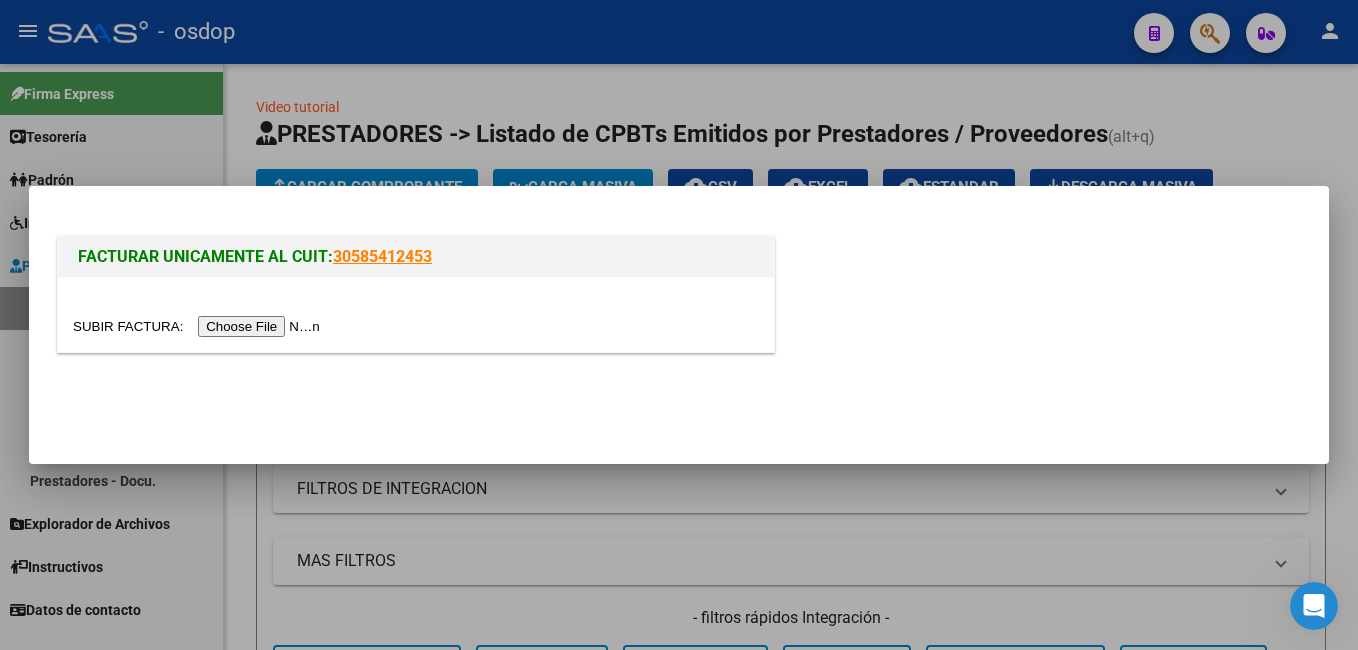click at bounding box center [199, 326] 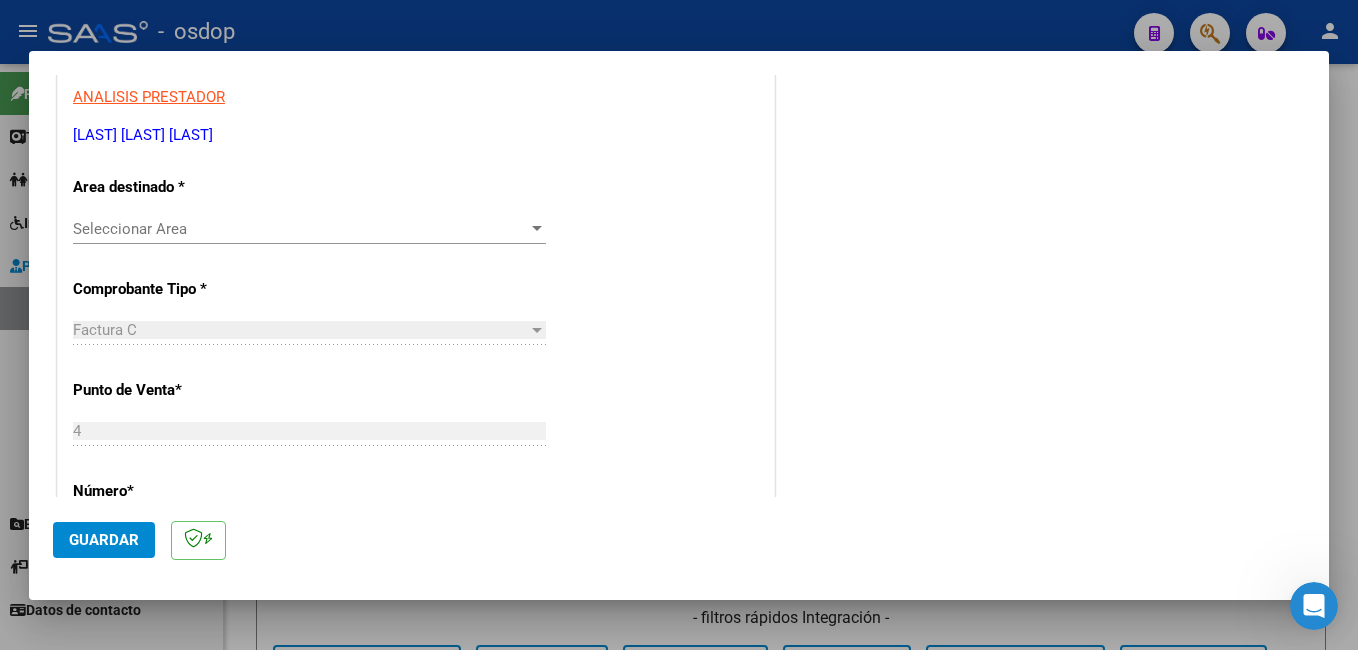 scroll, scrollTop: 400, scrollLeft: 0, axis: vertical 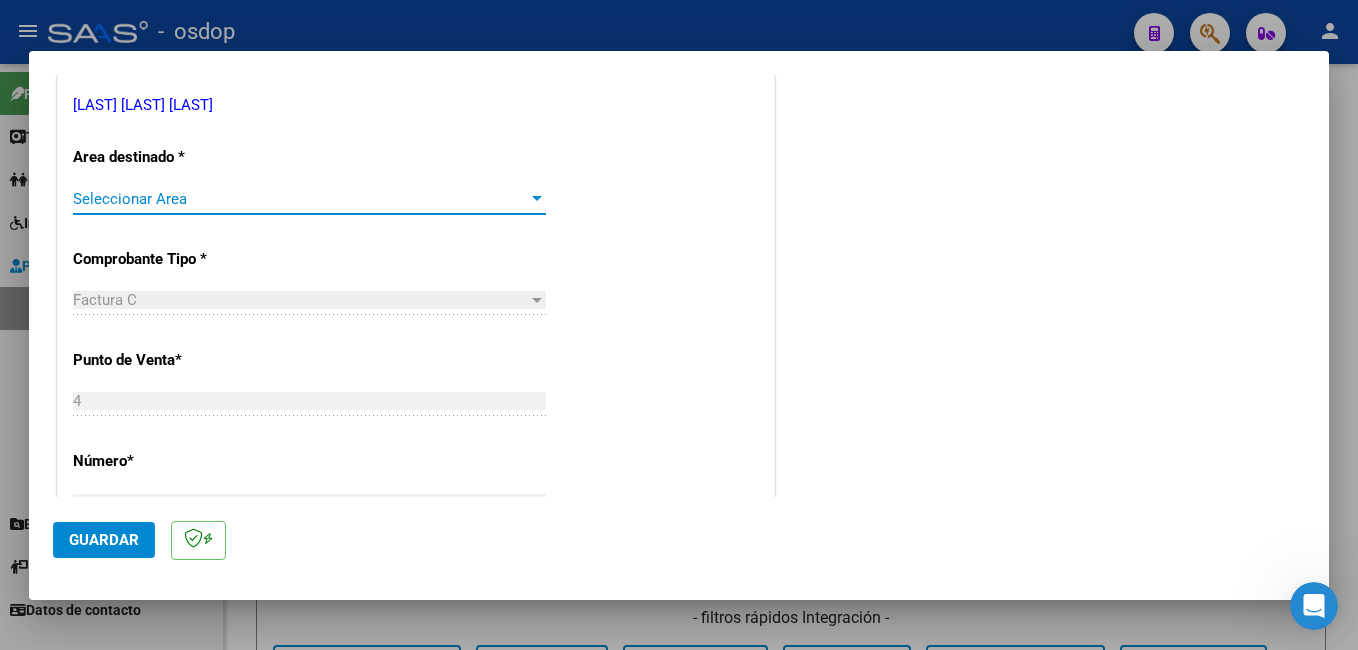 click on "Seleccionar Area" at bounding box center (300, 199) 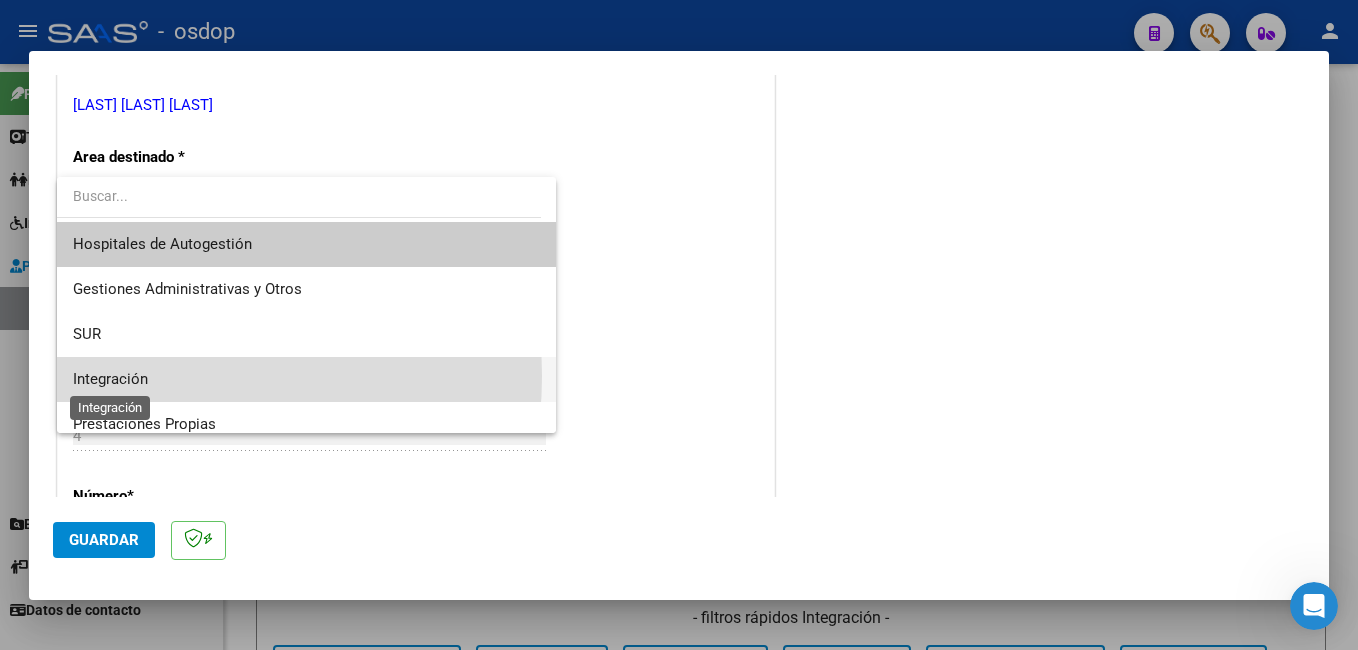 click on "Integración" at bounding box center (110, 379) 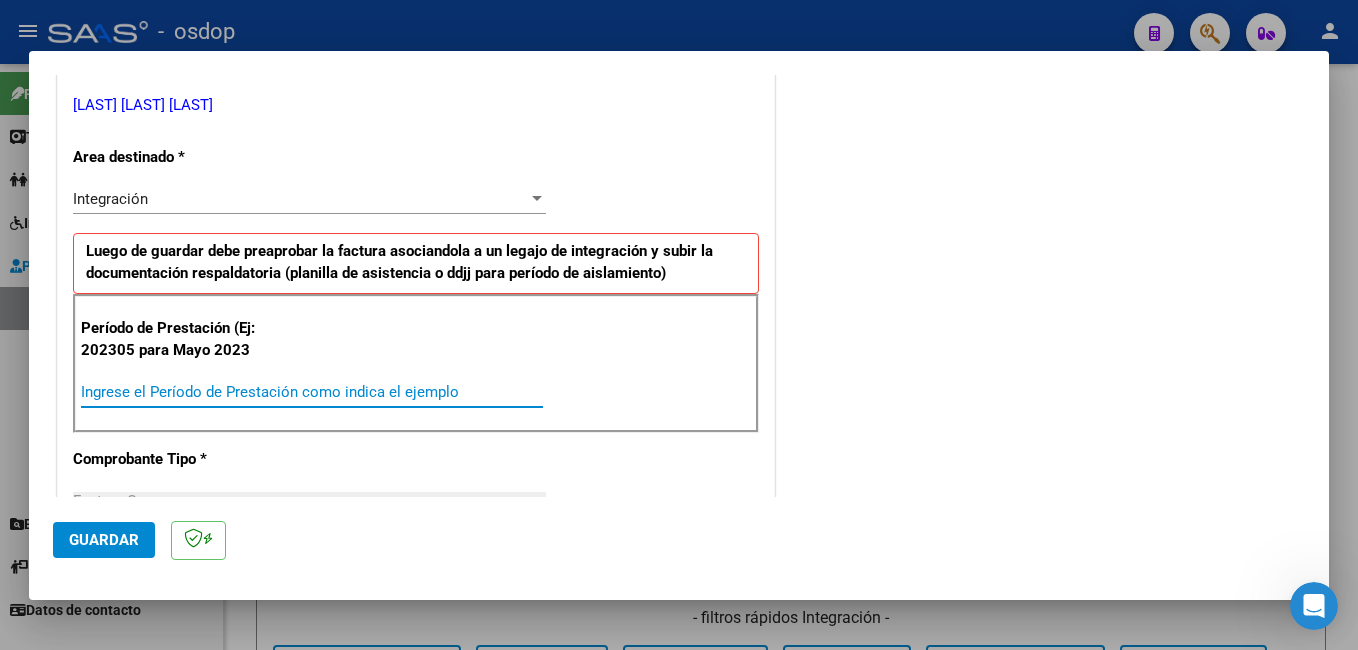 click on "Ingrese el Período de Prestación como indica el ejemplo" at bounding box center [312, 392] 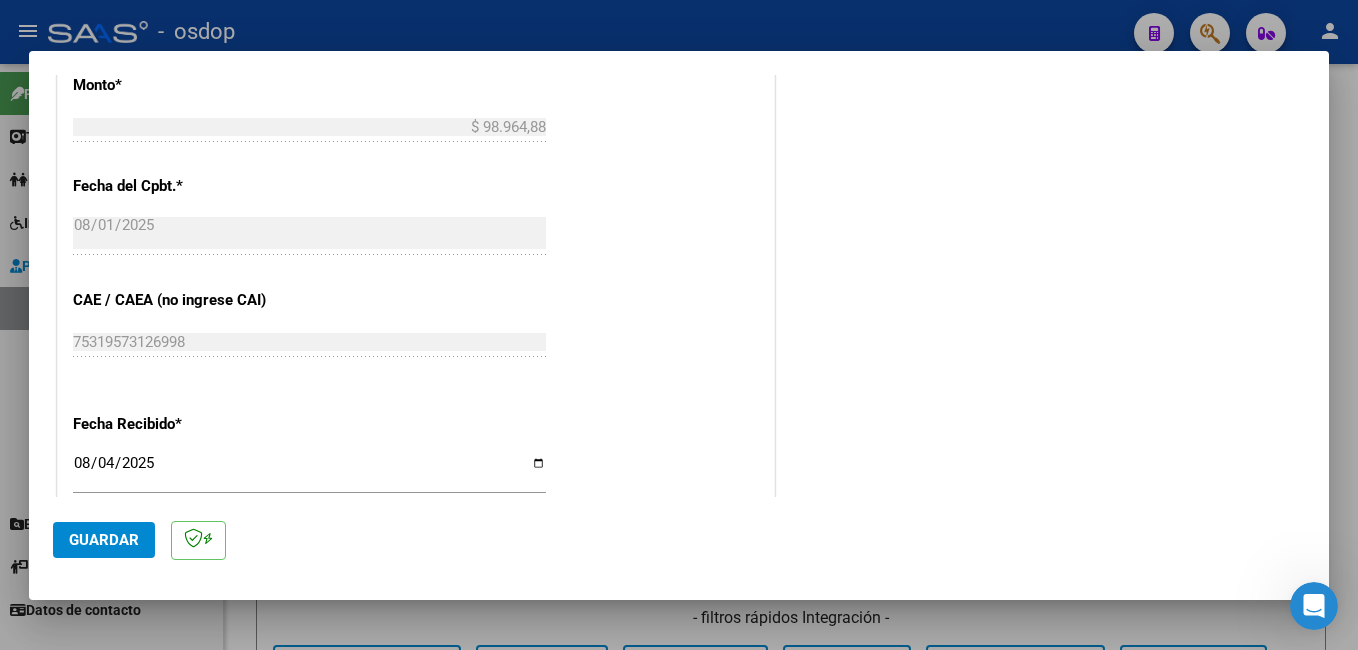 scroll, scrollTop: 1100, scrollLeft: 0, axis: vertical 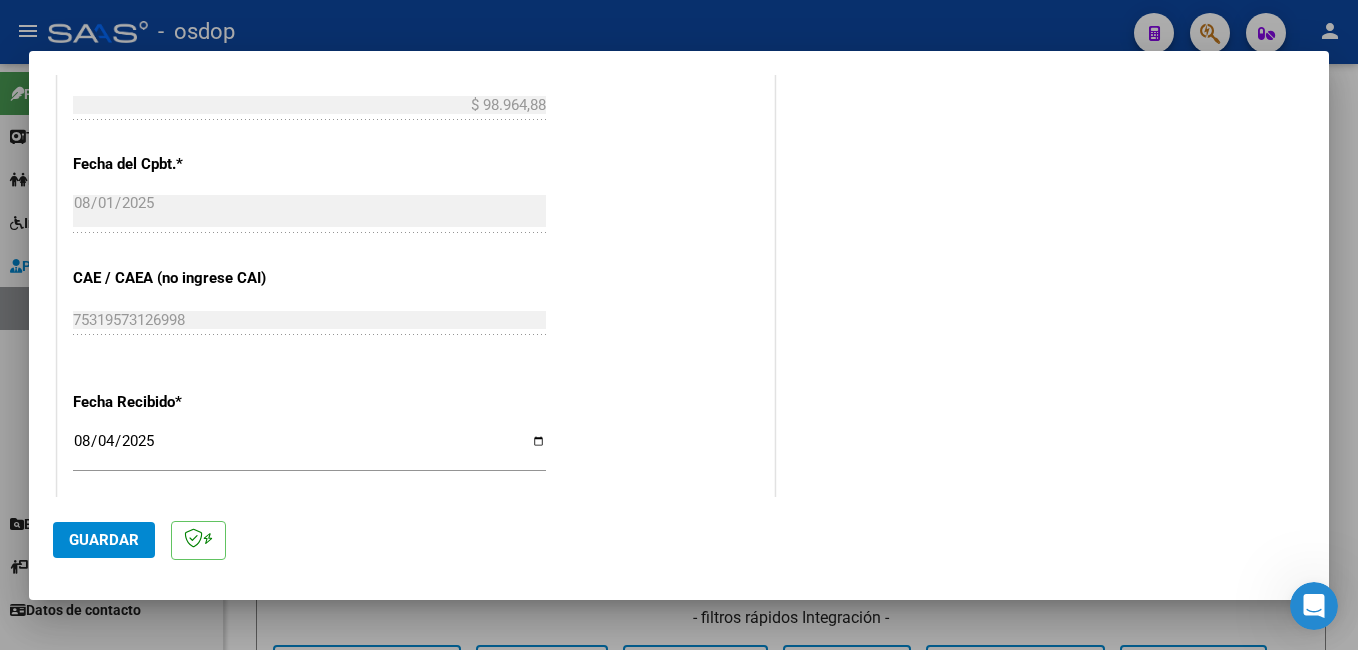 type on "202507" 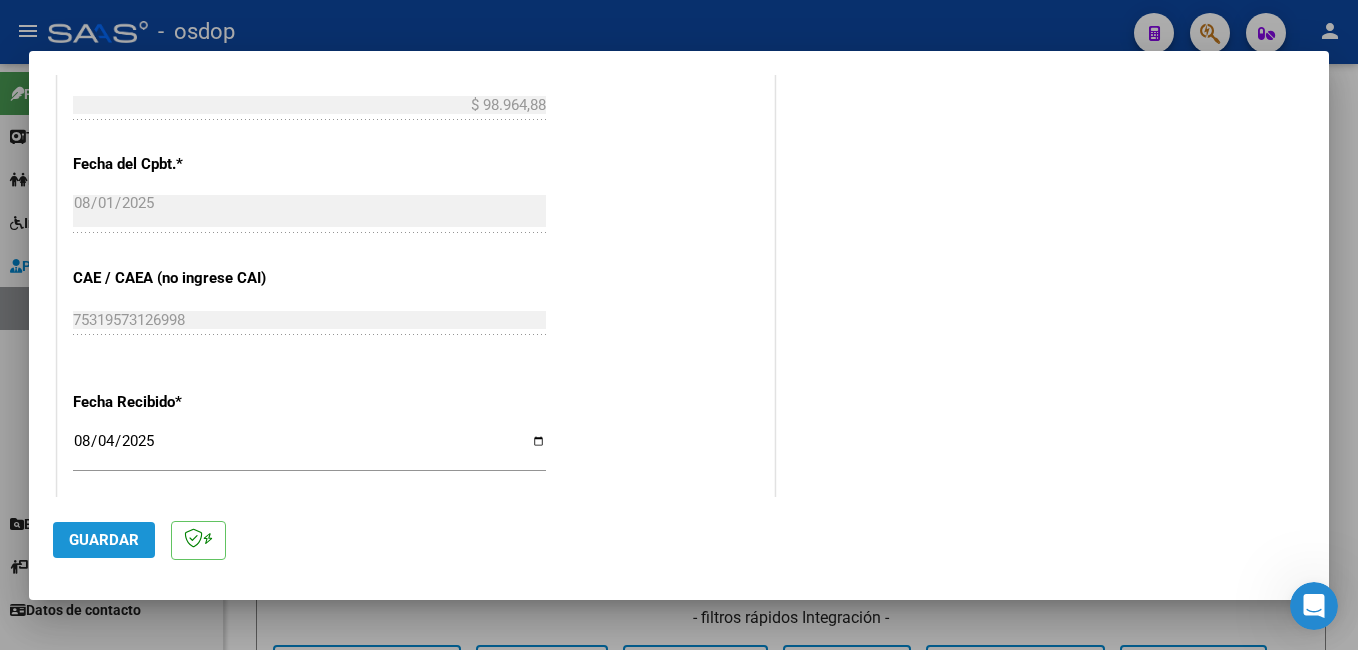 click on "Guardar" 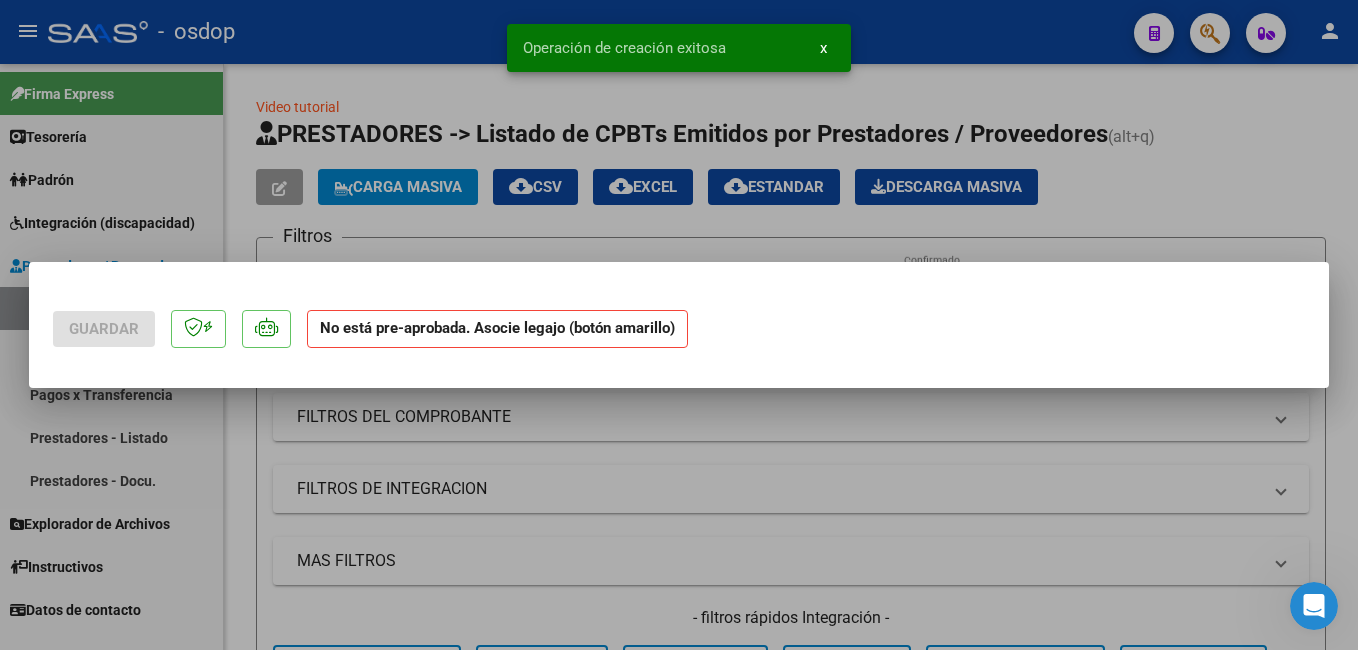scroll, scrollTop: 0, scrollLeft: 0, axis: both 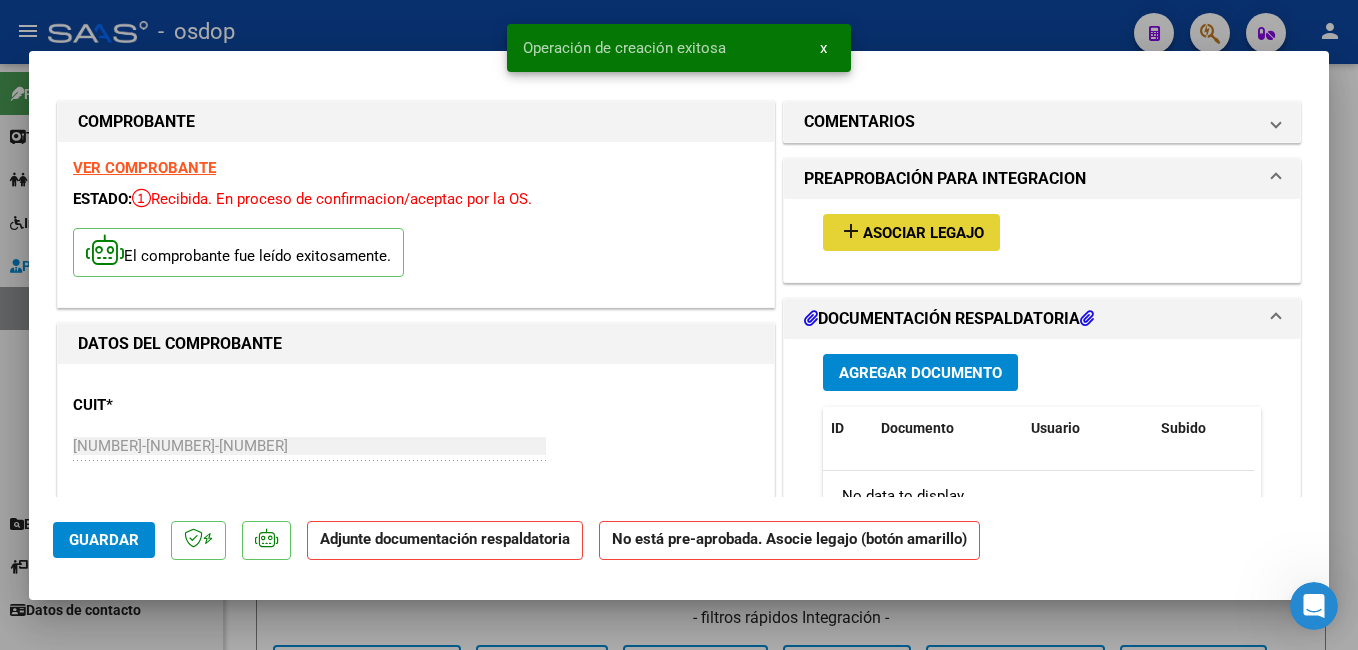 click on "Asociar Legajo" at bounding box center (923, 233) 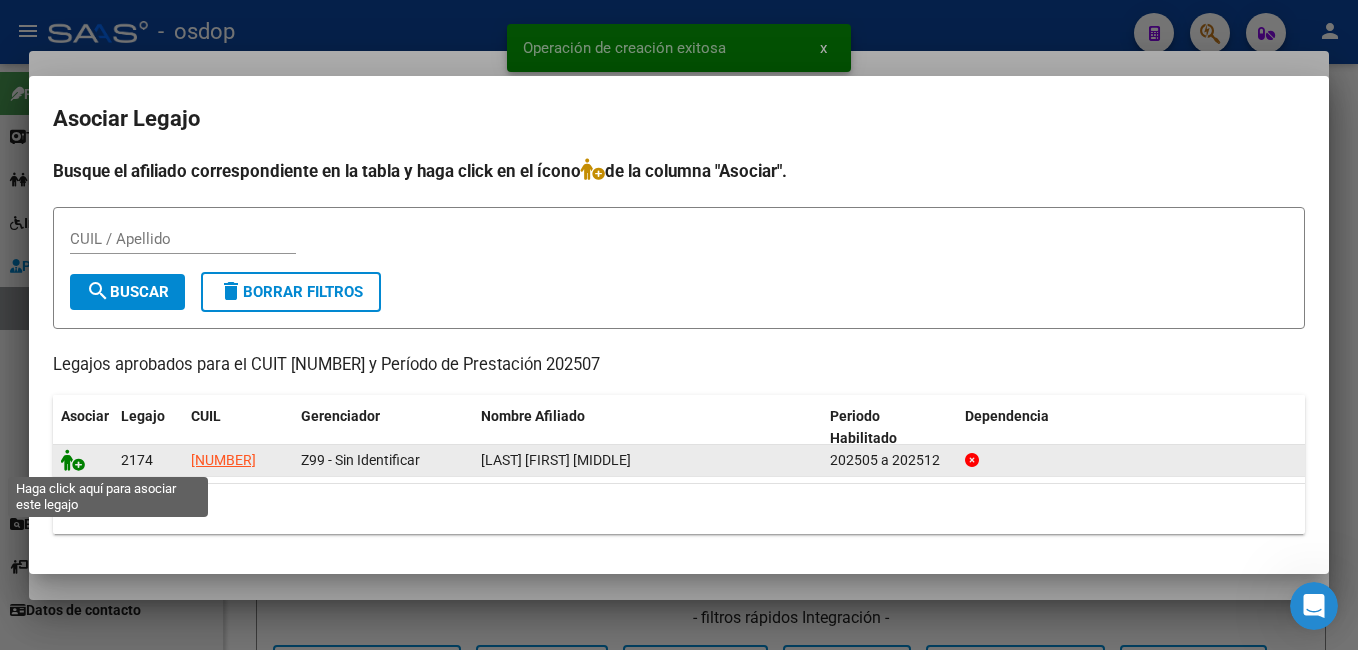 click 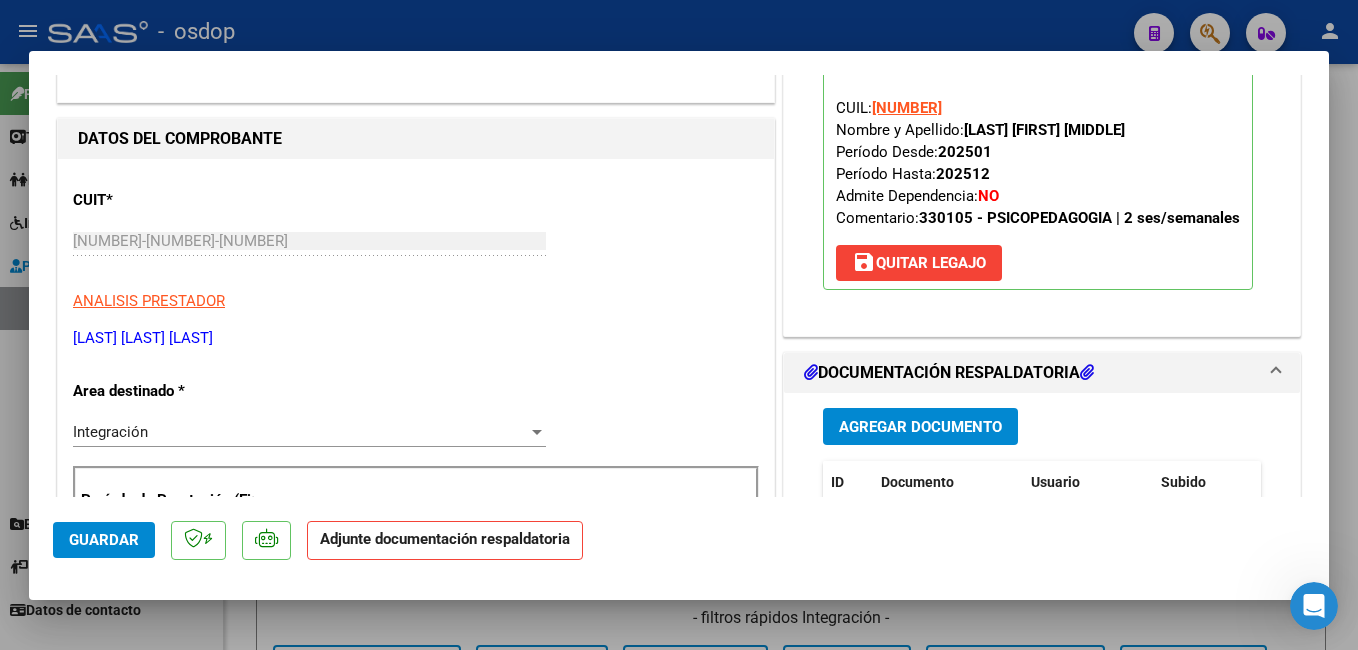 scroll, scrollTop: 300, scrollLeft: 0, axis: vertical 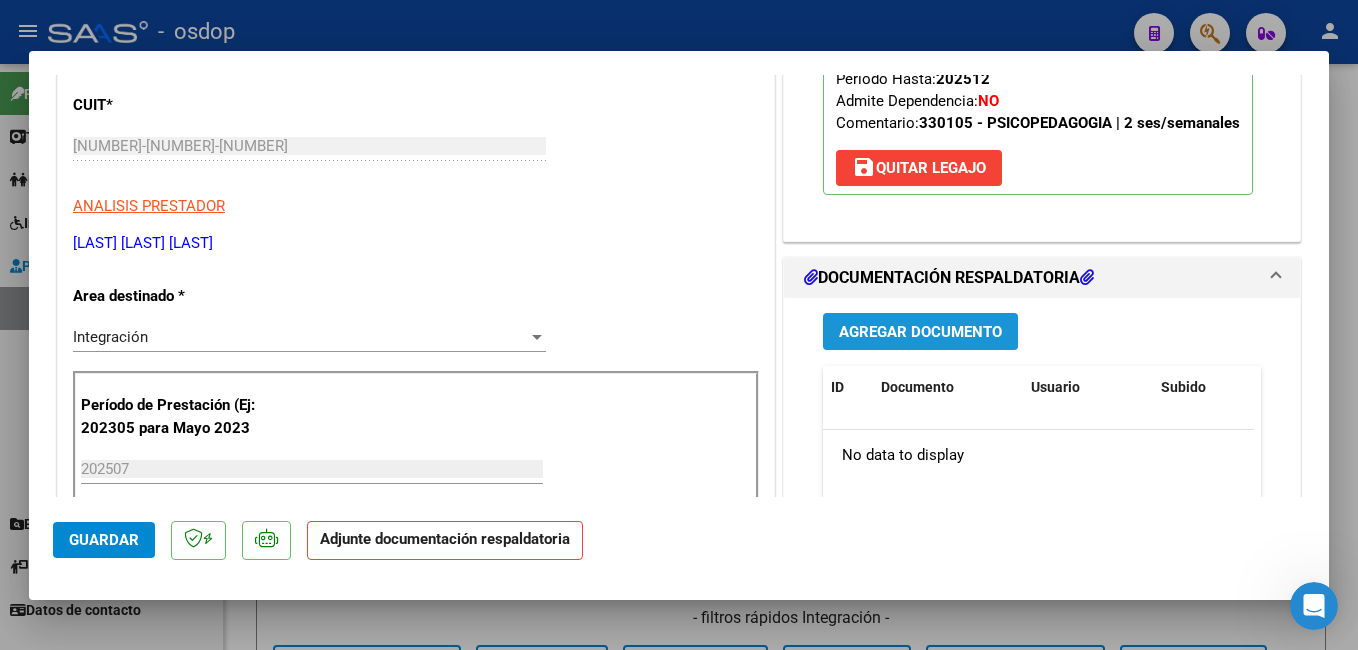 click on "Agregar Documento" at bounding box center (920, 332) 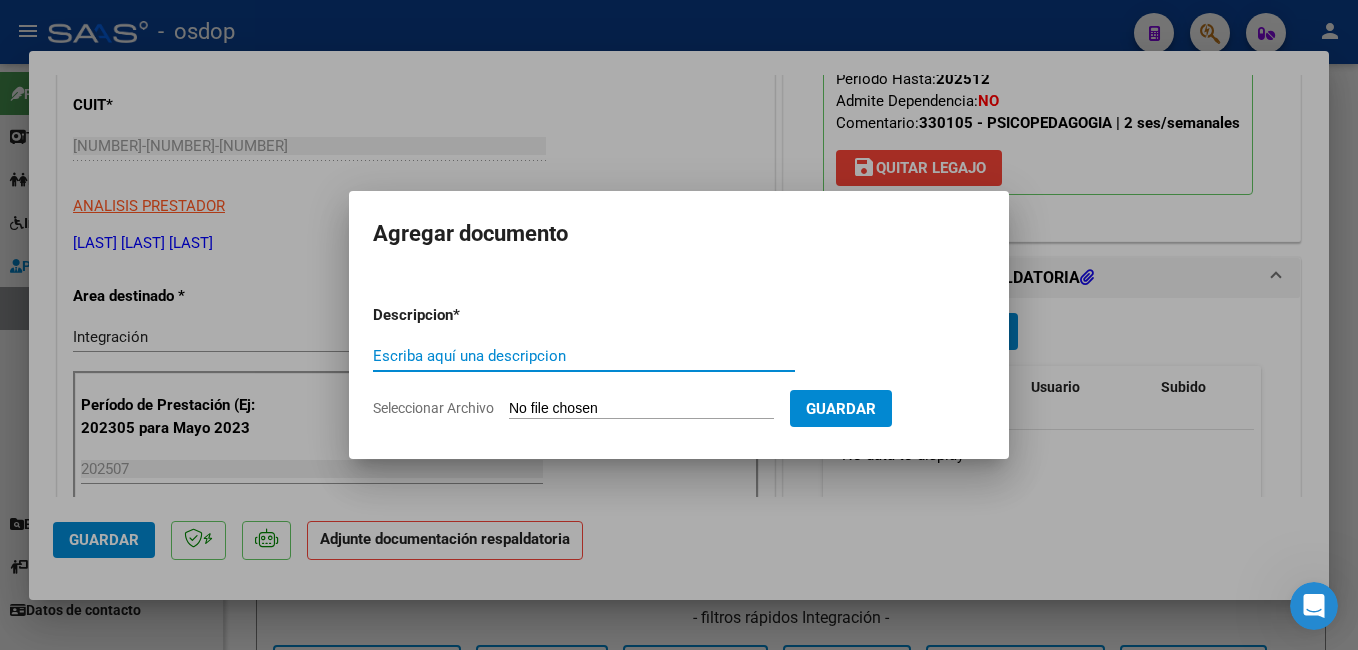 click on "Escriba aquí una descripcion" at bounding box center (584, 356) 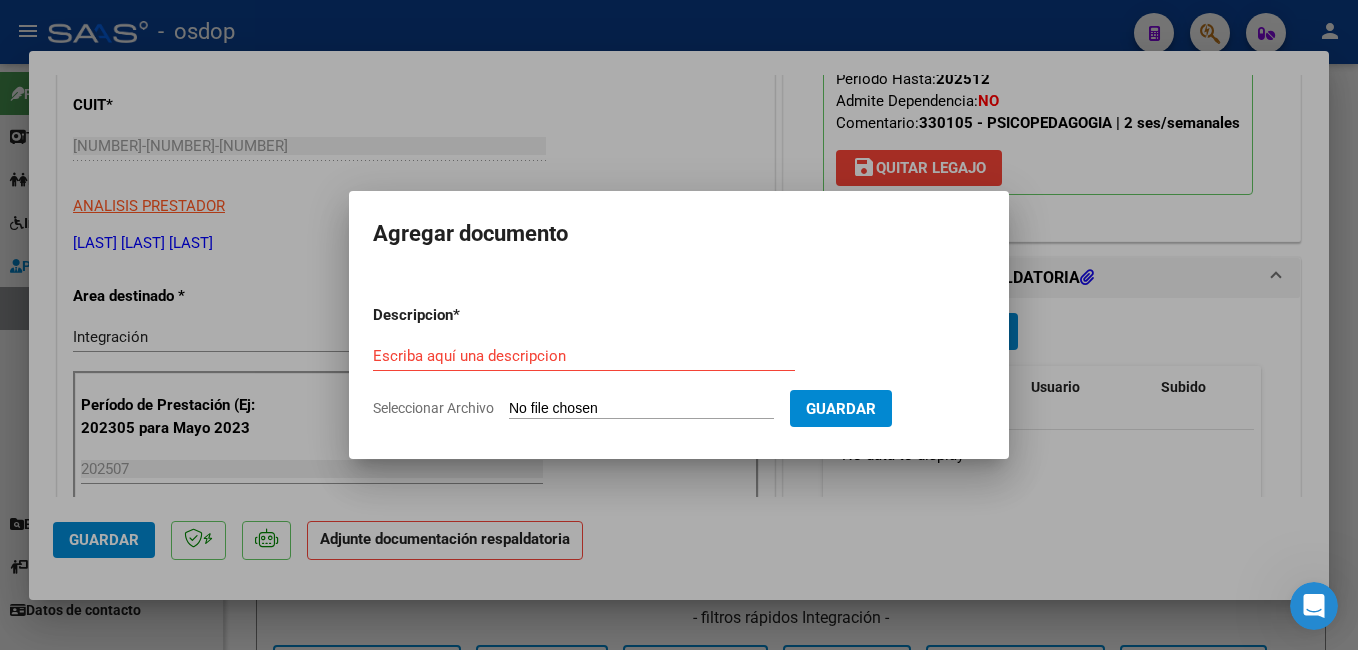 drag, startPoint x: 622, startPoint y: 402, endPoint x: 482, endPoint y: 357, distance: 147.05441 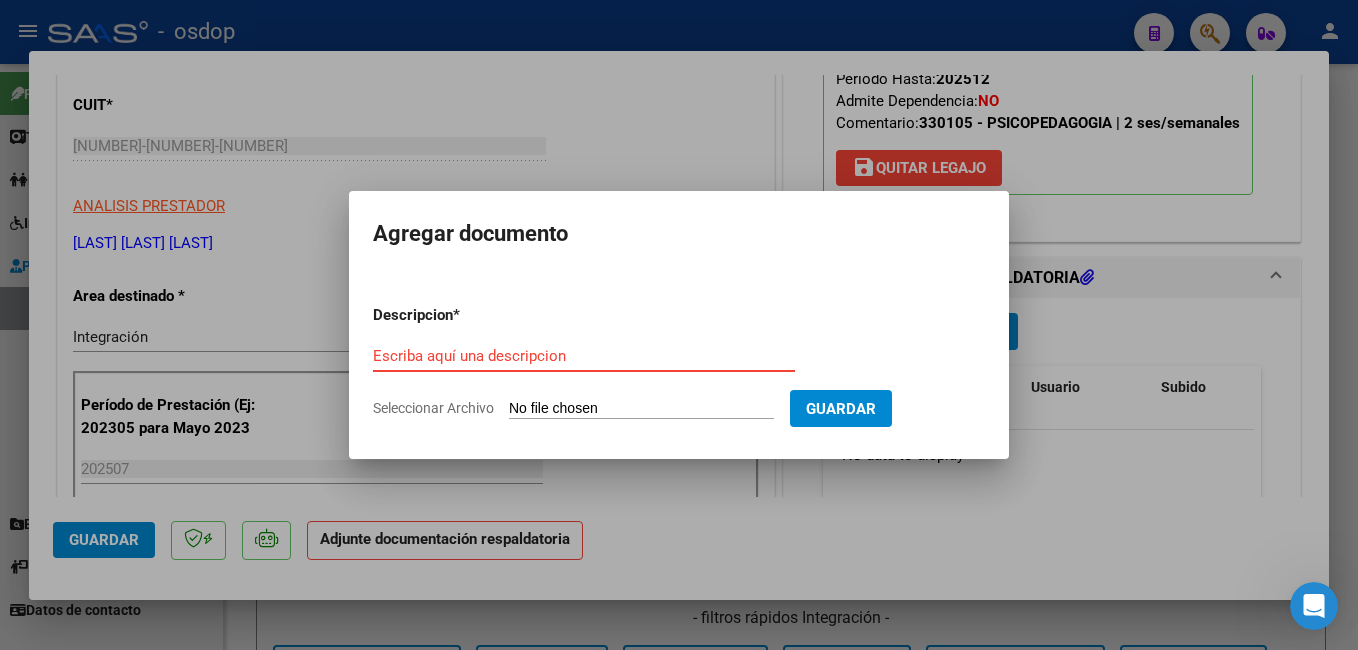 click on "Escriba aquí una descripcion" at bounding box center [584, 356] 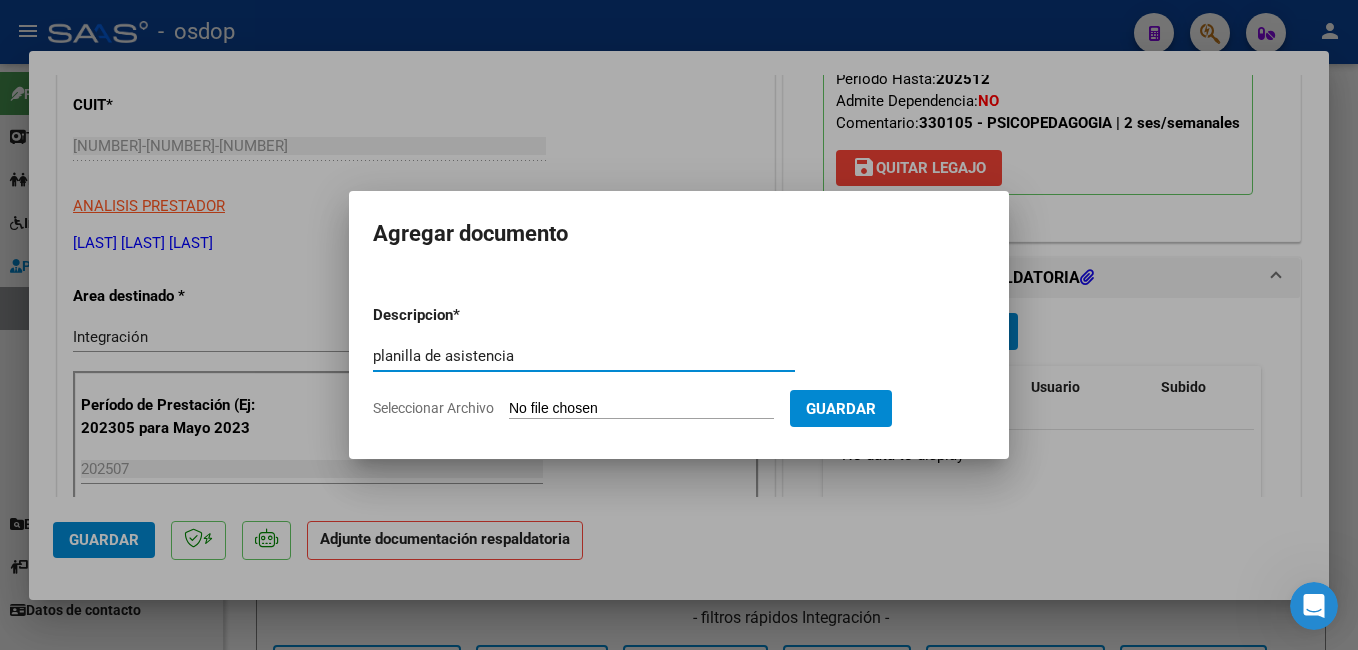 type on "planilla de asistencia" 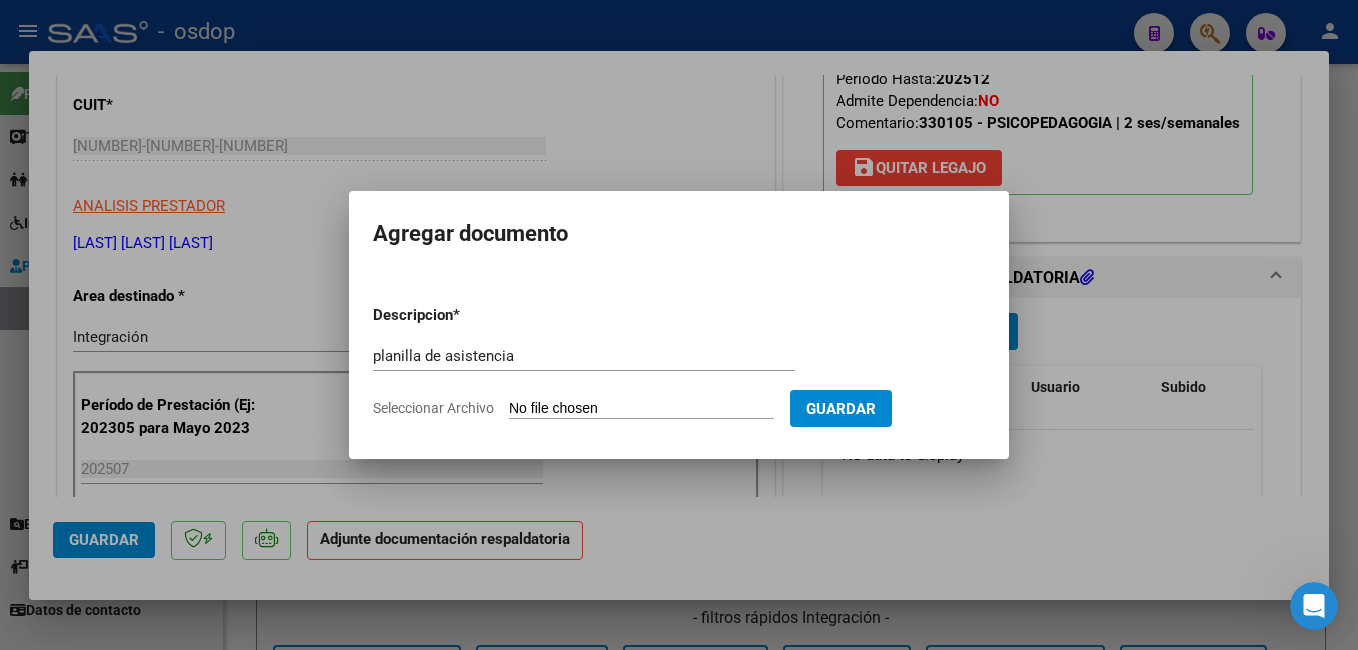 click on "Seleccionar Archivo" at bounding box center (641, 409) 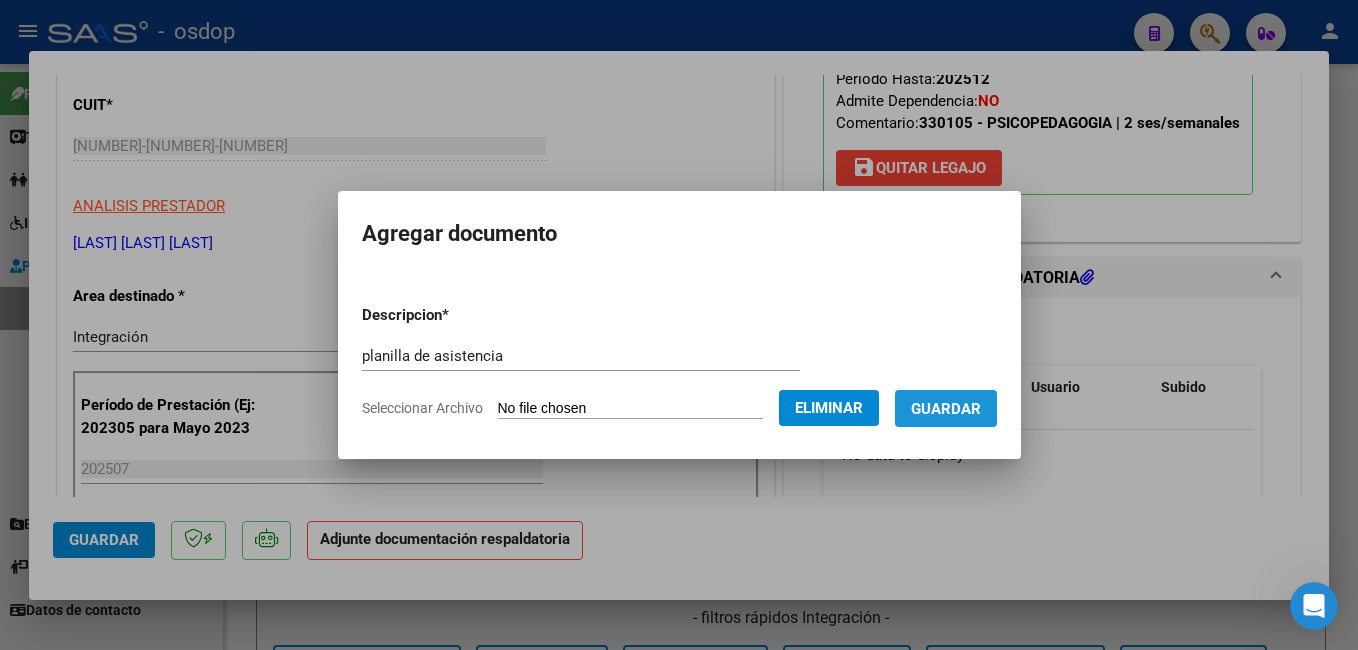 click on "Guardar" at bounding box center (946, 408) 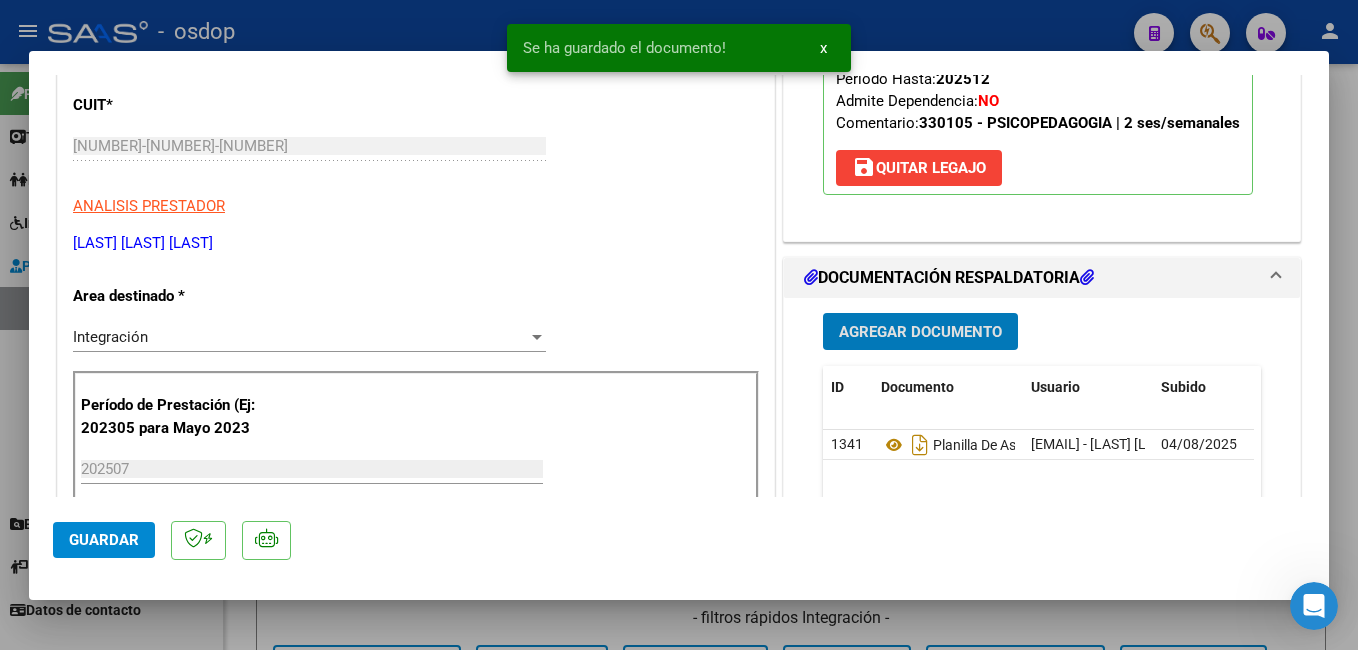 click on "Guardar" 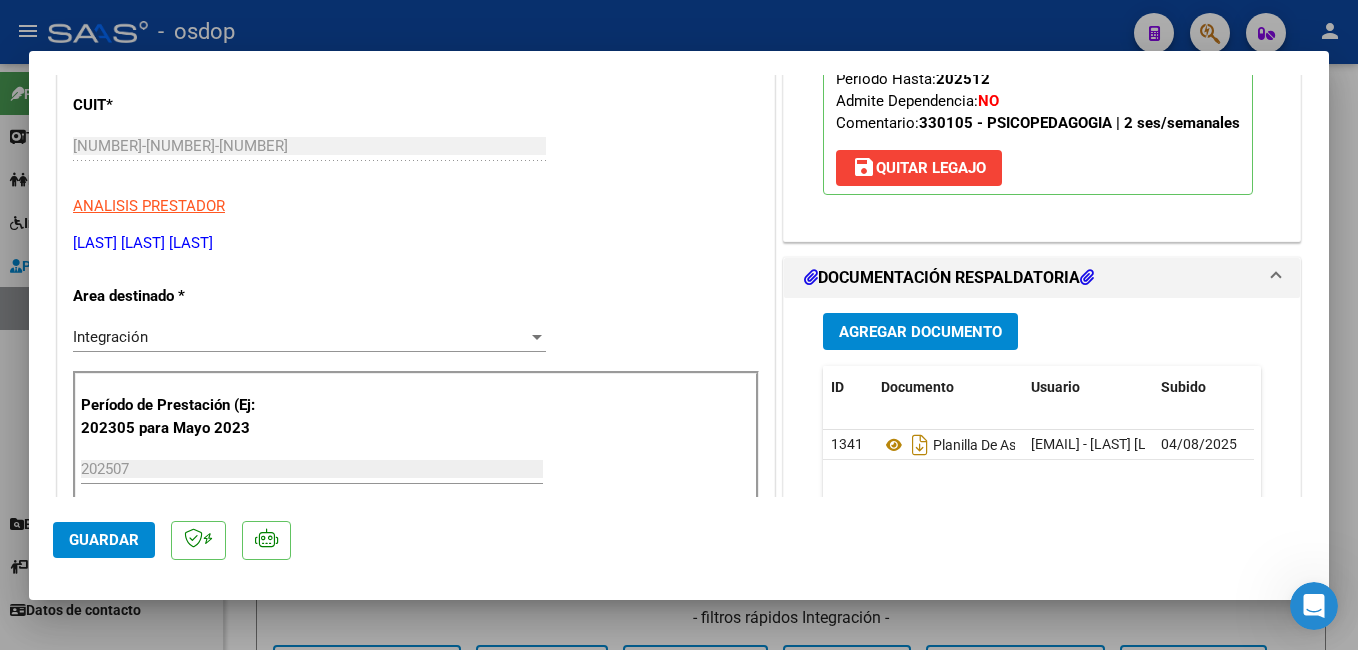 click at bounding box center [679, 325] 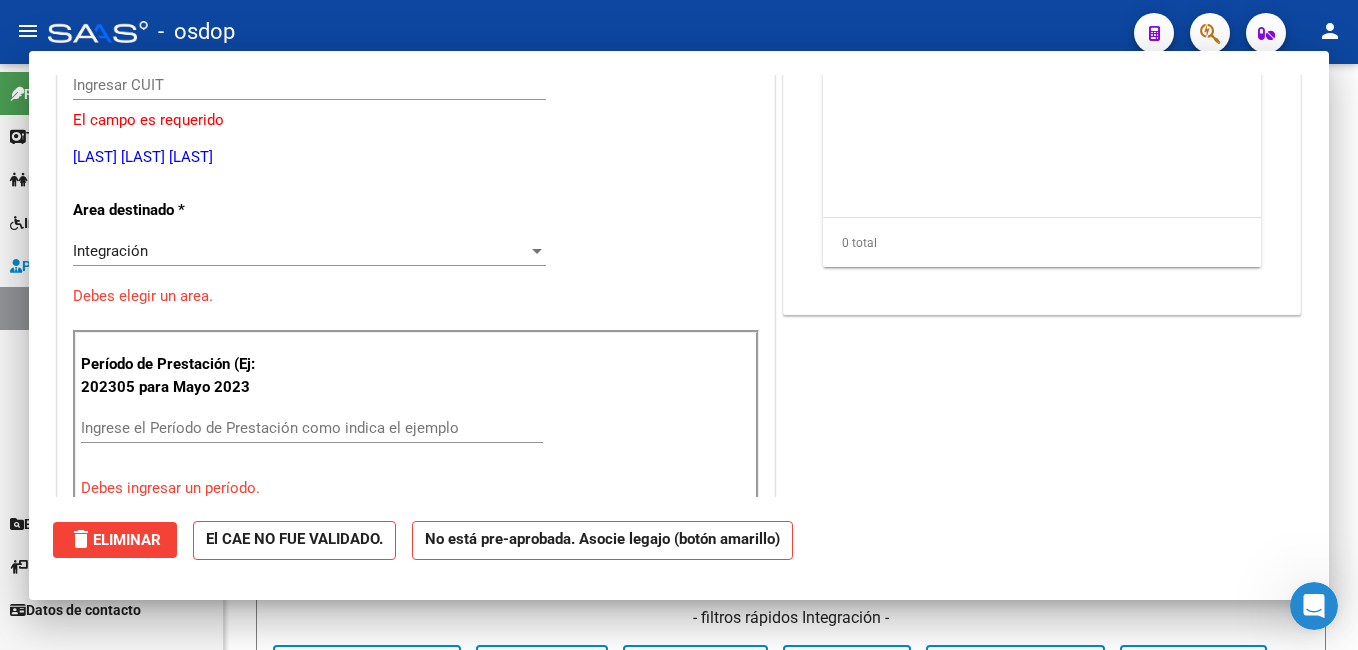 scroll, scrollTop: 239, scrollLeft: 0, axis: vertical 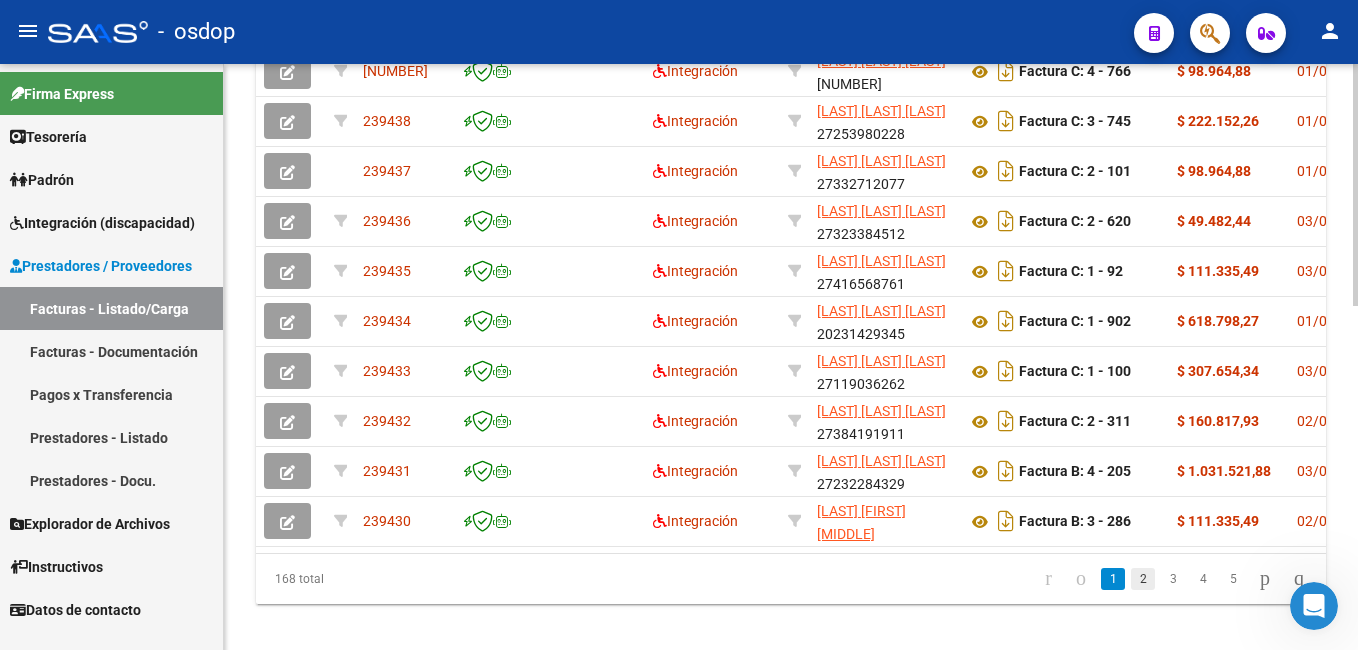 click on "2" 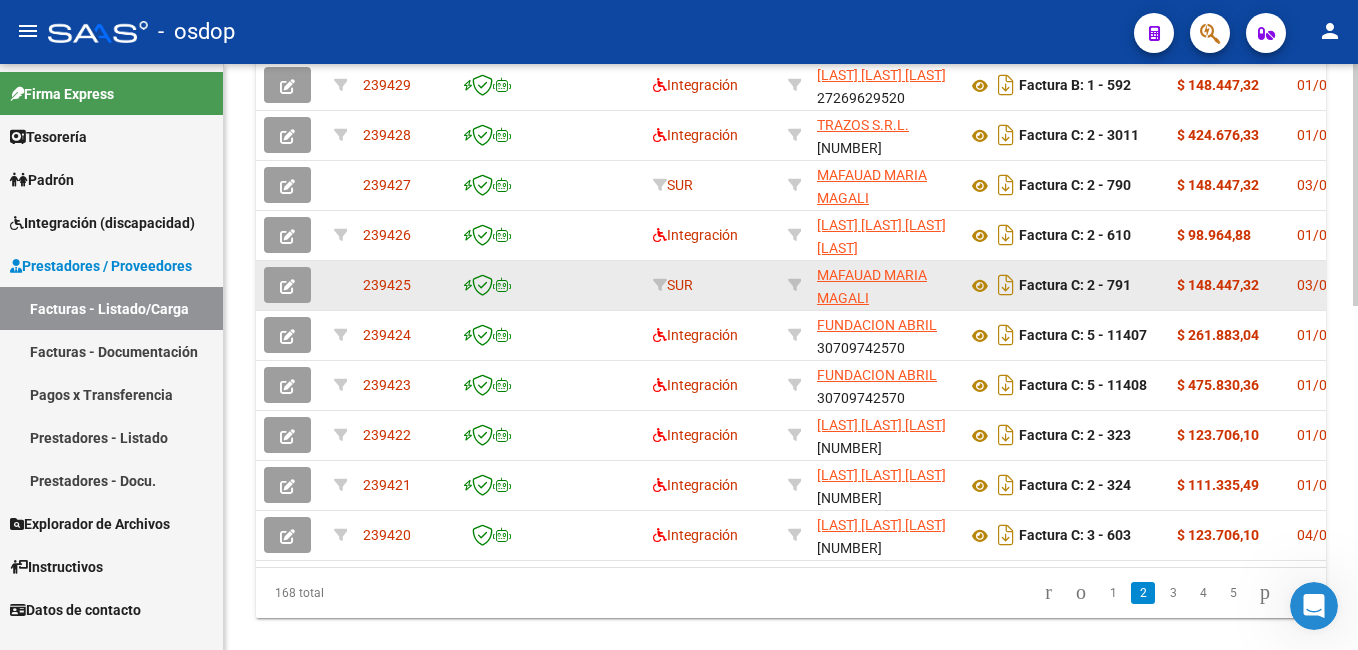 scroll, scrollTop: 800, scrollLeft: 0, axis: vertical 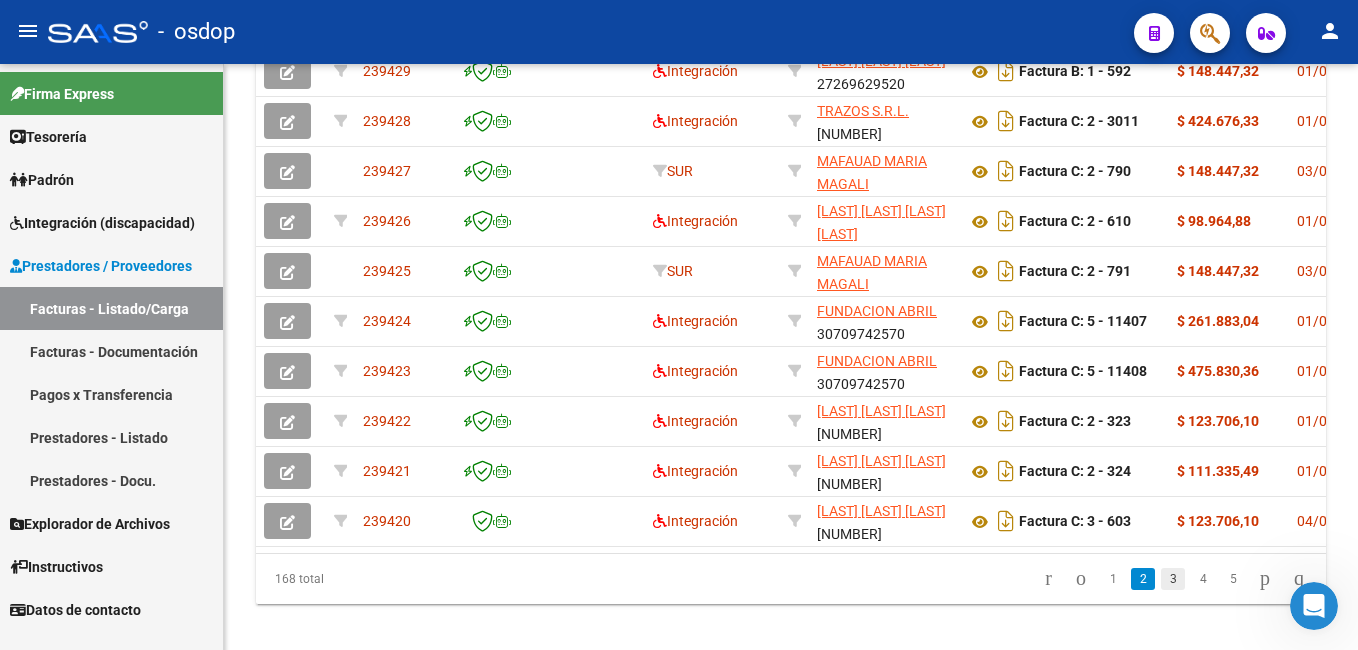 click on "3" 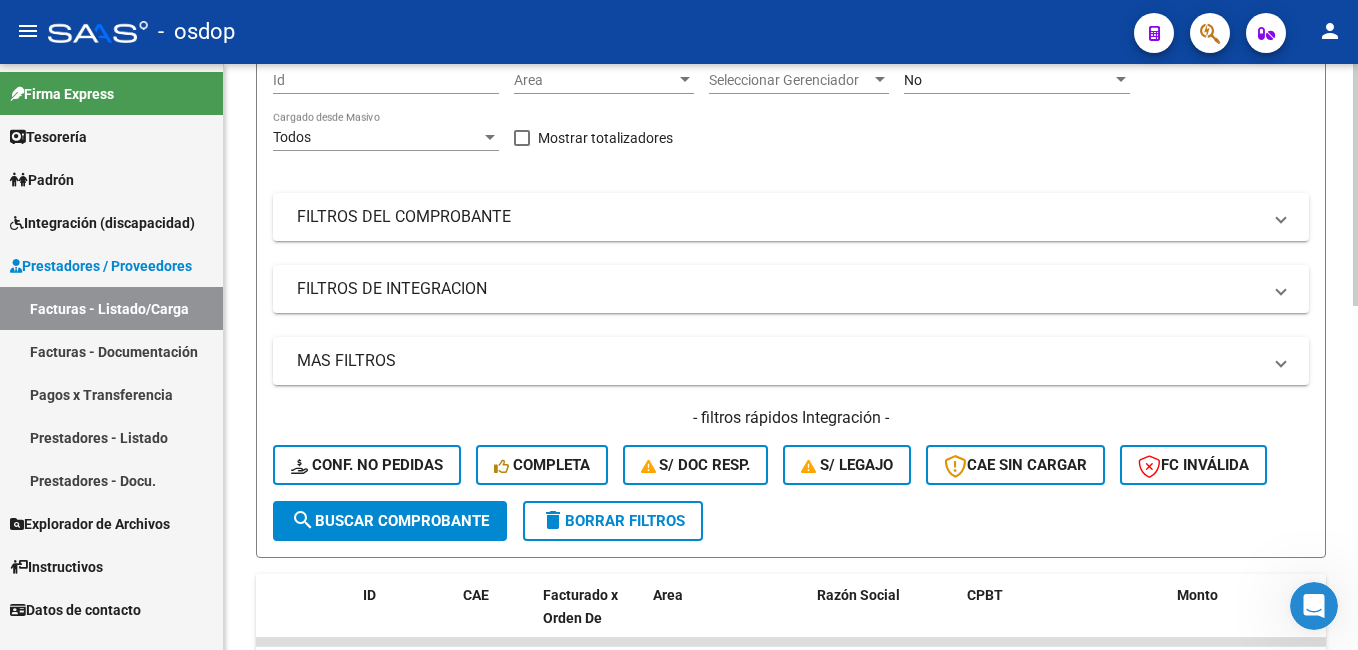 scroll, scrollTop: 0, scrollLeft: 0, axis: both 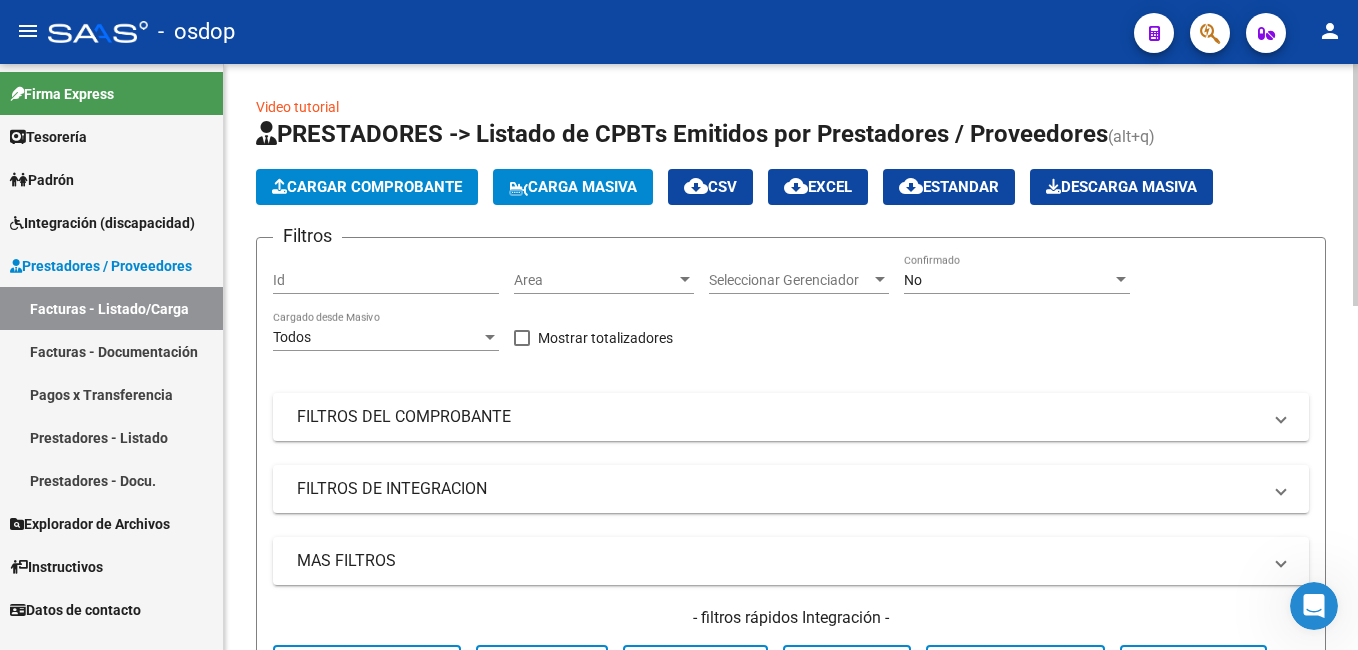 click on "Cargar Comprobante" 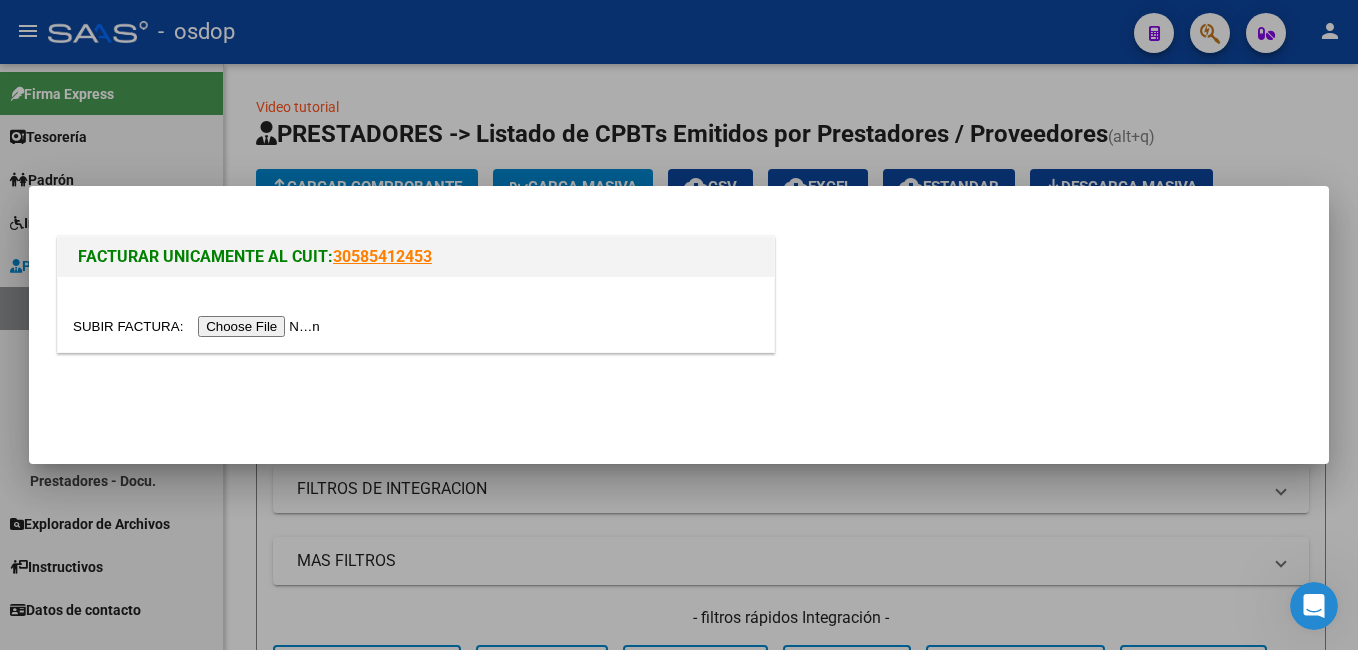 click at bounding box center (199, 326) 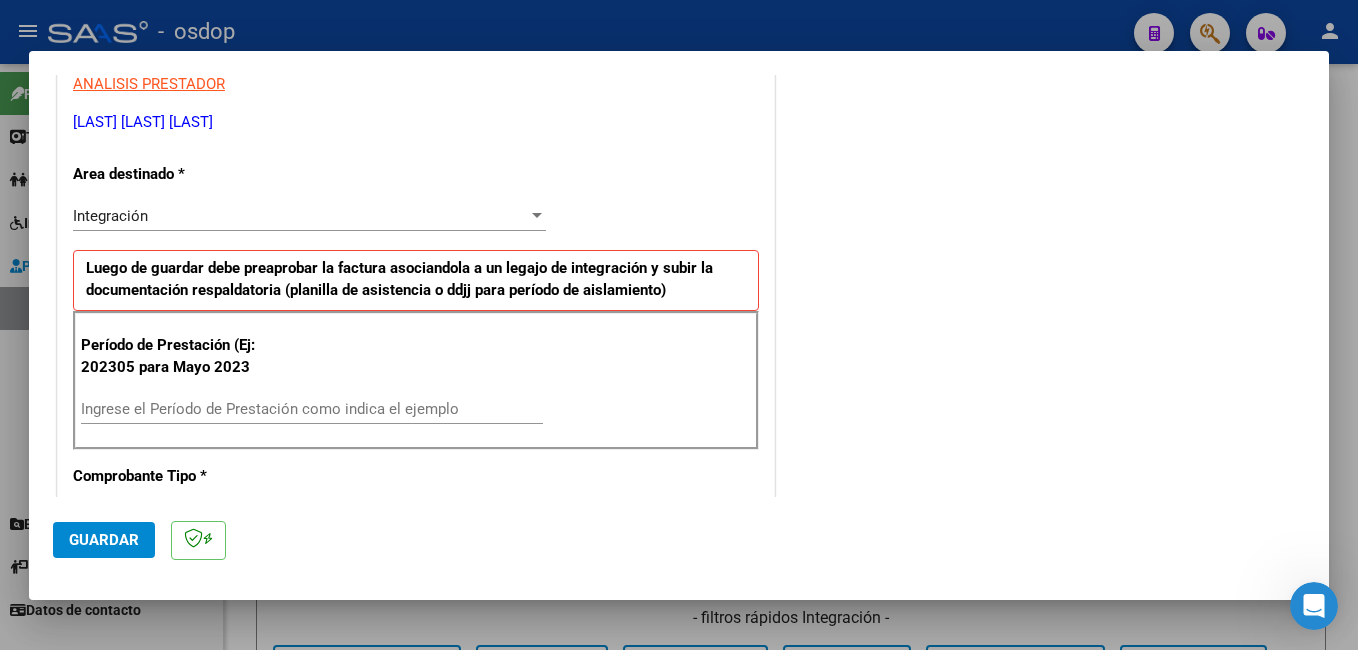 scroll, scrollTop: 400, scrollLeft: 0, axis: vertical 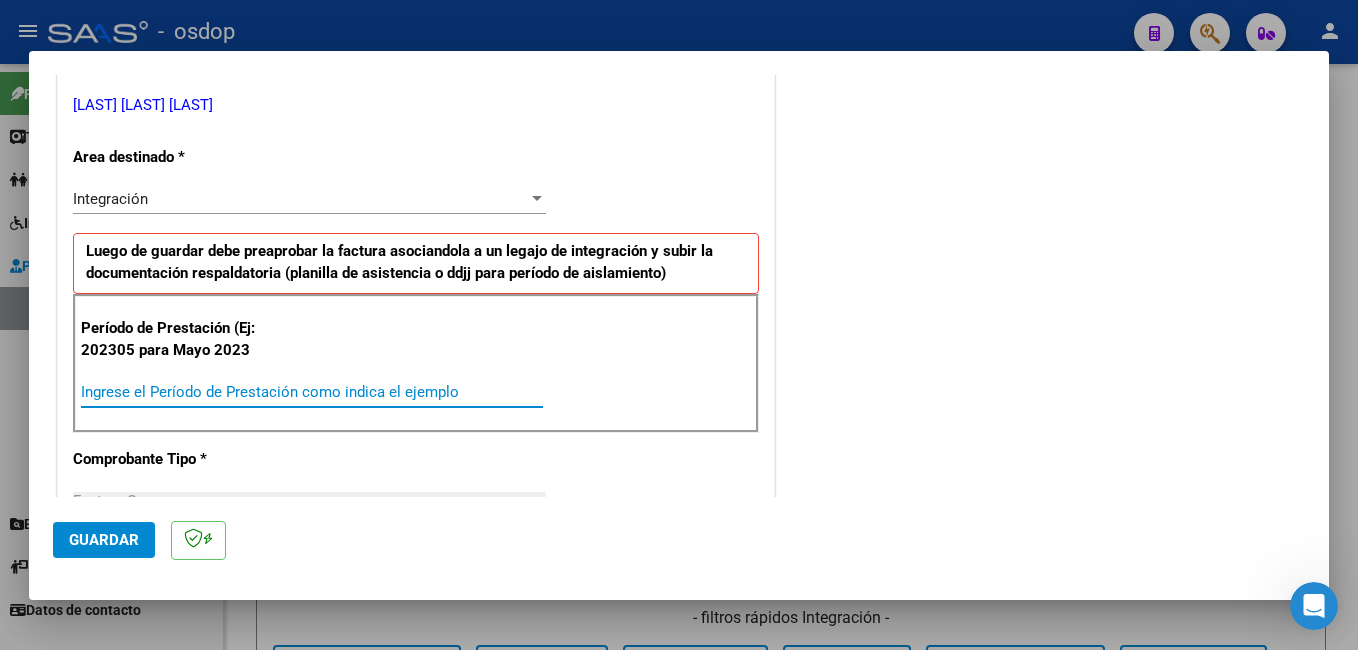 click on "Ingrese el Período de Prestación como indica el ejemplo" at bounding box center (312, 392) 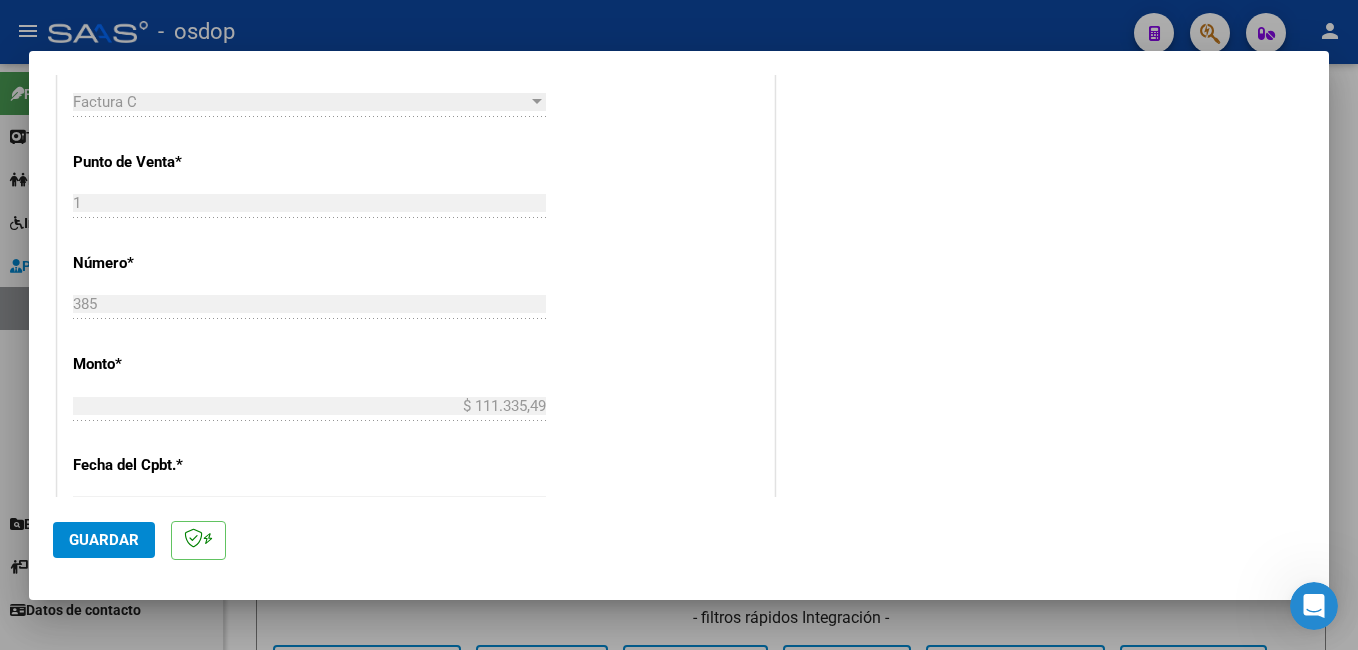 scroll, scrollTop: 800, scrollLeft: 0, axis: vertical 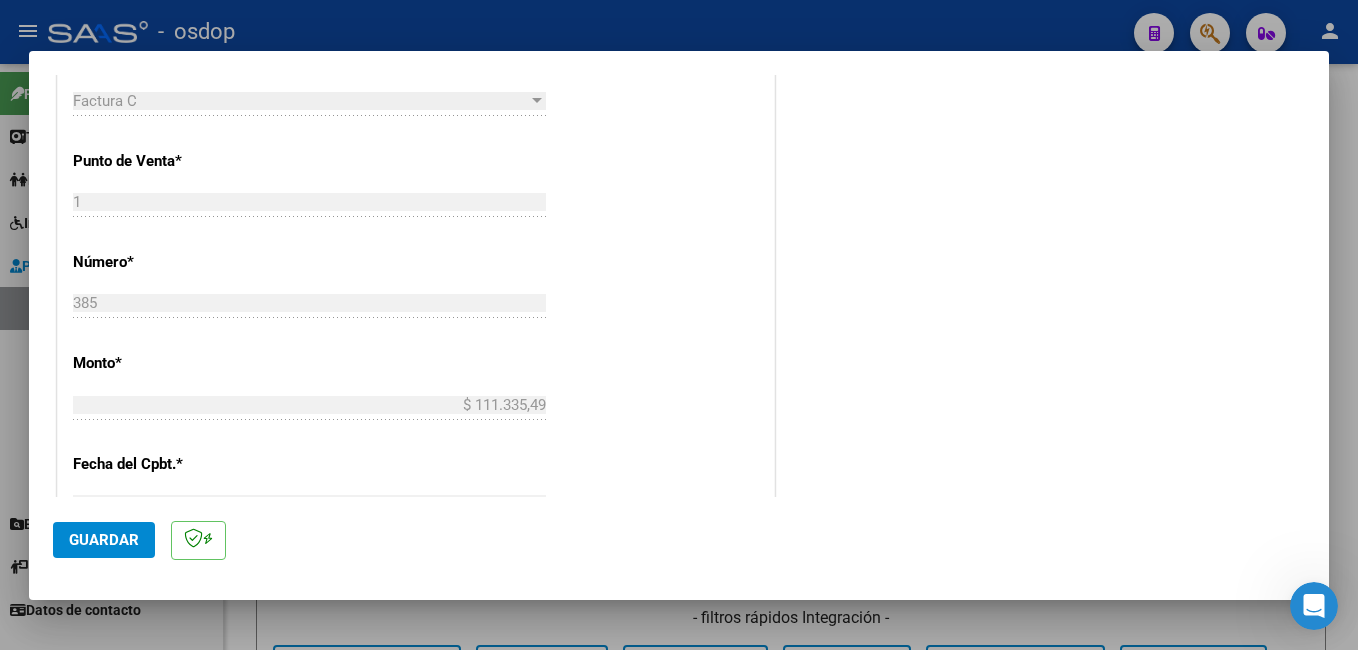 type on "202507" 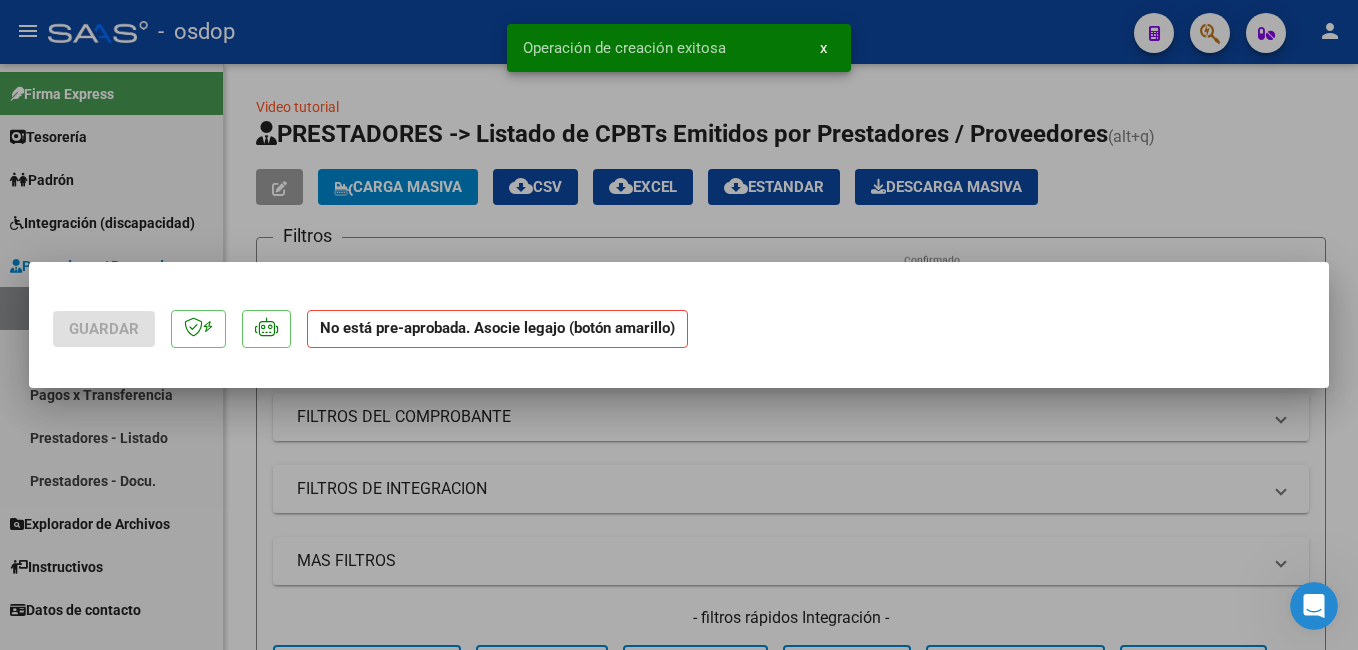 scroll, scrollTop: 0, scrollLeft: 0, axis: both 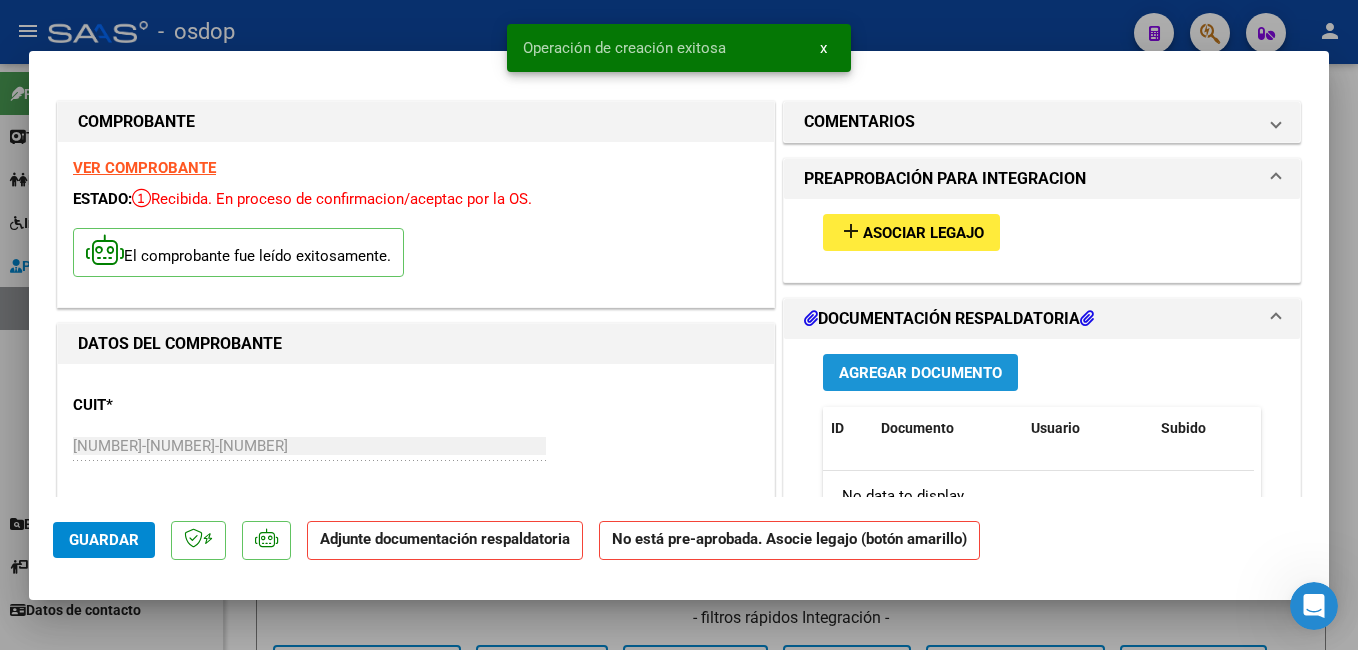 click on "Agregar Documento" at bounding box center [920, 373] 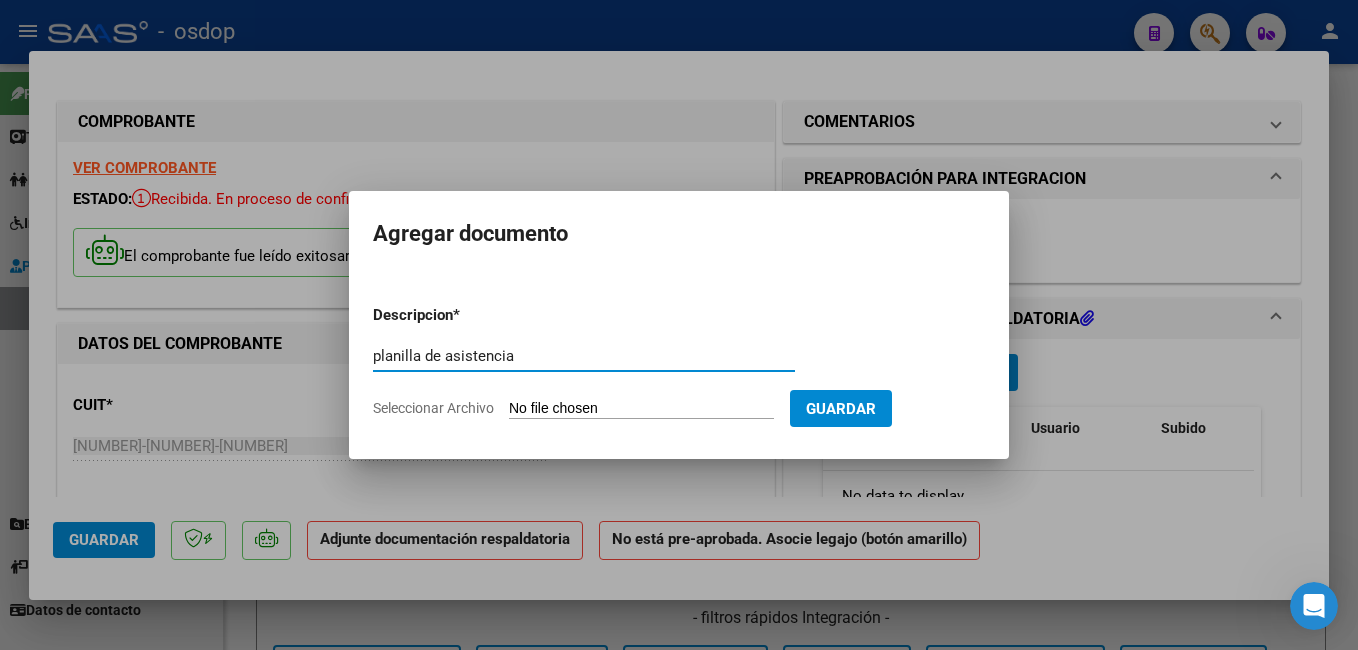 type on "planilla de asistencia" 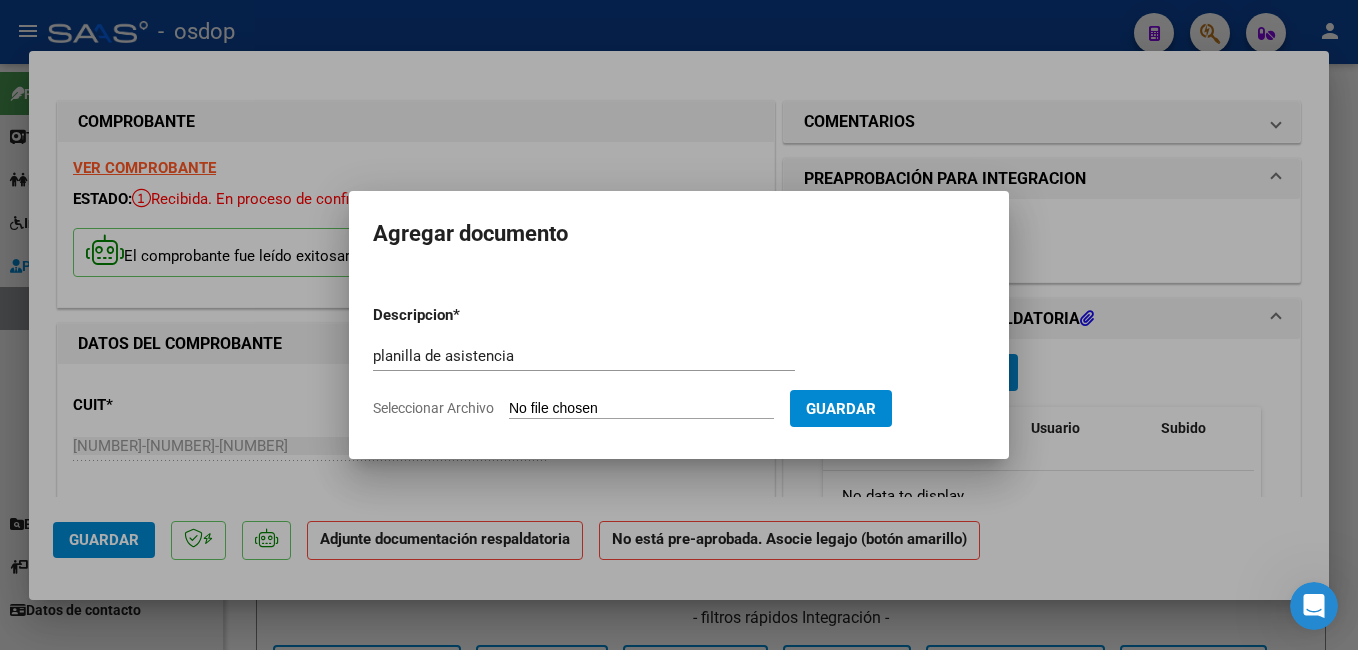 click on "Seleccionar Archivo" at bounding box center [641, 409] 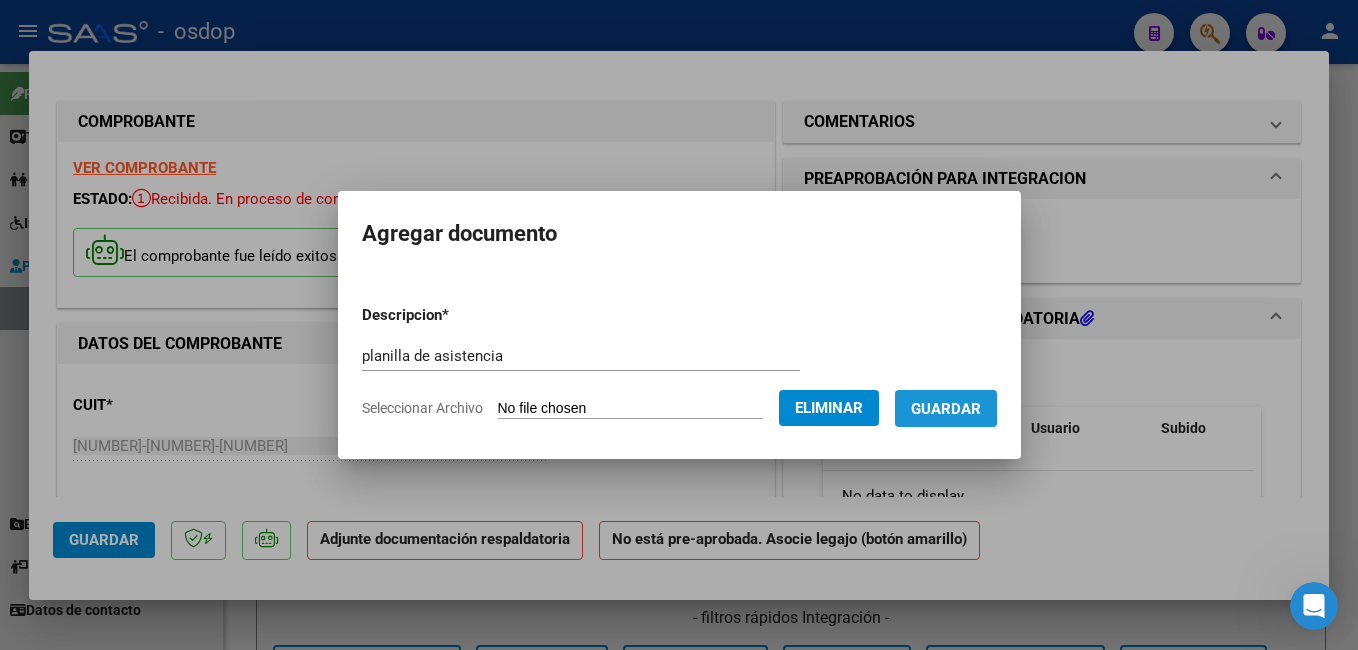 click on "Guardar" at bounding box center (946, 409) 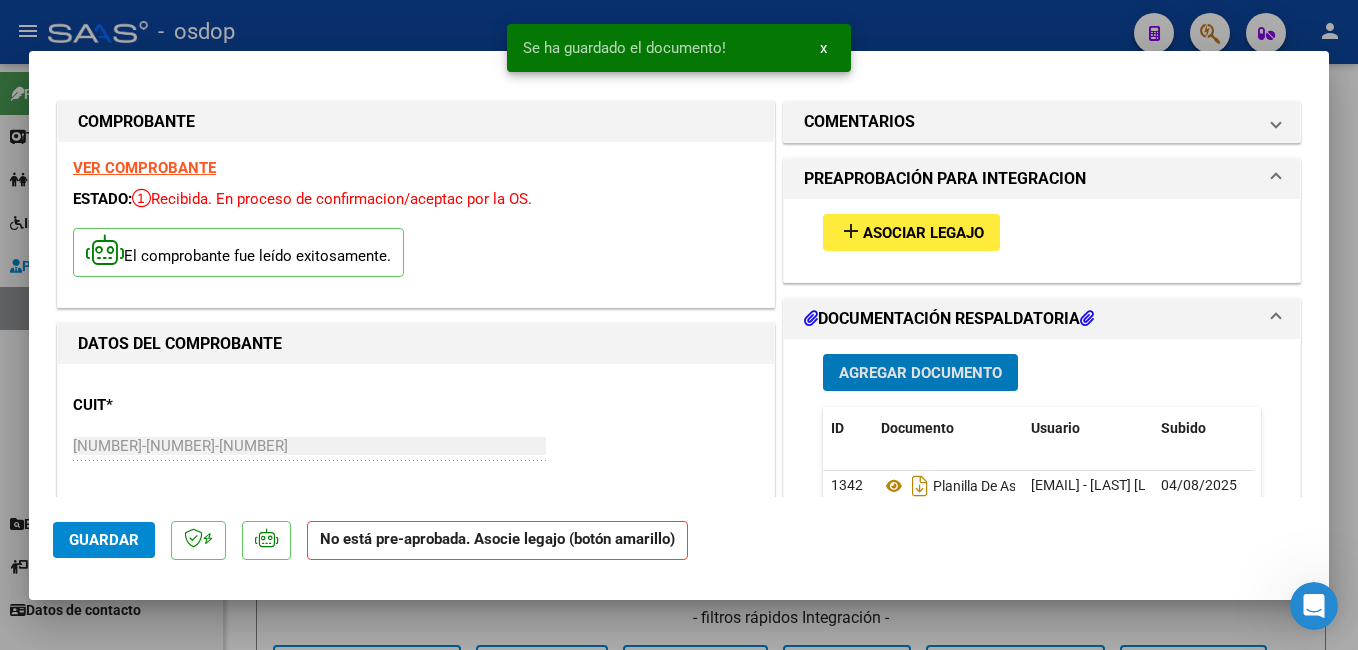 click on "Guardar" 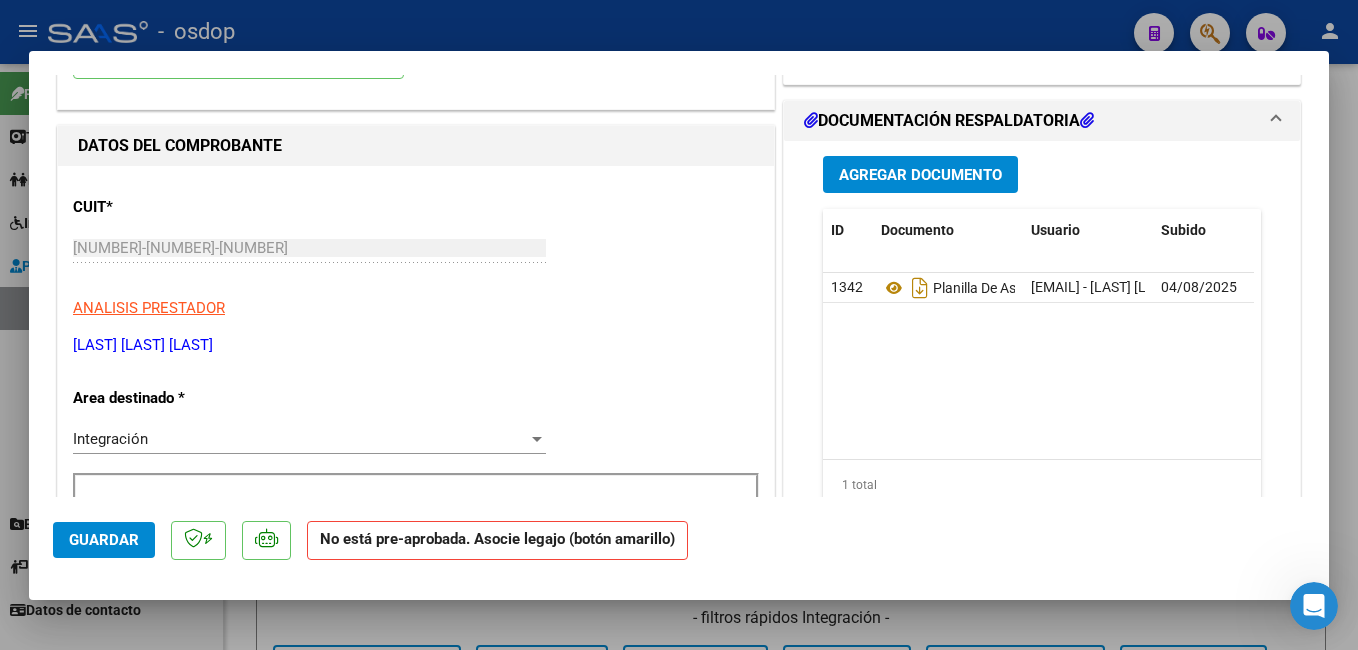 scroll, scrollTop: 100, scrollLeft: 0, axis: vertical 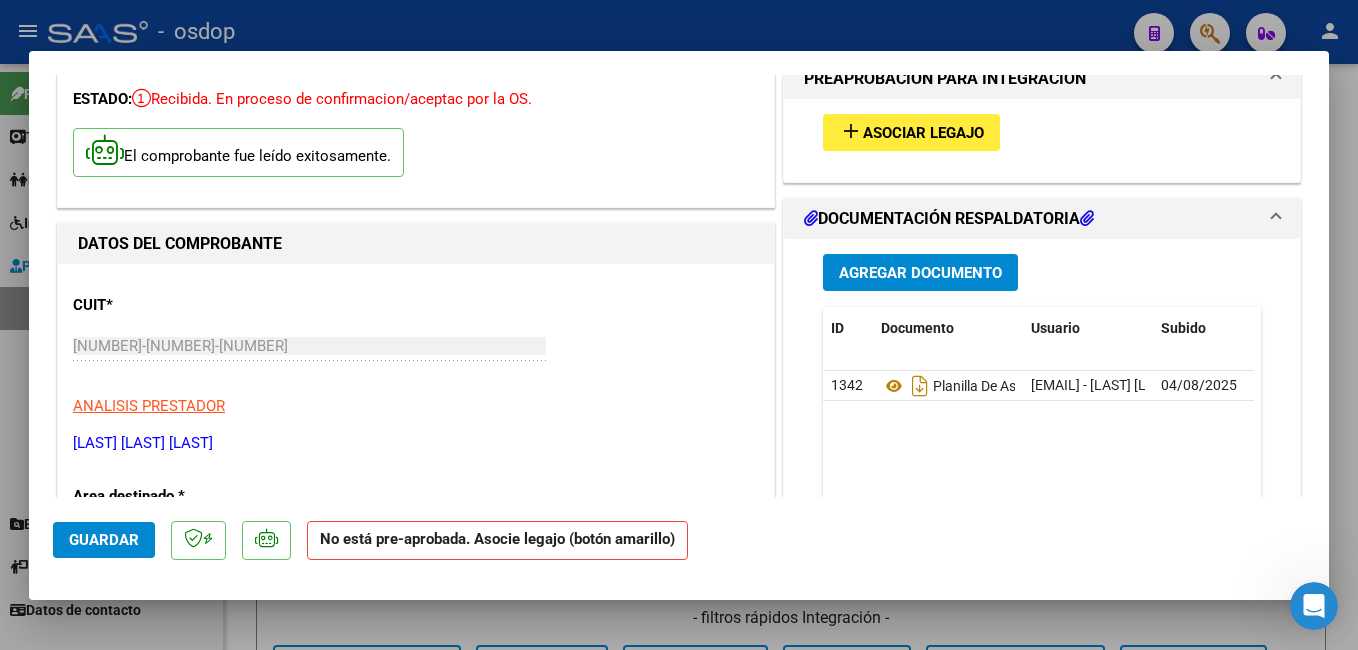 click at bounding box center (679, 325) 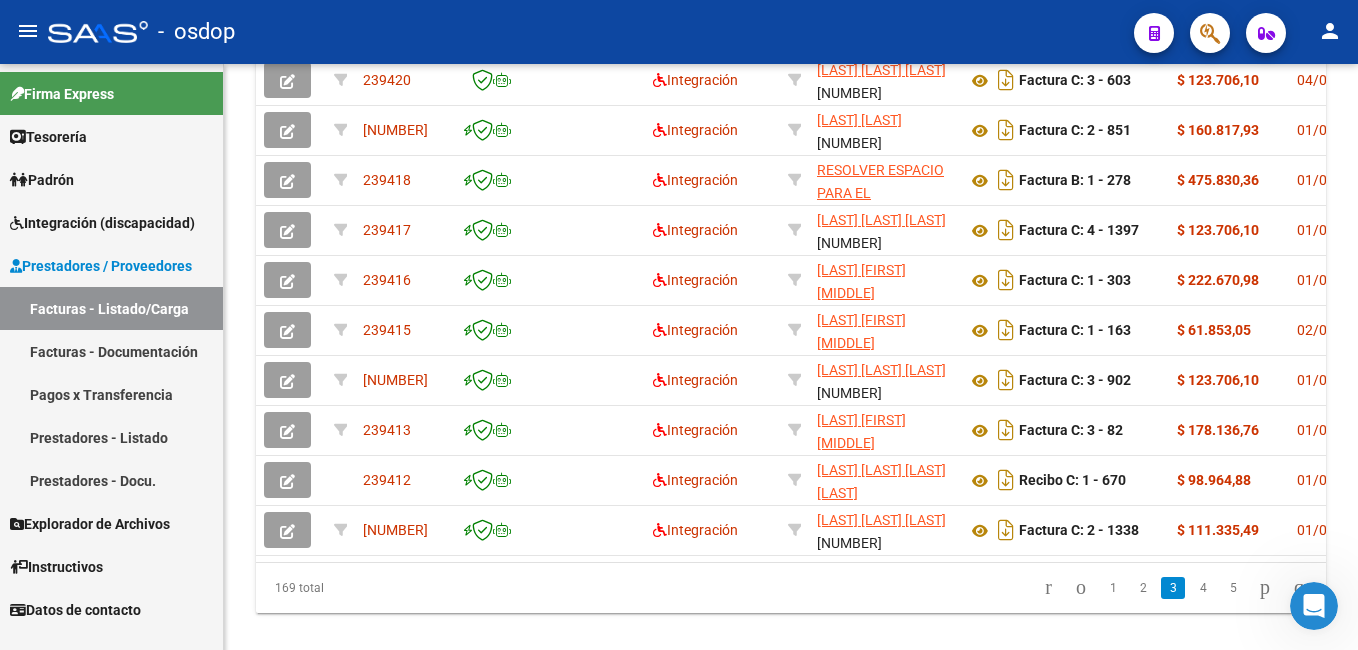scroll, scrollTop: 834, scrollLeft: 0, axis: vertical 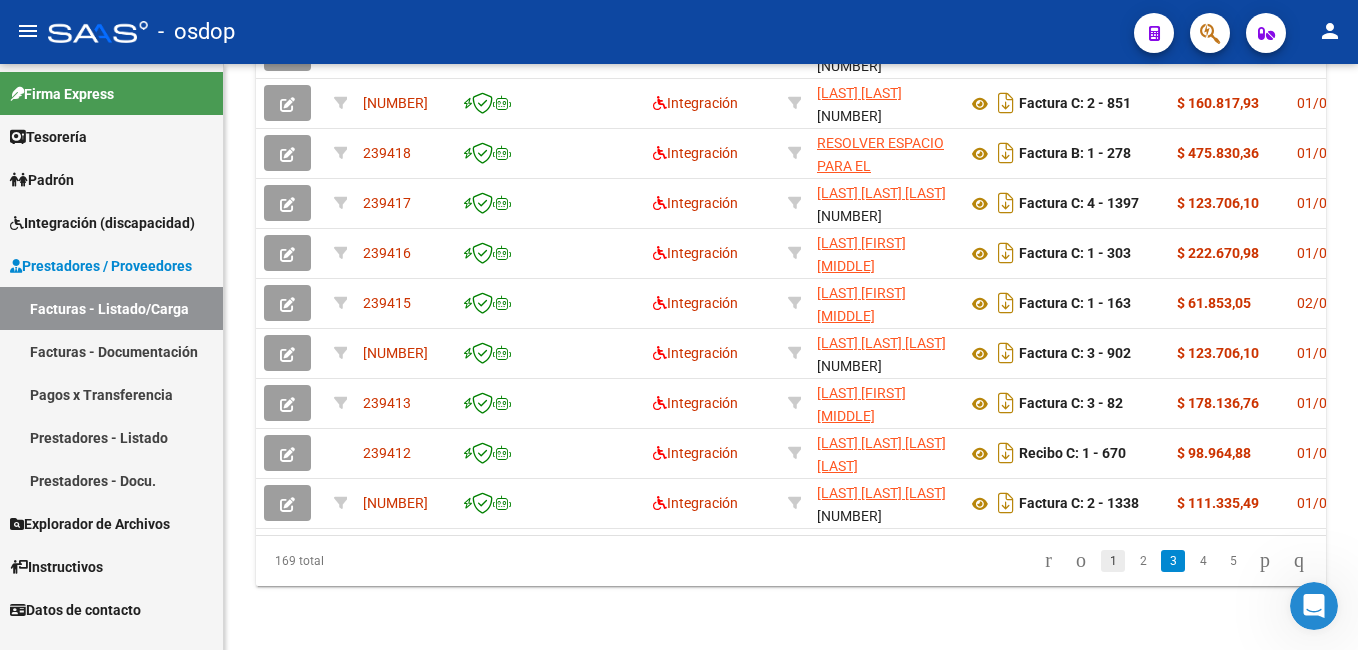 click on "1" 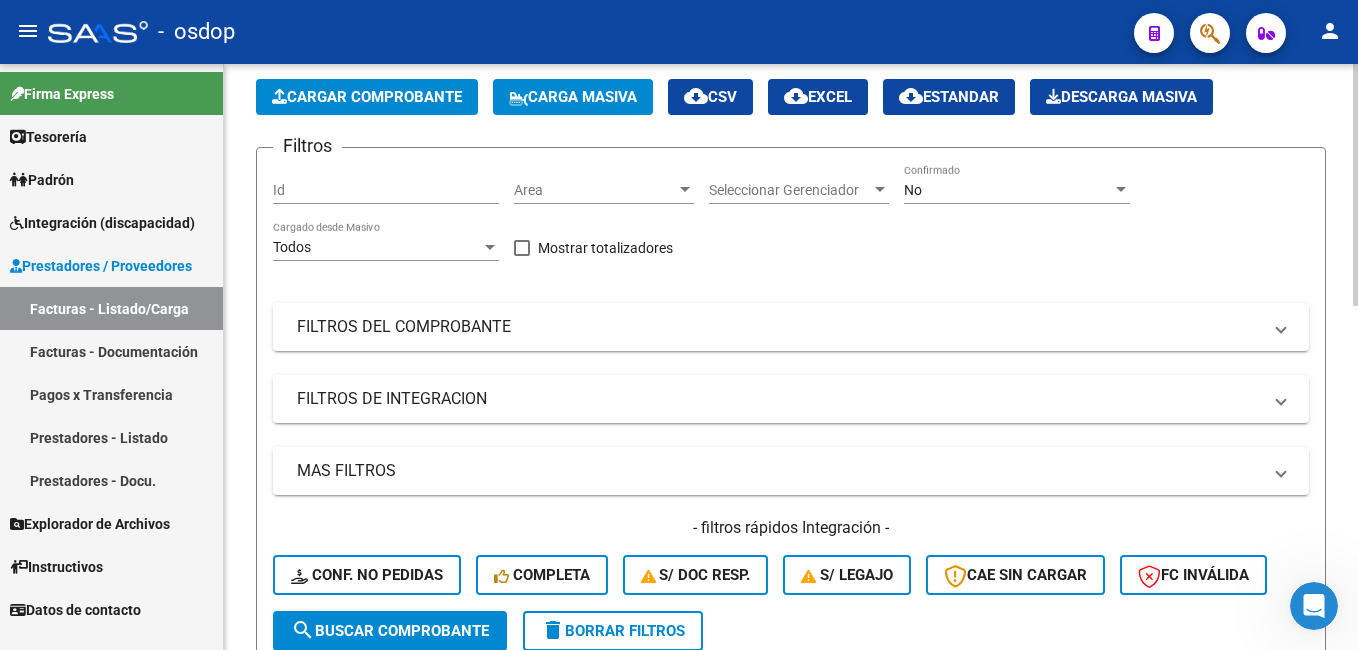scroll, scrollTop: 0, scrollLeft: 0, axis: both 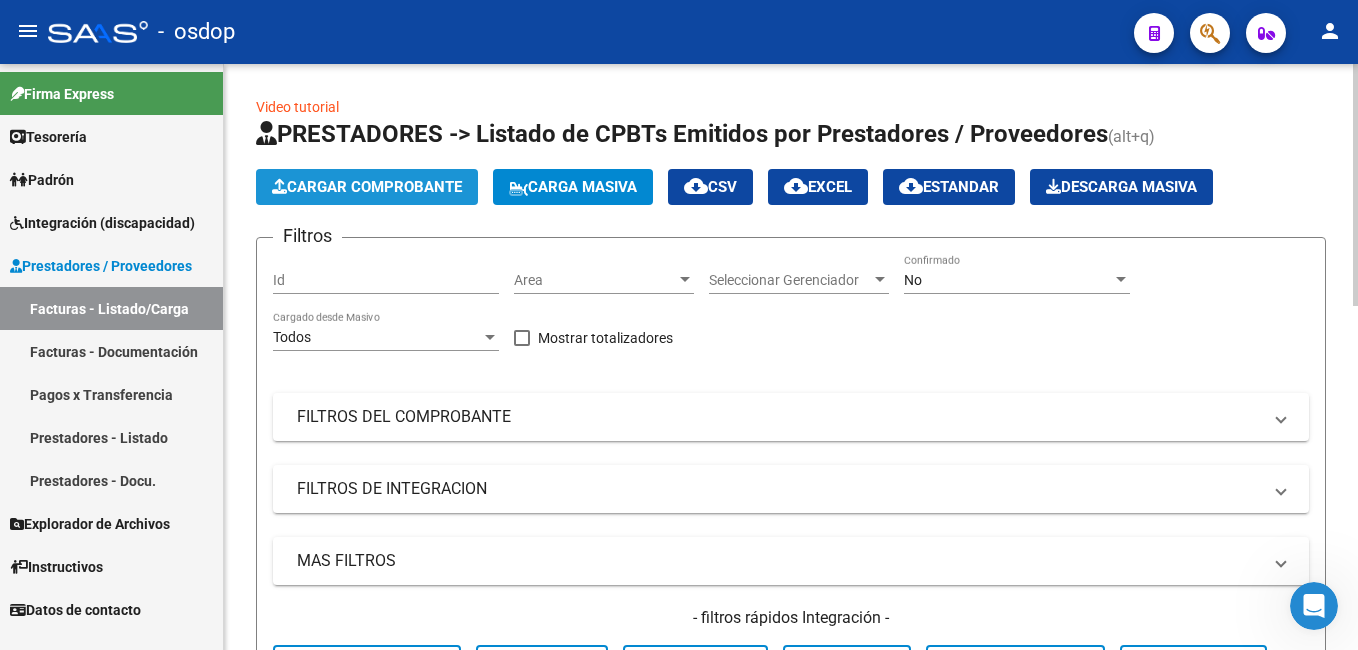 click on "Cargar Comprobante" 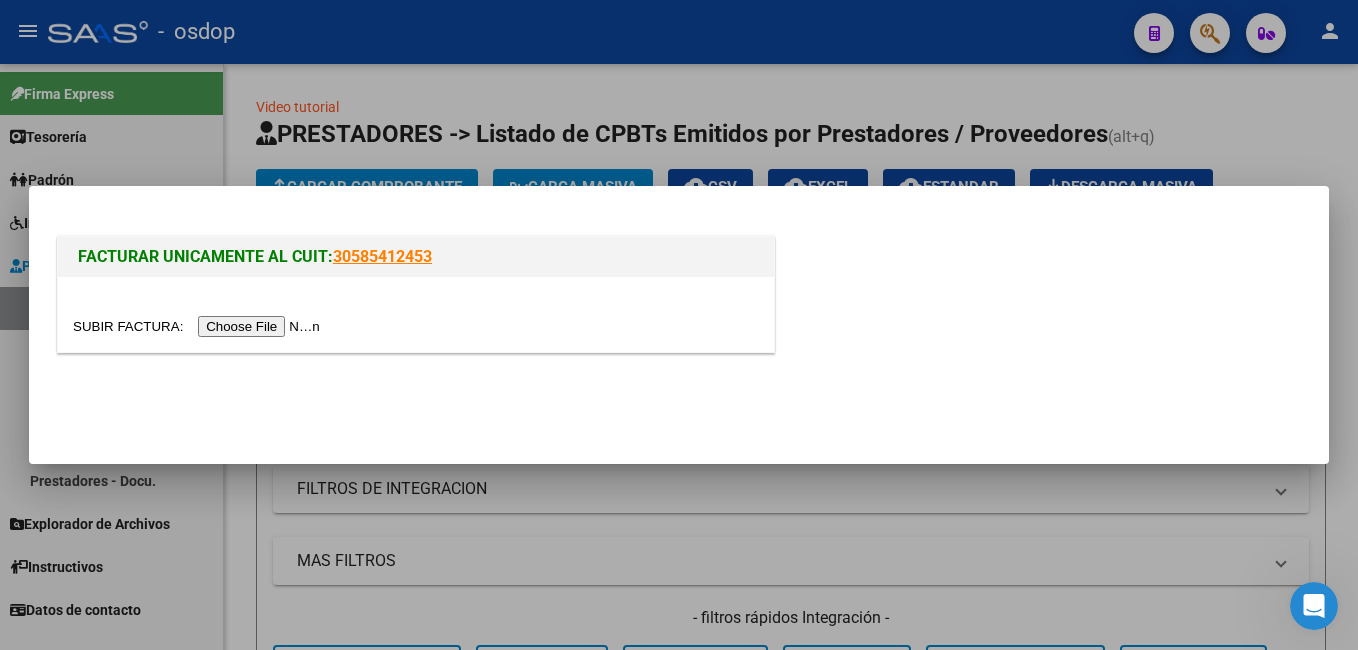 click at bounding box center [199, 326] 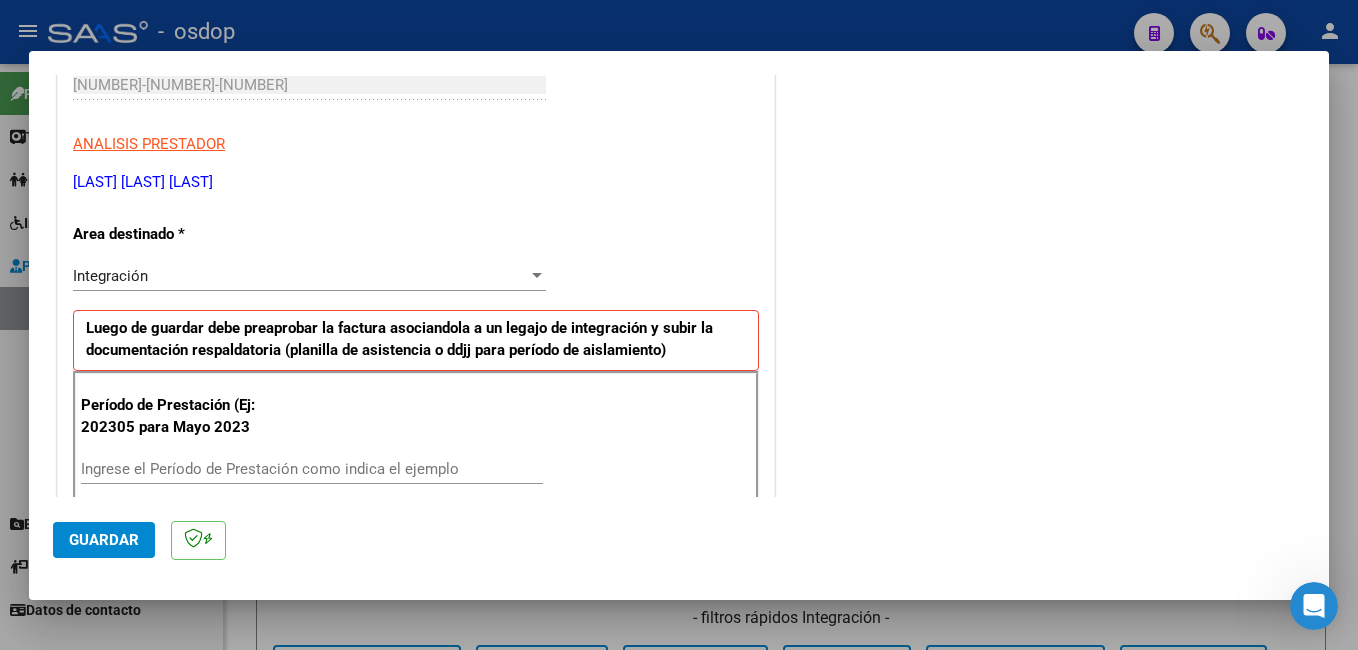scroll, scrollTop: 400, scrollLeft: 0, axis: vertical 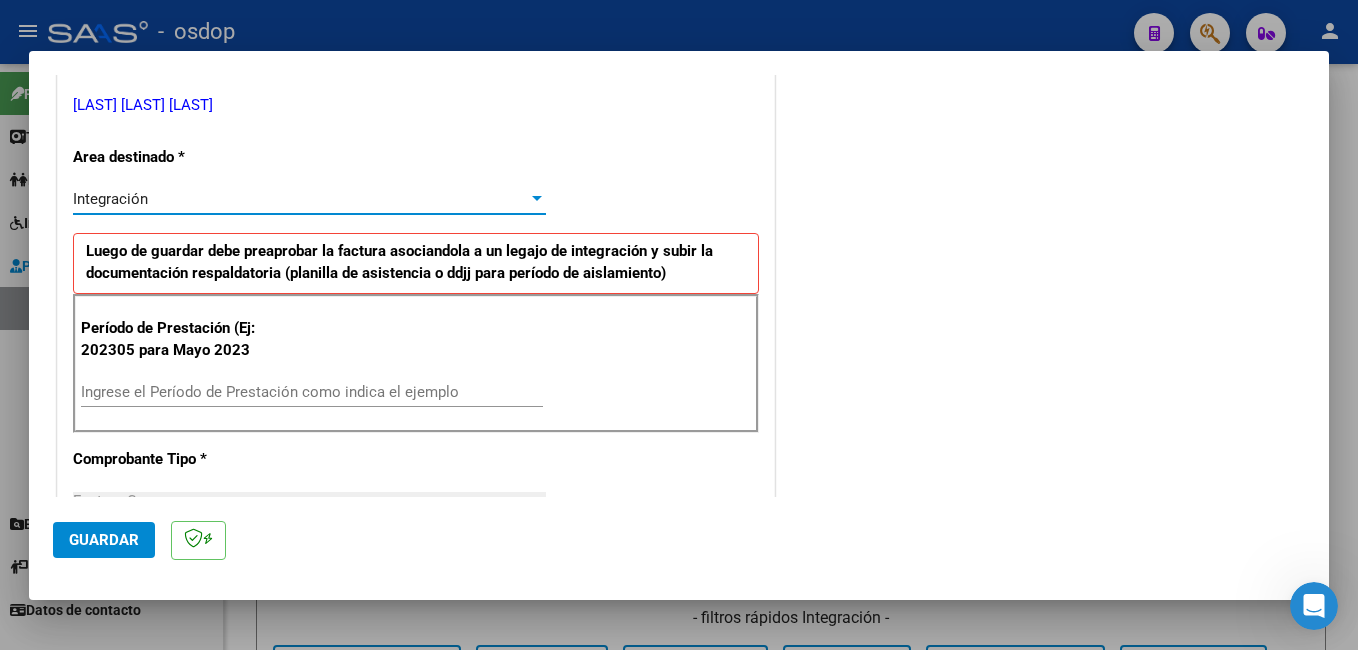 click on "Integración" at bounding box center [300, 199] 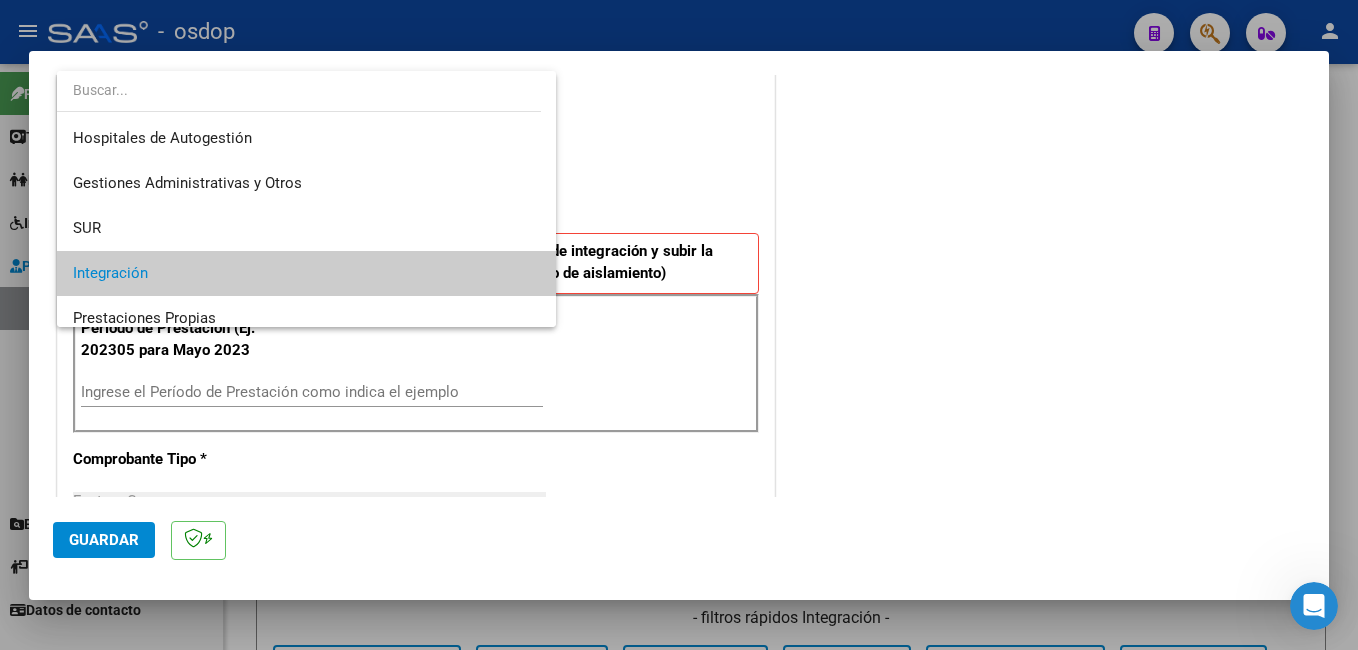 scroll, scrollTop: 75, scrollLeft: 0, axis: vertical 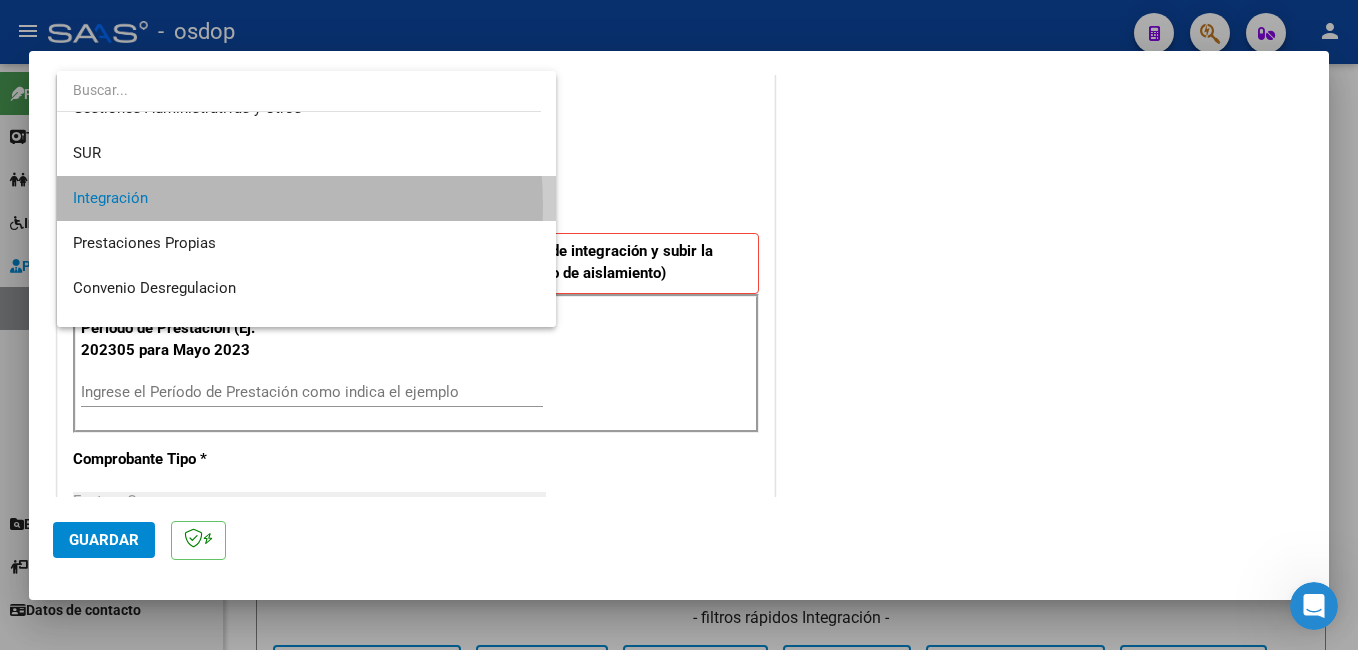 click on "Integración" at bounding box center (306, 198) 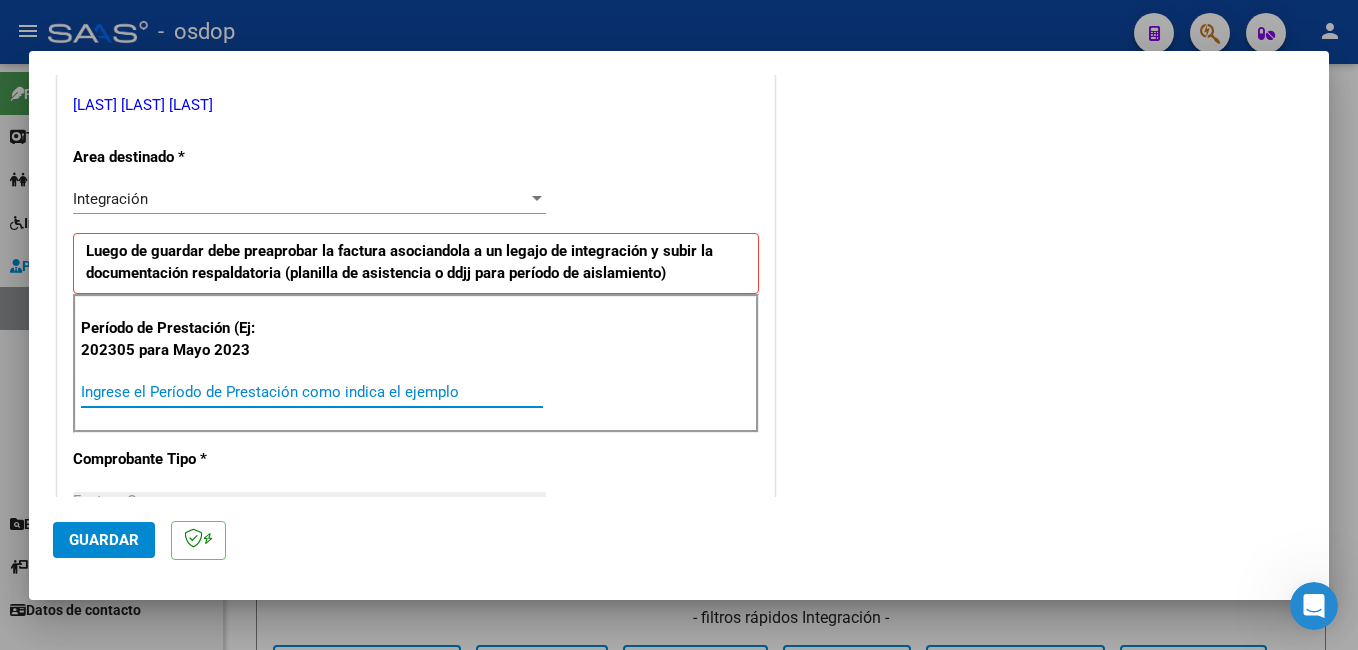click on "Ingrese el Período de Prestación como indica el ejemplo" at bounding box center [312, 392] 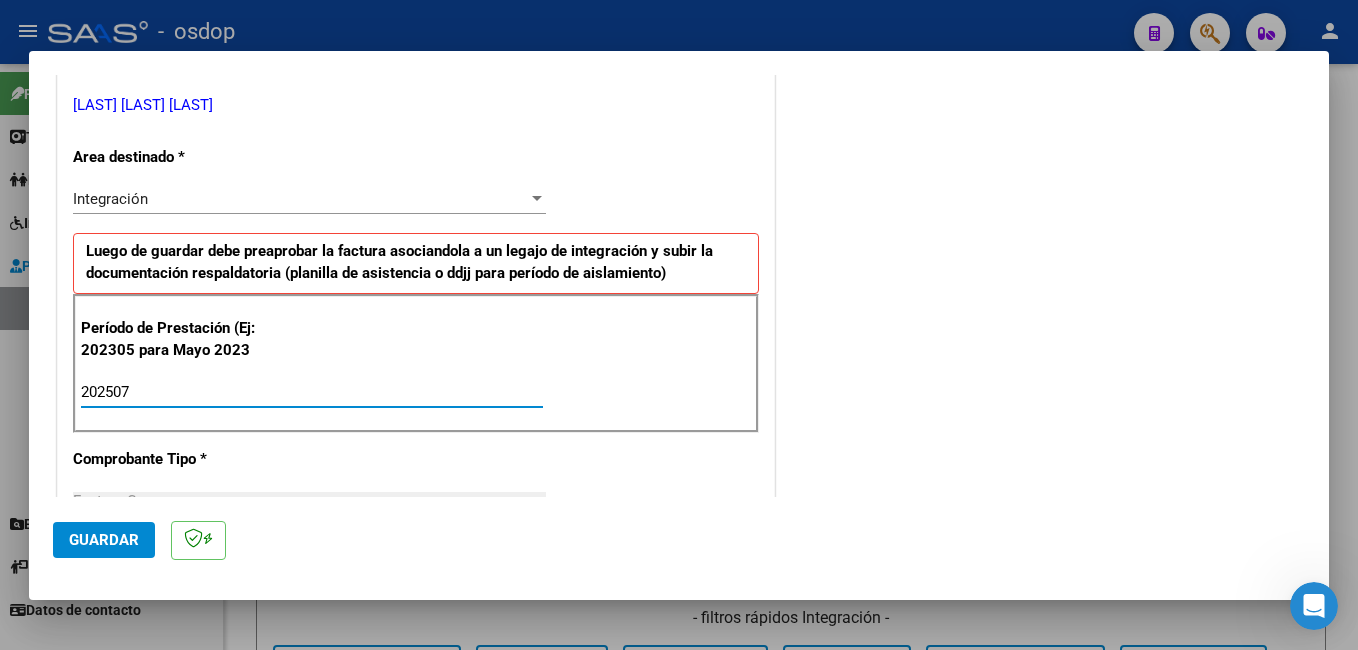 type on "202507" 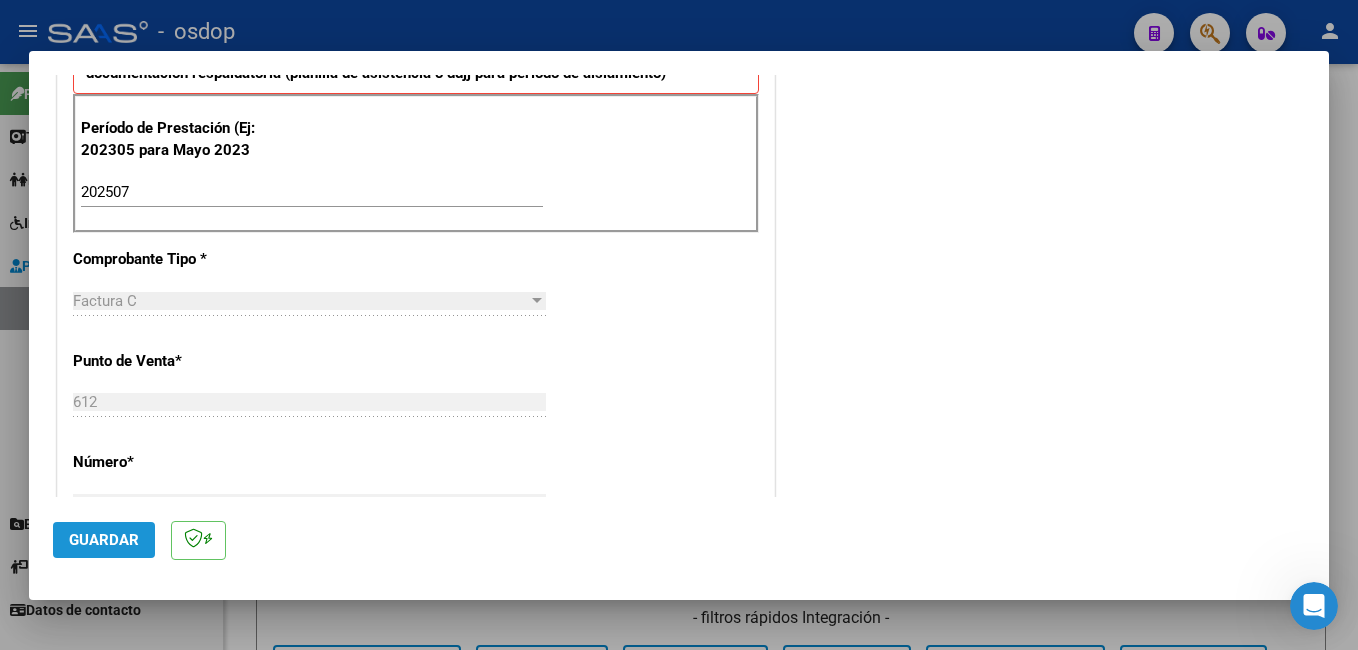 click on "Guardar" 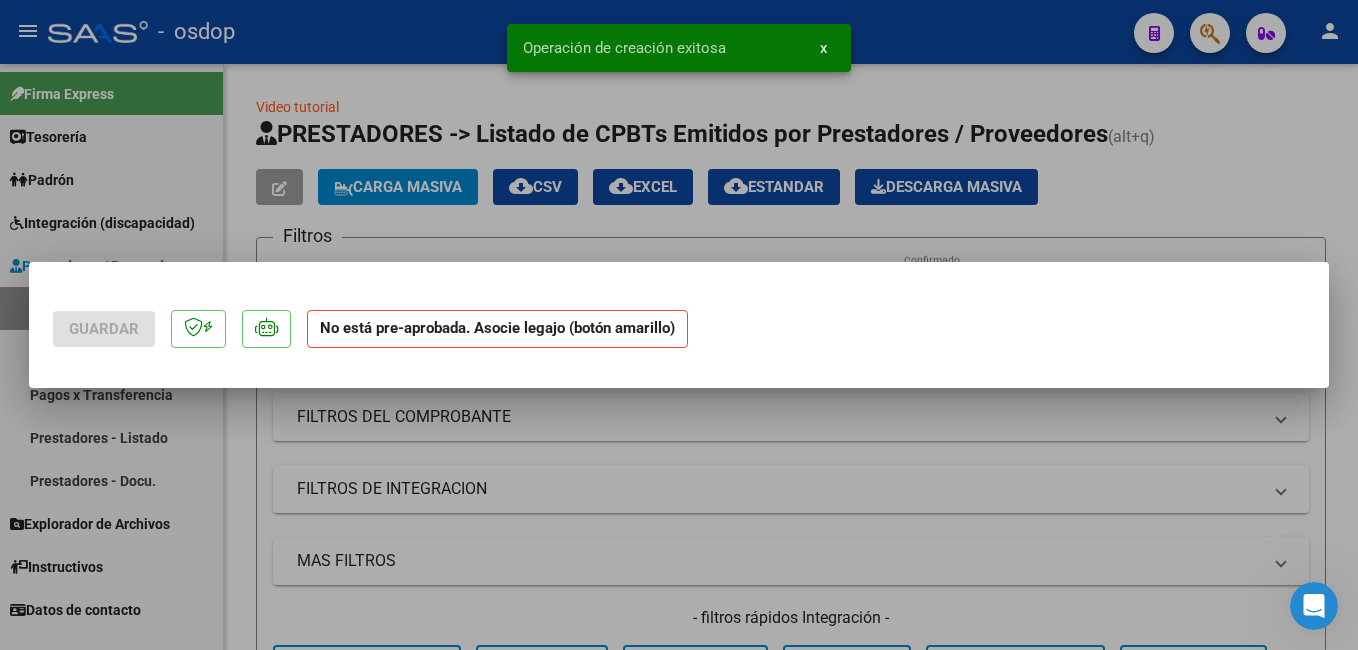 scroll, scrollTop: 0, scrollLeft: 0, axis: both 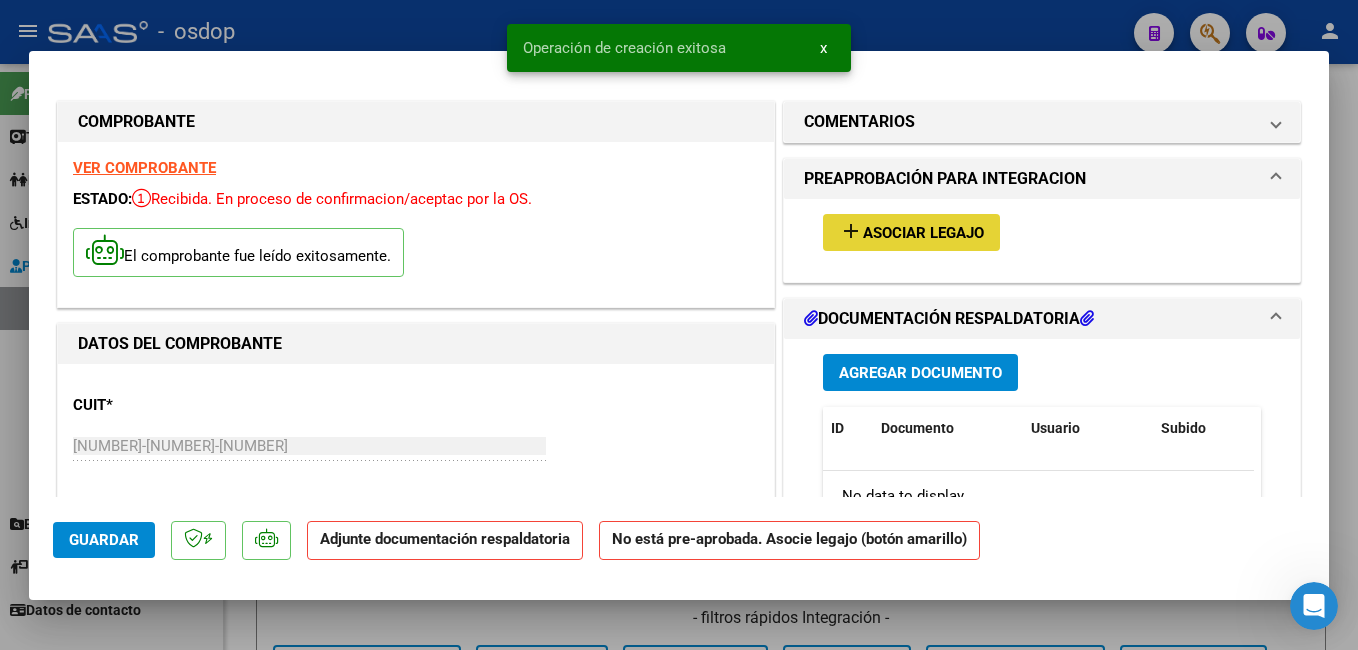 click on "Asociar Legajo" at bounding box center (923, 233) 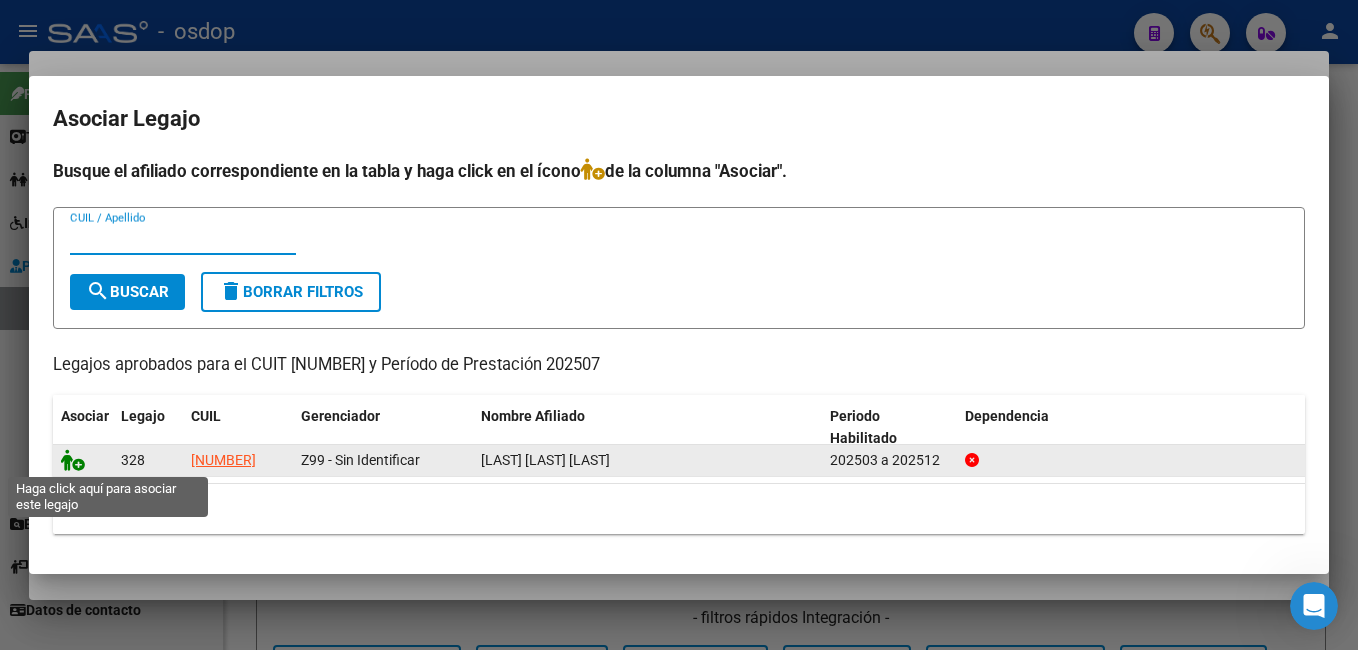 click 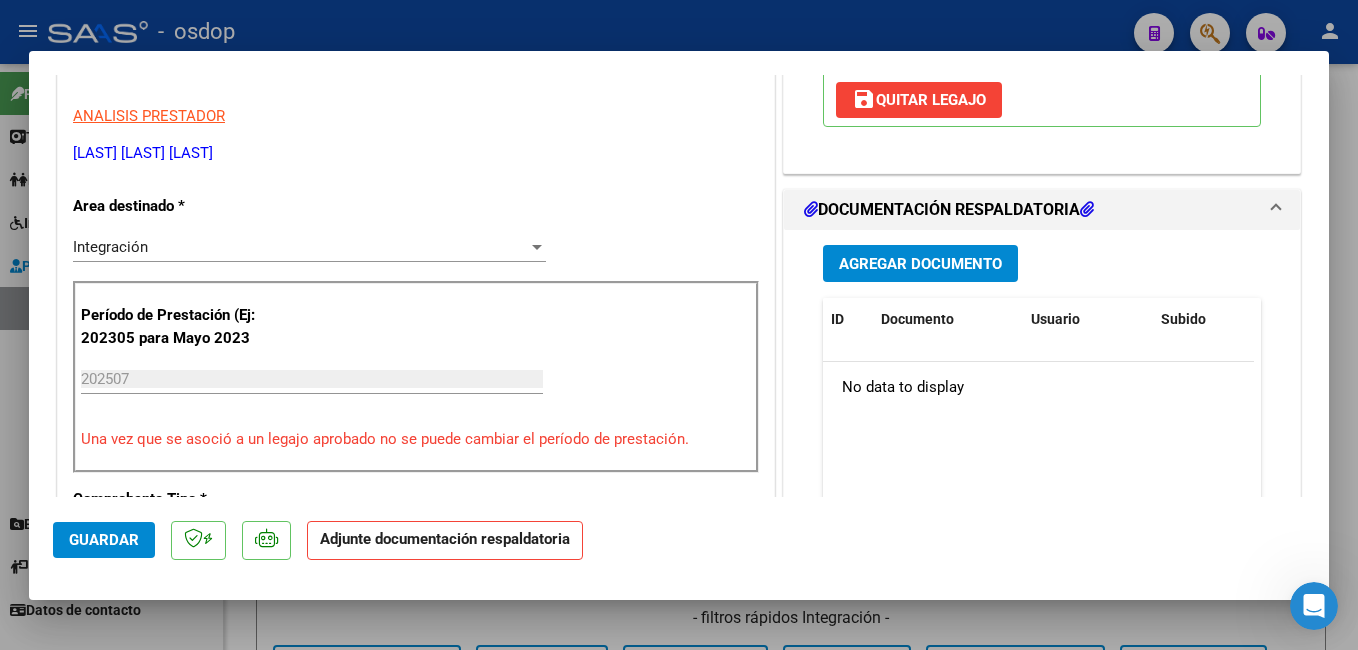scroll, scrollTop: 400, scrollLeft: 0, axis: vertical 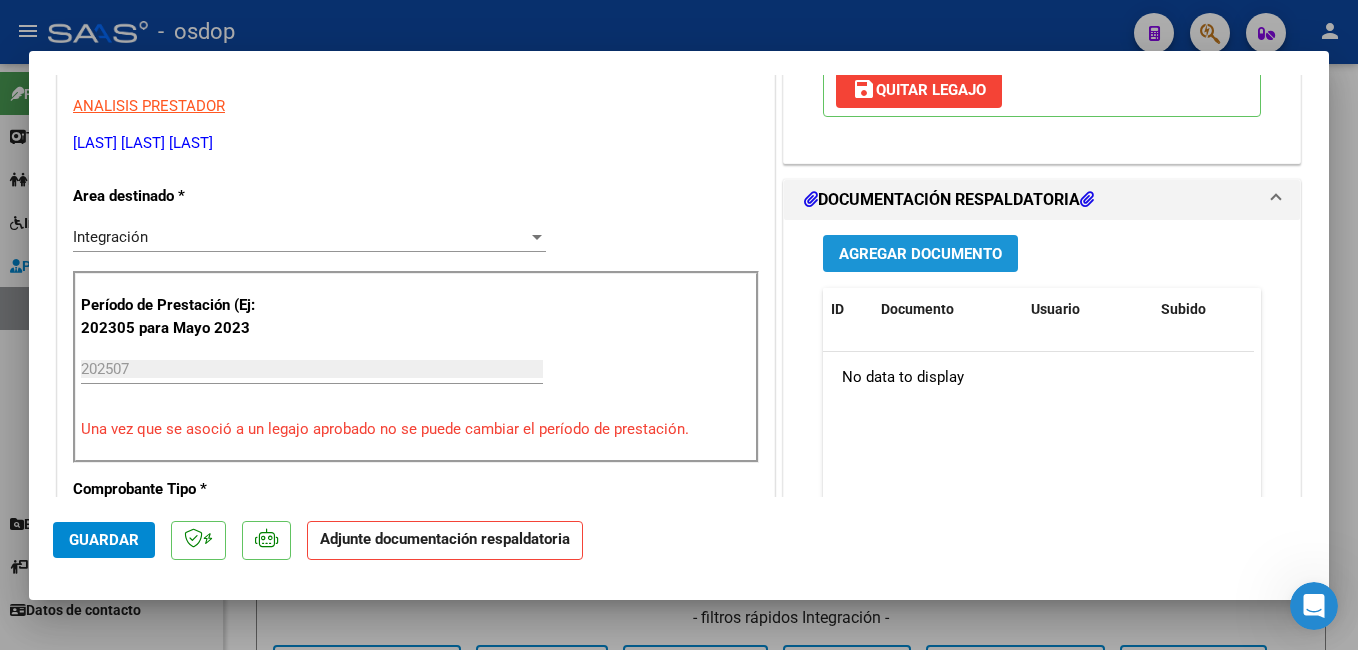 click on "Agregar Documento" at bounding box center (920, 254) 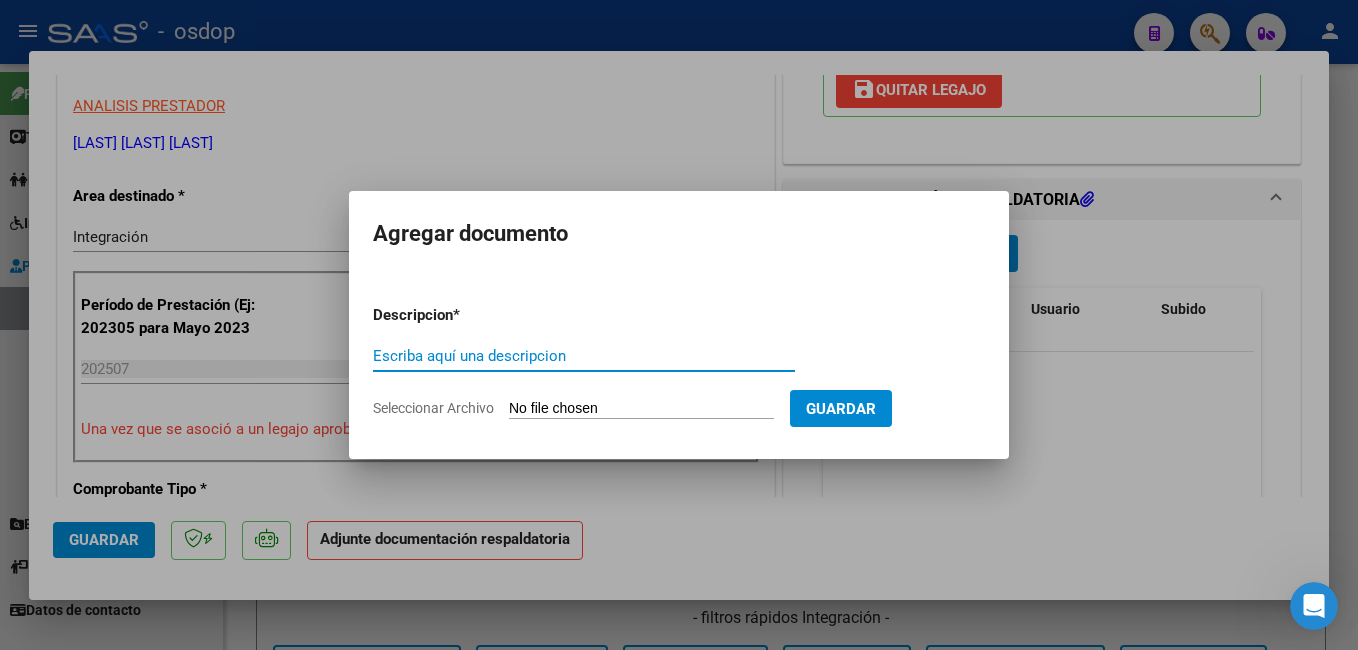 click on "Escriba aquí una descripcion" at bounding box center (584, 356) 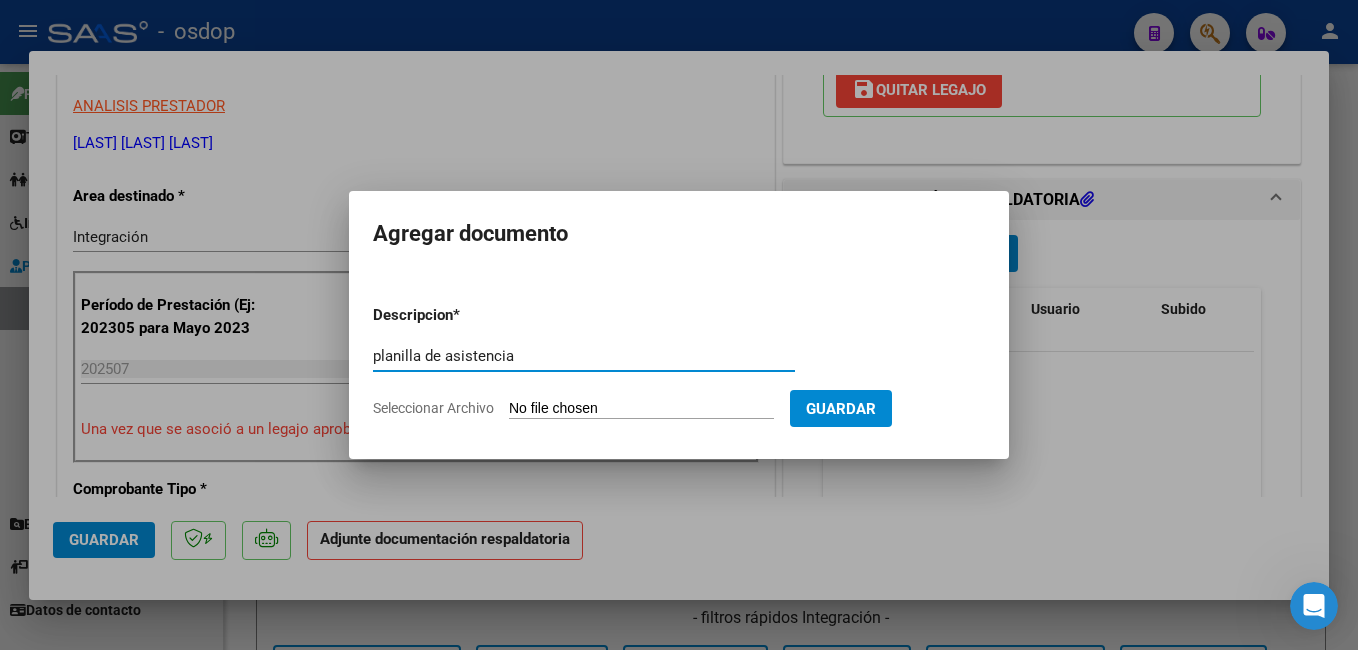 type on "planilla de asistencia" 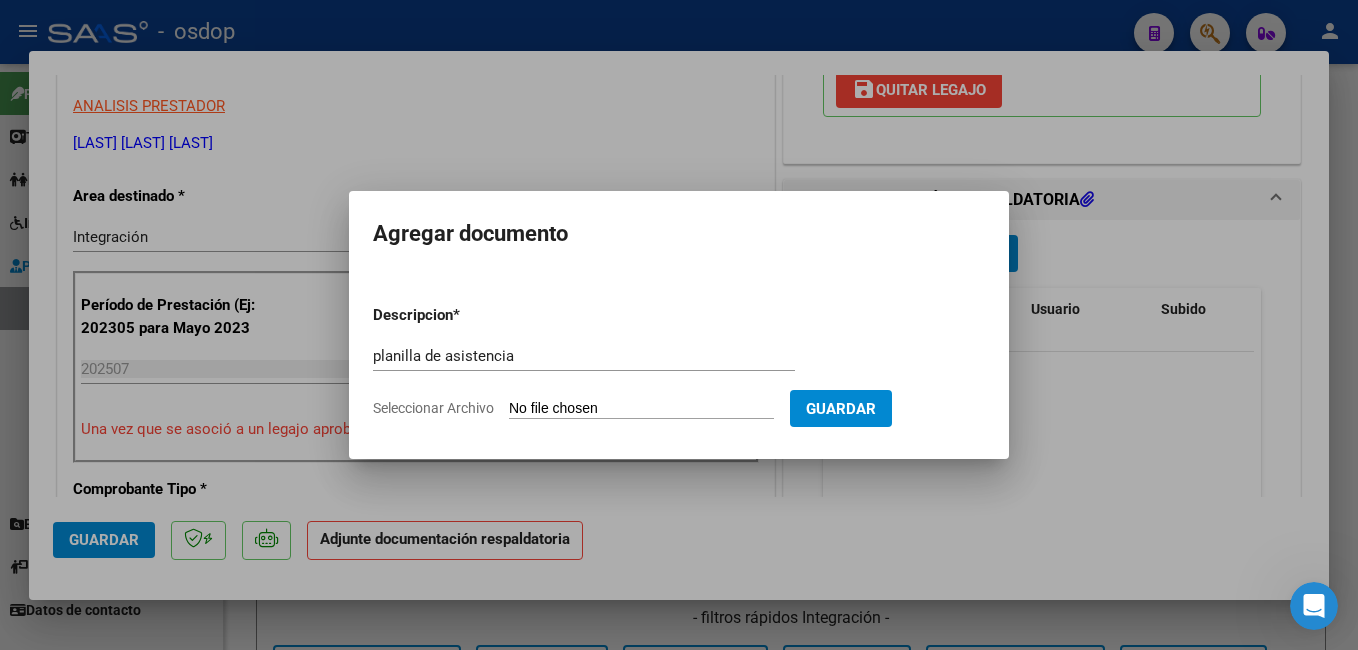 click on "Seleccionar Archivo" at bounding box center (641, 409) 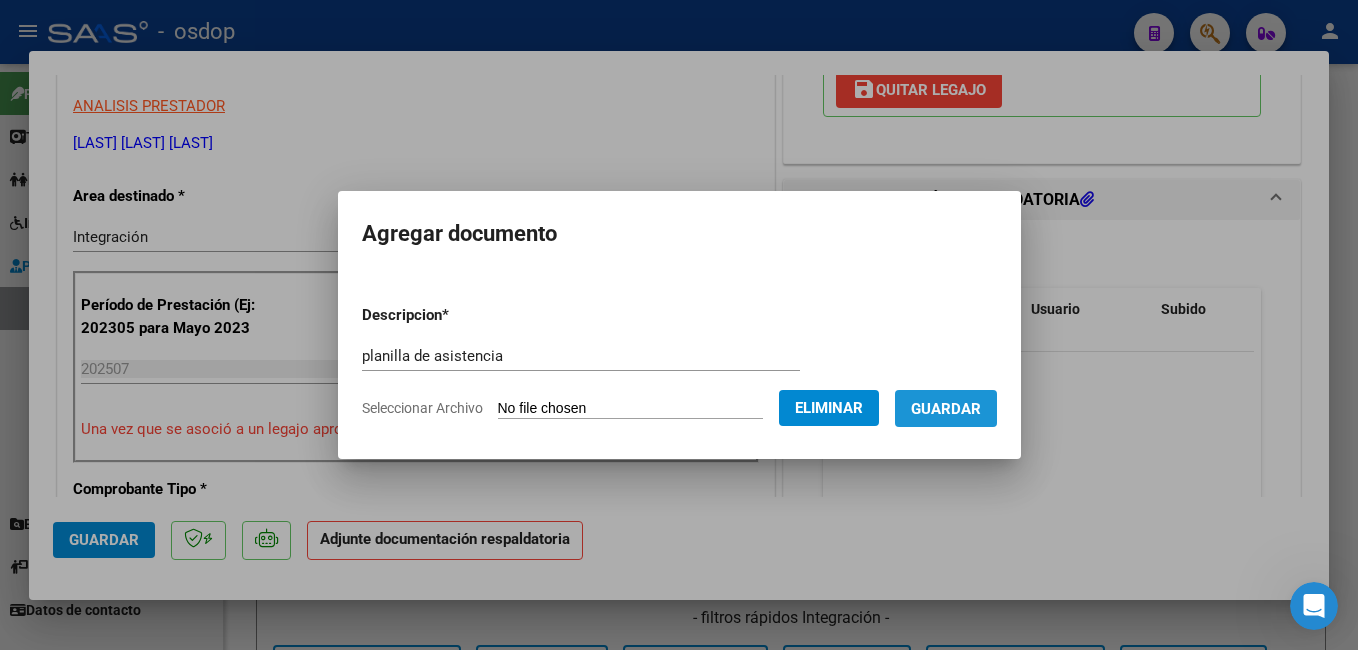 click on "Guardar" at bounding box center [946, 409] 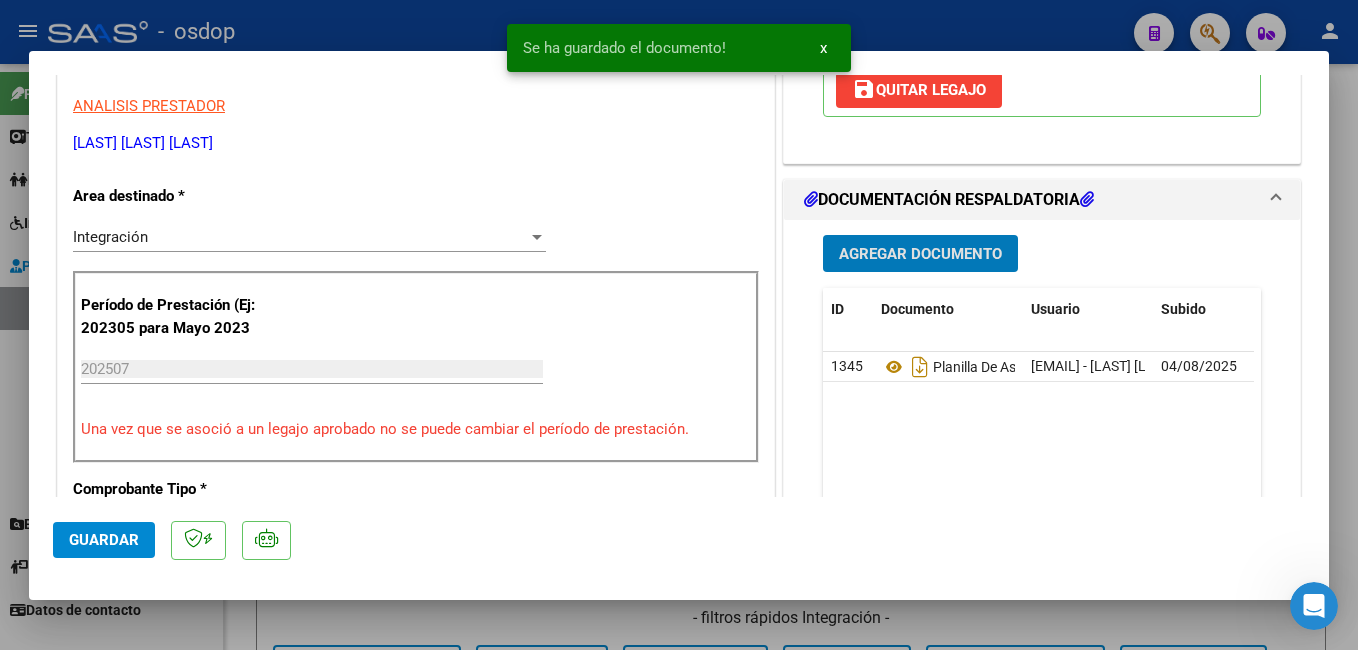 click on "Guardar" 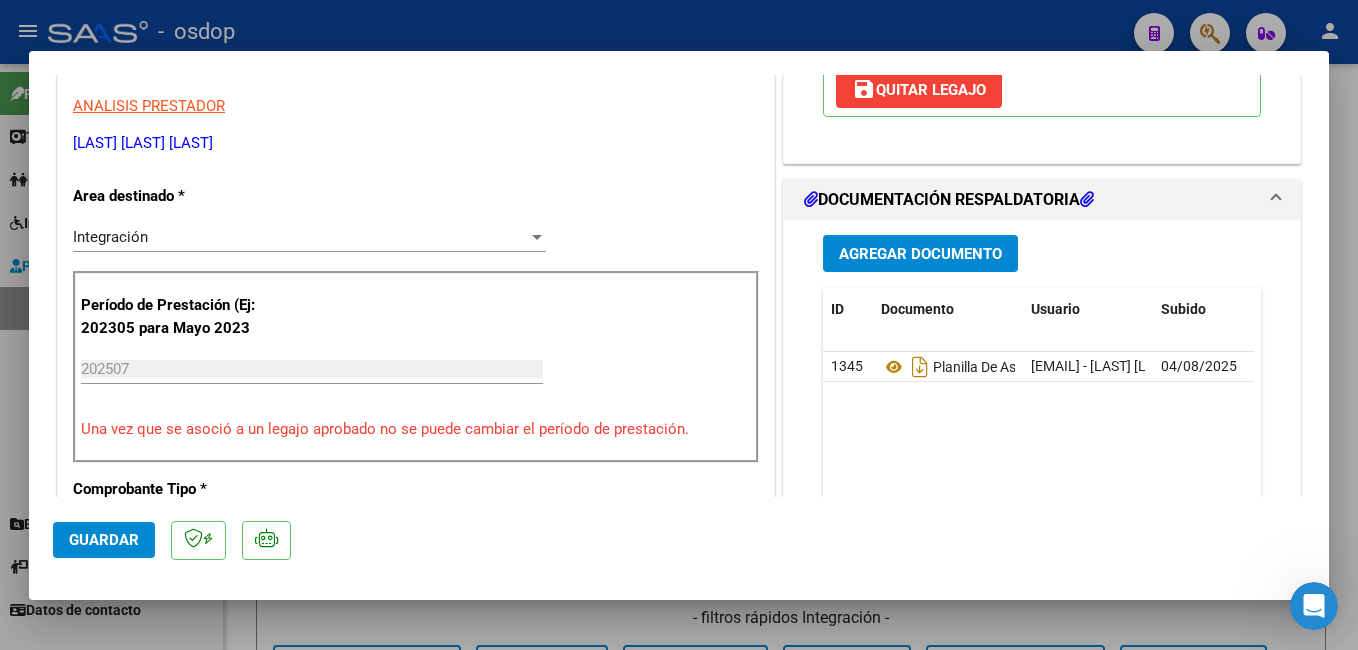 click at bounding box center [679, 325] 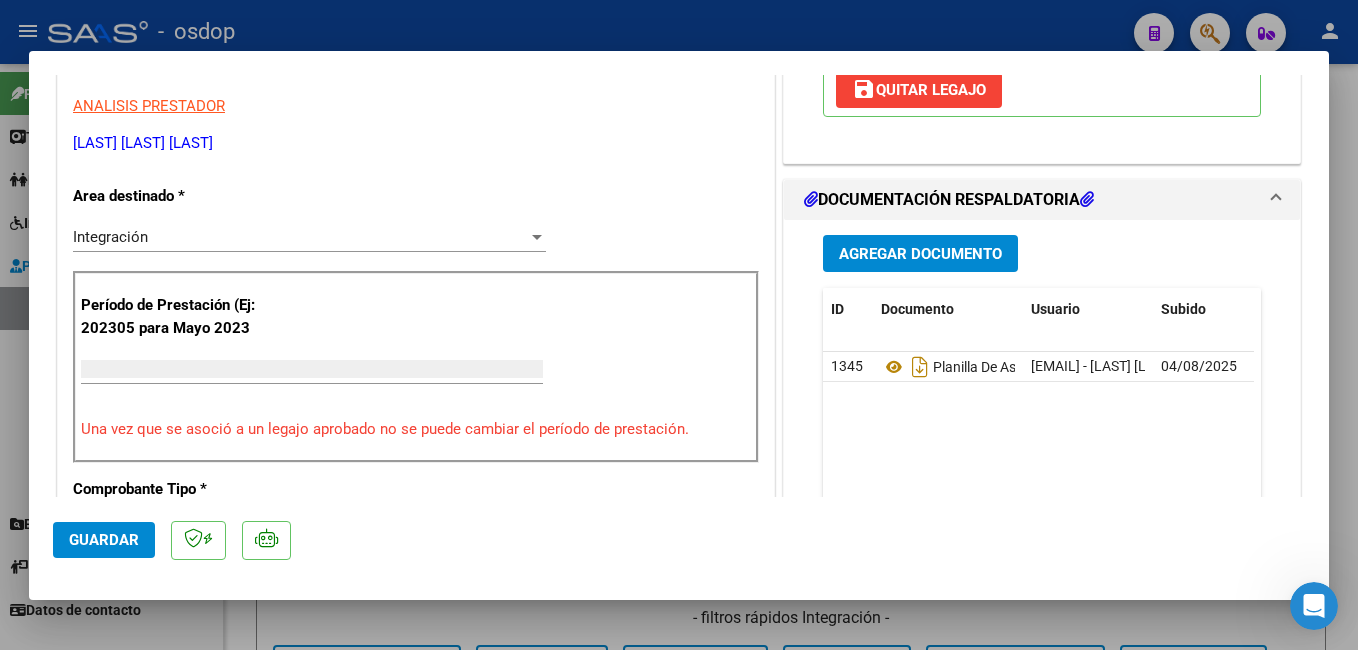 scroll, scrollTop: 339, scrollLeft: 0, axis: vertical 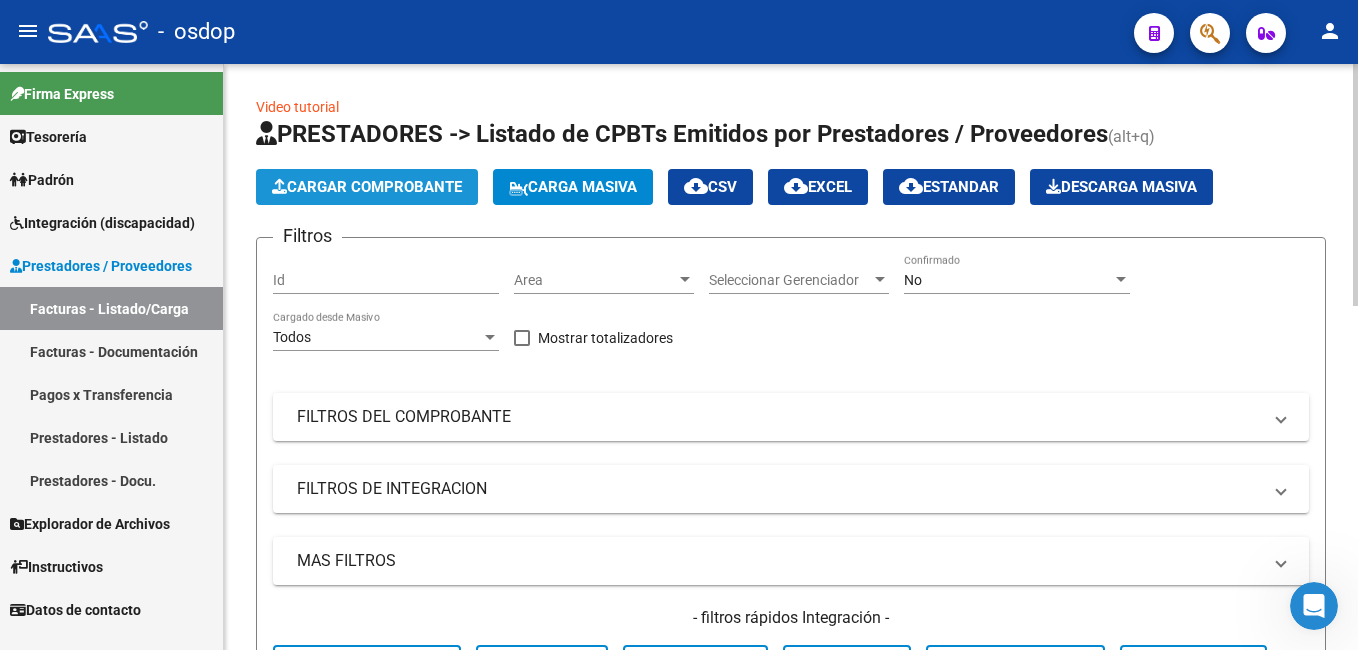 click on "Cargar Comprobante" 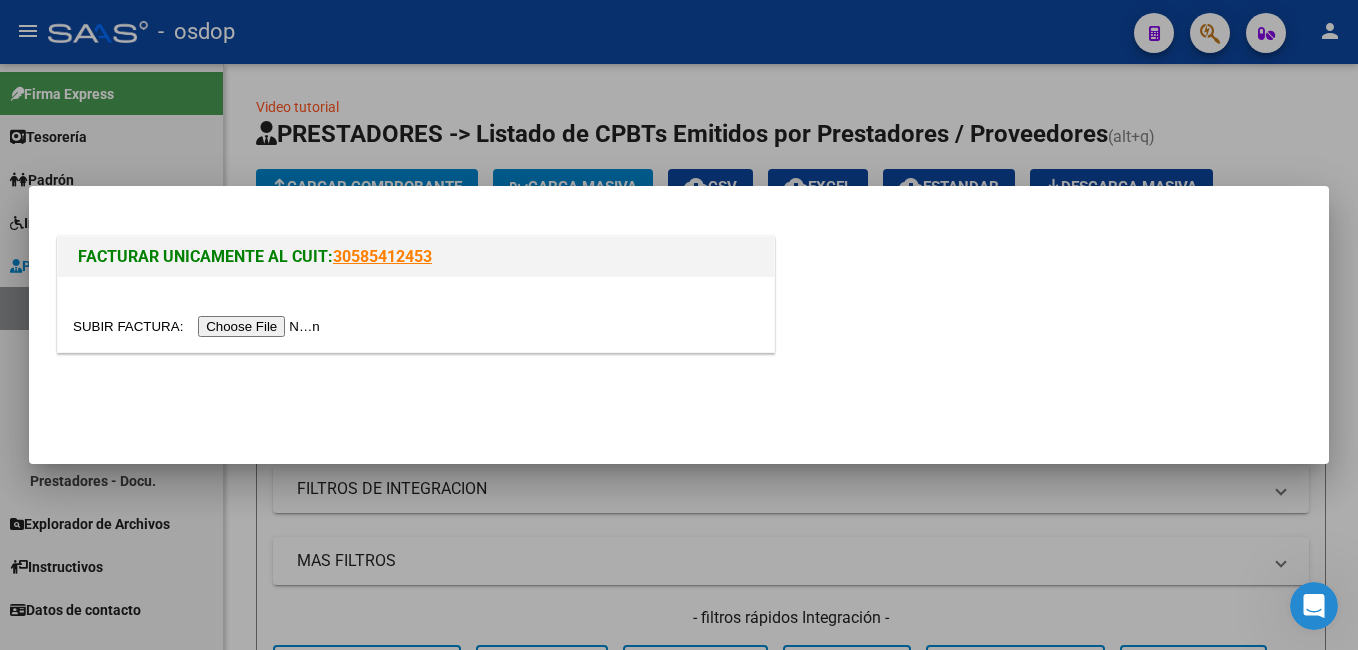click at bounding box center (199, 326) 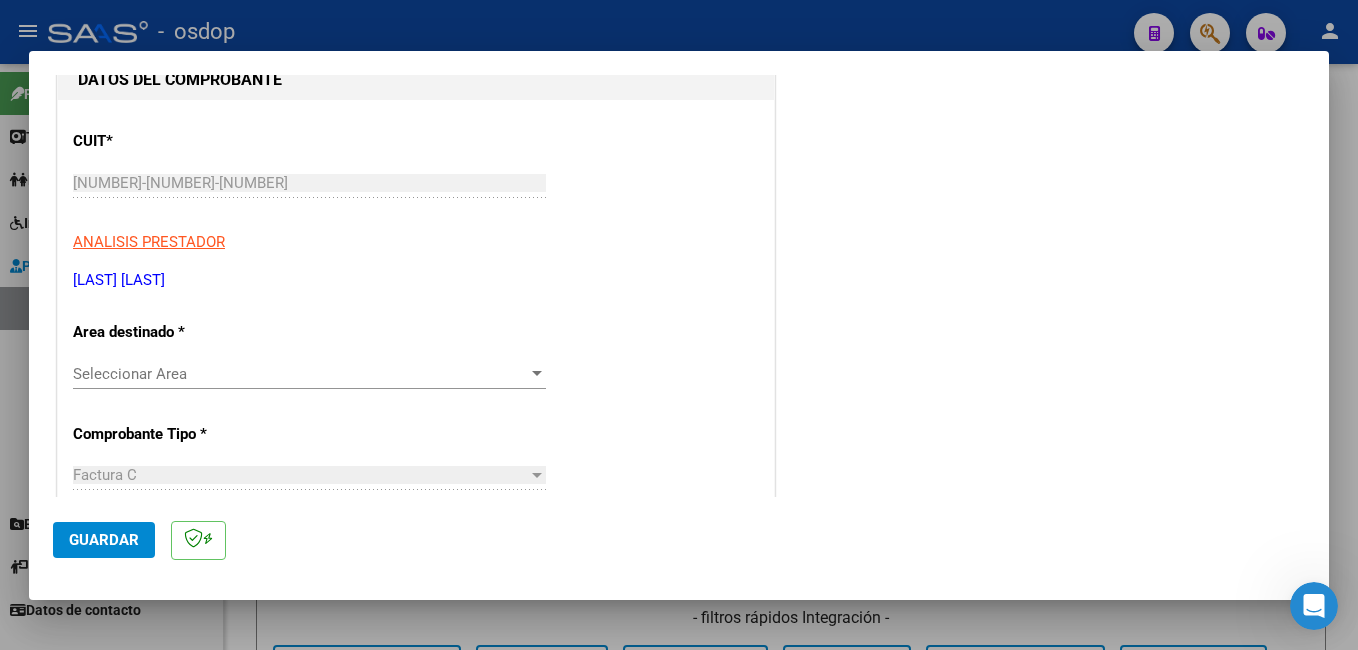 scroll, scrollTop: 300, scrollLeft: 0, axis: vertical 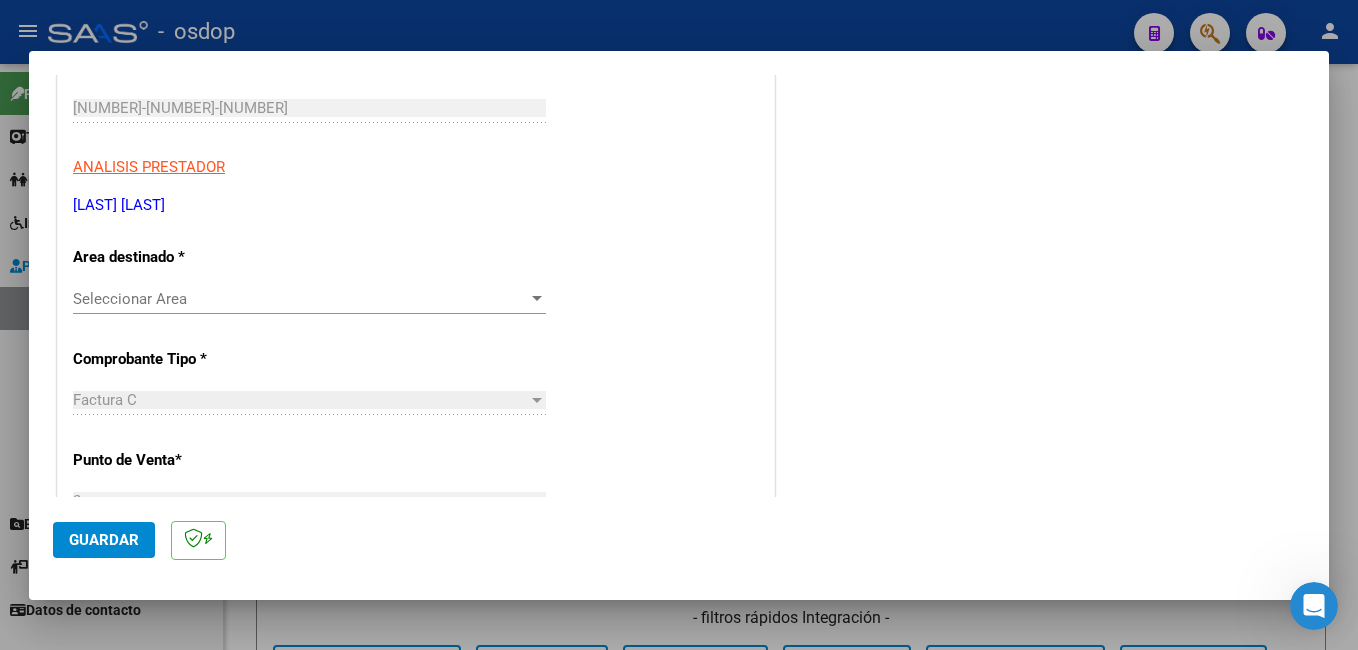 click on "Seleccionar Area" at bounding box center [300, 299] 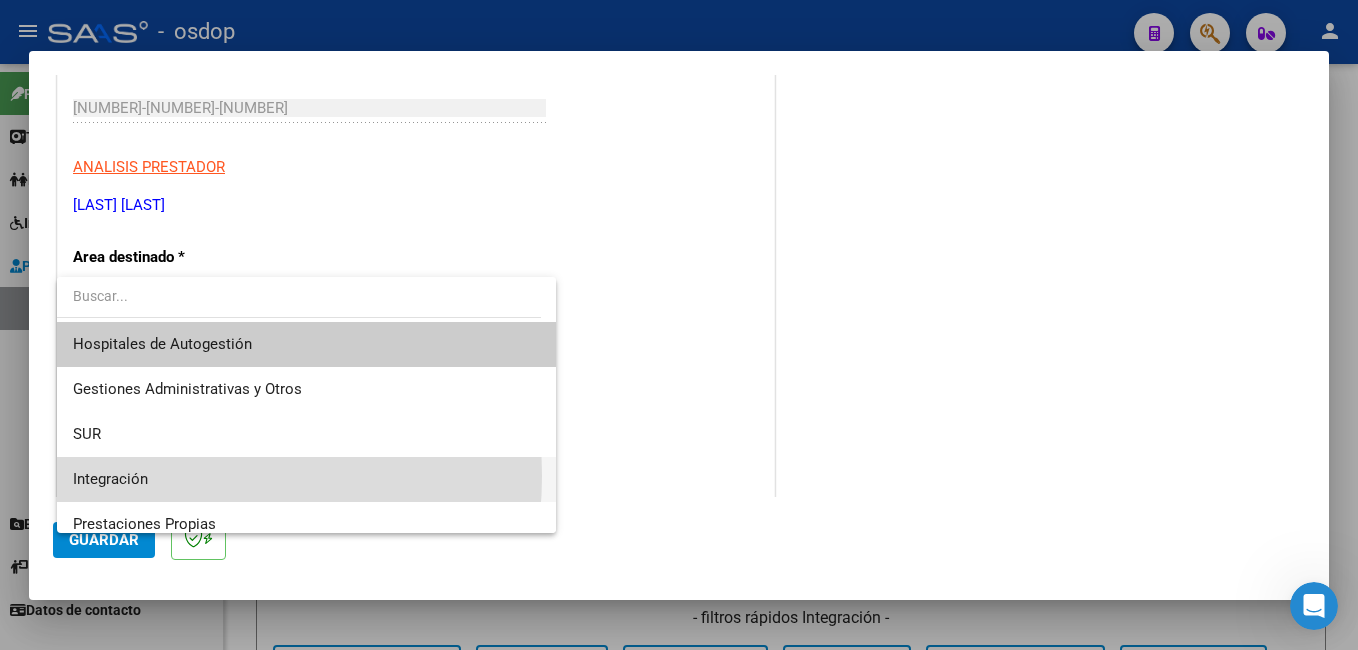 click on "Integración" at bounding box center (306, 479) 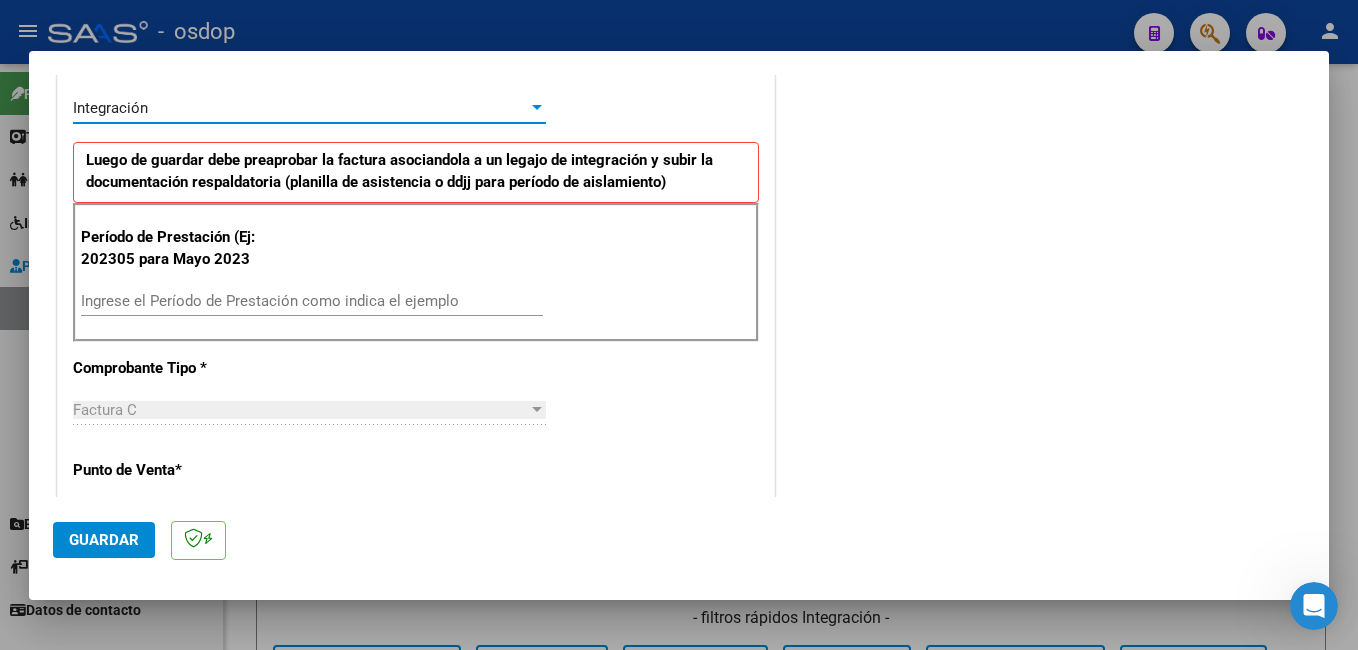 scroll, scrollTop: 500, scrollLeft: 0, axis: vertical 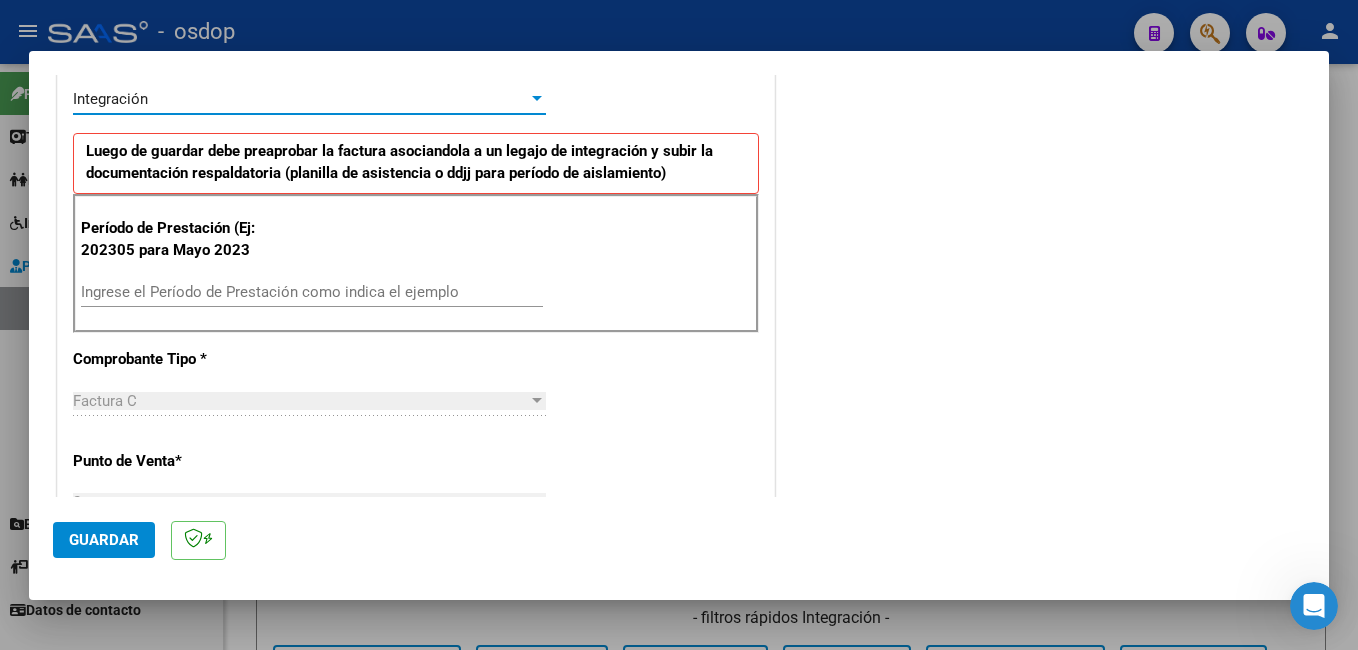click on "Ingrese el Período de Prestación como indica el ejemplo" at bounding box center (312, 292) 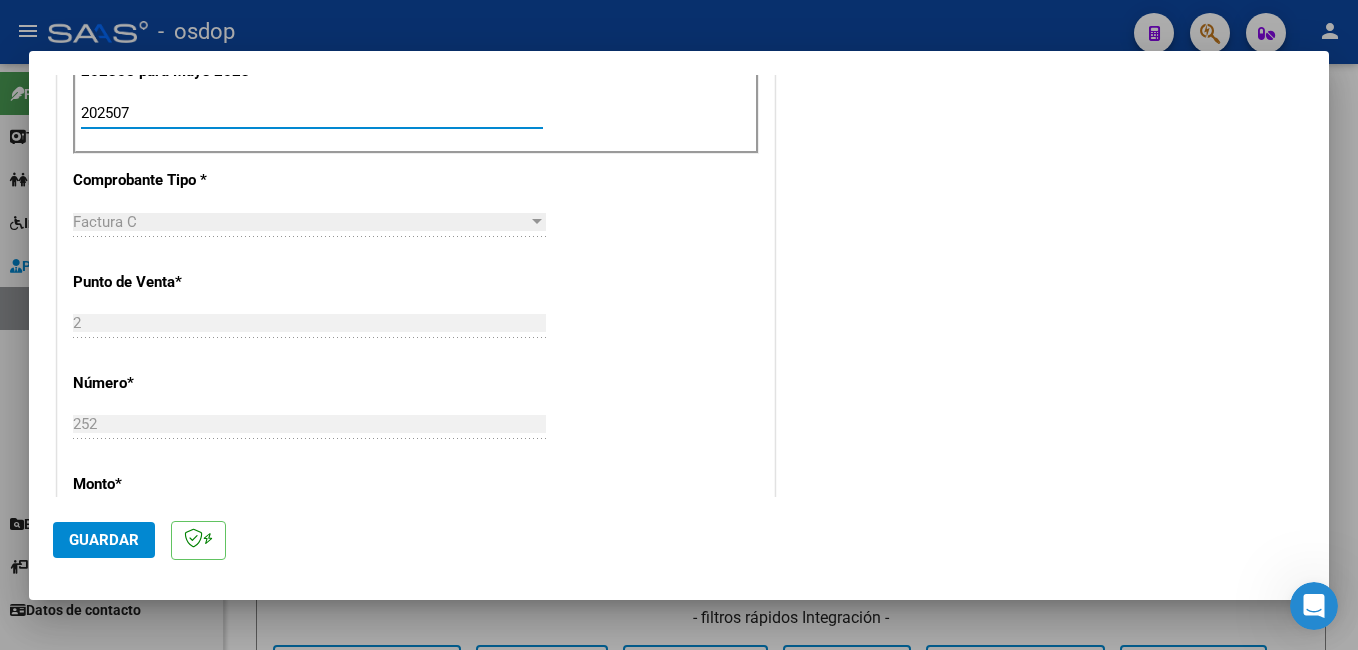 scroll, scrollTop: 700, scrollLeft: 0, axis: vertical 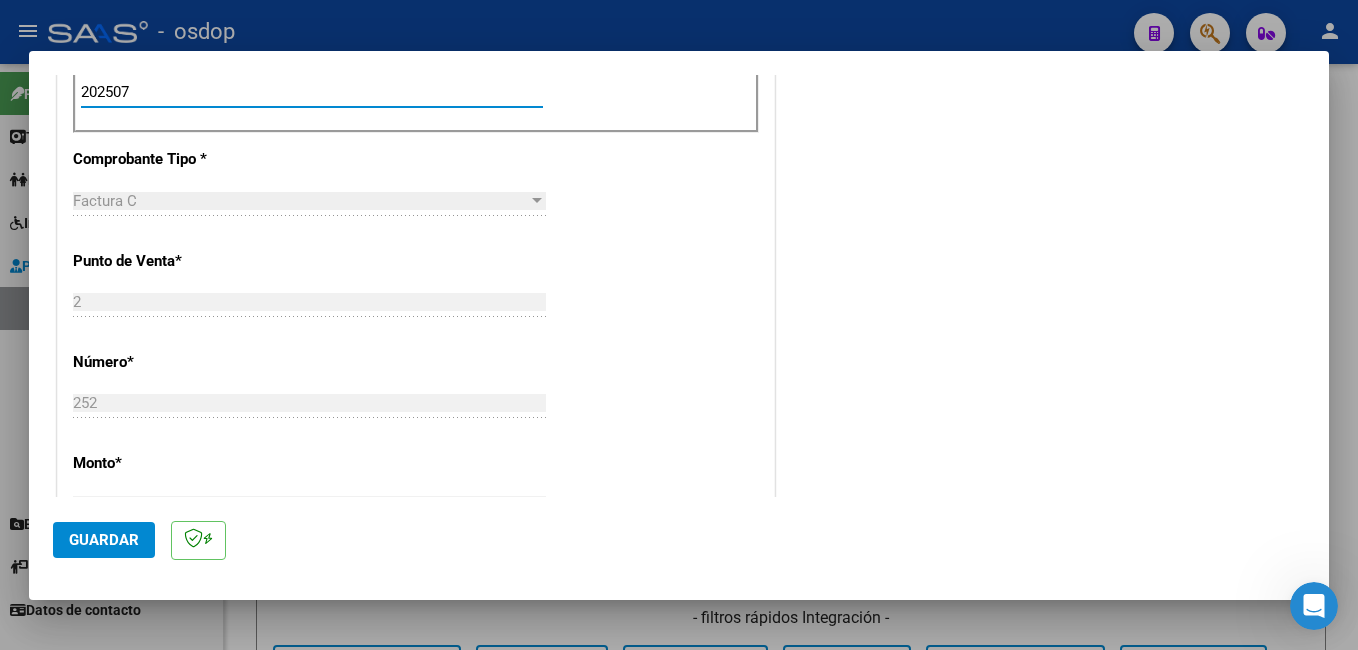 type on "202507" 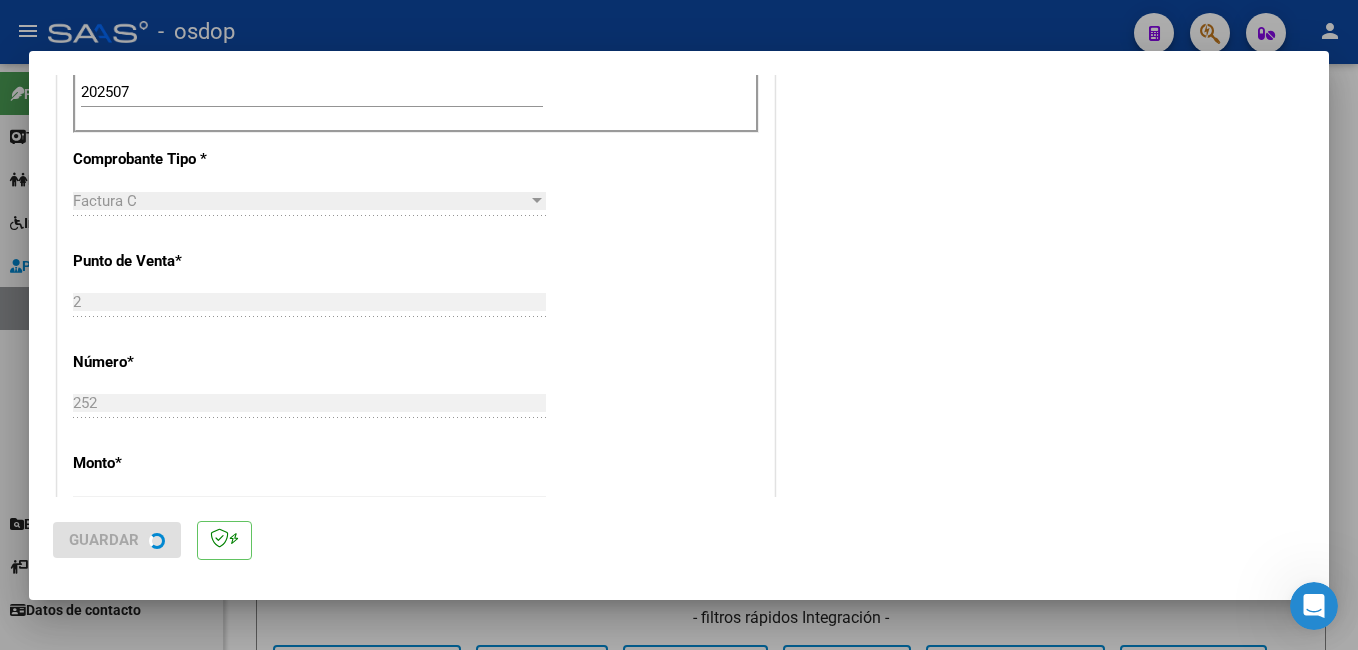 scroll, scrollTop: 0, scrollLeft: 0, axis: both 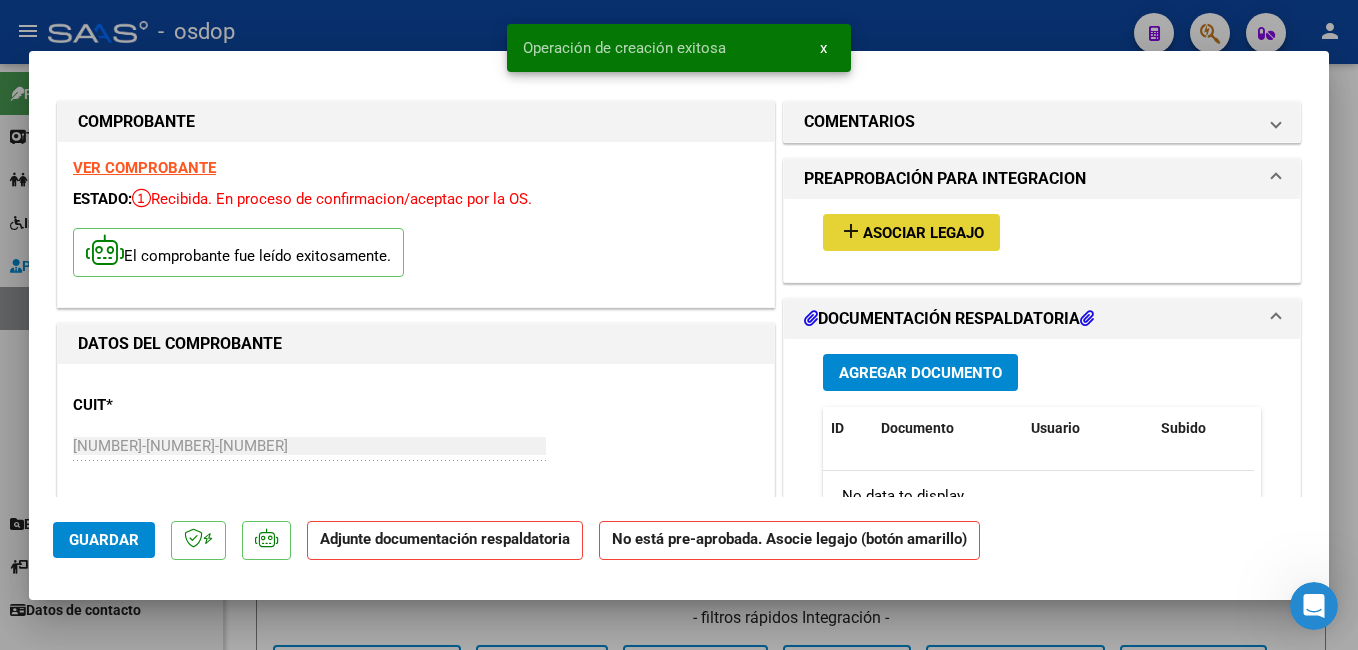 click on "Asociar Legajo" at bounding box center [923, 233] 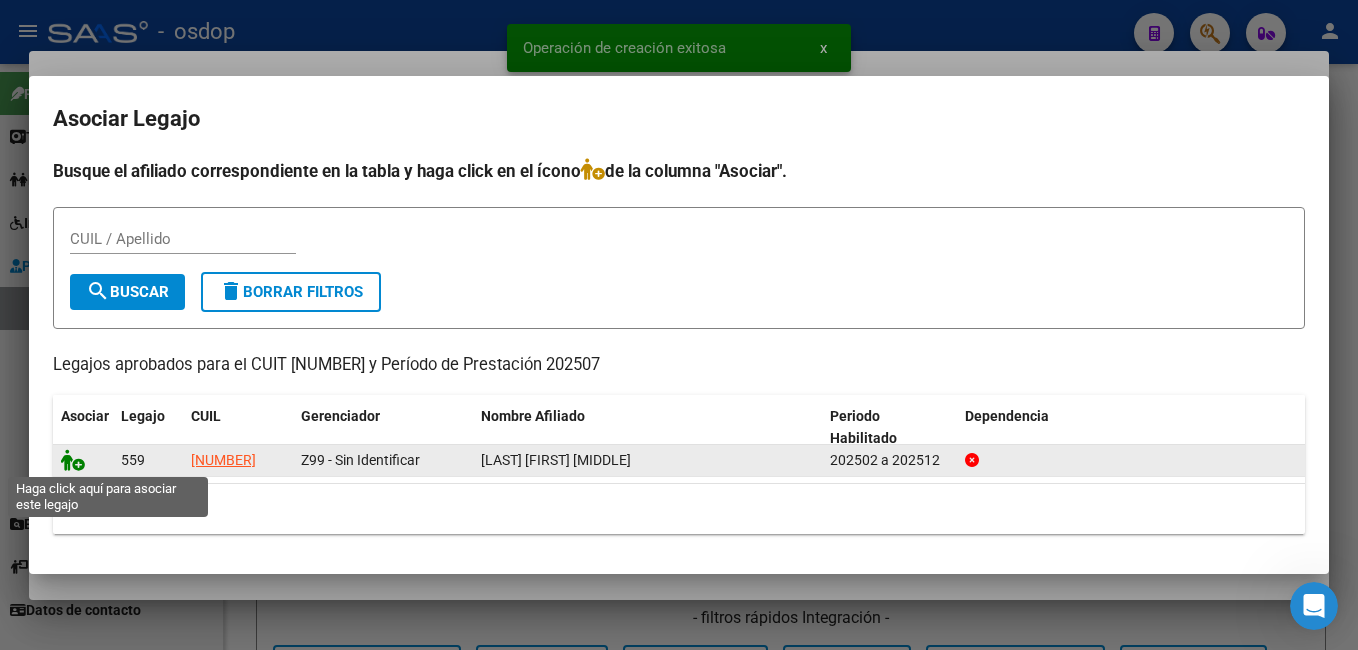 click 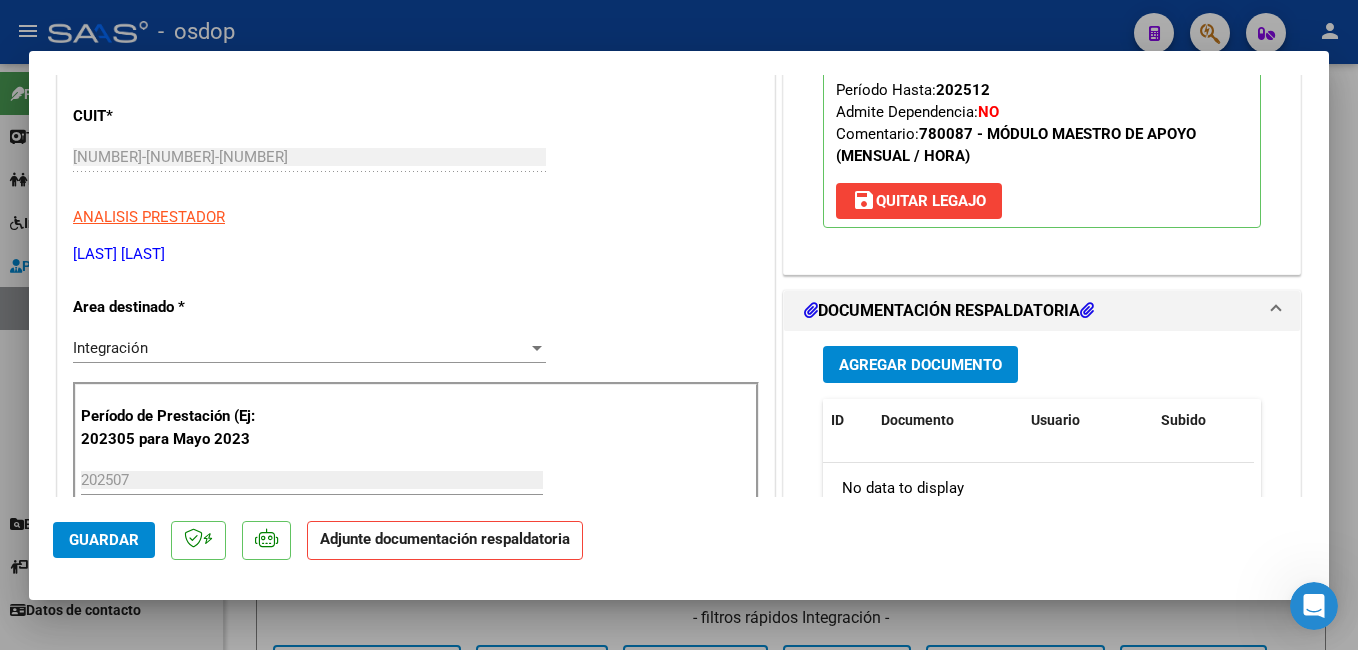 scroll, scrollTop: 300, scrollLeft: 0, axis: vertical 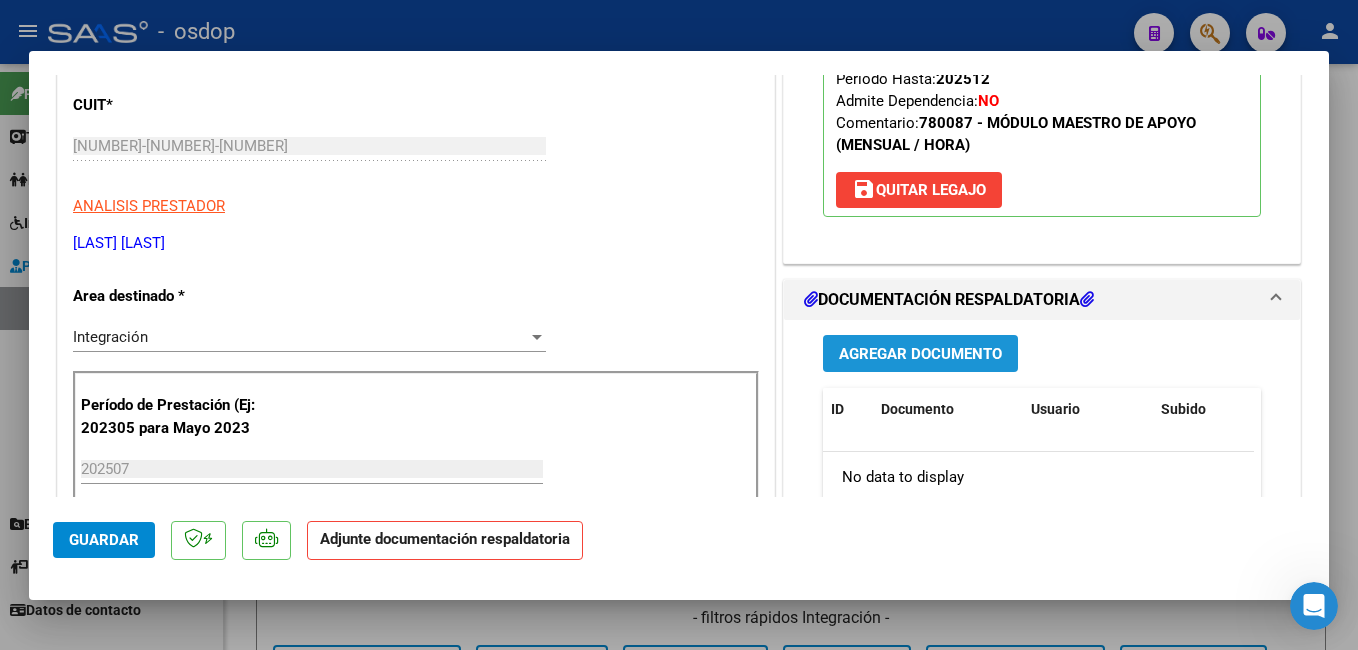 click on "Agregar Documento" at bounding box center [920, 354] 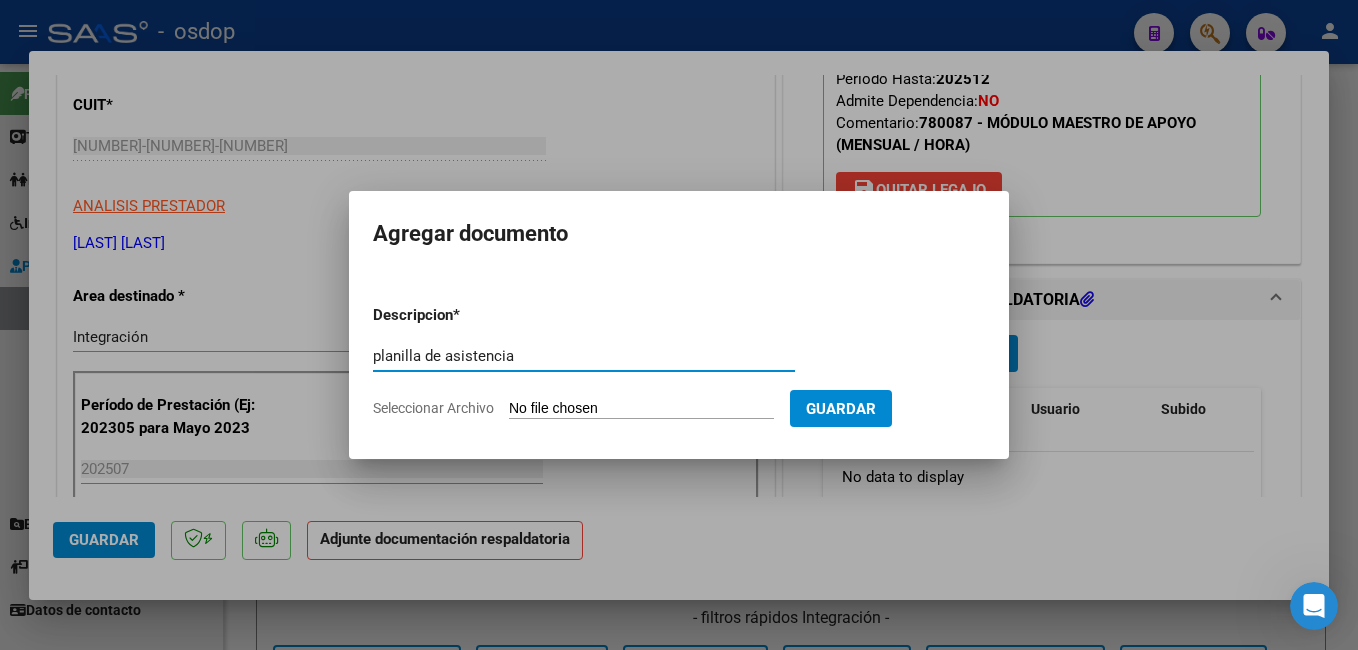 type on "planilla de asistencia" 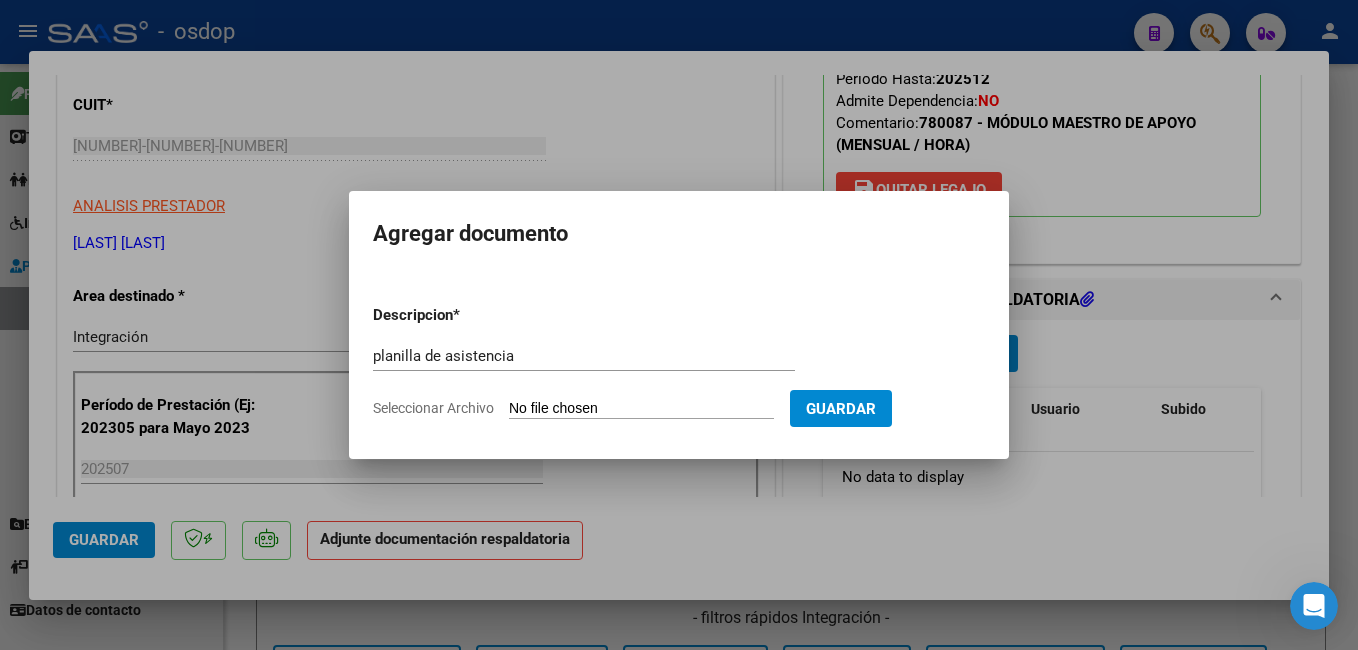 click on "Descripcion  *   planilla de asistencia Escriba aquí una descripcion  Seleccionar Archivo Guardar" at bounding box center (679, 362) 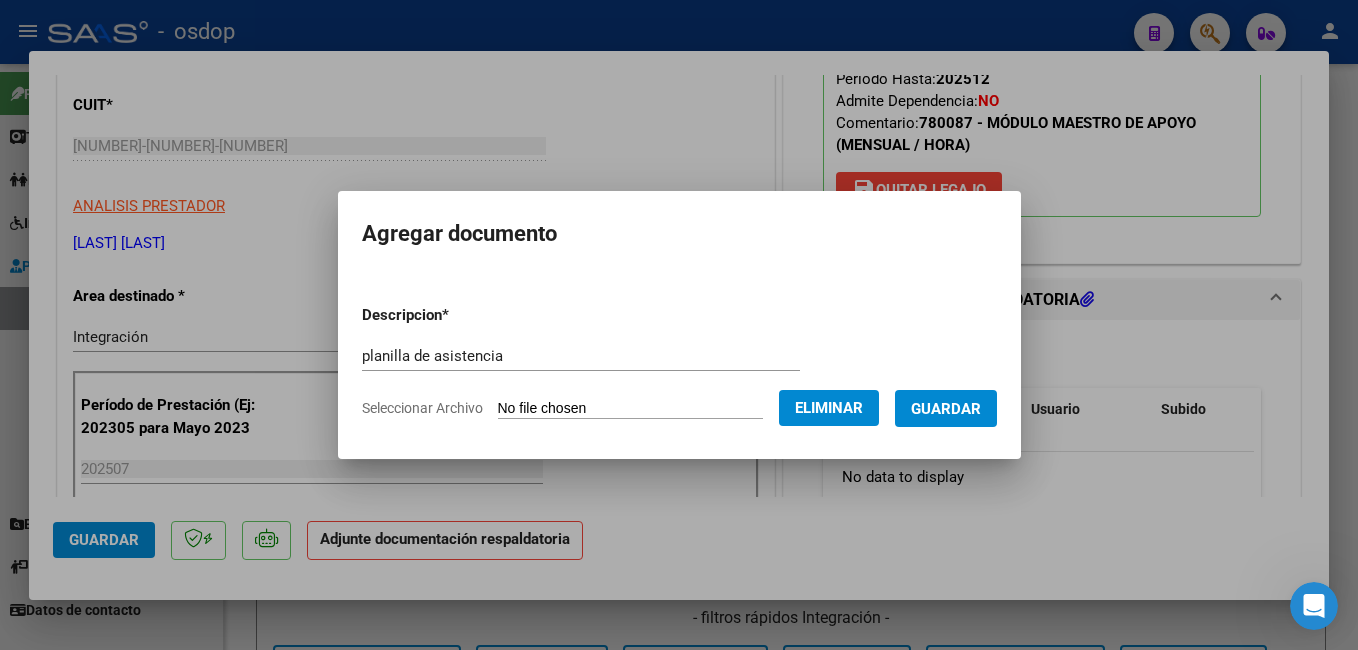 click on "Guardar" at bounding box center [946, 409] 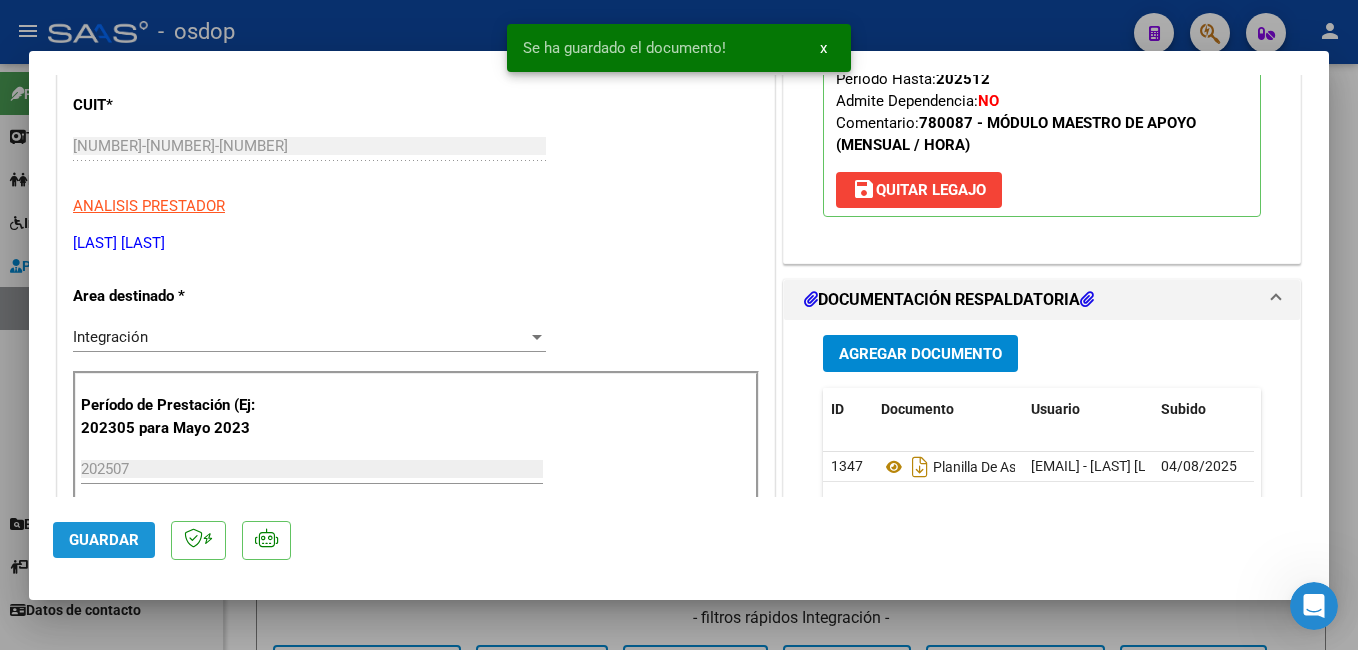 click on "Guardar" 